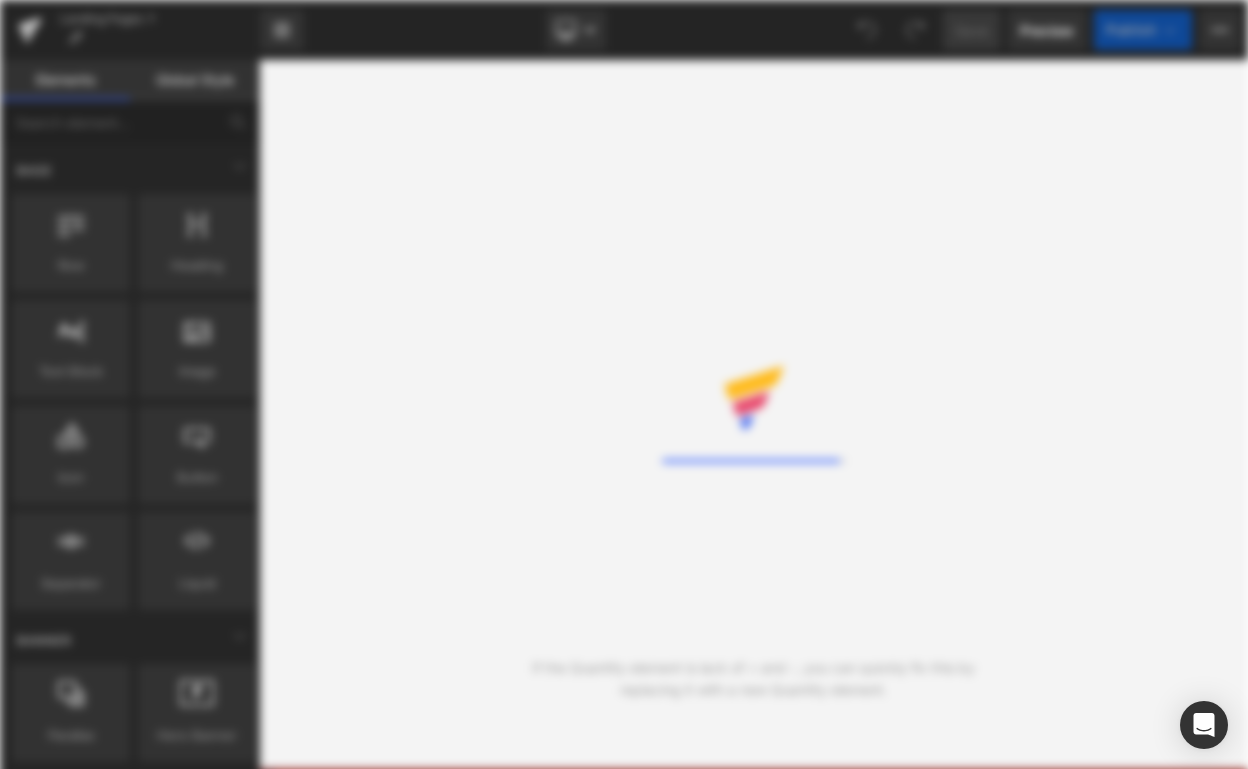 scroll, scrollTop: 0, scrollLeft: 0, axis: both 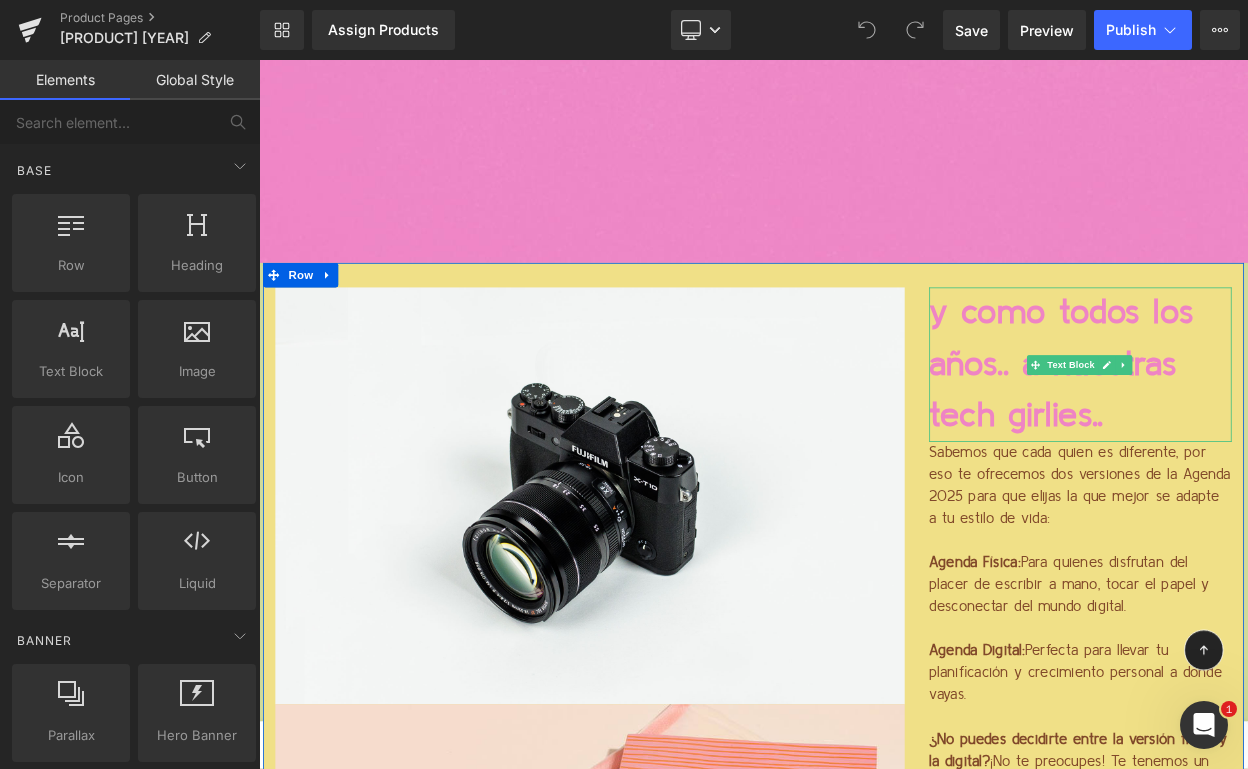 click on "y como todos los años.. a nuestras tech girlies.." at bounding box center [1264, 432] 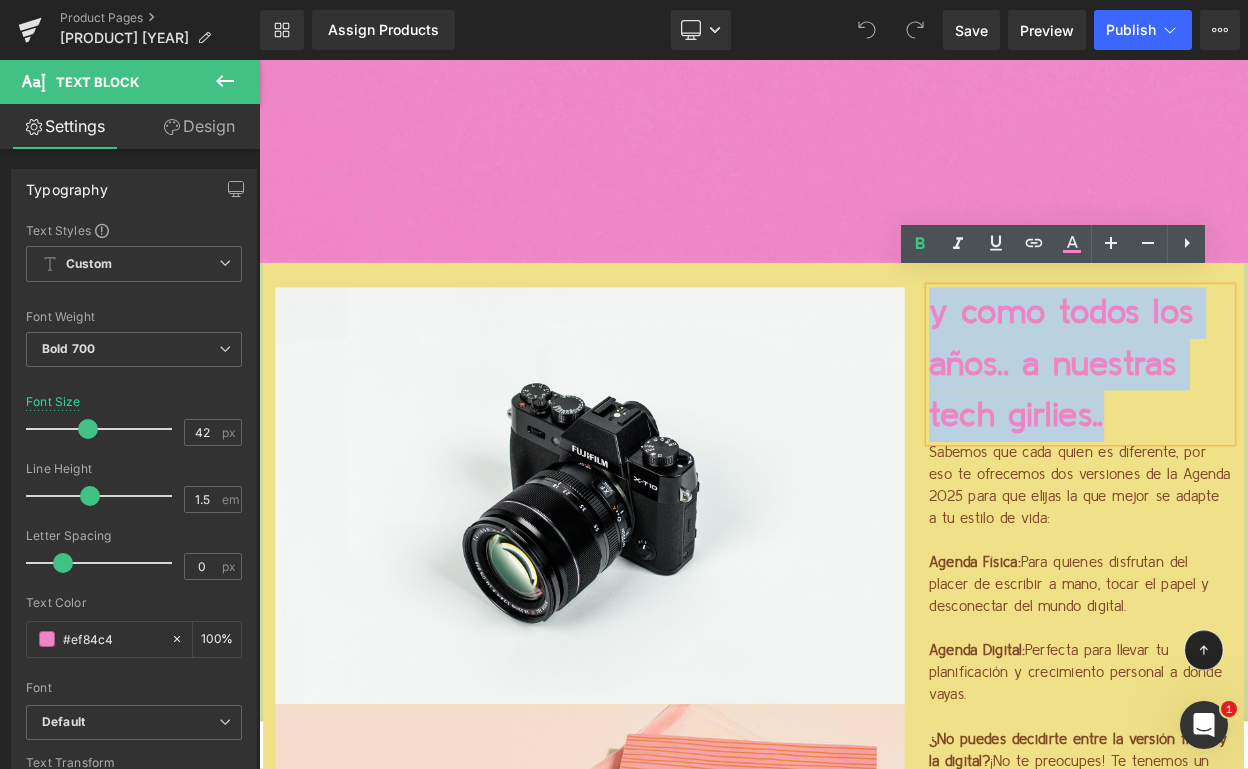 drag, startPoint x: 1307, startPoint y: 487, endPoint x: 1058, endPoint y: 356, distance: 281.35742 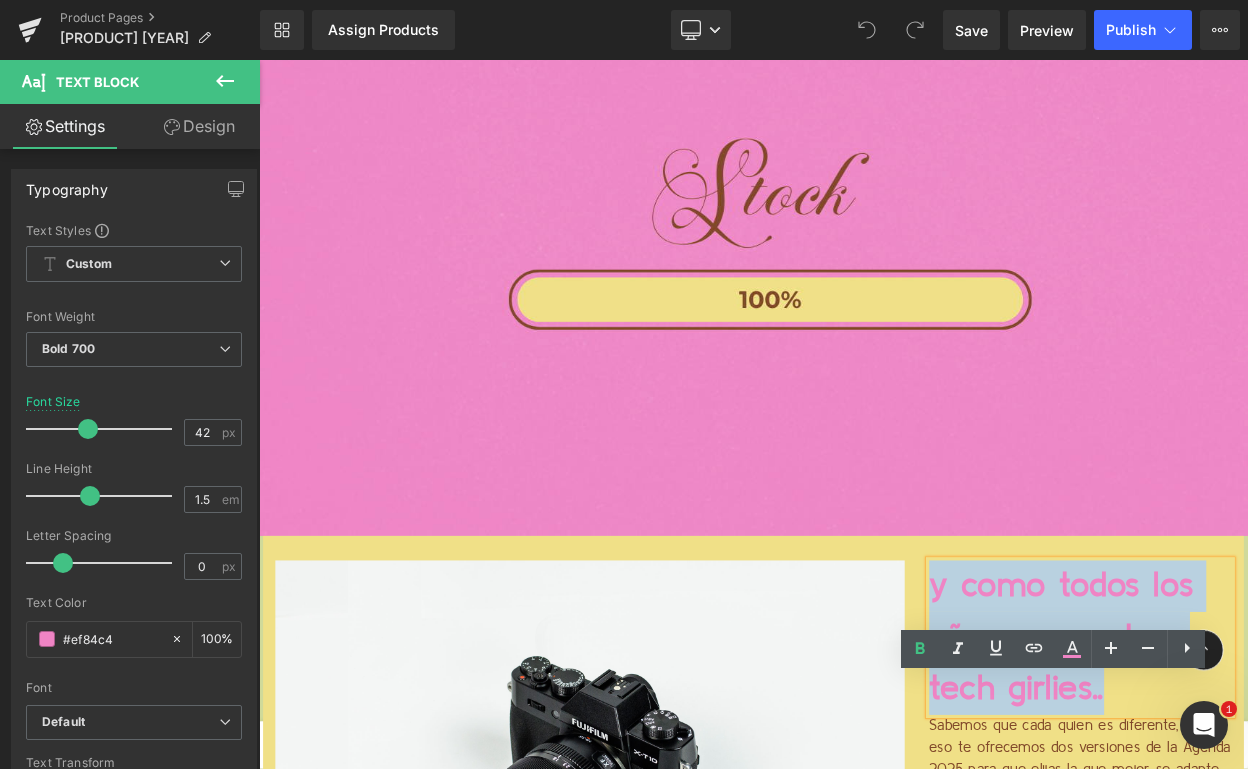 scroll, scrollTop: 4717, scrollLeft: 0, axis: vertical 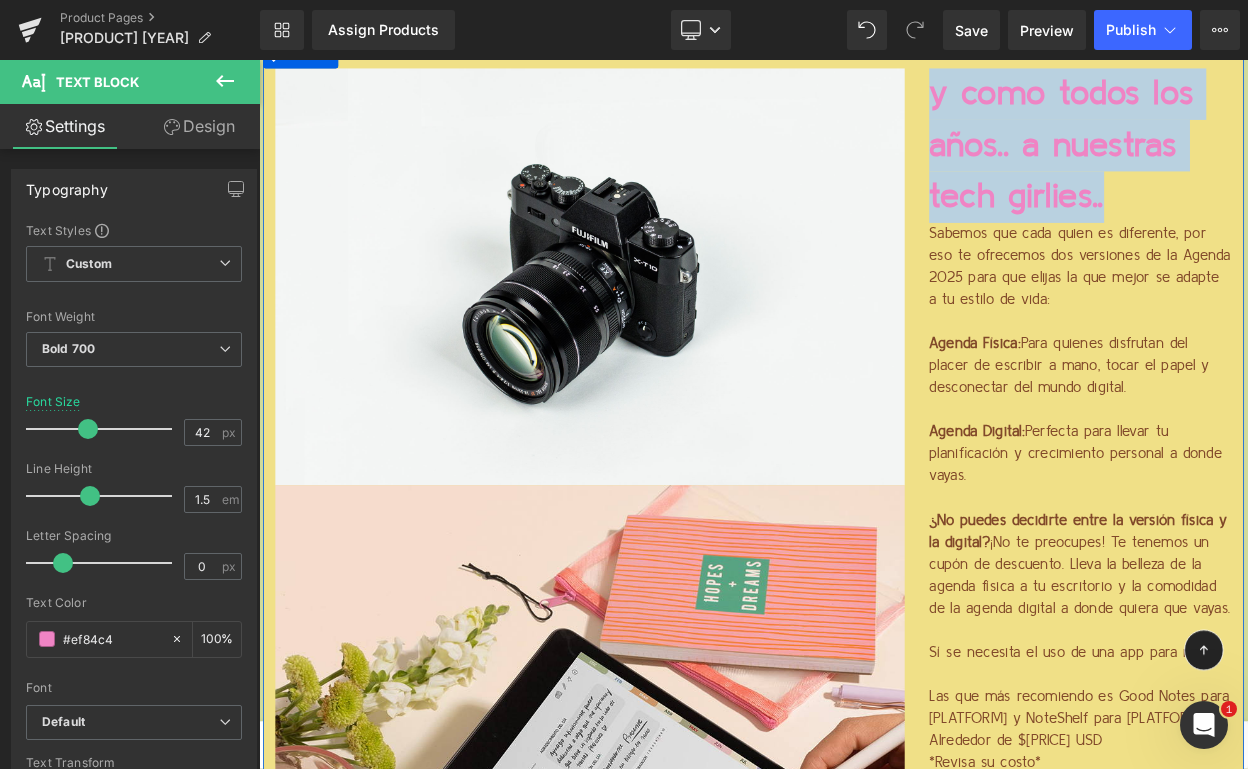 click on "y como todos los años.. a nuestras tech girlies.." at bounding box center (1264, 164) 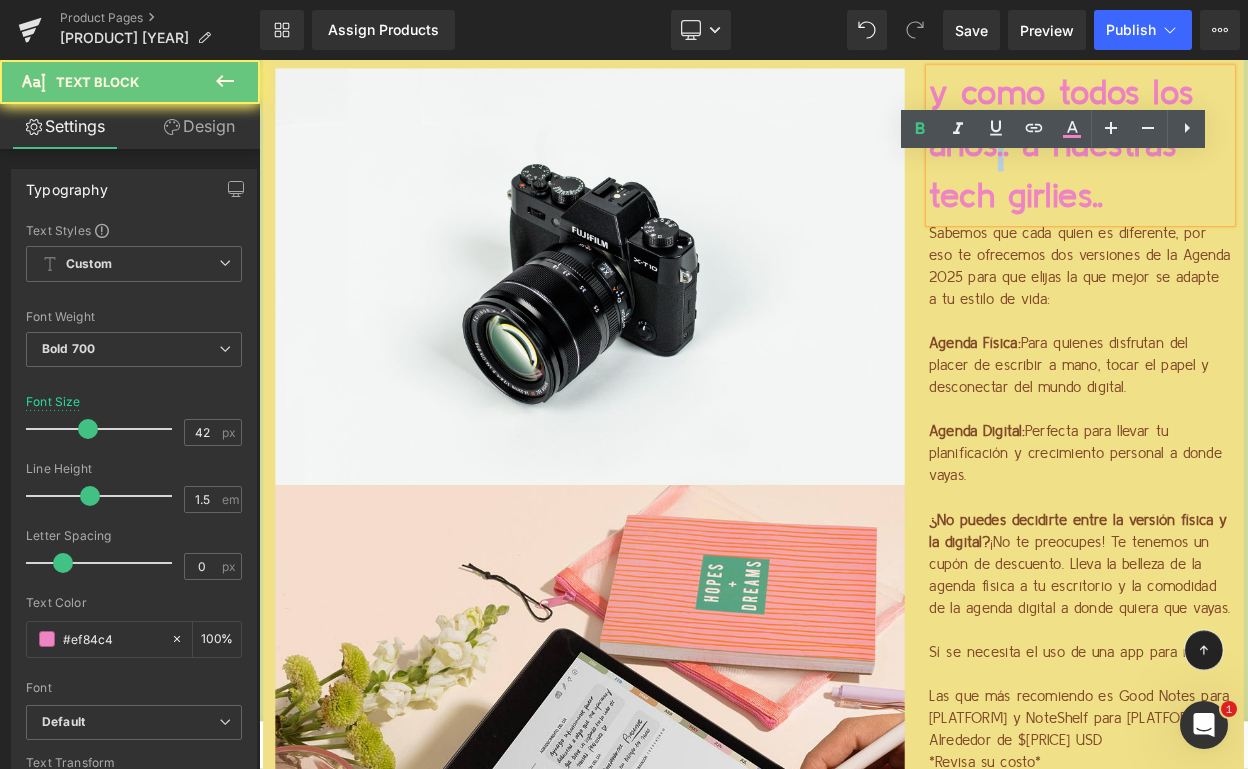 click on "y como todos los años.. a nuestras tech girlies.." at bounding box center (1264, 164) 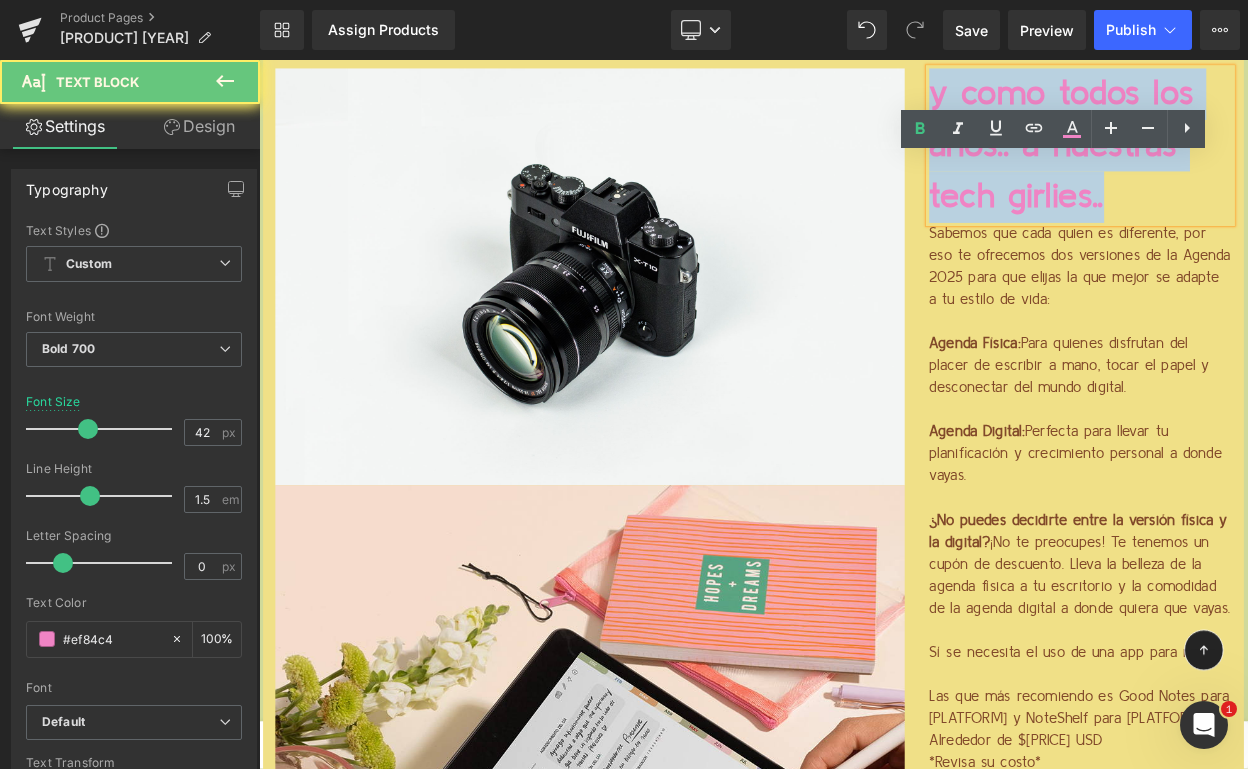 click on "y como todos los años.. a nuestras tech girlies.." at bounding box center [1264, 164] 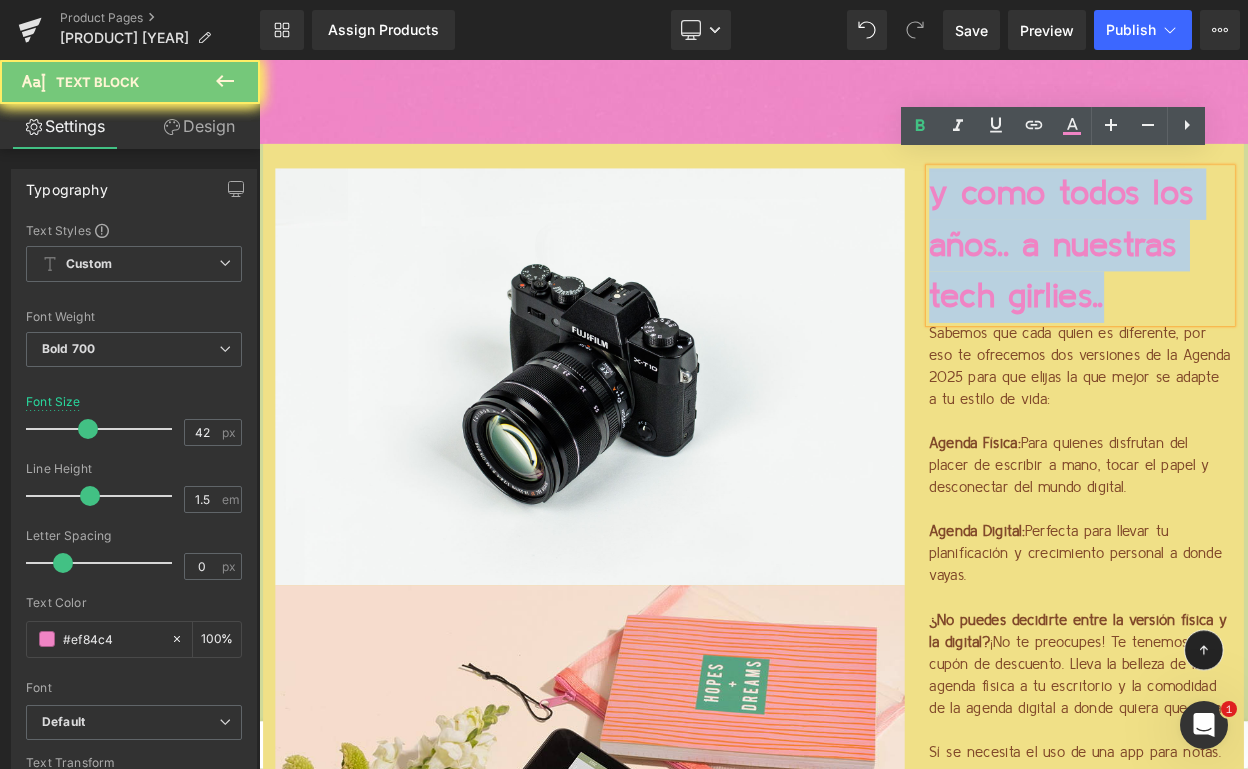 scroll, scrollTop: 4950, scrollLeft: 0, axis: vertical 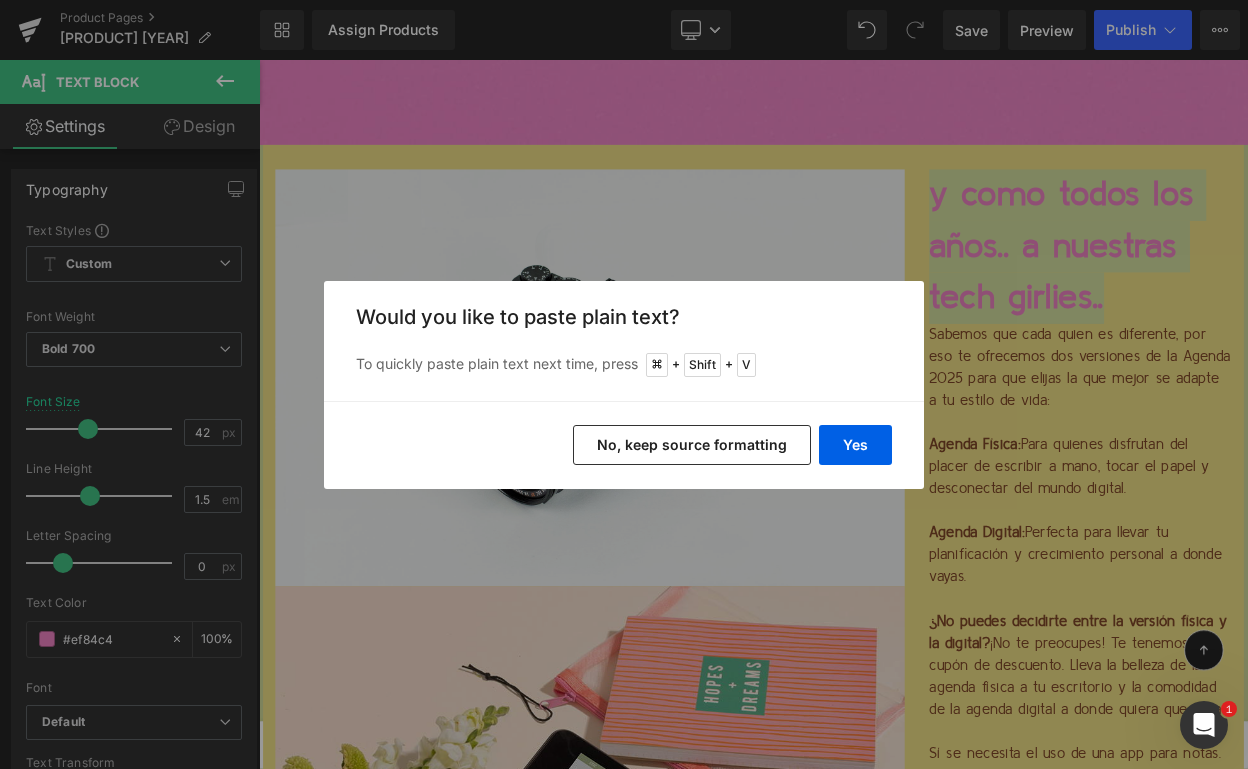 drag, startPoint x: 776, startPoint y: 446, endPoint x: 632, endPoint y: 472, distance: 146.3284 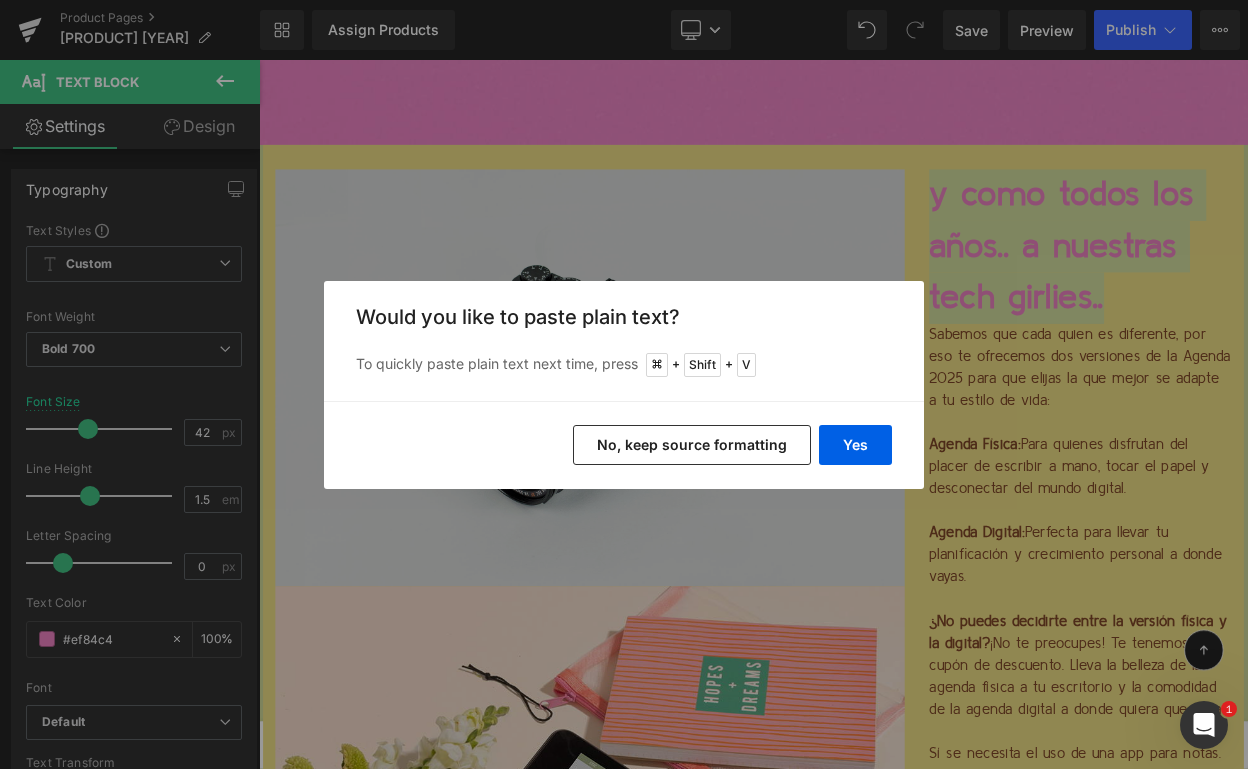 type 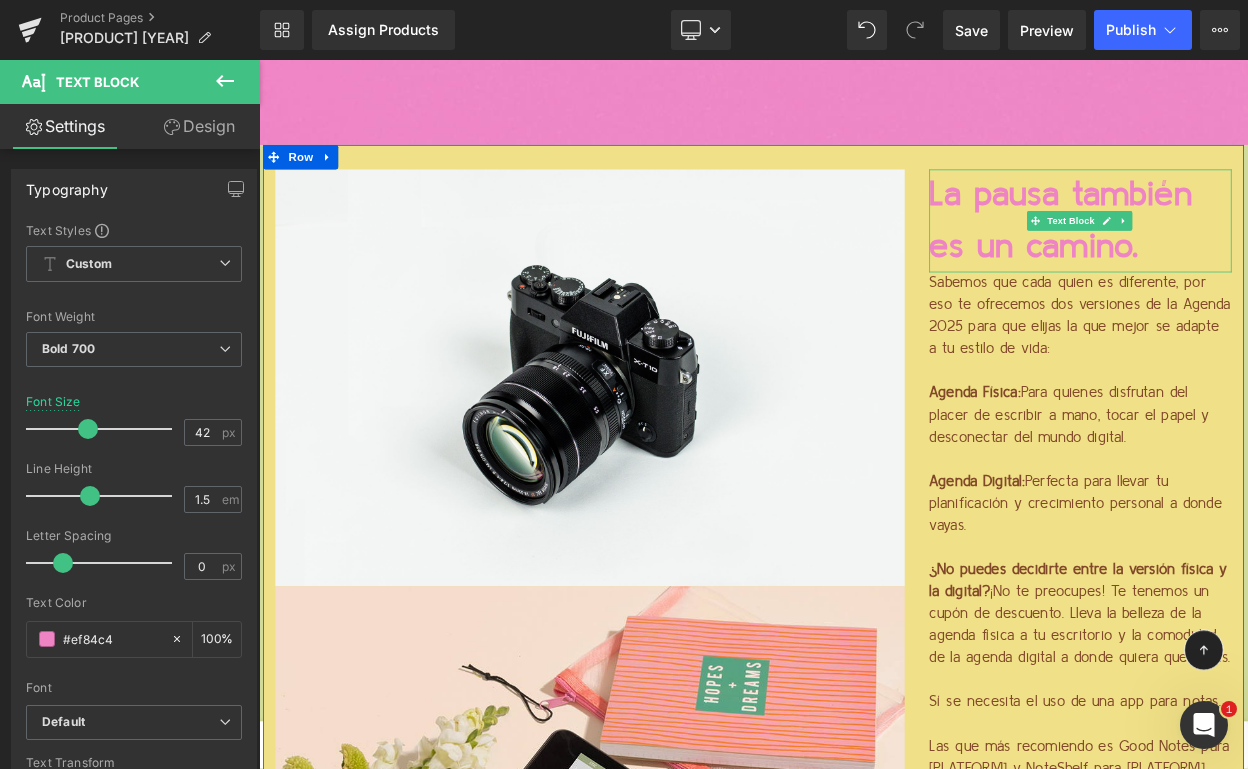 click on "La pausa también es un camino." at bounding box center (1239, 256) 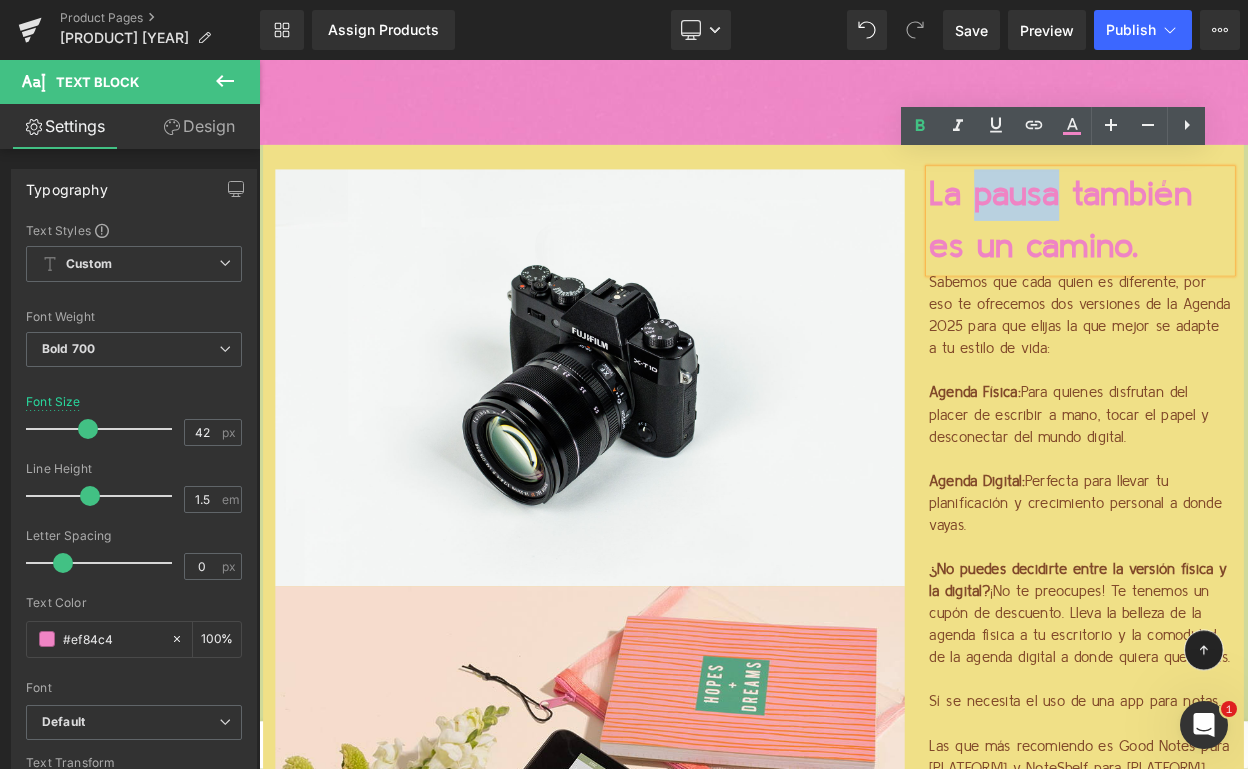 drag, startPoint x: 1234, startPoint y: 221, endPoint x: 1126, endPoint y: 211, distance: 108.461975 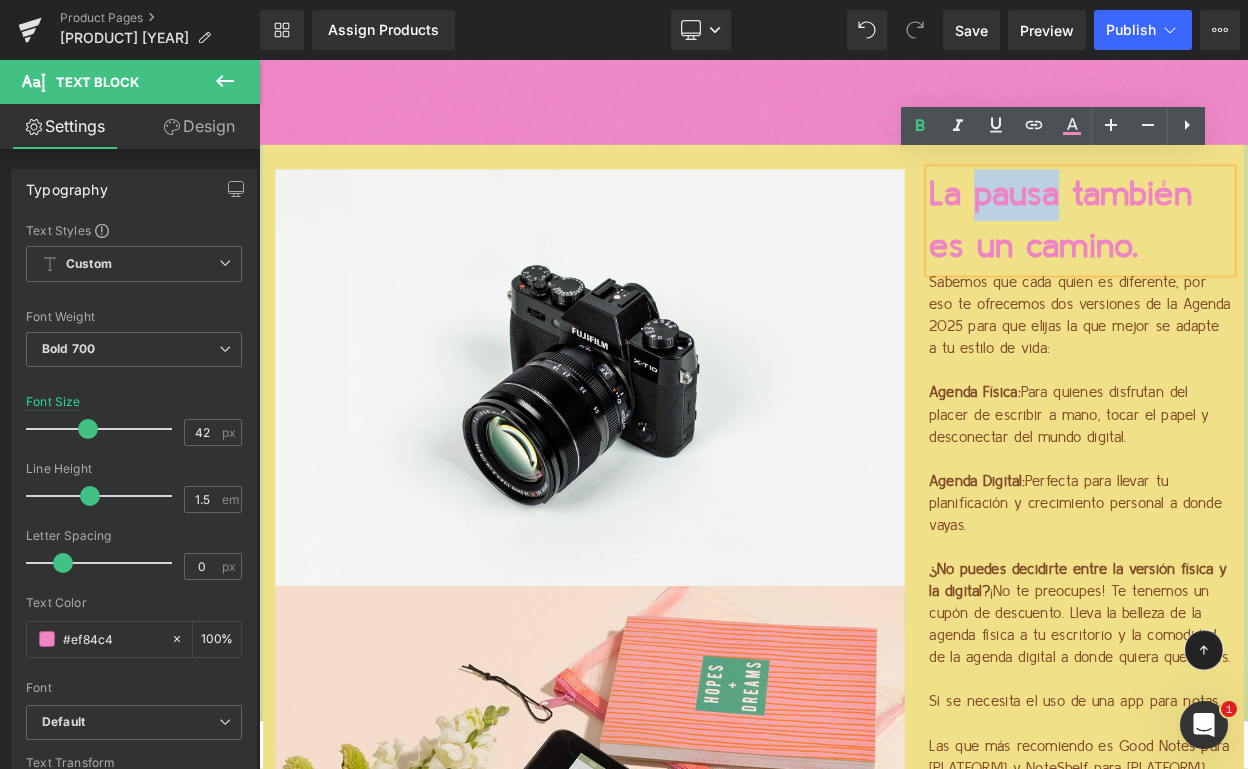 click on "La pausa también es un camino." at bounding box center (1239, 256) 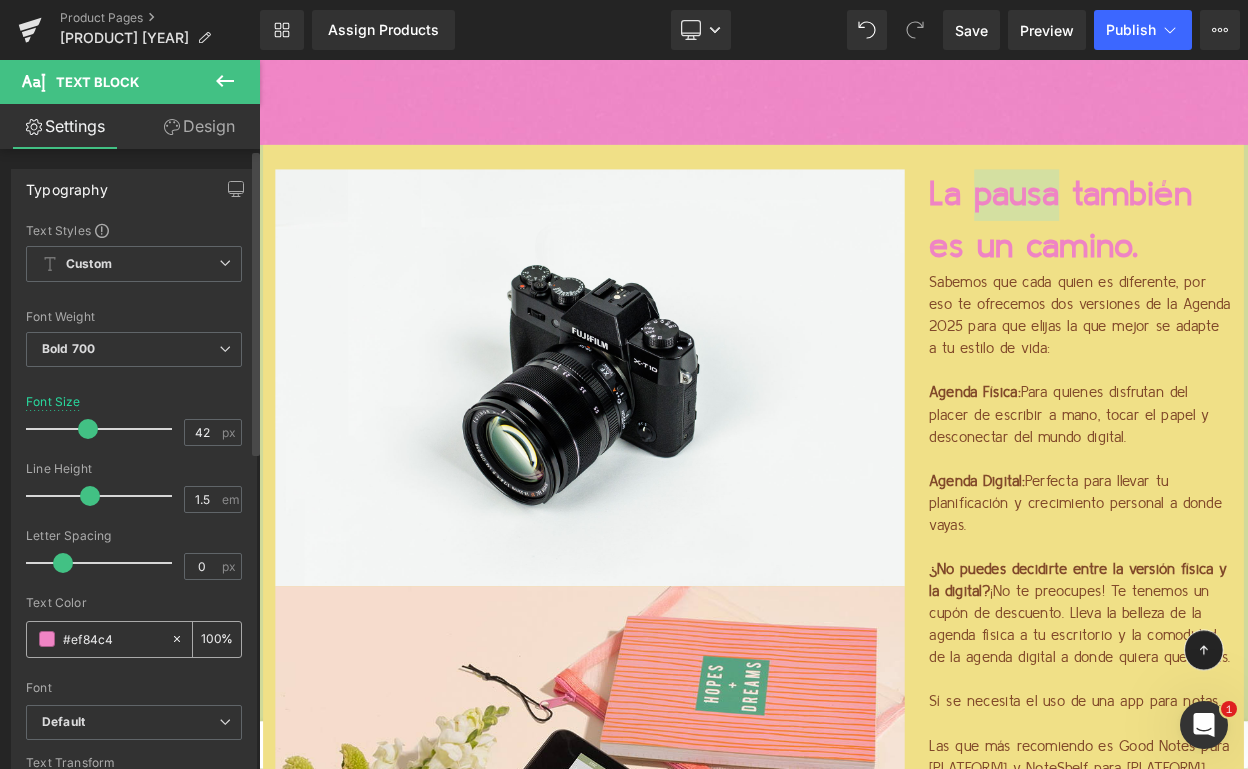 click on "#ef84c4" at bounding box center (112, 639) 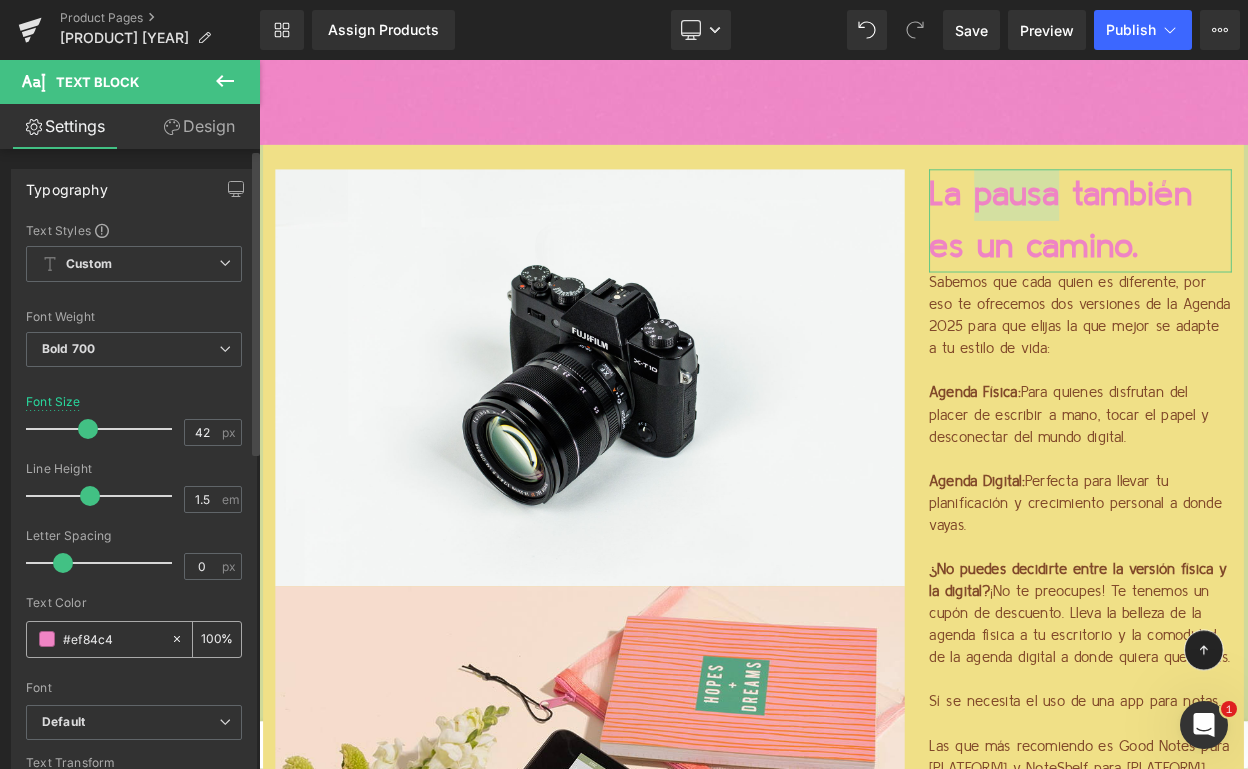 paste on "#363300" 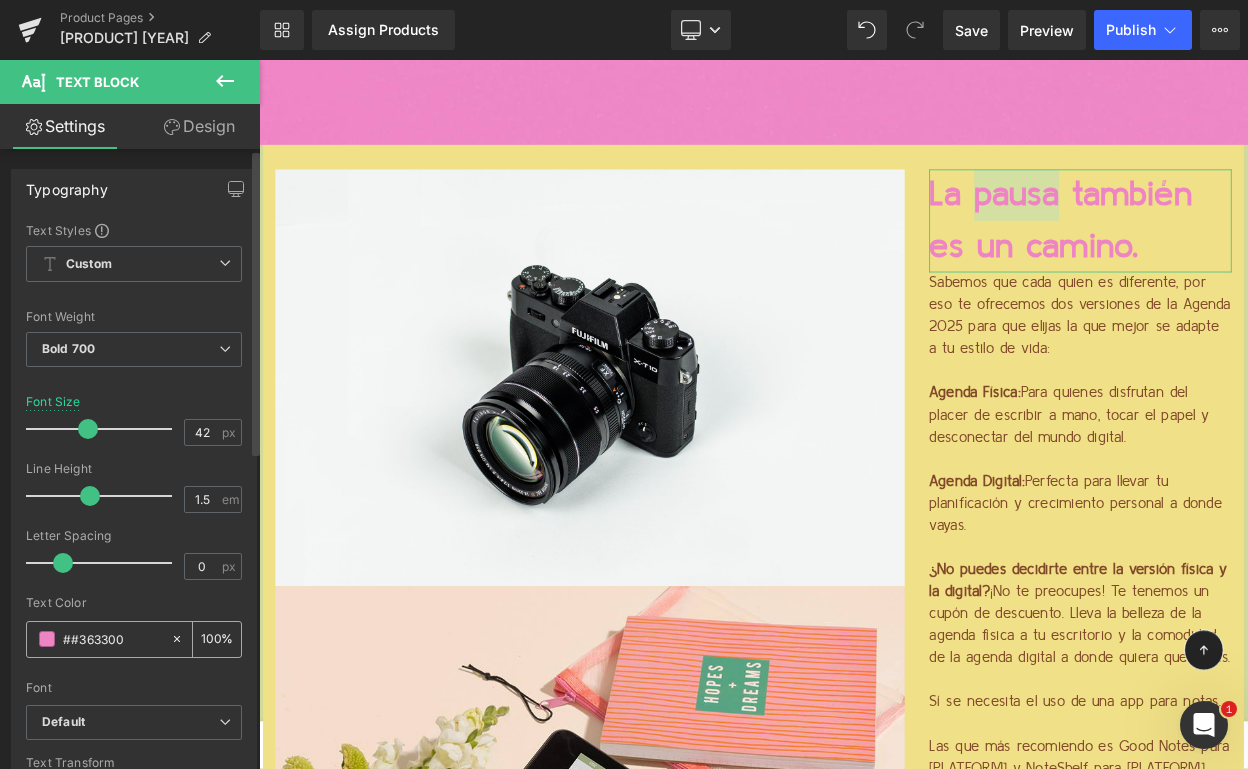 type on "0" 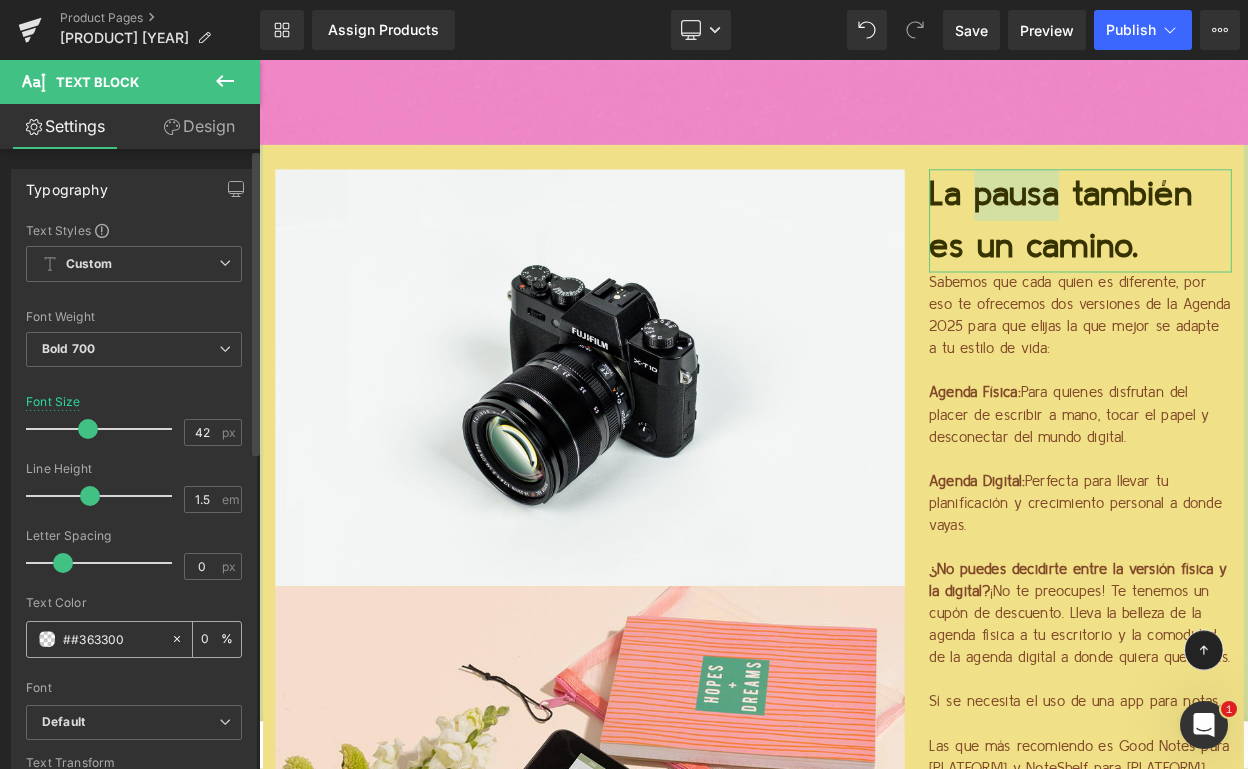 click on "##363300" at bounding box center [112, 639] 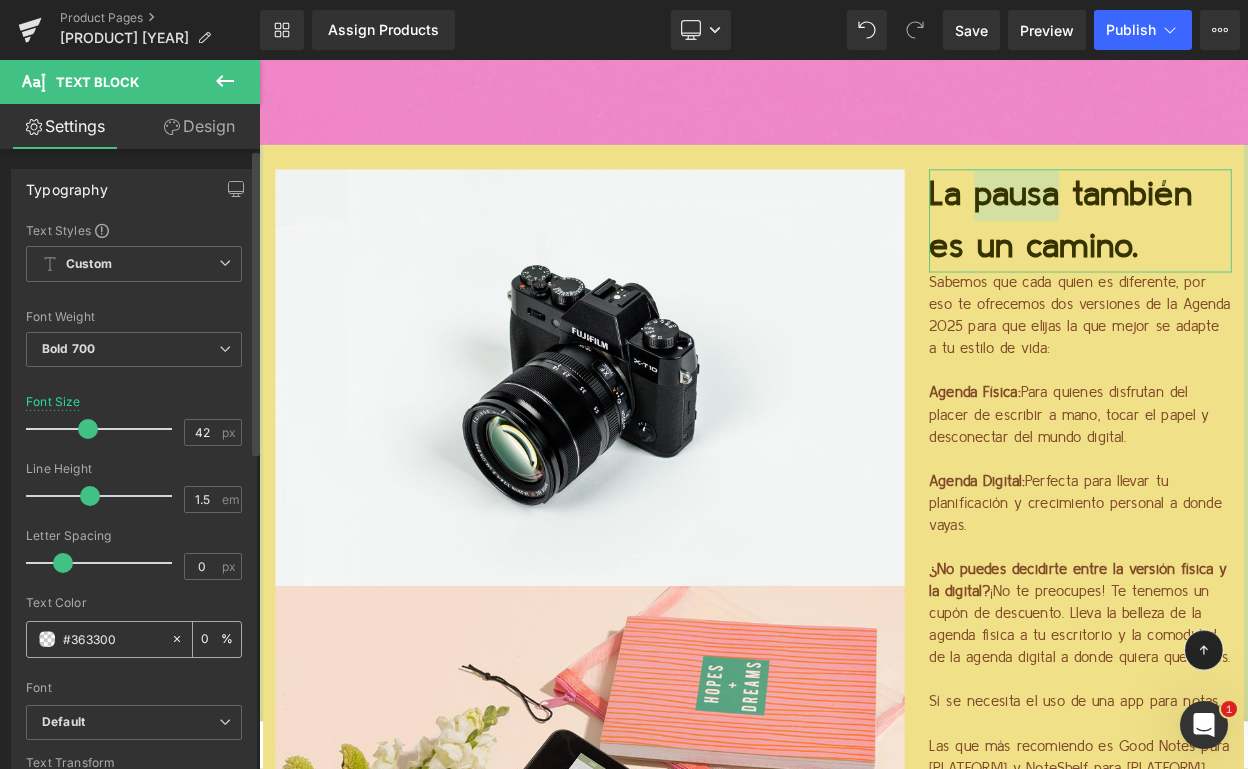 type on "100" 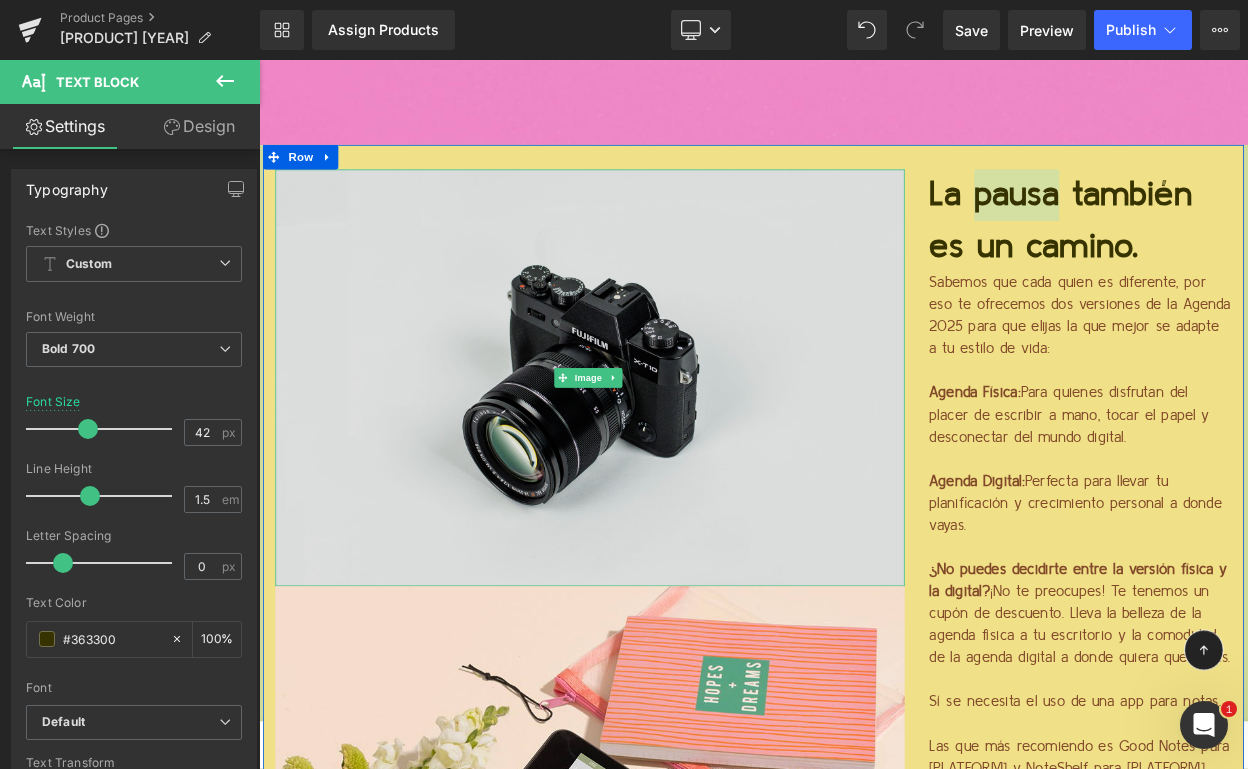 type on "##363300" 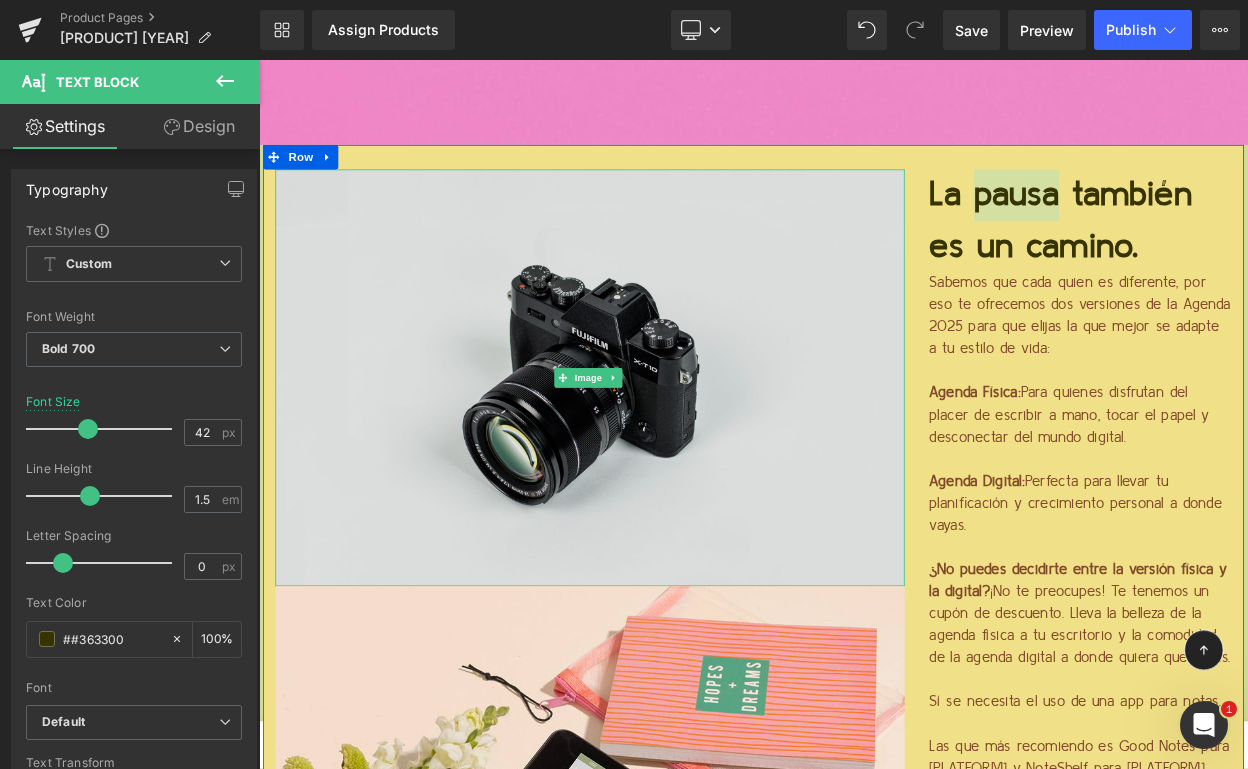 type on "0" 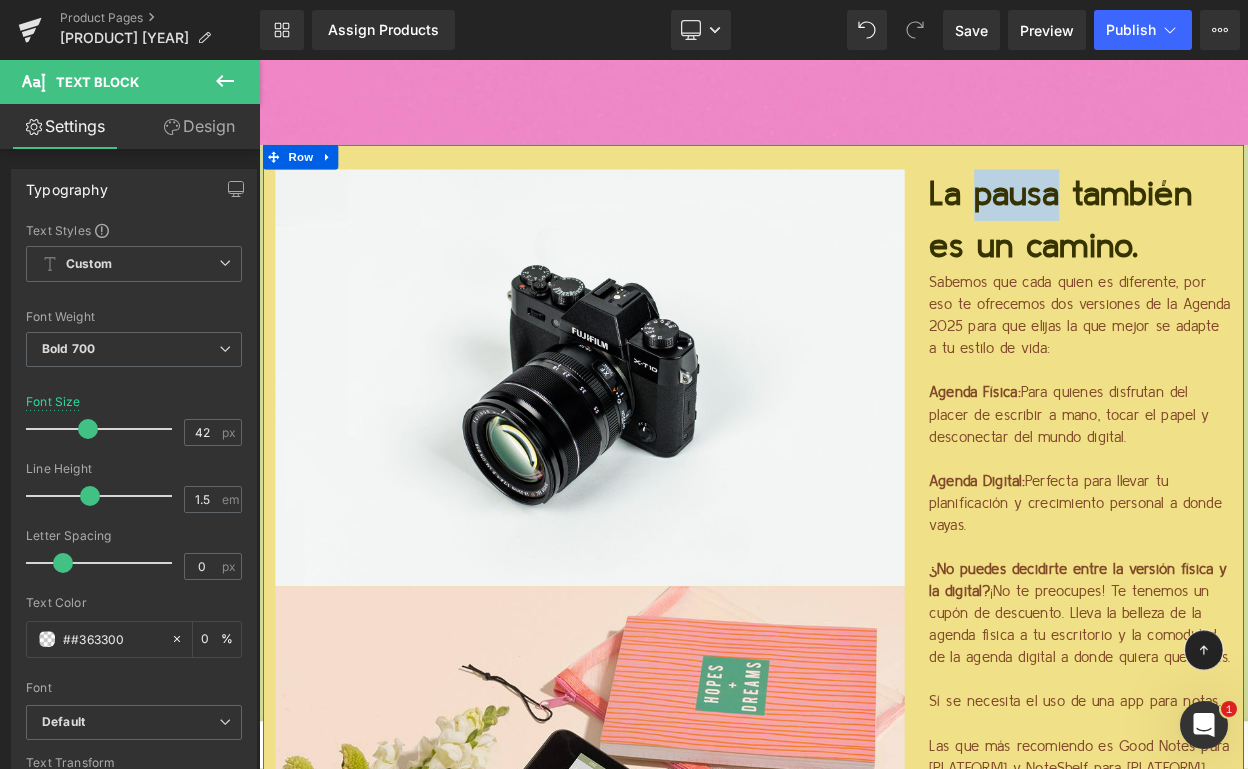 click on "Sabemos que cada quien es diferente, por eso te ofrecemos dos versiones de la Agenda 2025 para que elijas la que mejor se adapte a tu estilo de vida:" at bounding box center (1264, 374) 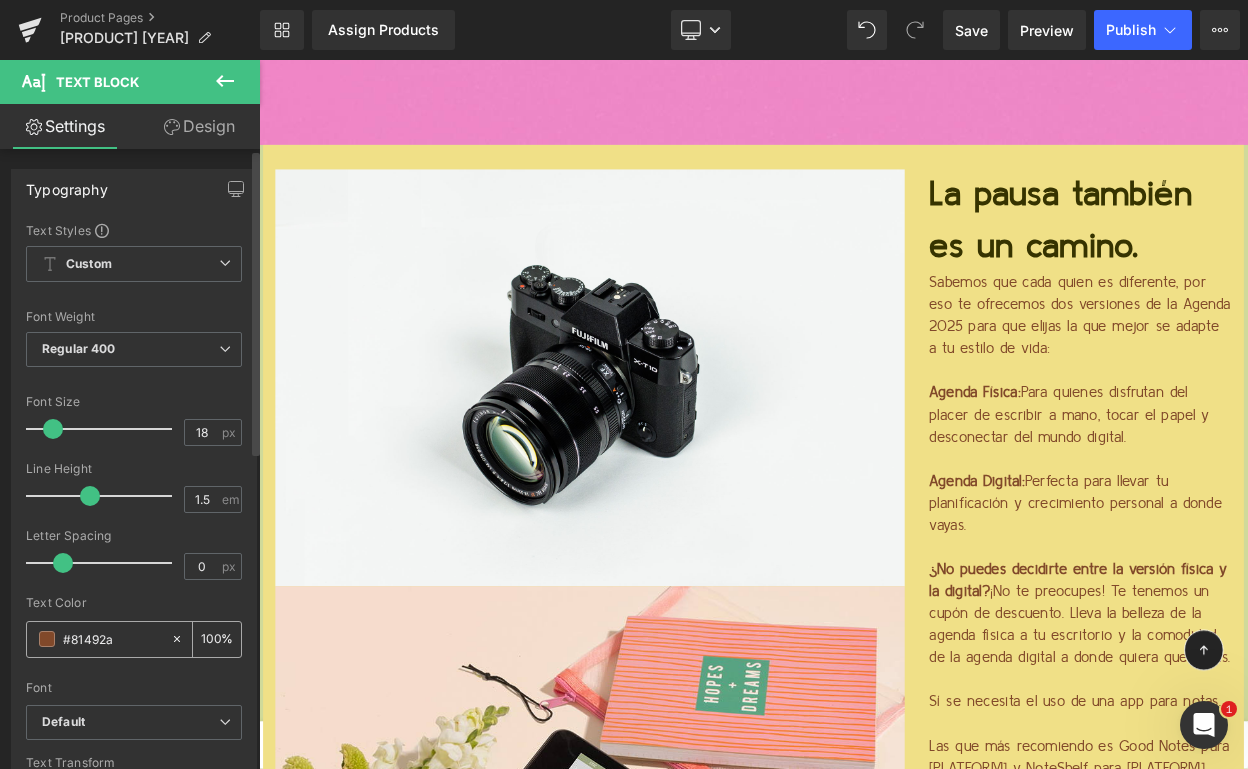 click on "#81492a" at bounding box center (112, 639) 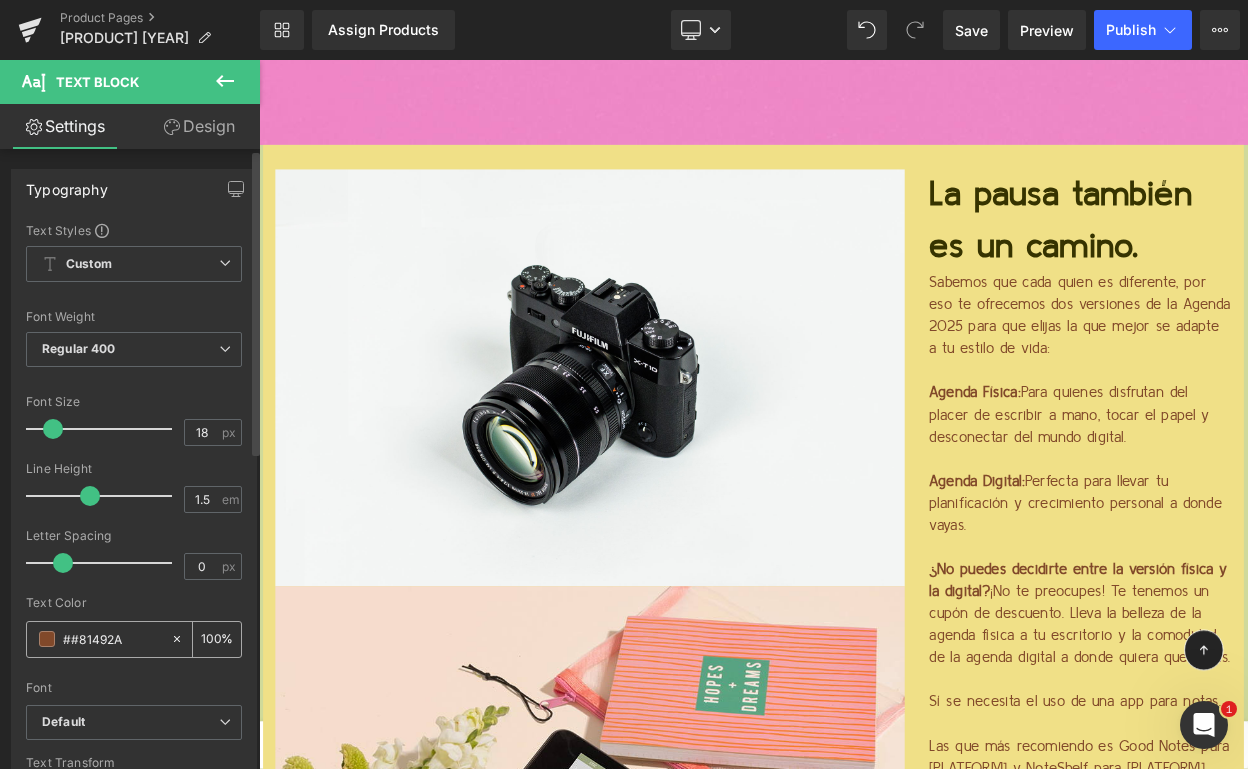 type on "0" 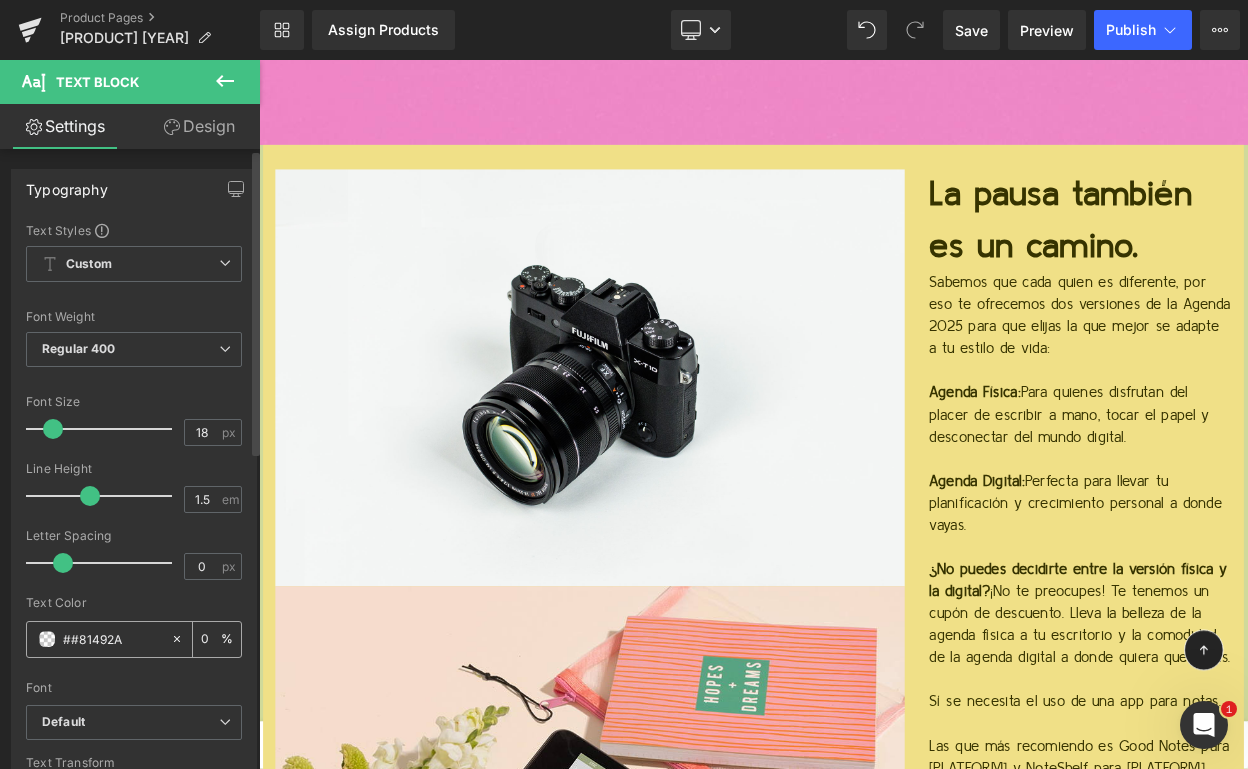 click on "##81492A" at bounding box center (112, 639) 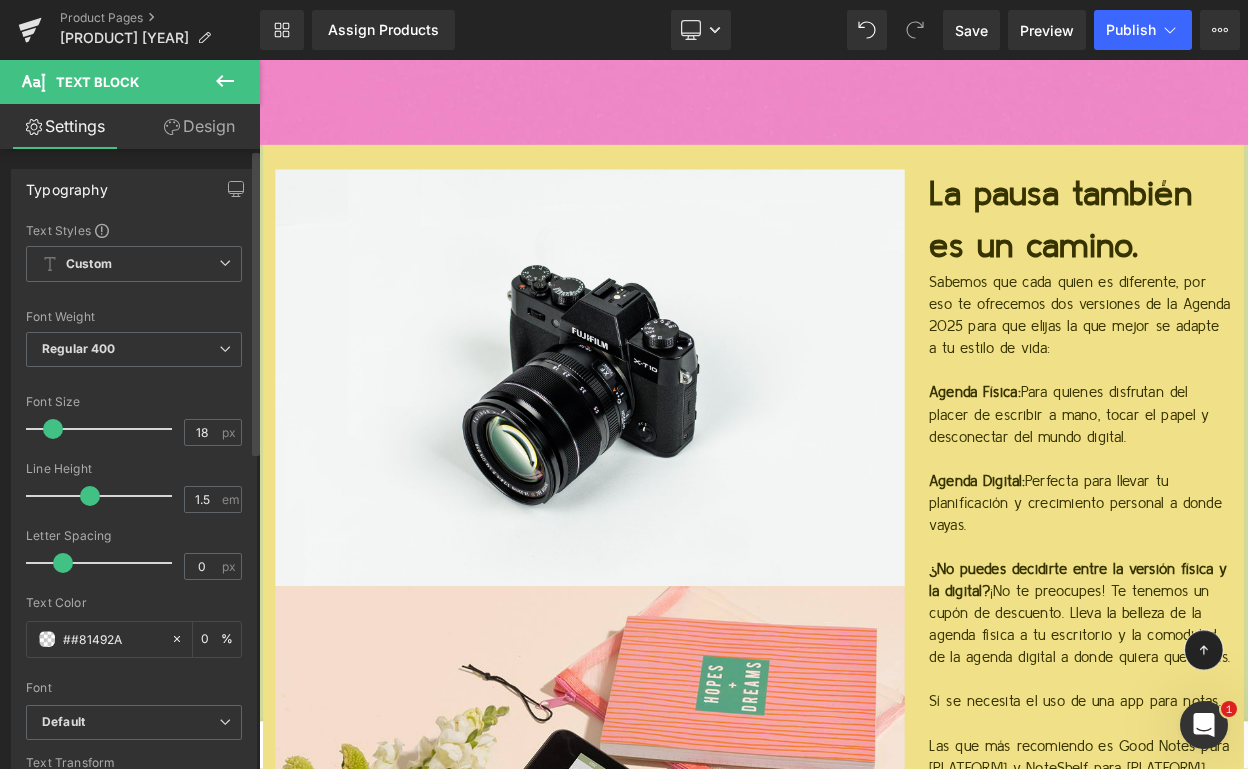 type on "#81492A" 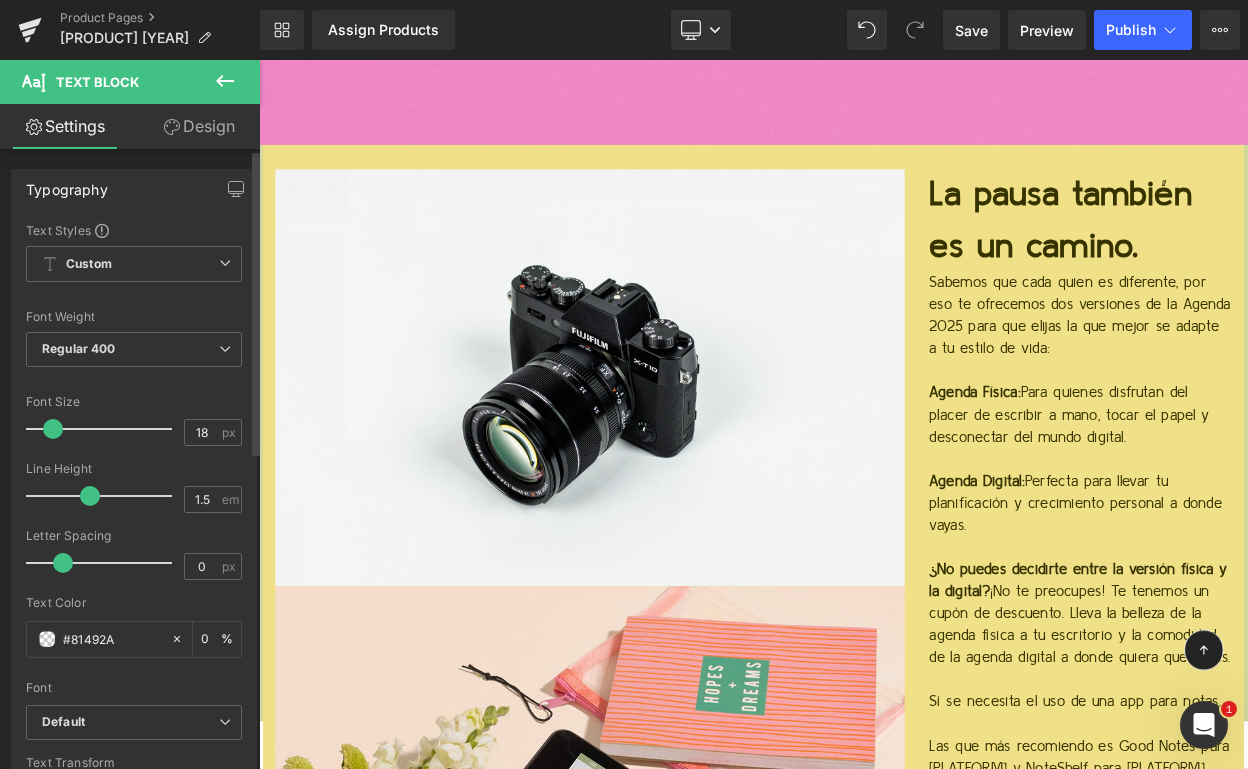 type on "100" 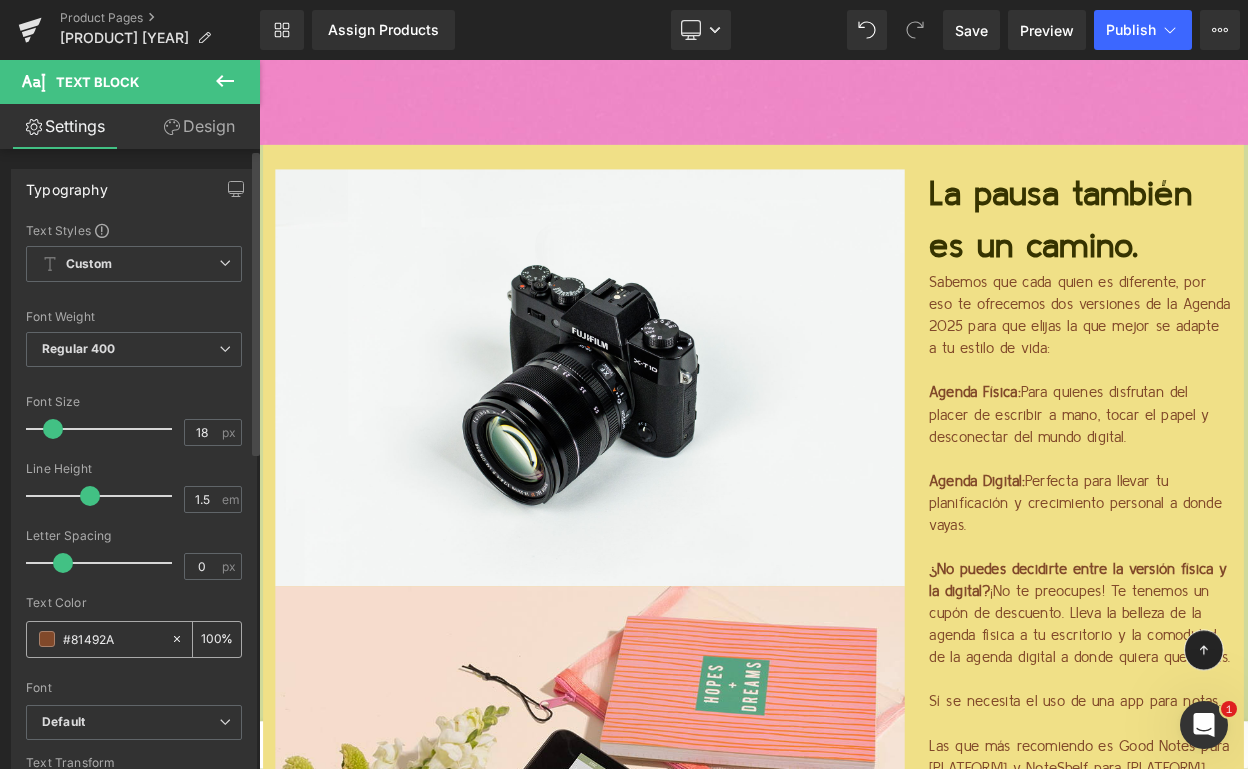 click on "#81492A" at bounding box center [112, 639] 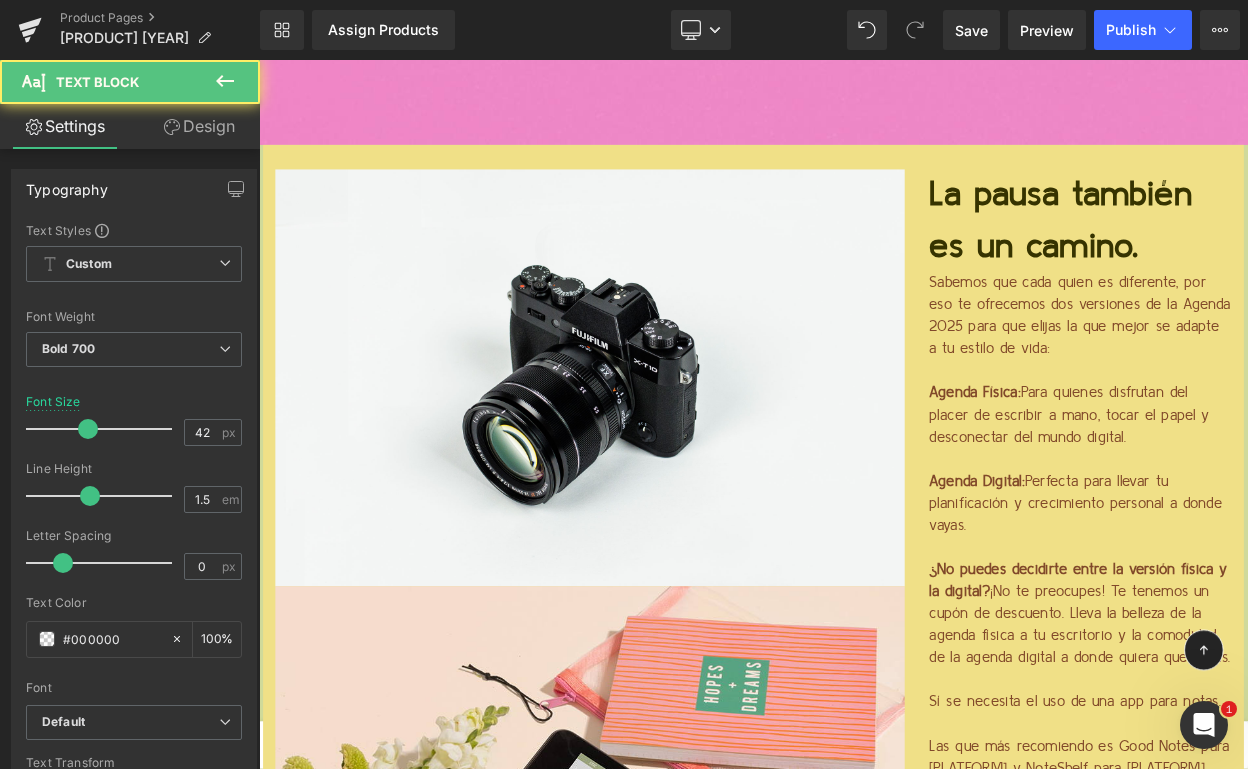click on "La pausa también es un camino." at bounding box center (1239, 256) 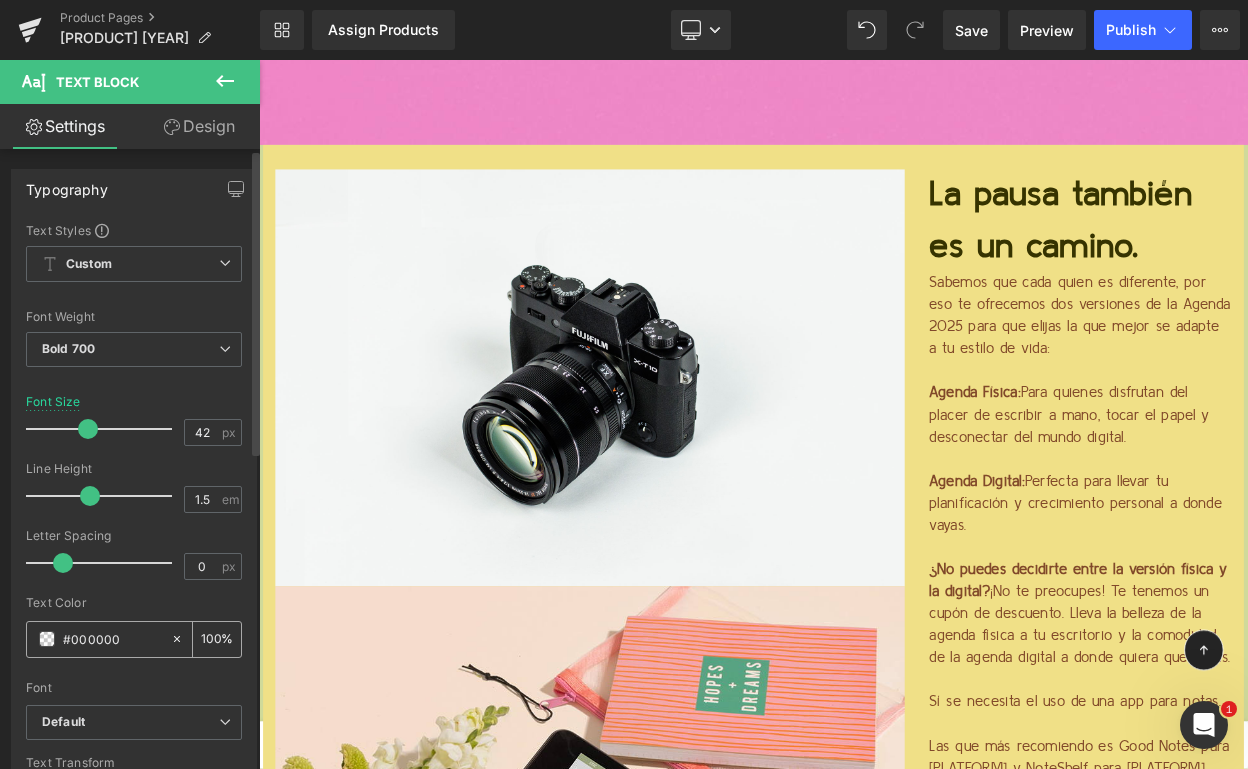 click on "#000000" at bounding box center (112, 639) 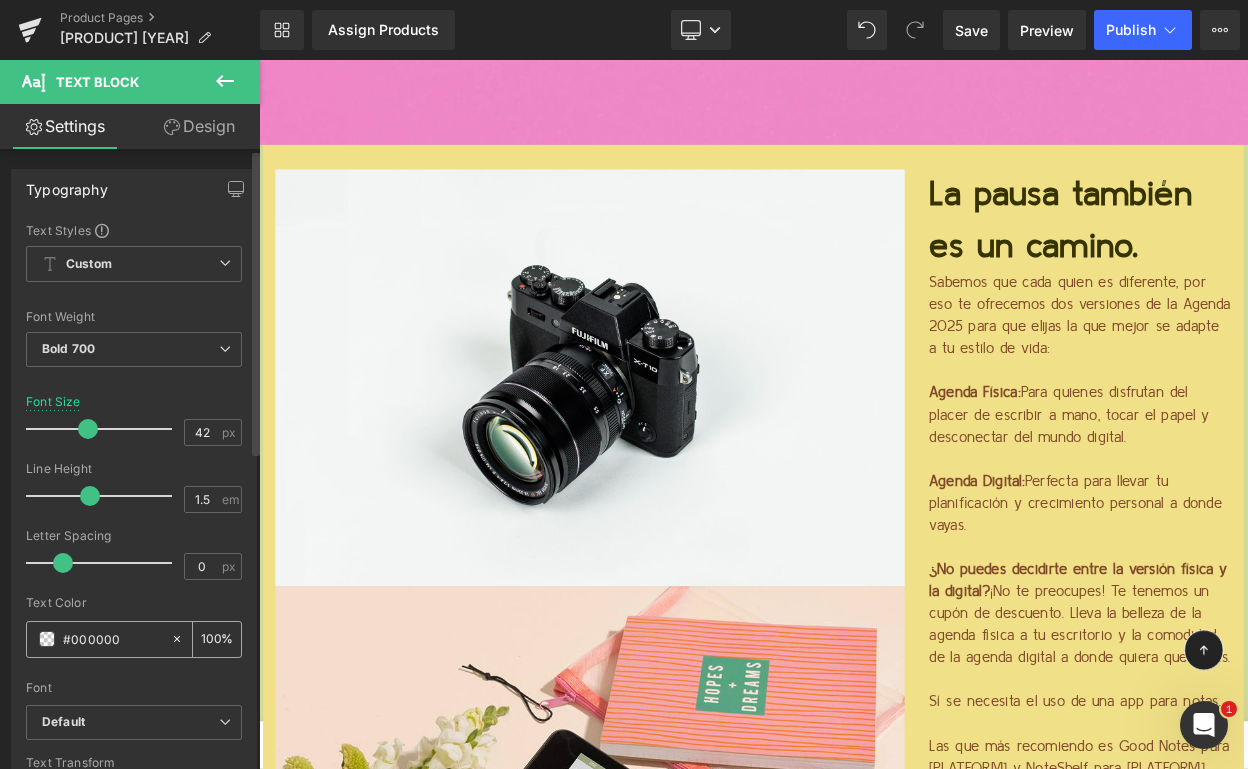 click on "#000000" at bounding box center (112, 639) 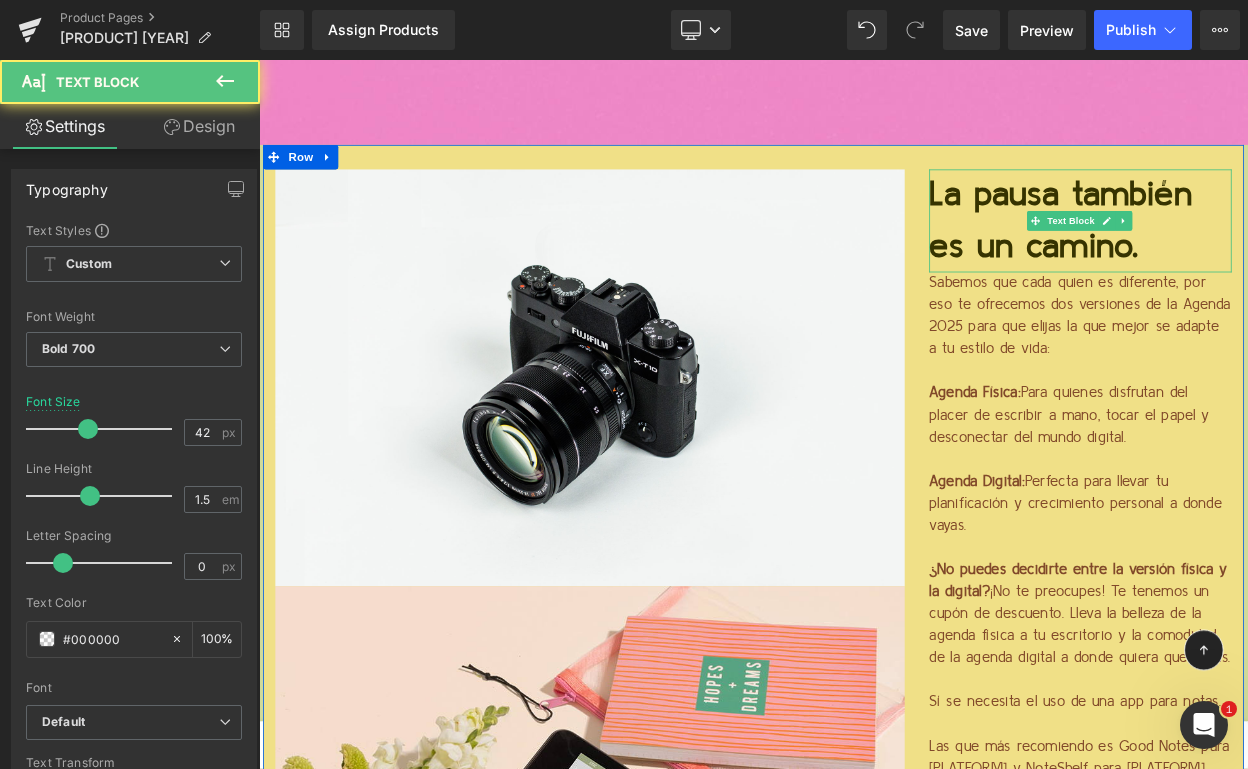 click on "La pausa también es un camino." at bounding box center [1239, 256] 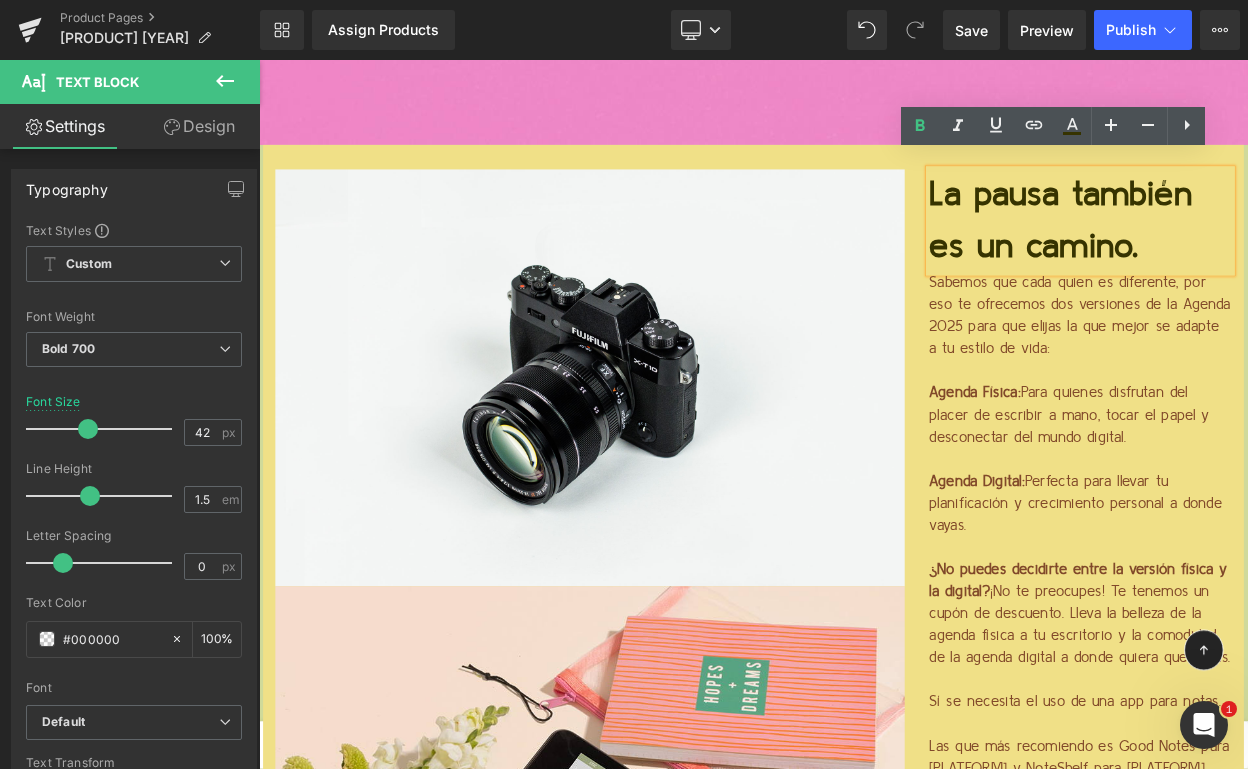 click on "La pausa también es un camino." at bounding box center (1239, 256) 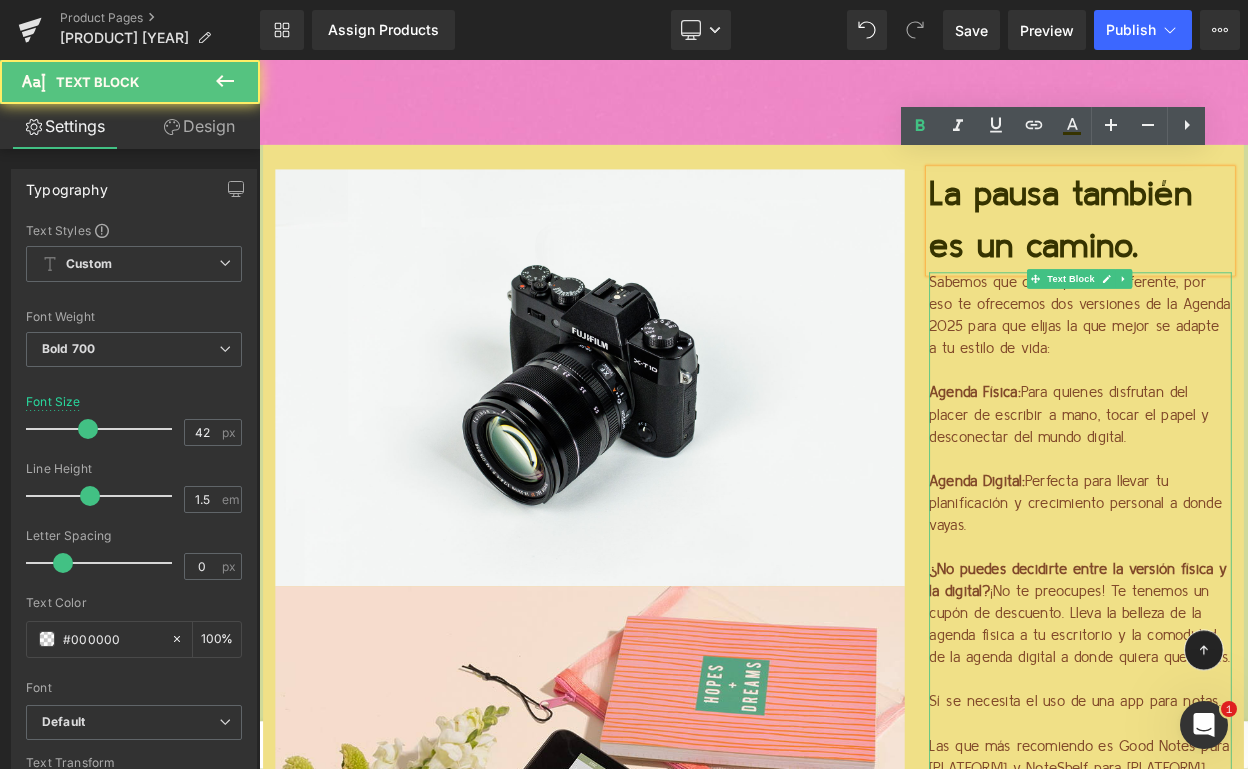 click on "Sabemos que cada quien es diferente, por eso te ofrecemos dos versiones de la Agenda 2025 para que elijas la que mejor se adapte a tu estilo de vida:" at bounding box center [1264, 374] 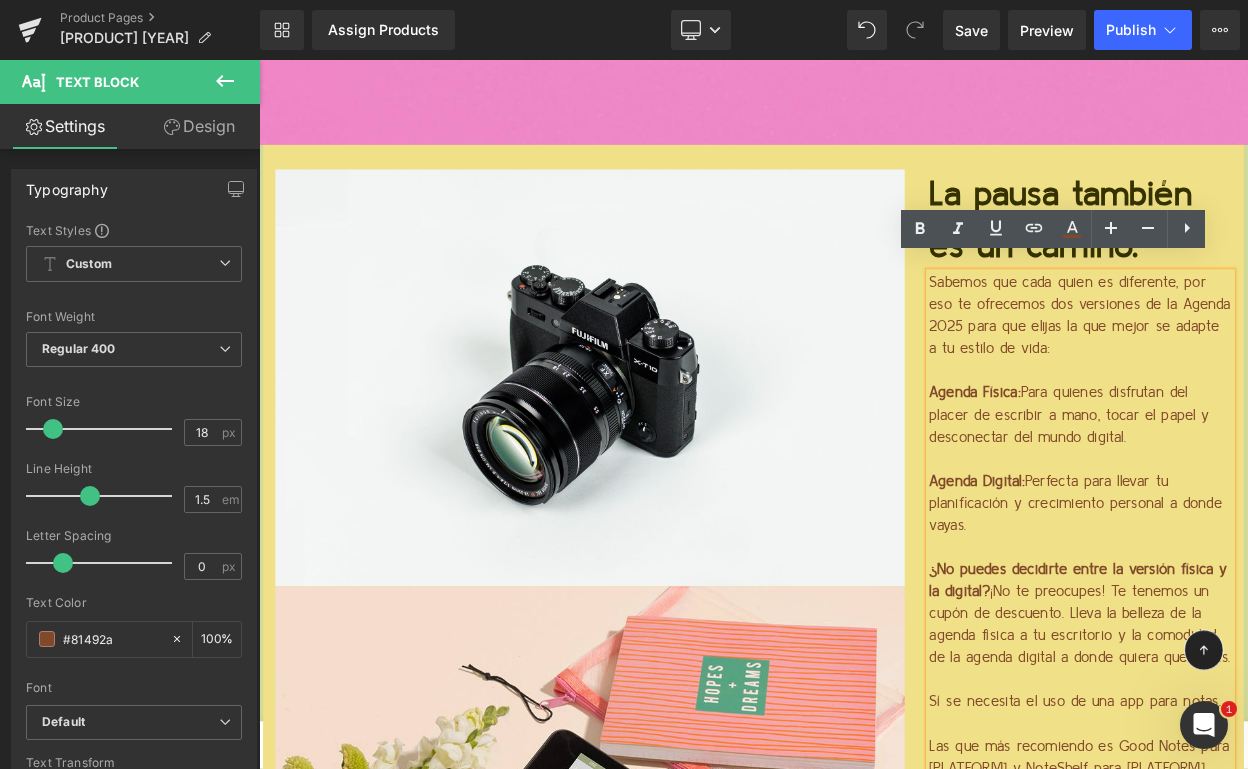 click on "La pausa también es un camino." at bounding box center (1239, 256) 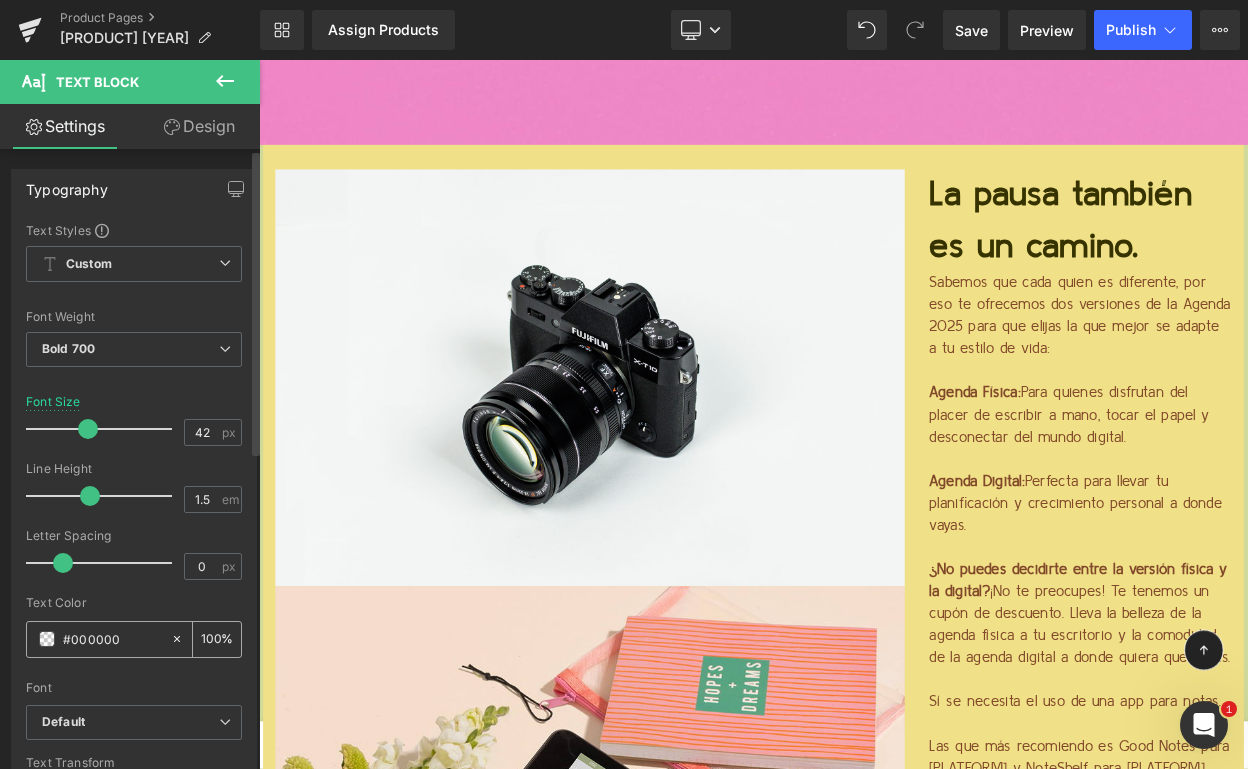 click on "#000000" at bounding box center (112, 639) 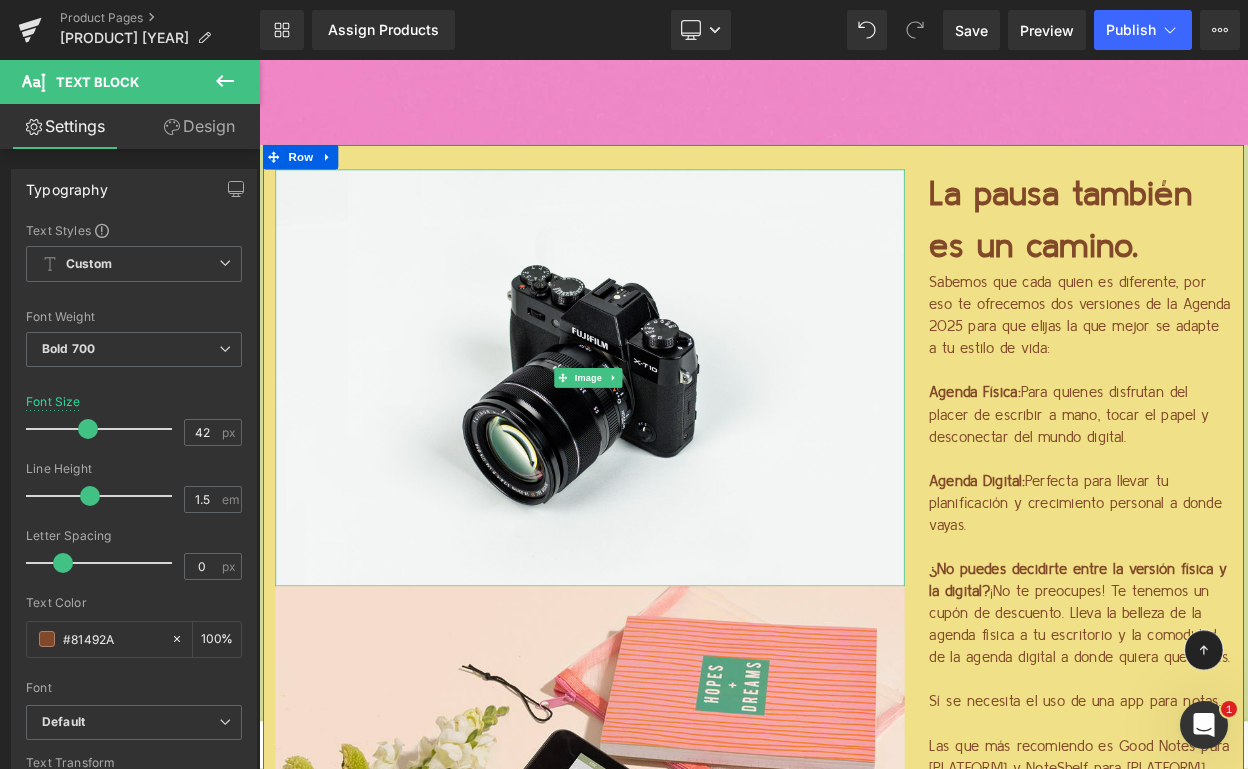 click on "Sabemos que cada quien es diferente, por eso te ofrecemos dos versiones de la Agenda 2025 para que elijas la que mejor se adapte a tu estilo de vida:" at bounding box center [1264, 374] 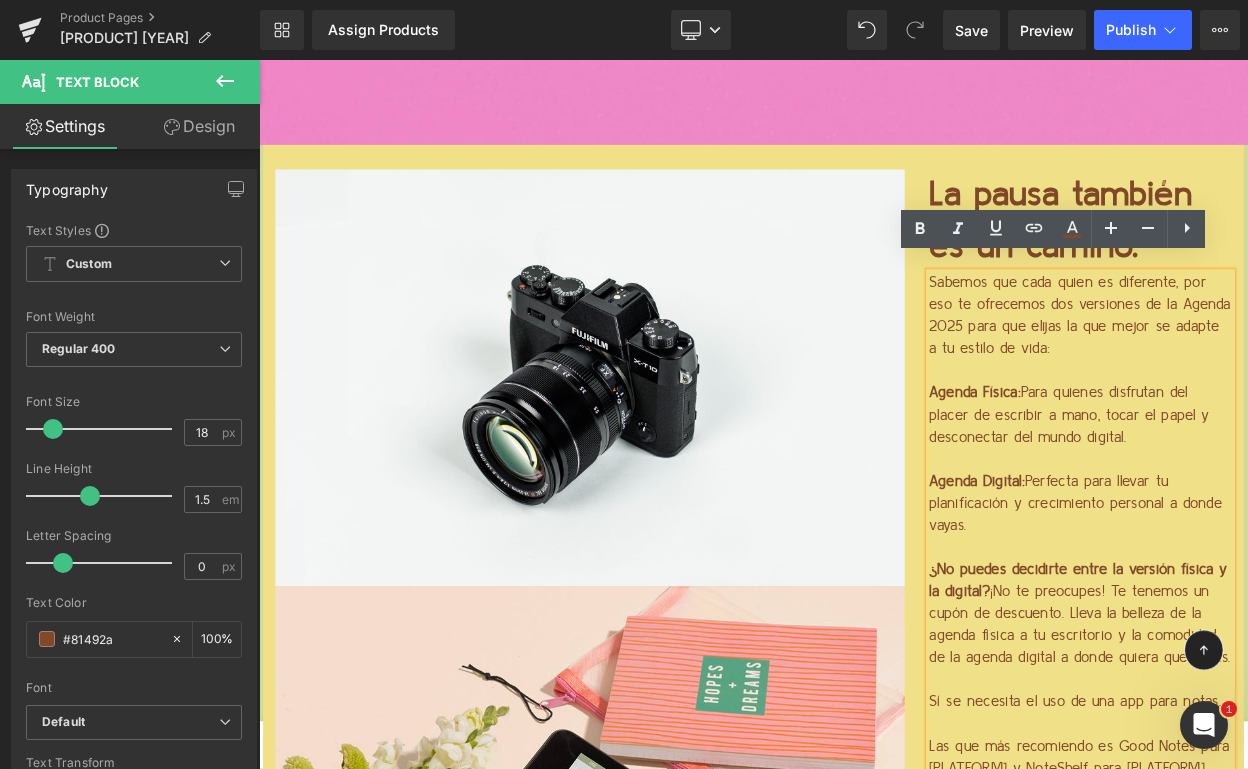 click on "Sabemos que cada quien es diferente, por eso te ofrecemos dos versiones de la Agenda 2025 para que elijas la que mejor se adapte a tu estilo de vida:" at bounding box center [1264, 374] 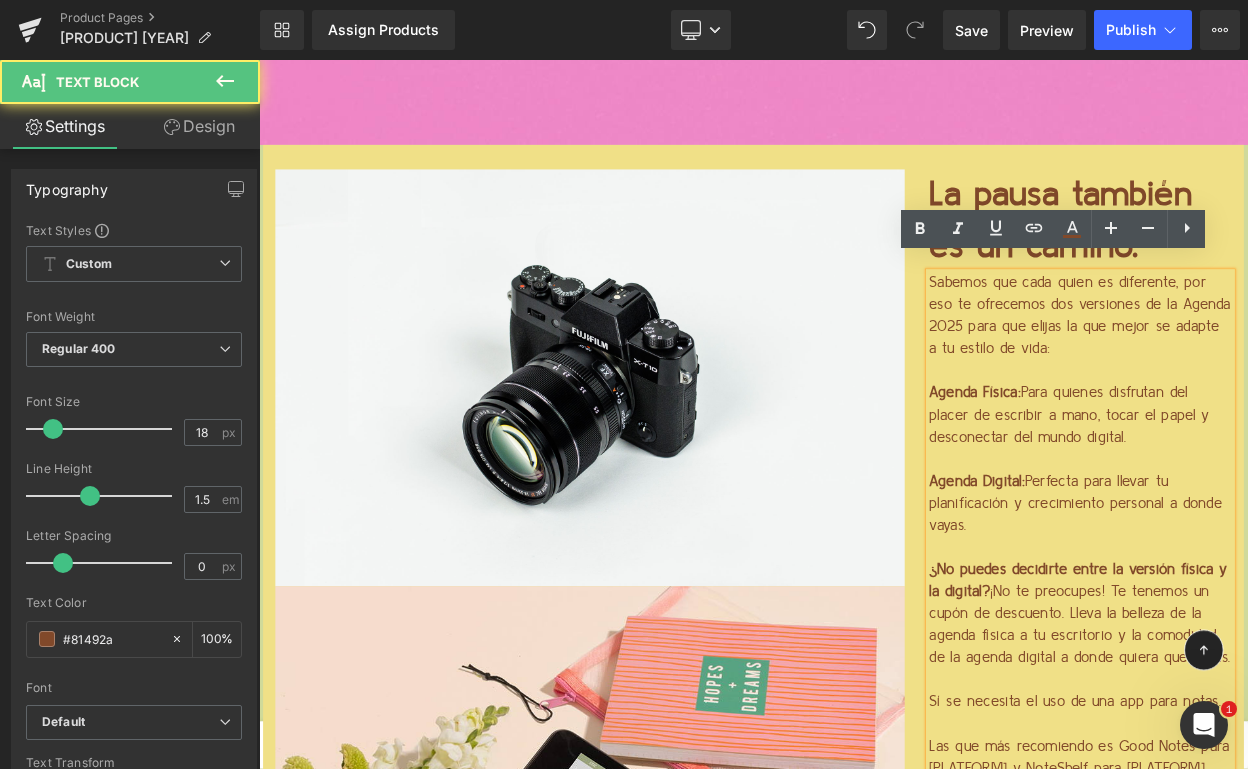 click on "Sabemos que cada quien es diferente, por eso te ofrecemos dos versiones de la Agenda 2025 para que elijas la que mejor se adapte a tu estilo de vida:" at bounding box center (1264, 374) 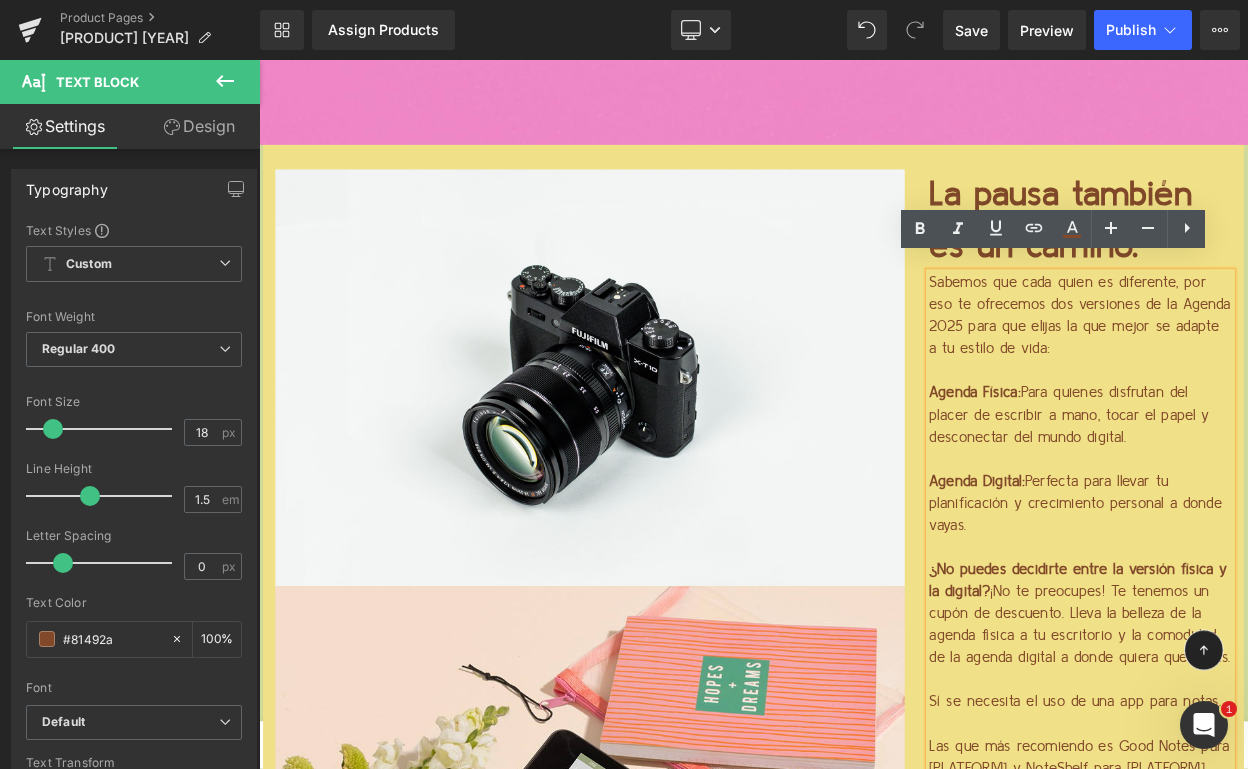 click on "Sabemos que cada quien es diferente, por eso te ofrecemos dos versiones de la Agenda 2025 para que elijas la que mejor se adapte a tu estilo de vida:" at bounding box center (1264, 374) 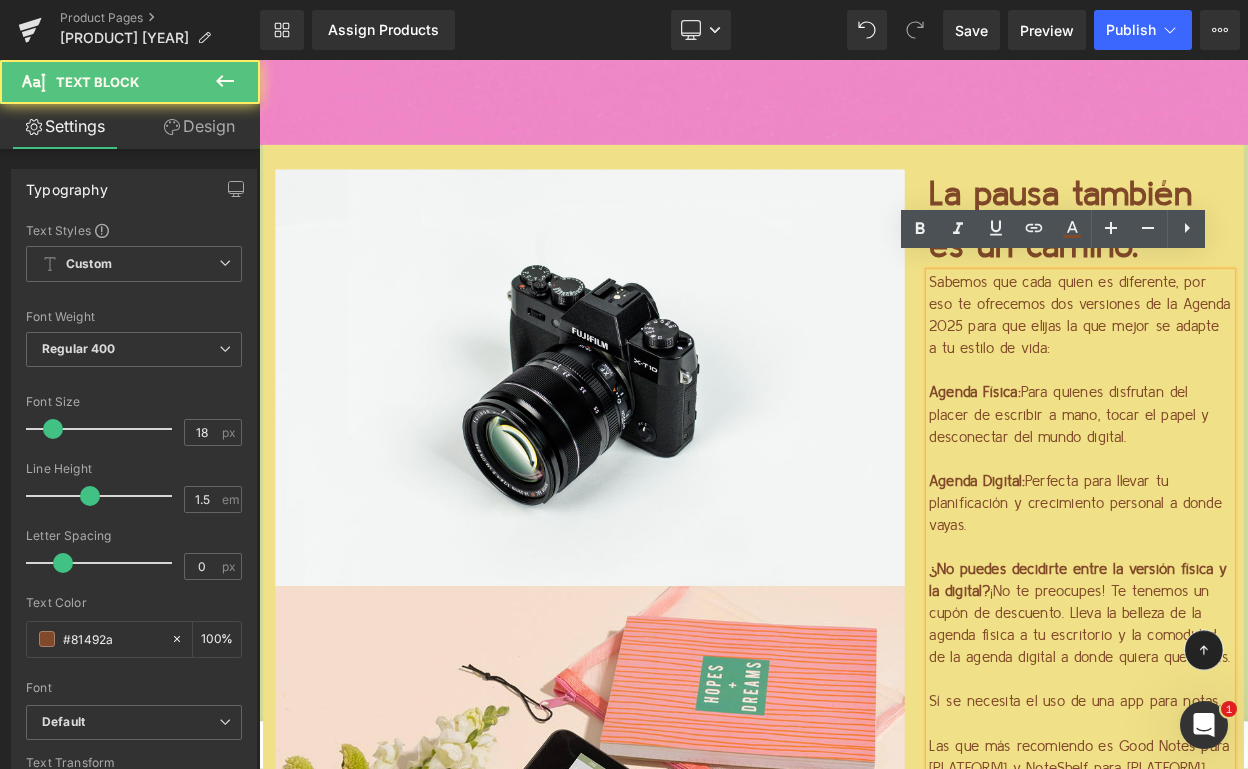 click on "Sabemos que cada quien es diferente, por eso te ofrecemos dos versiones de la Agenda 2025 para que elijas la que mejor se adapte a tu estilo de vida:" at bounding box center (1264, 374) 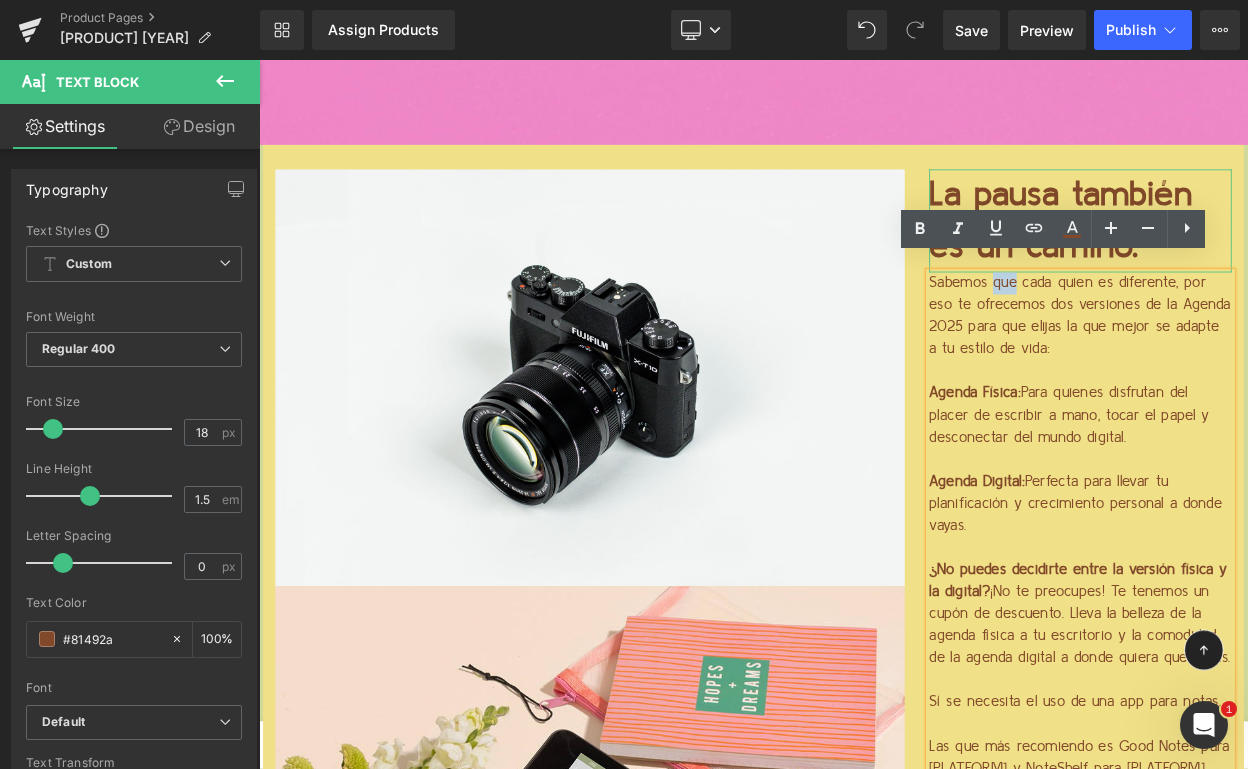 click on "La pausa también es un camino." at bounding box center (1239, 256) 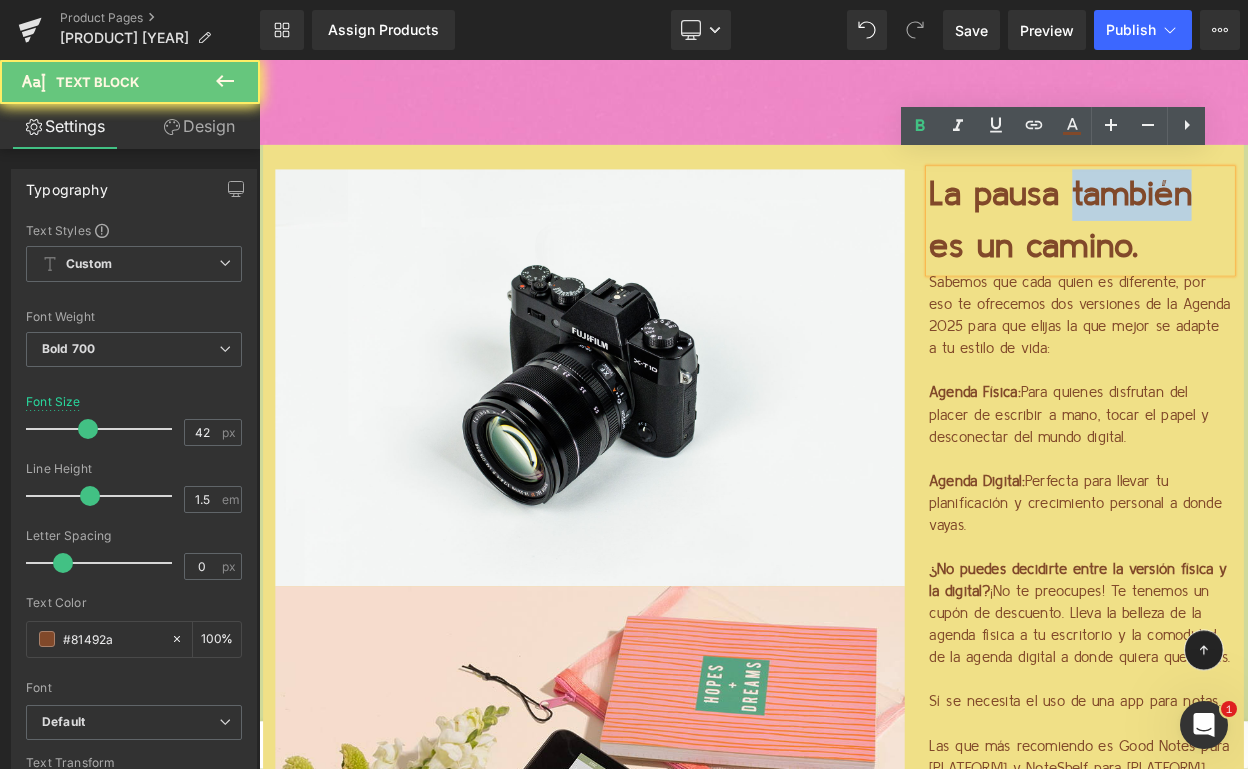 click on "La pausa también es un camino." at bounding box center (1239, 256) 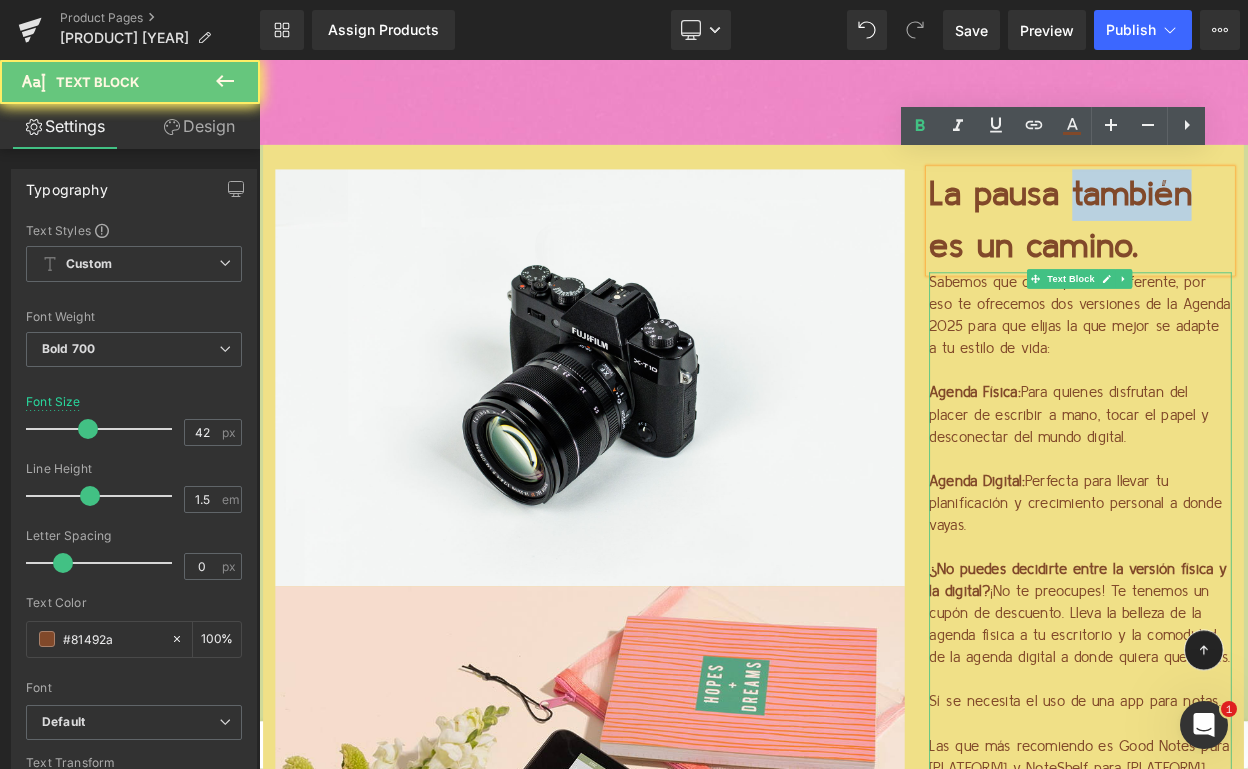 click on "Sabemos que cada quien es diferente, por eso te ofrecemos dos versiones de la Agenda 2025 para que elijas la que mejor se adapte a tu estilo de vida:" at bounding box center [1264, 374] 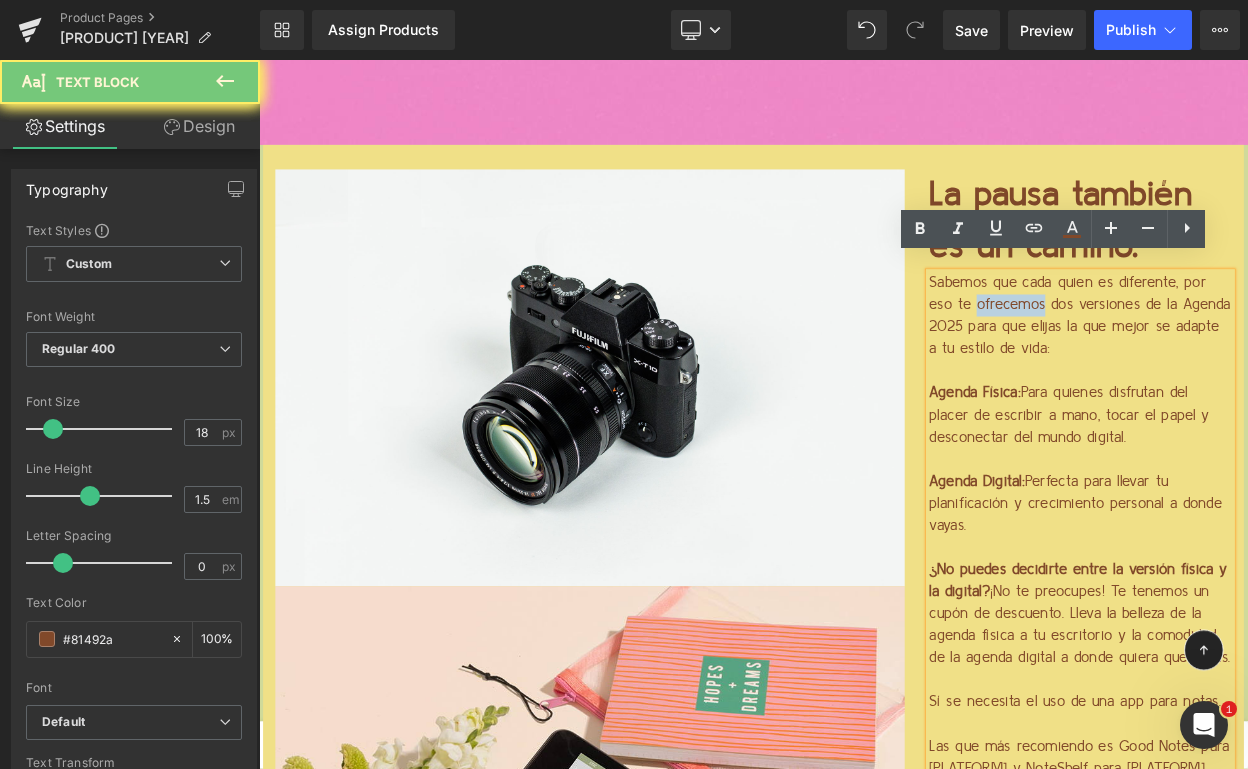 click on "Sabemos que cada quien es diferente, por eso te ofrecemos dos versiones de la Agenda 2025 para que elijas la que mejor se adapte a tu estilo de vida:" at bounding box center [1264, 374] 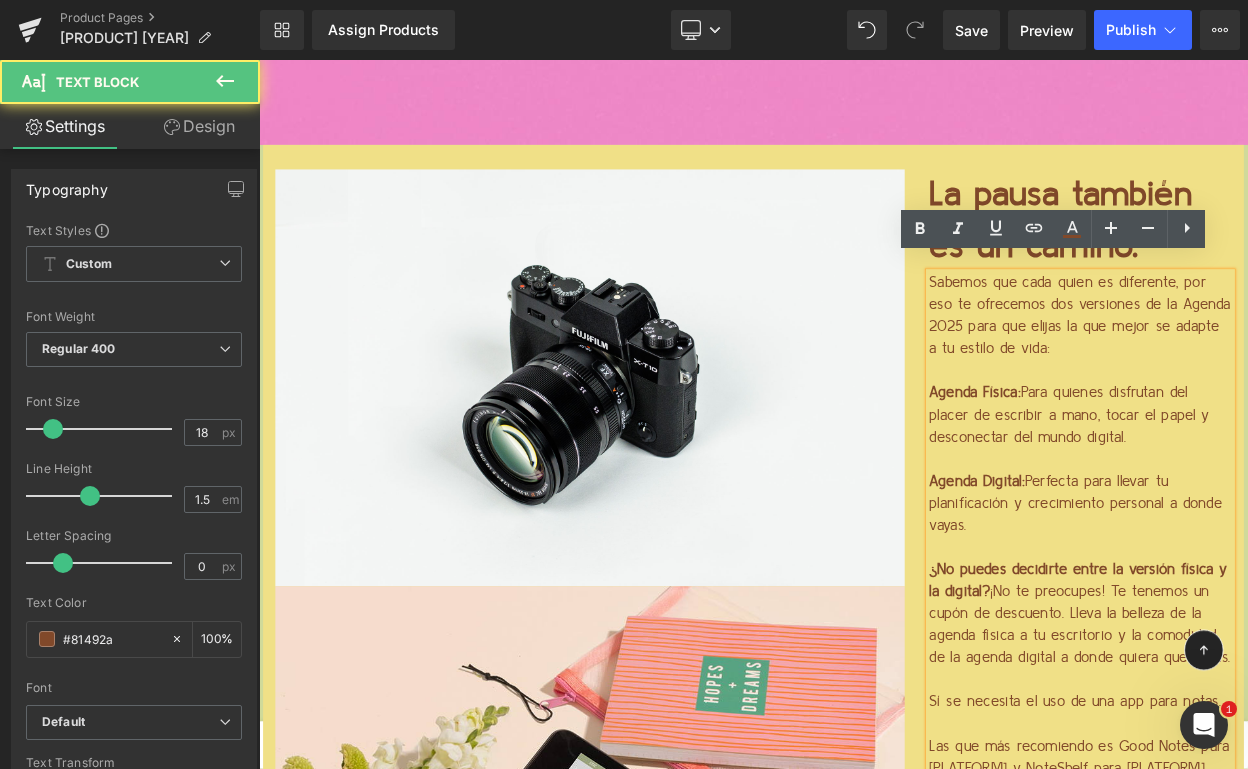 click on "Sabemos que cada quien es diferente, por eso te ofrecemos dos versiones de la Agenda 2025 para que elijas la que mejor se adapte a tu estilo de vida:" at bounding box center (1264, 374) 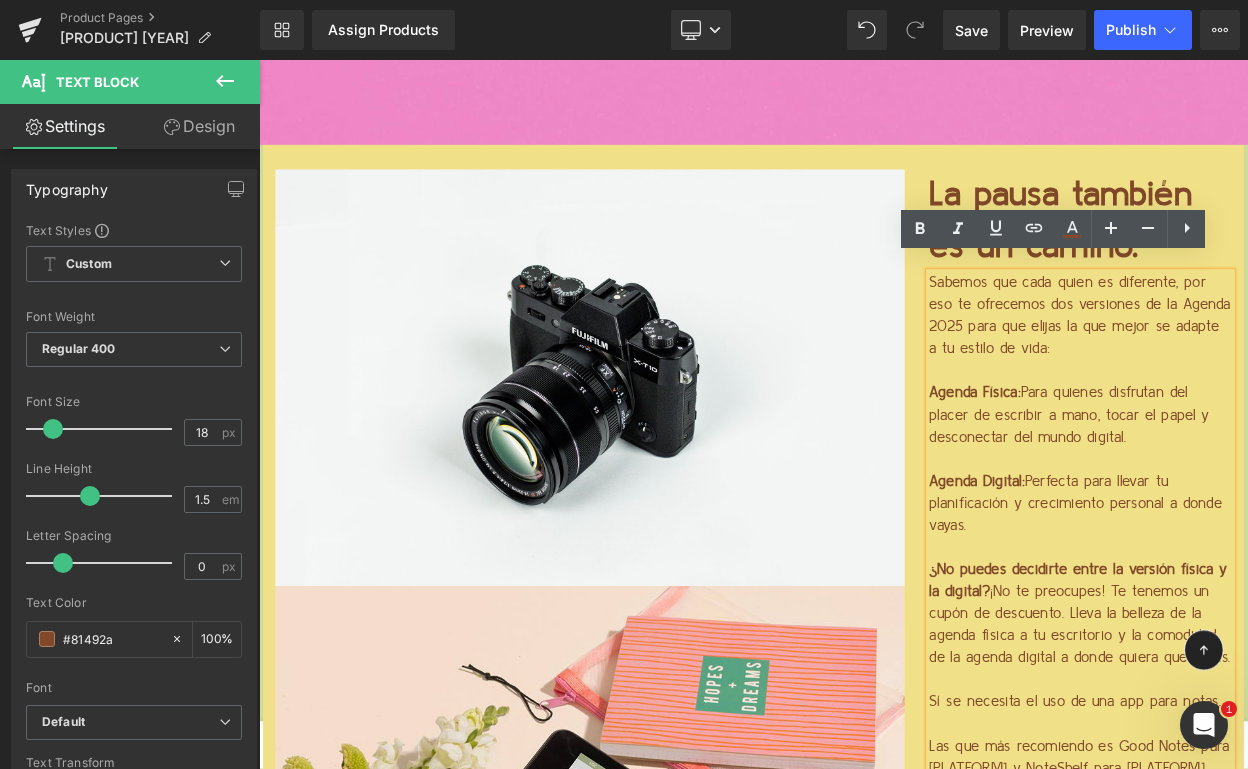 drag, startPoint x: 1075, startPoint y: 319, endPoint x: 1239, endPoint y: 428, distance: 196.91876 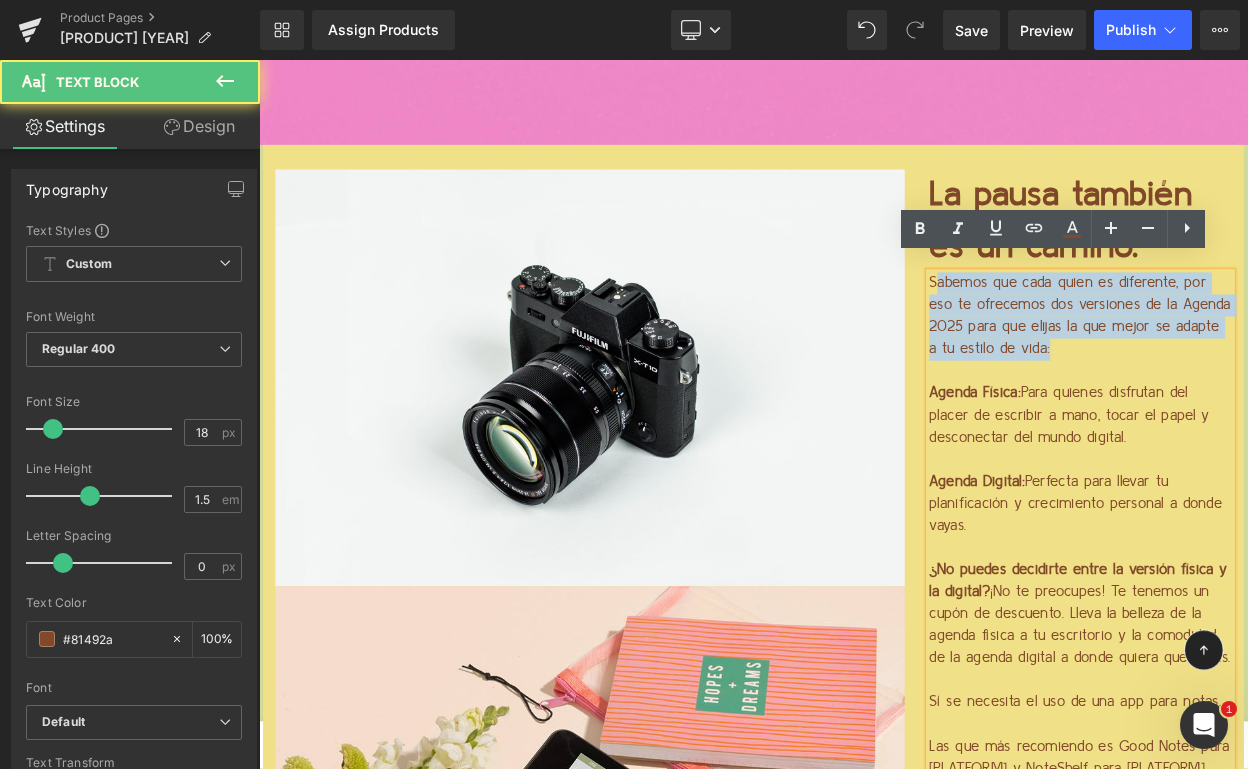 drag, startPoint x: 1218, startPoint y: 403, endPoint x: 1075, endPoint y: 307, distance: 172.2353 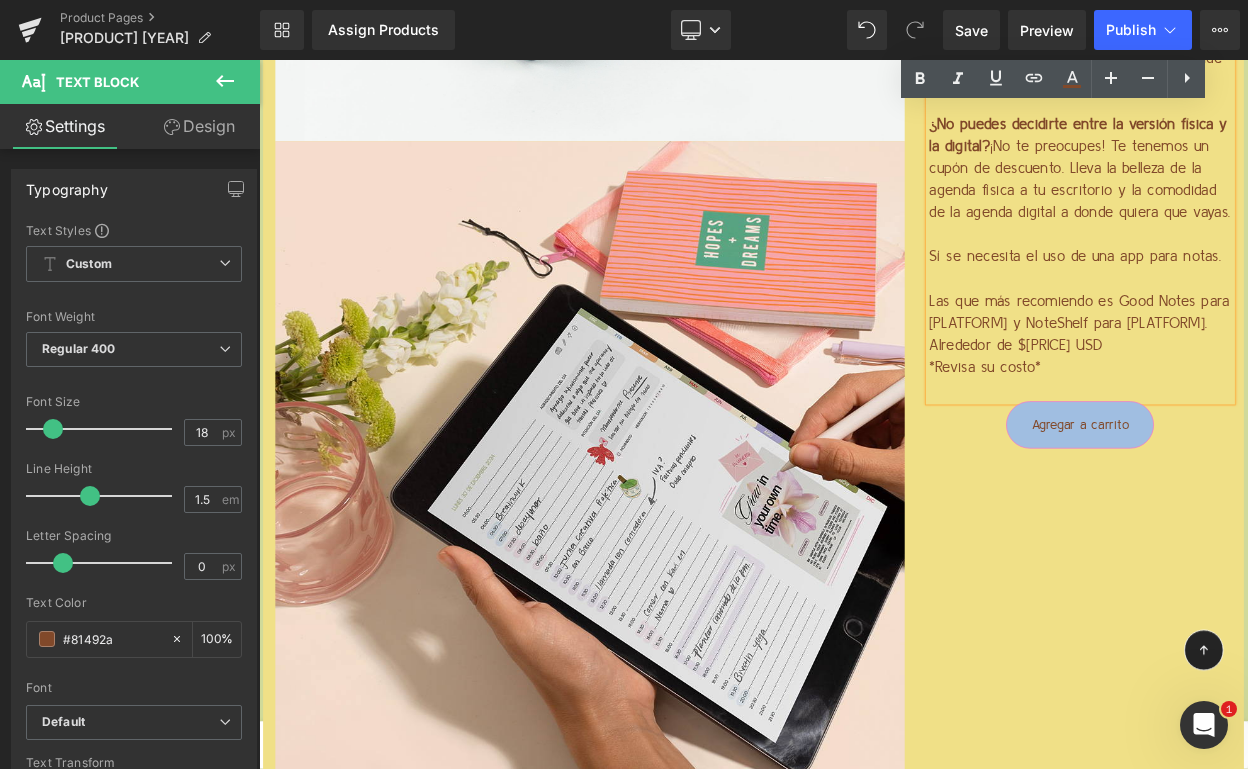 scroll, scrollTop: 5303, scrollLeft: 0, axis: vertical 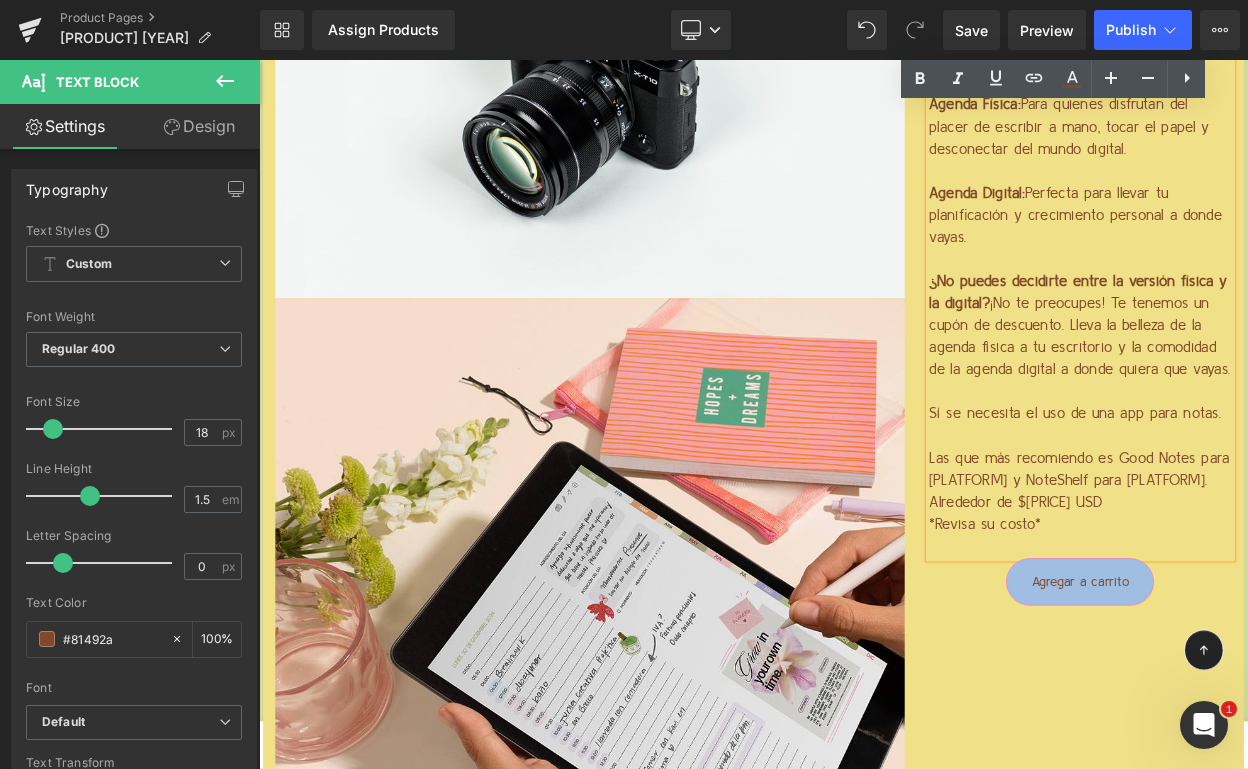 click on "Alrededor de $[PRICE] USD" at bounding box center (1264, 601) 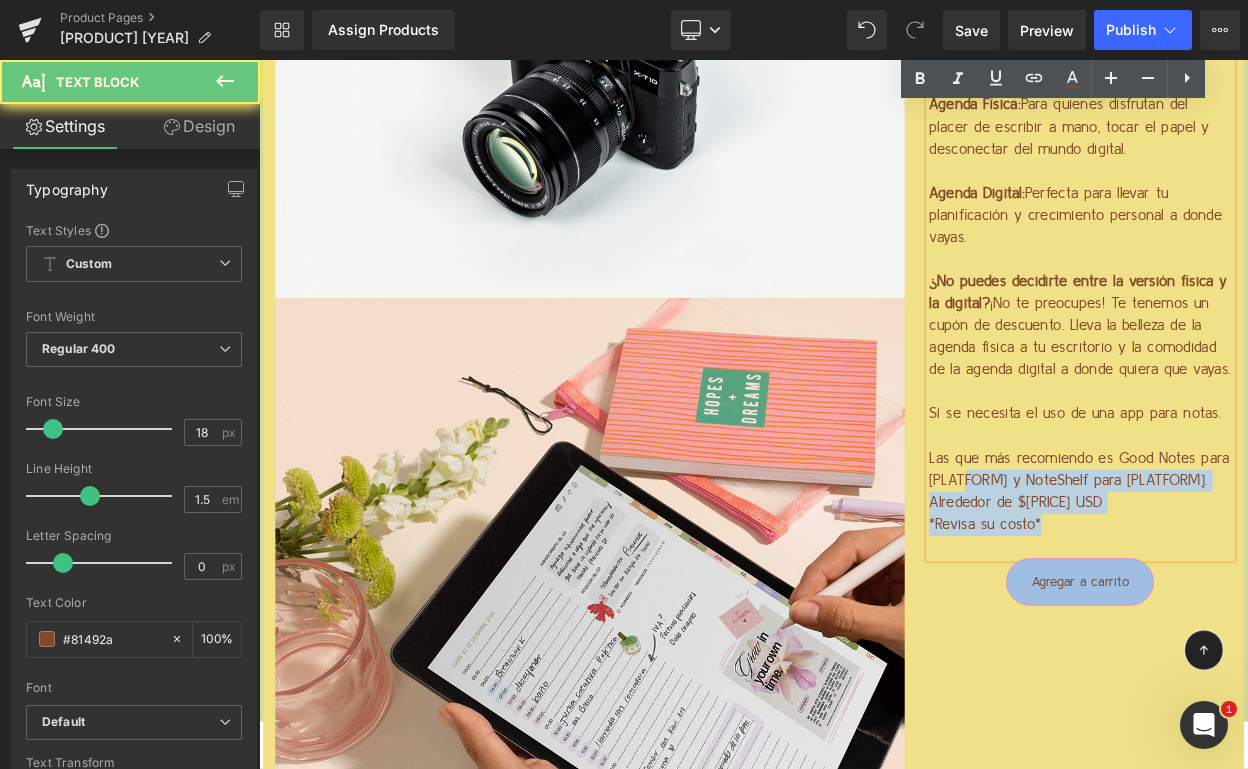 drag, startPoint x: 1204, startPoint y: 602, endPoint x: 1110, endPoint y: 544, distance: 110.45361 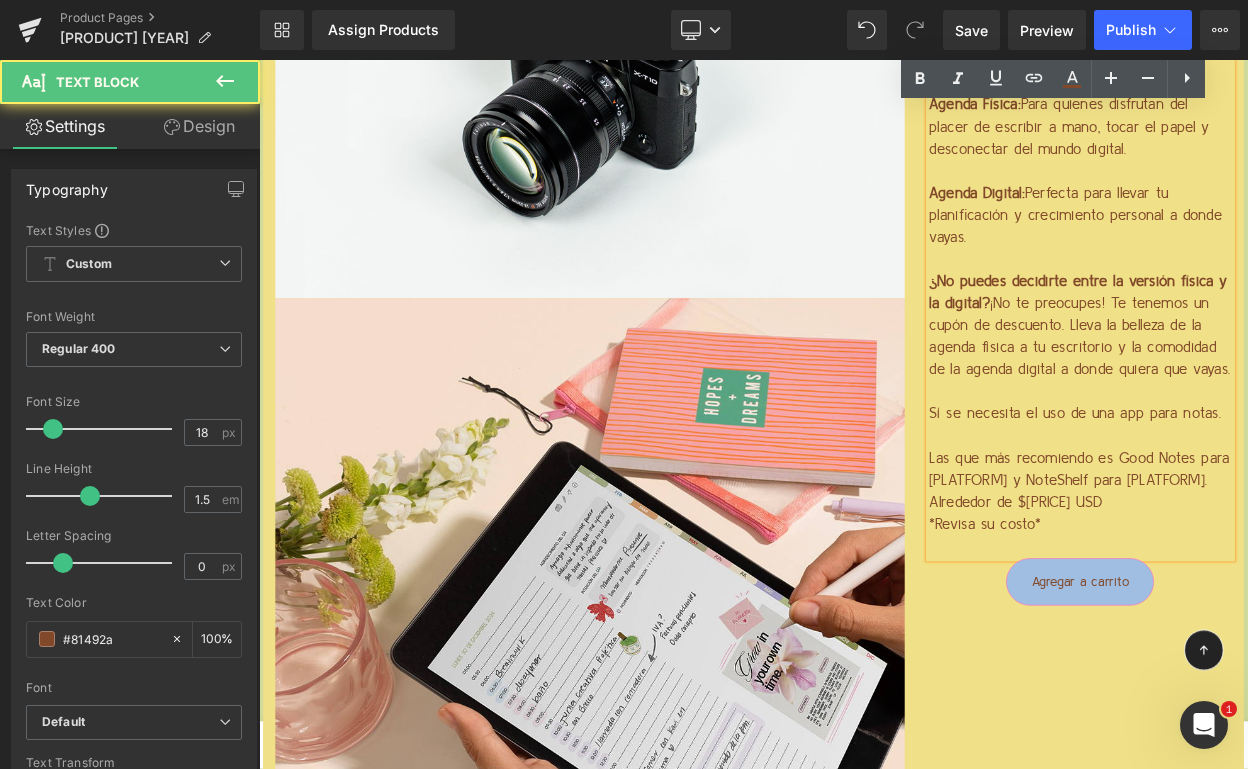 click at bounding box center [1264, 520] 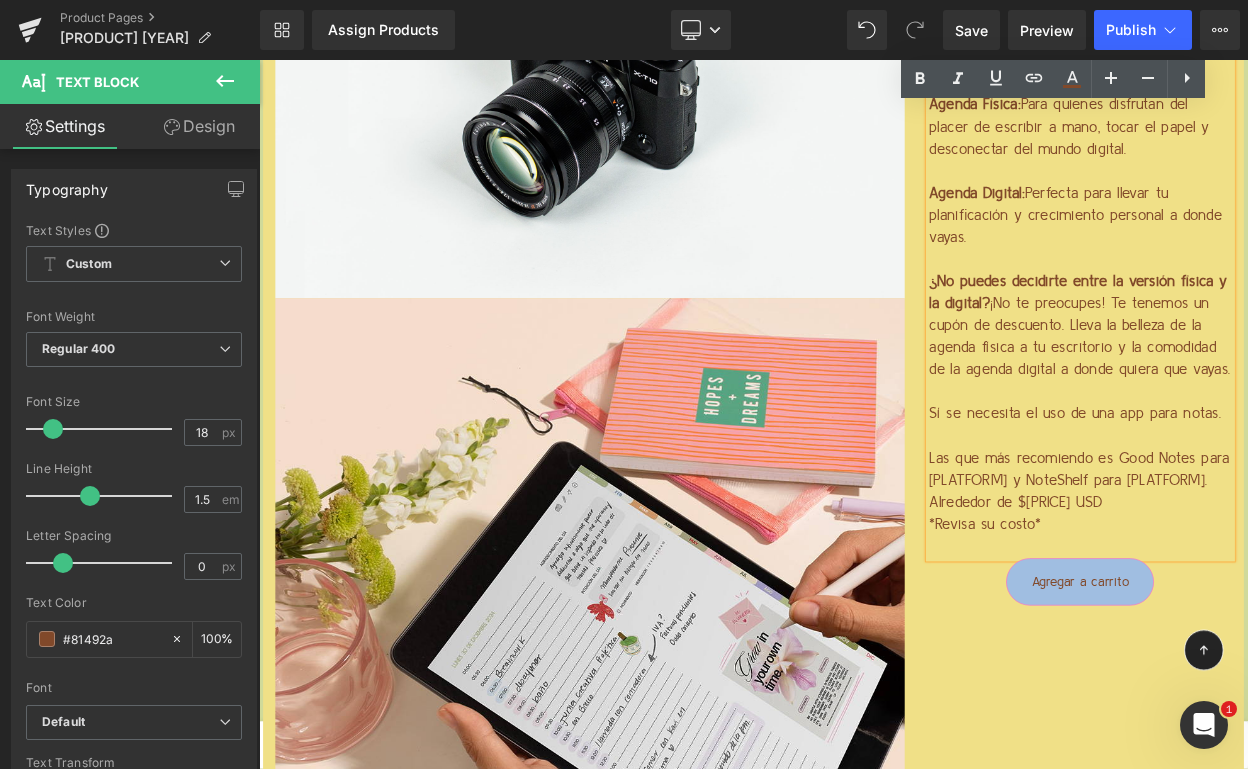 click at bounding box center (1264, 466) 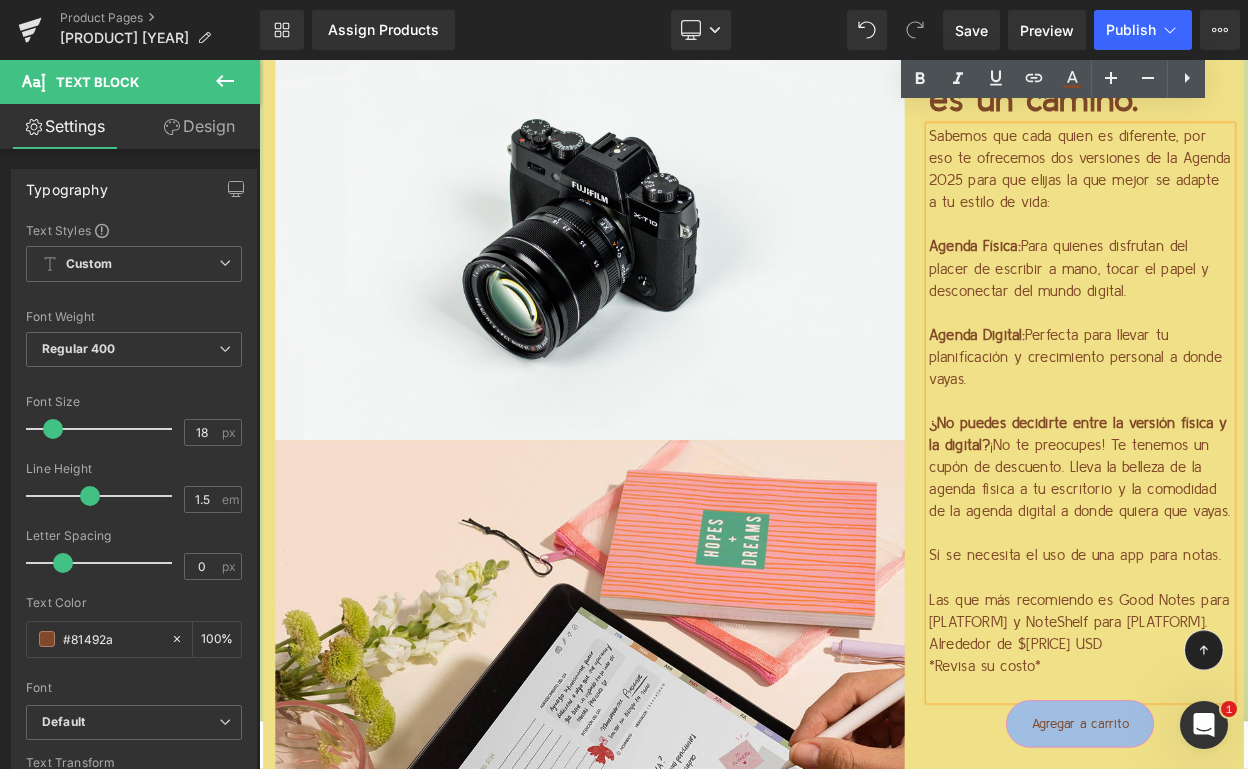 scroll, scrollTop: 5005, scrollLeft: 0, axis: vertical 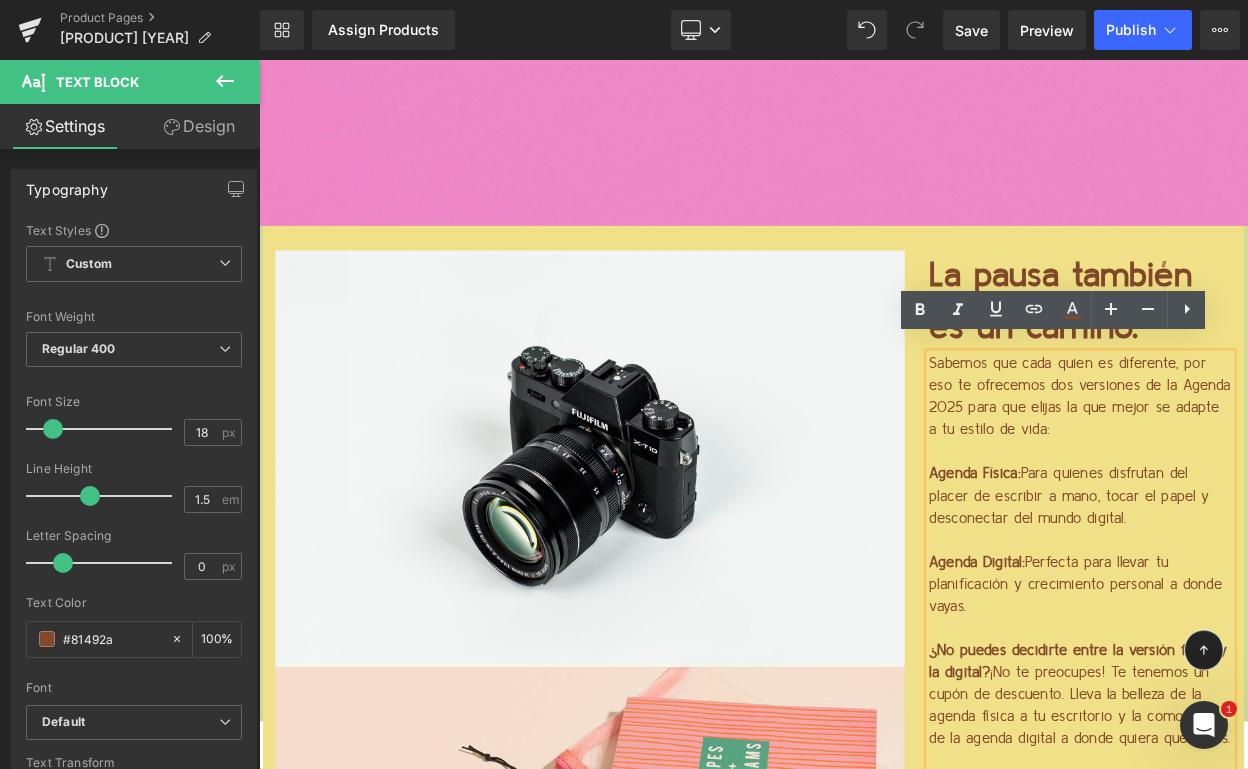 click on "Sabemos que cada quien es diferente, por eso te ofrecemos dos versiones de la Agenda 2025 para que elijas la que mejor se adapte a tu estilo de vida:" at bounding box center [1264, 473] 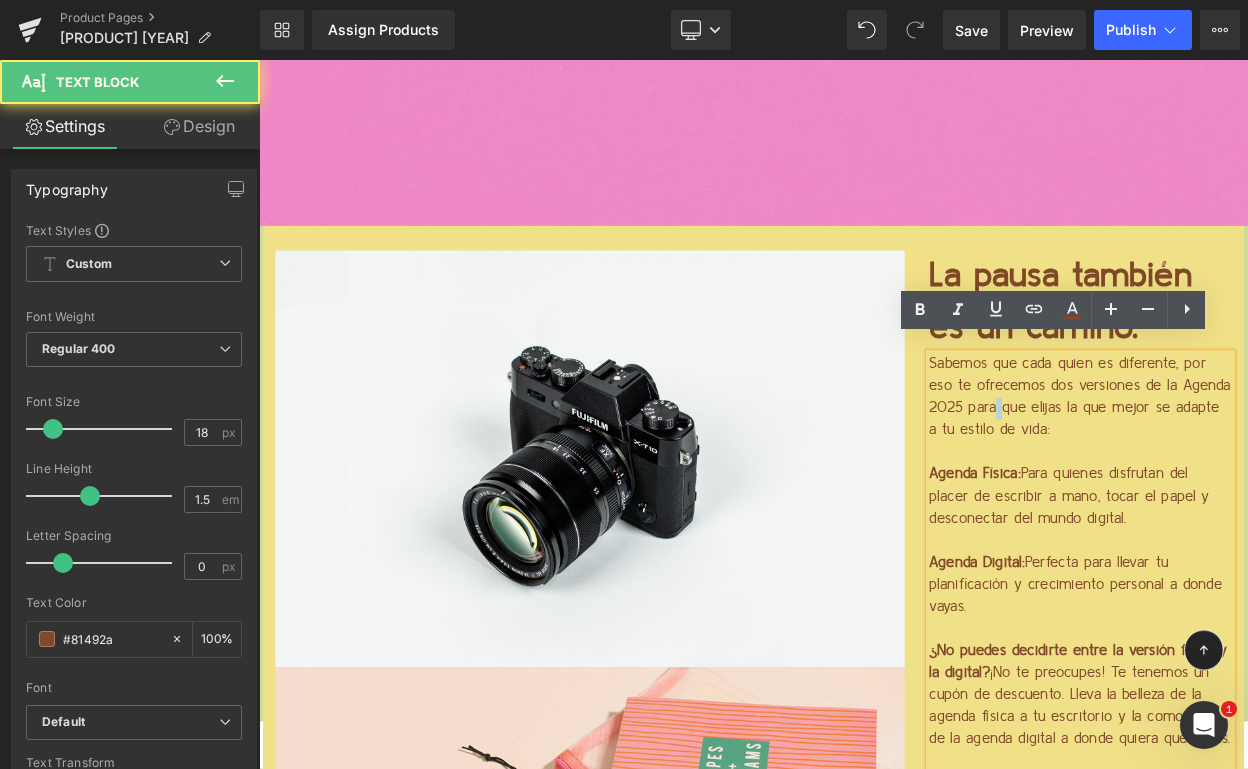 click on "Sabemos que cada quien es diferente, por eso te ofrecemos dos versiones de la Agenda 2025 para que elijas la que mejor se adapte a tu estilo de vida:" at bounding box center (1264, 473) 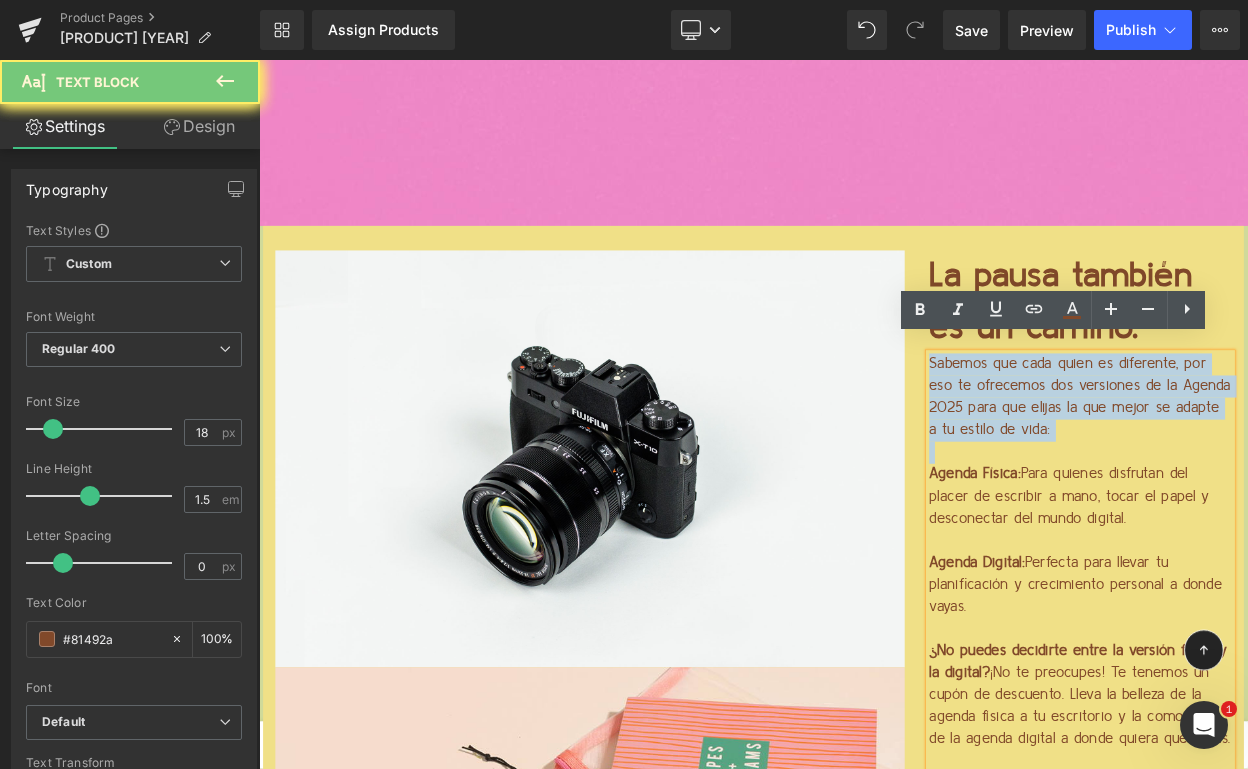 click on "Sabemos que cada quien es diferente, por eso te ofrecemos dos versiones de la Agenda 2025 para que elijas la que mejor se adapte a tu estilo de vida:" at bounding box center (1264, 473) 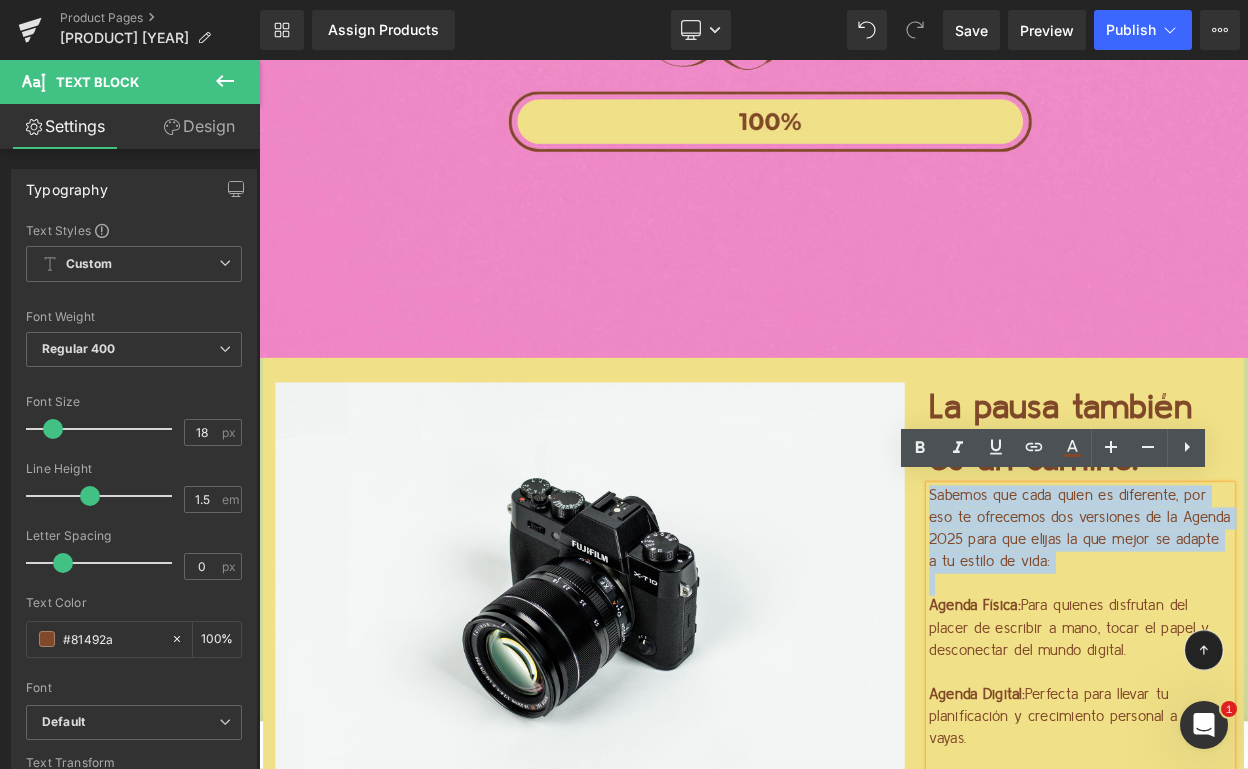 scroll, scrollTop: 4695, scrollLeft: 0, axis: vertical 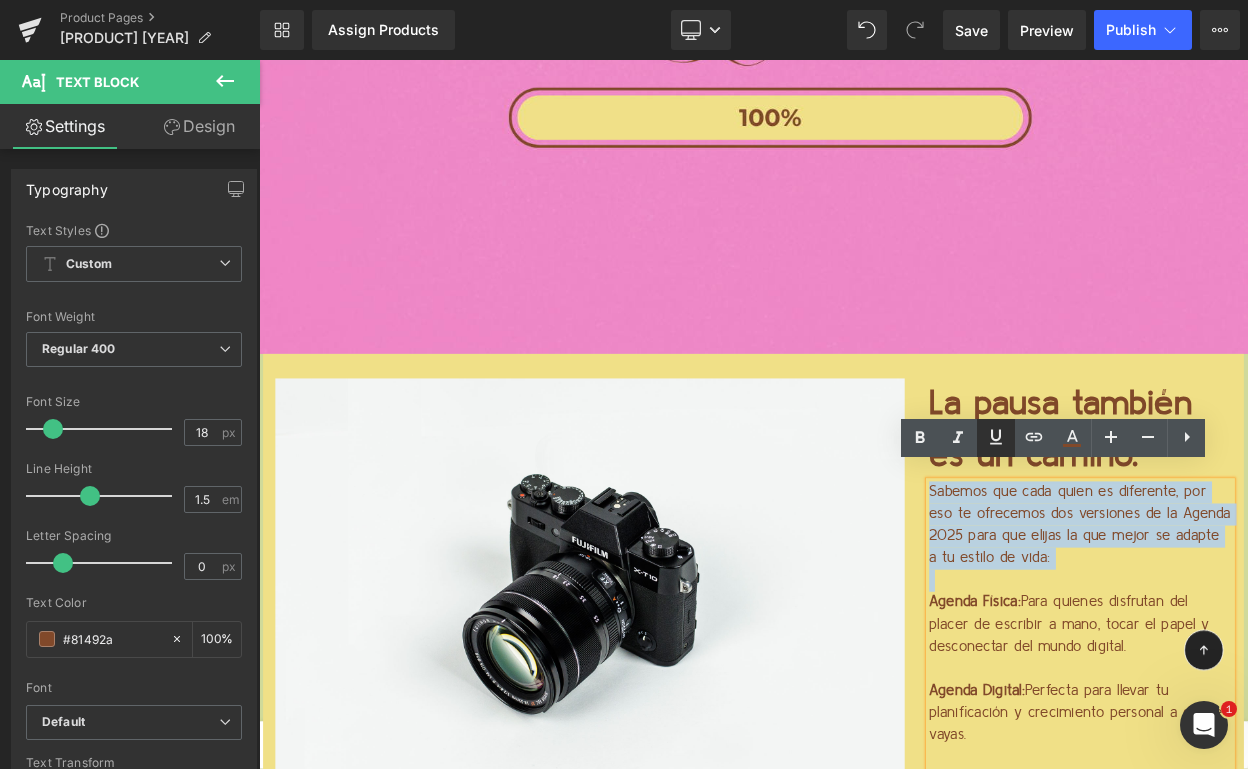 click on "Sabemos que cada quien es diferente, por eso te ofrecemos dos versiones de la Agenda 2025 para que elijas la que mejor se adapte a tu estilo de vida:" at bounding box center [1264, 629] 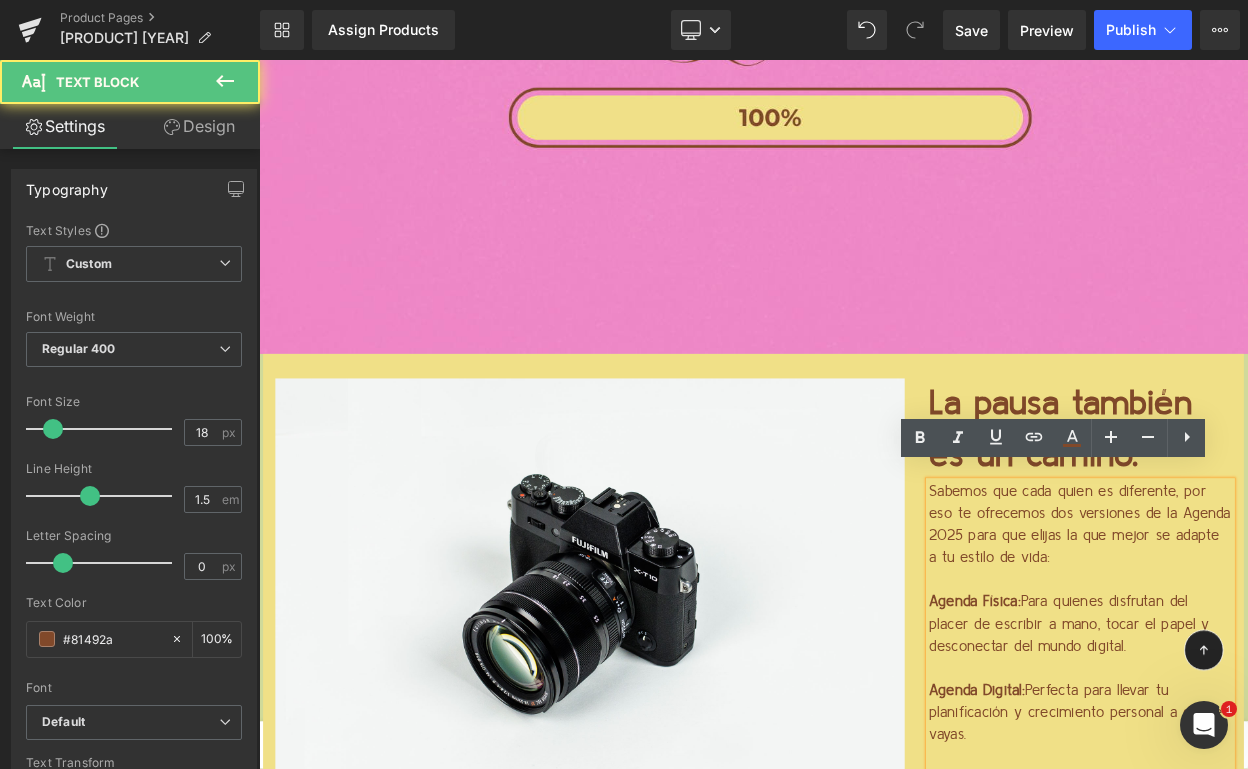 click on "Agenda Física:" at bounding box center (1135, 723) 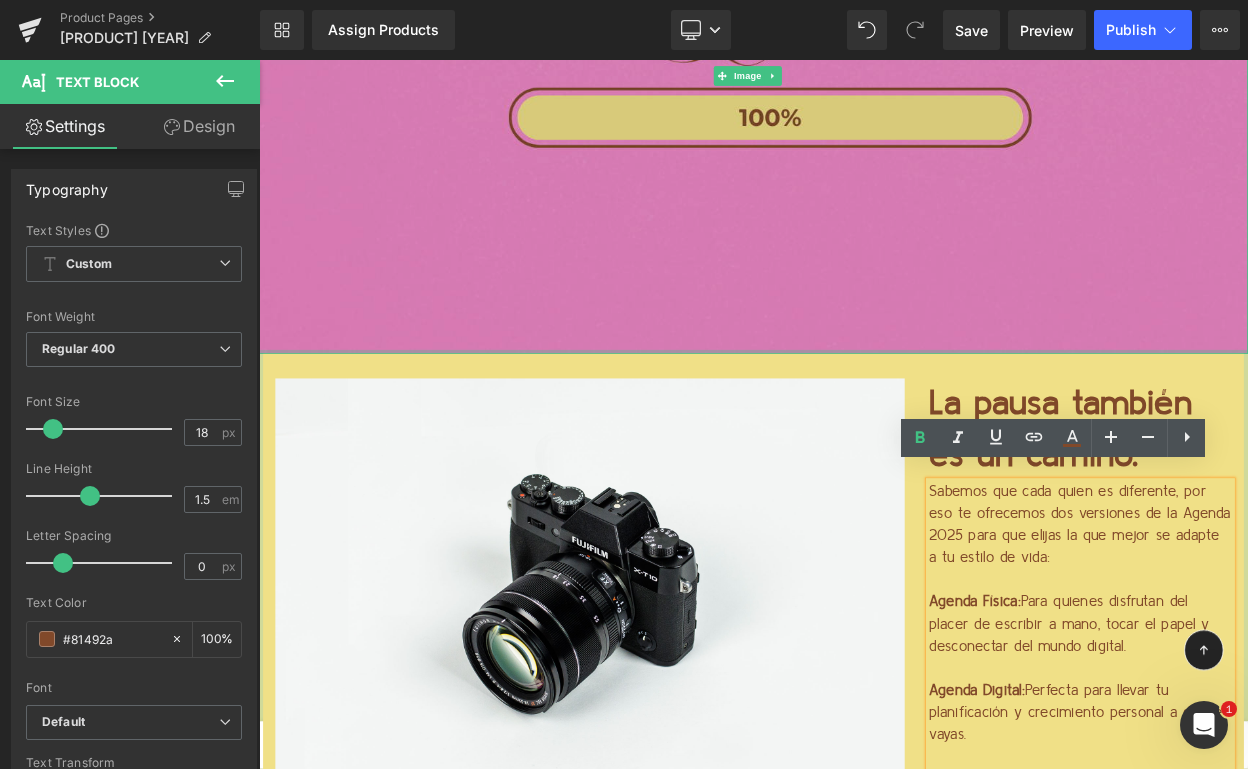 click at bounding box center (864, 416) 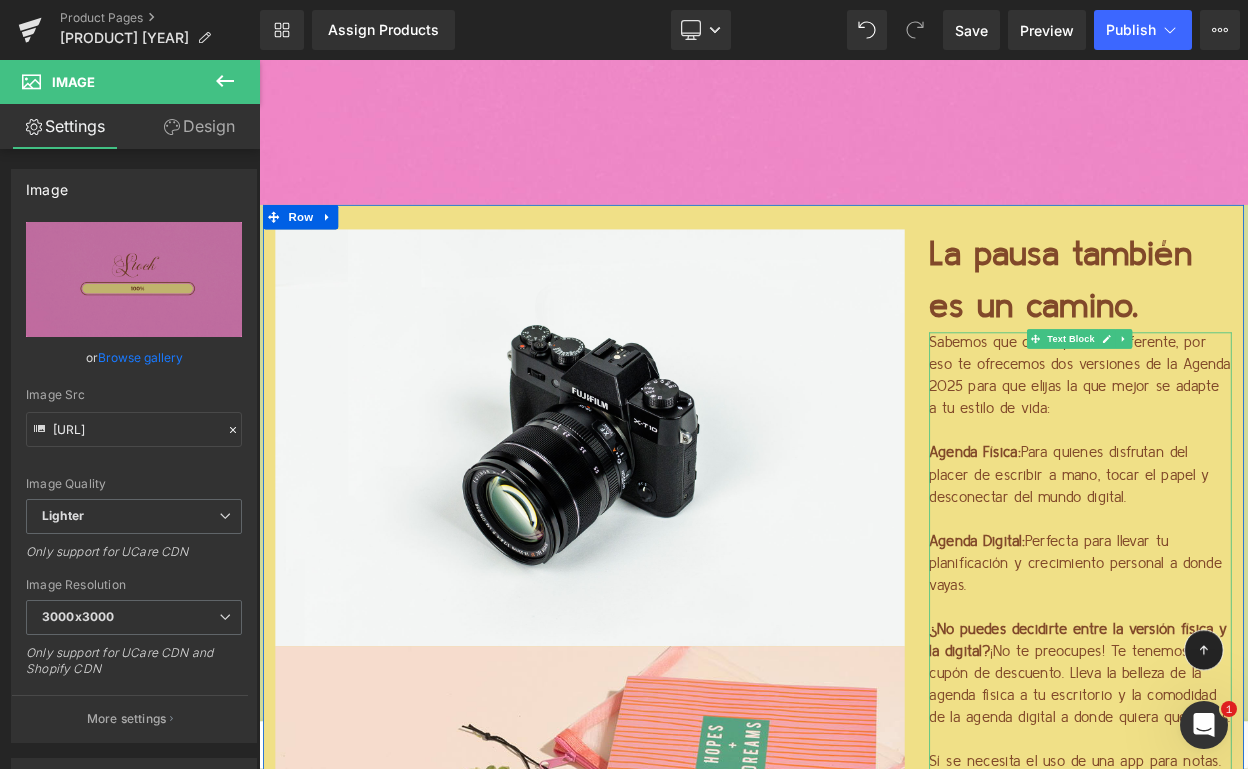 scroll, scrollTop: 4913, scrollLeft: 0, axis: vertical 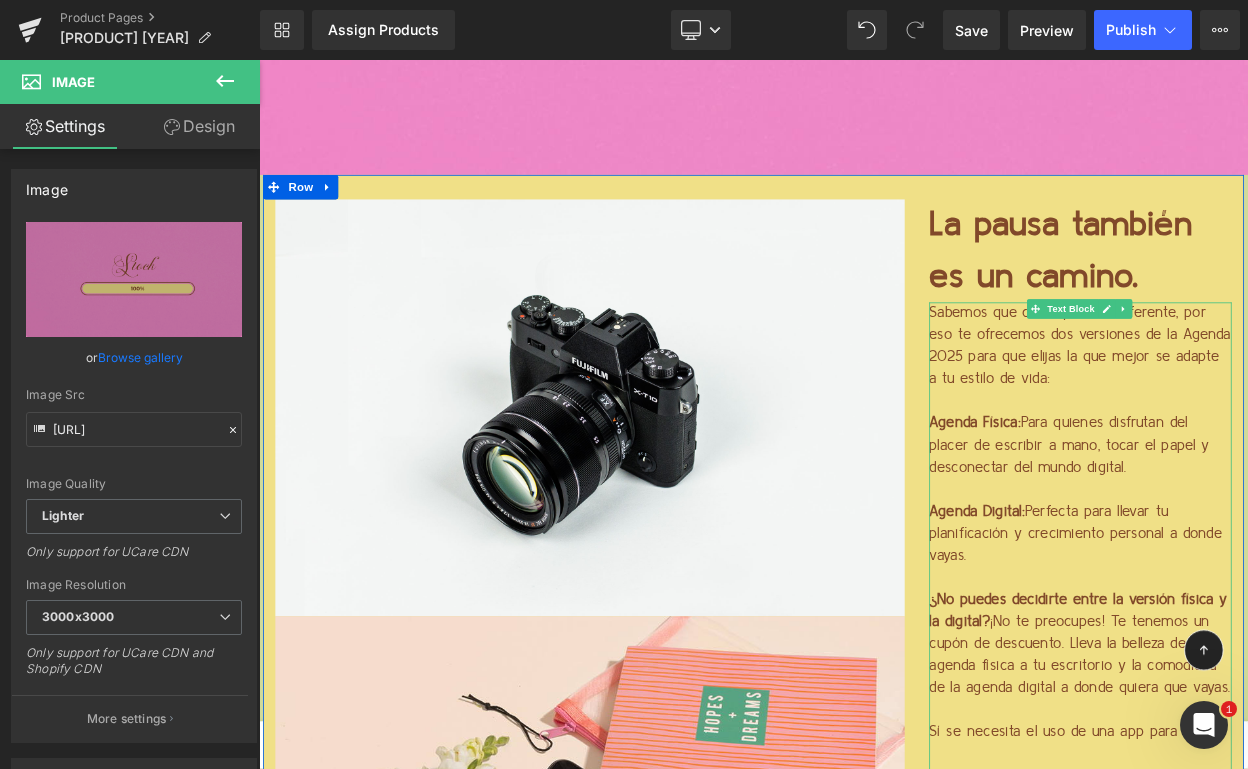 click on "Sabemos que cada quien es diferente, por eso te ofrecemos dos versiones de la Agenda 2025 para que elijas la que mejor se adapte a tu estilo de vida:" at bounding box center [1264, 411] 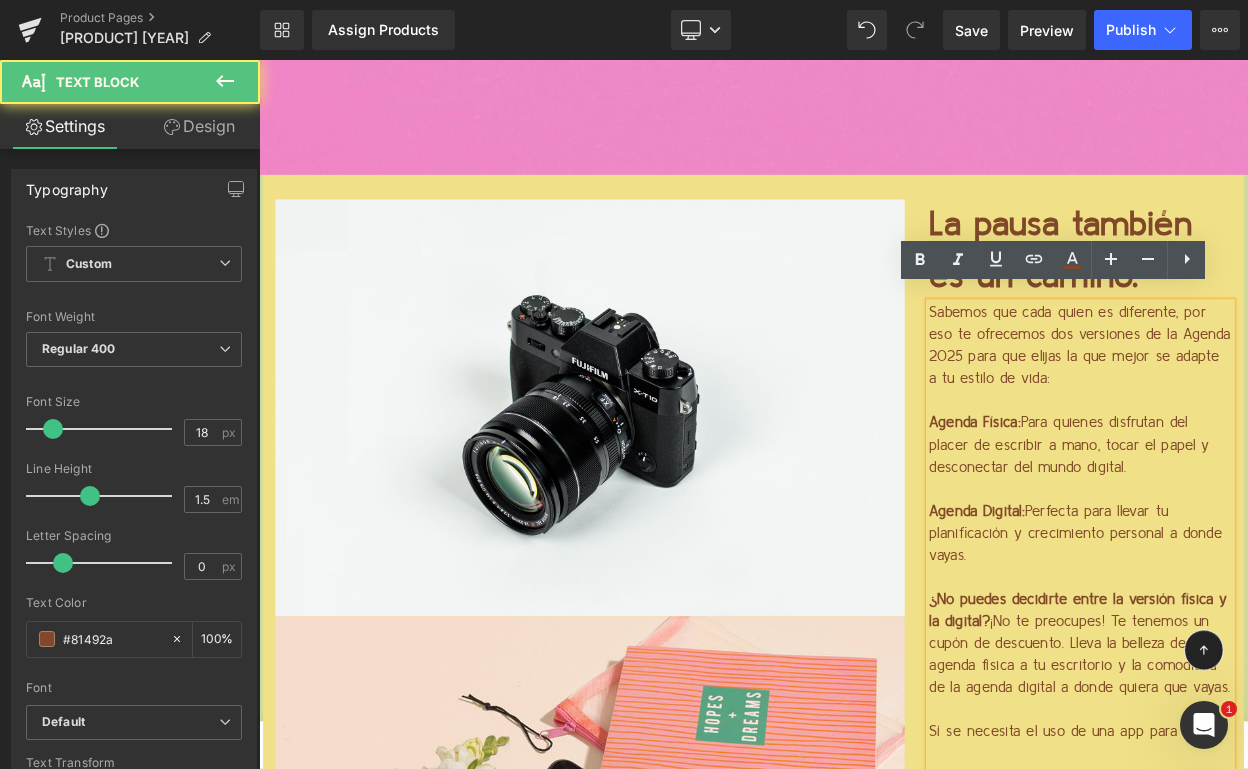 click on "Sabemos que cada quien es diferente, por eso te ofrecemos dos versiones de la Agenda 2025 para que elijas la que mejor se adapte a tu estilo de vida:" at bounding box center (1264, 411) 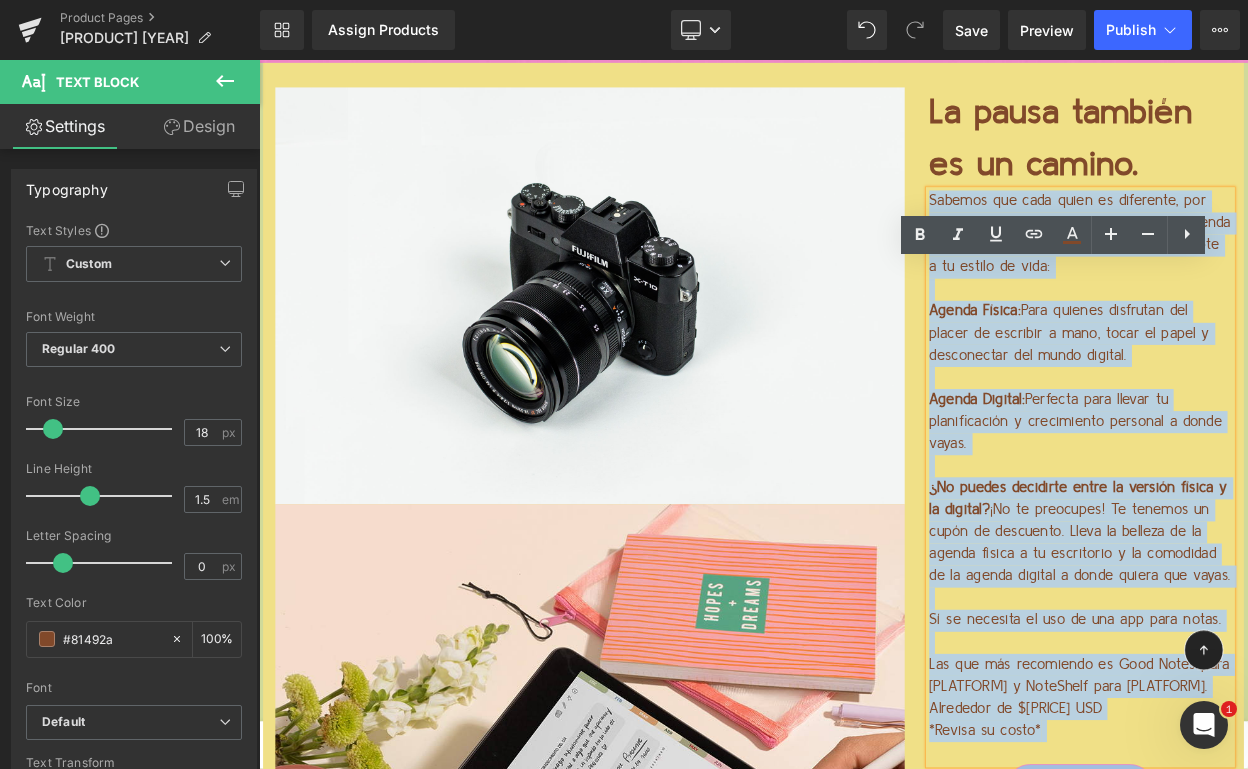 drag, startPoint x: 1074, startPoint y: 346, endPoint x: 1151, endPoint y: 940, distance: 598.97 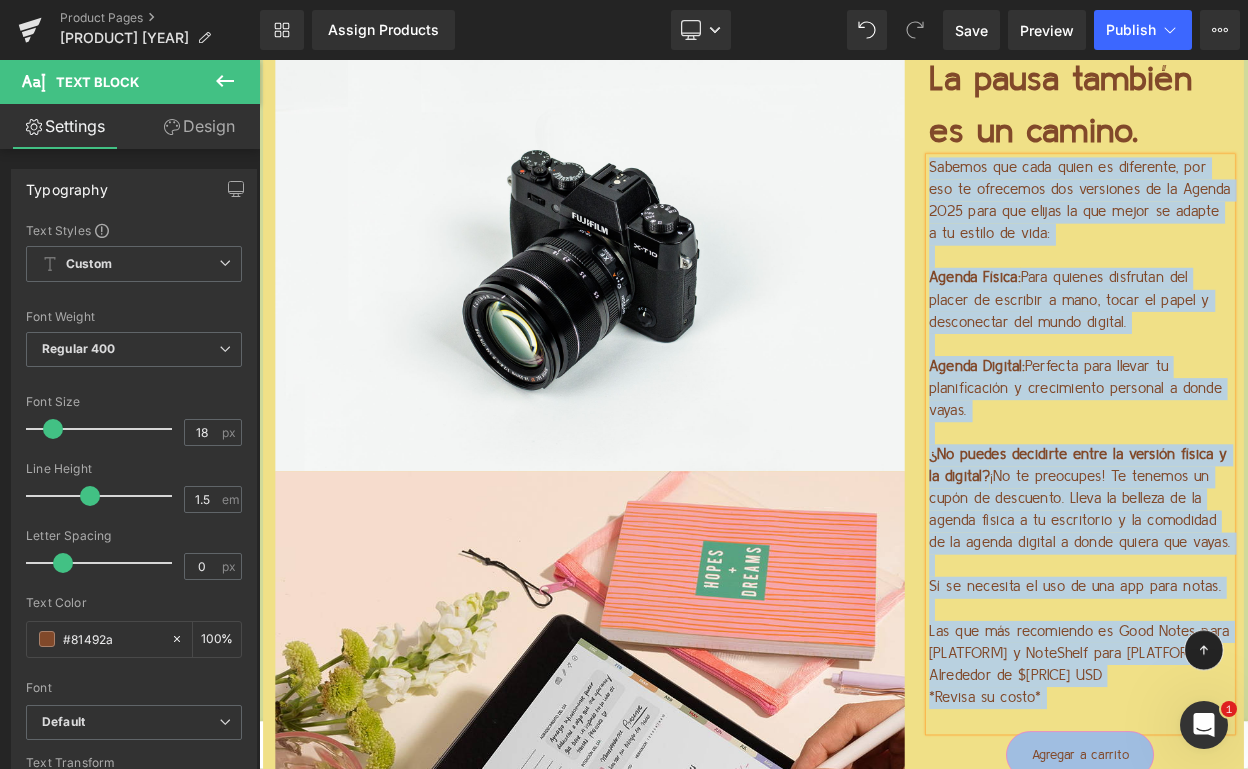 copy on "Sabemos que cada quien es diferente, por eso te ofrecemos dos versiones de la Agenda 2025 para que elijas la que mejor se adapte a tu estilo de vida: Agenda Física:  Para quienes disfrutan del placer de escribir a mano, tocar el papel y desconectar del mundo digital. Agenda Digital:  Perfecta para llevar tu planificación y crecimiento personal a donde vayas. ¿No puedes decidirte entre la versión física y la digital?  ¡No te preocupes! Te tenemos un cupón de descuento. Lleva la belleza de la agenda física a tu escritorio y la comodidad de la agenda digital a donde quiera que vayas. Sí se necesita el uso de una app para notas.  Las que más recomiendo es Good Notes para [PLATFORM] y NoteShelf para [PLATFORM].  Alrededor de $[PRICE] USD *Revisa su costo*" 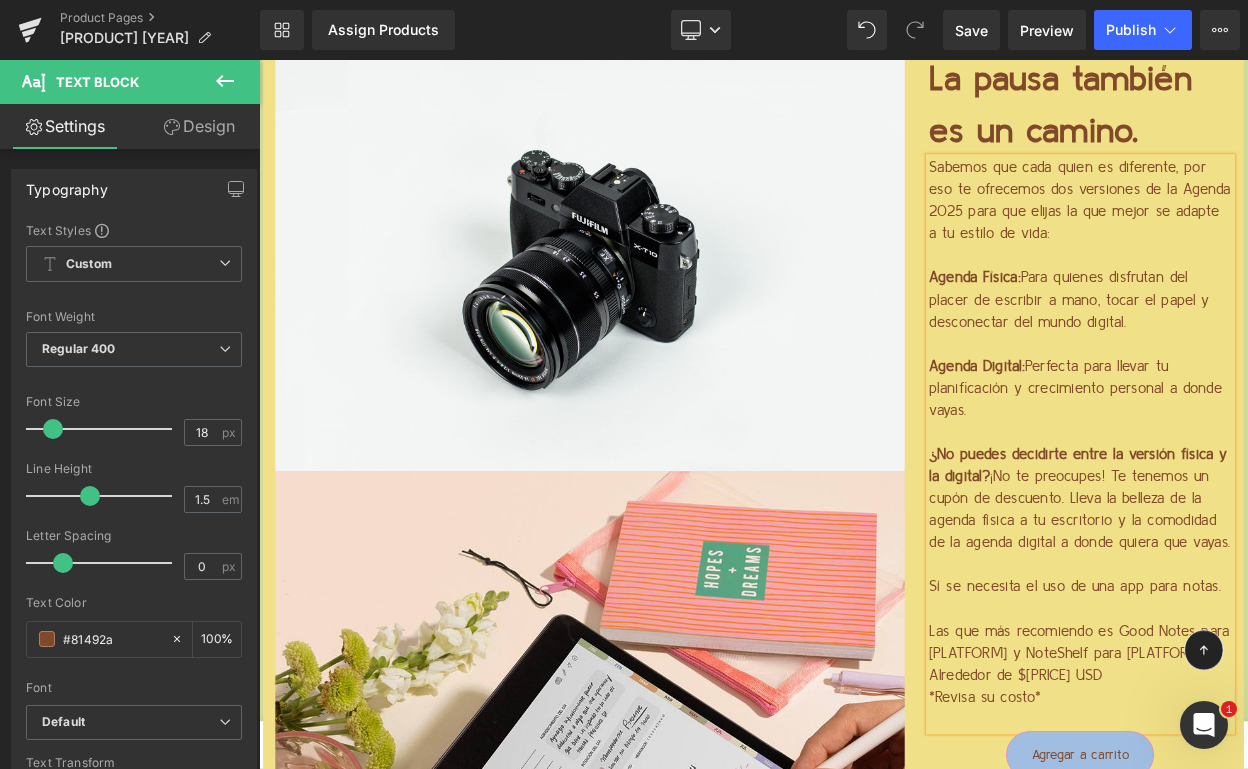 click at bounding box center (1264, 516) 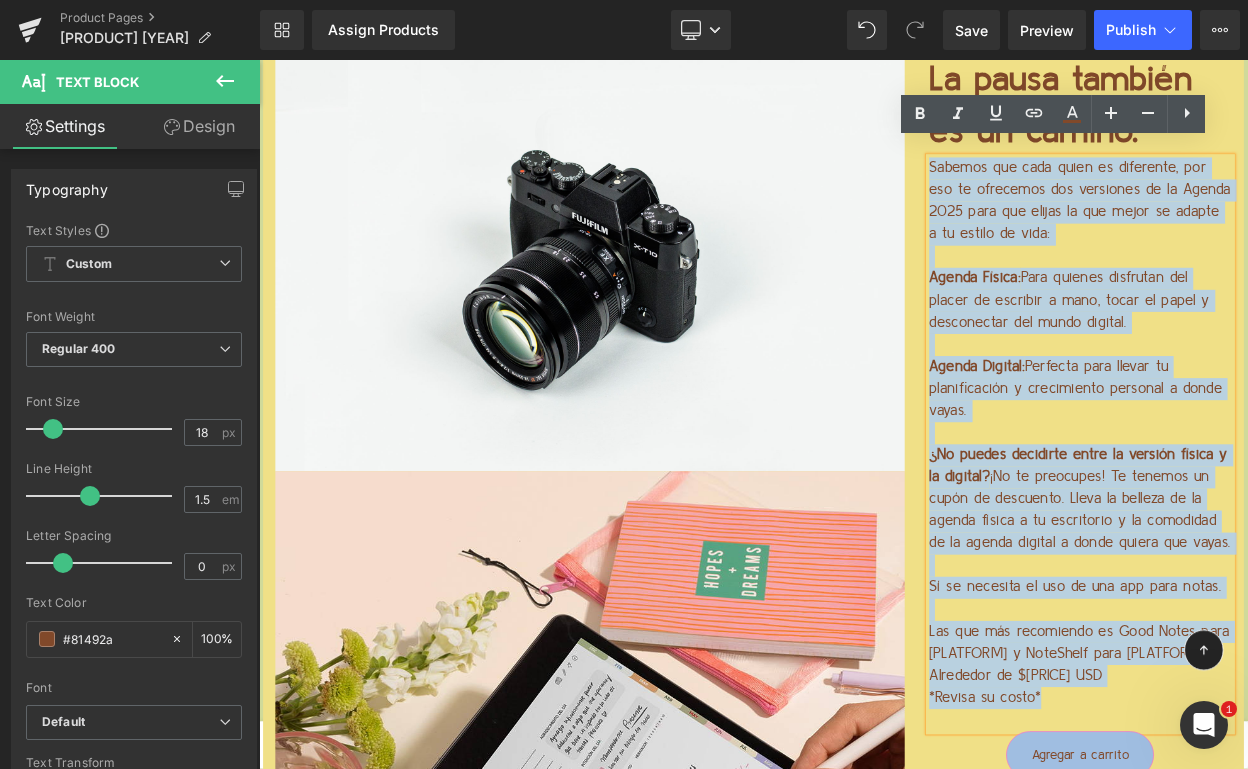 drag, startPoint x: 1237, startPoint y: 822, endPoint x: 1071, endPoint y: 178, distance: 665.05035 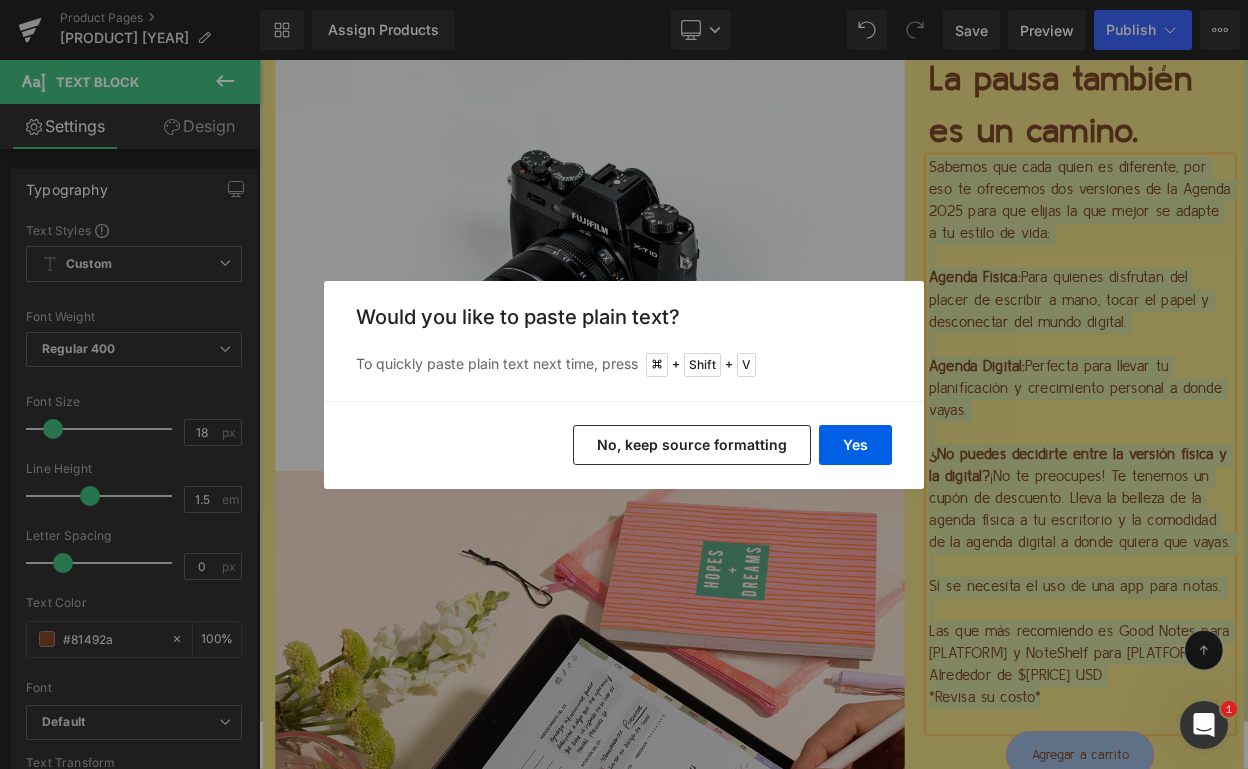 click on "No, keep source formatting" at bounding box center (692, 445) 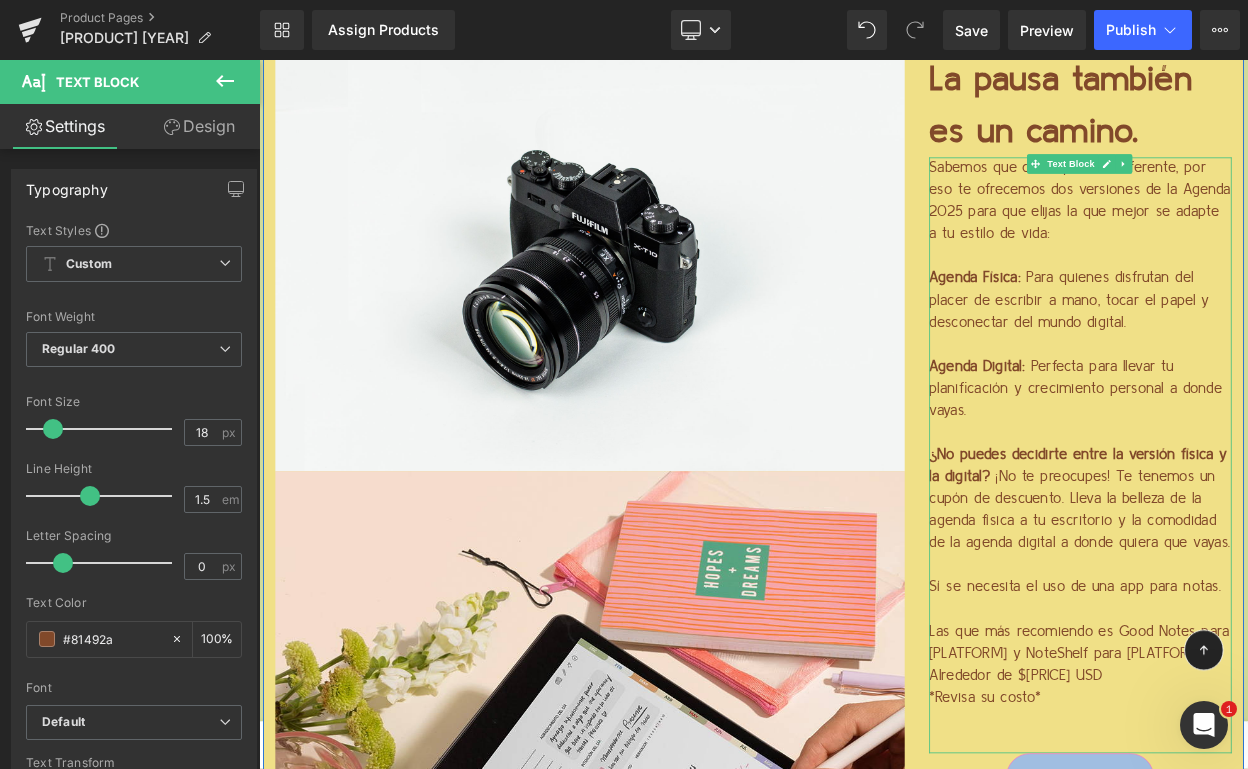 click at bounding box center (1264, 408) 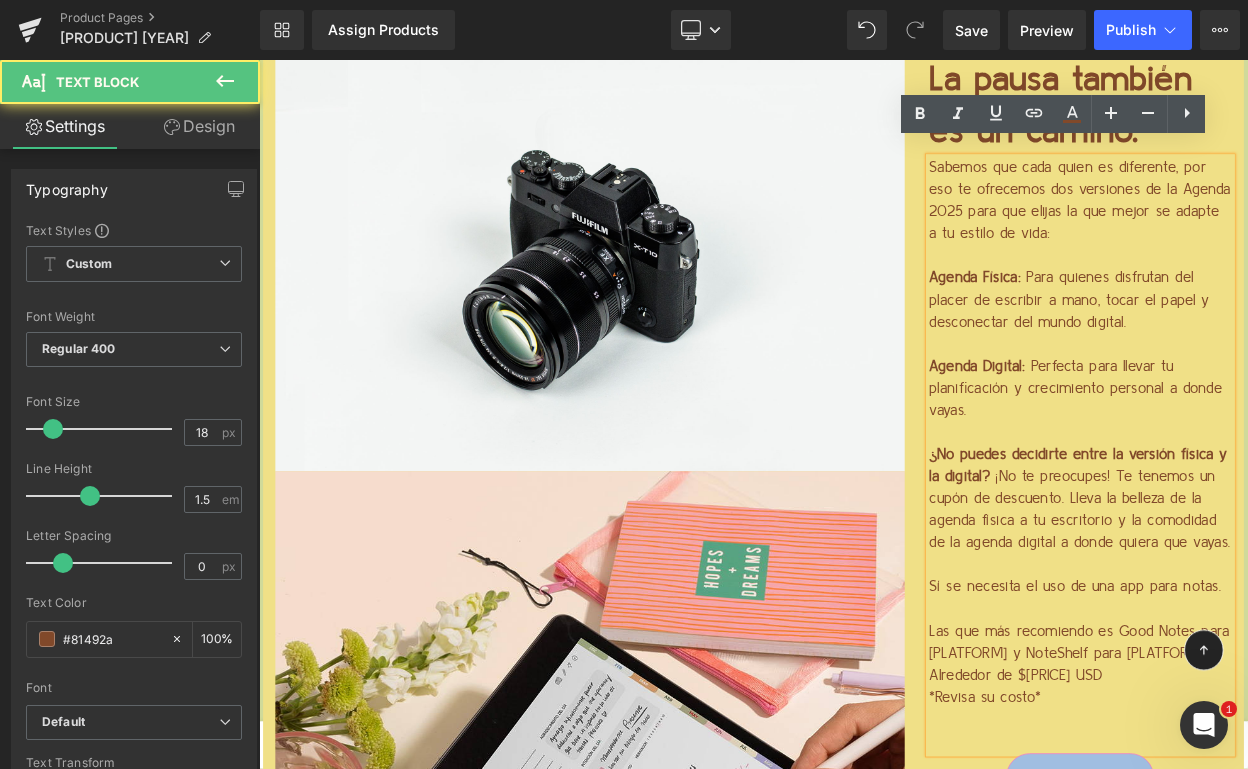 click at bounding box center [1264, 408] 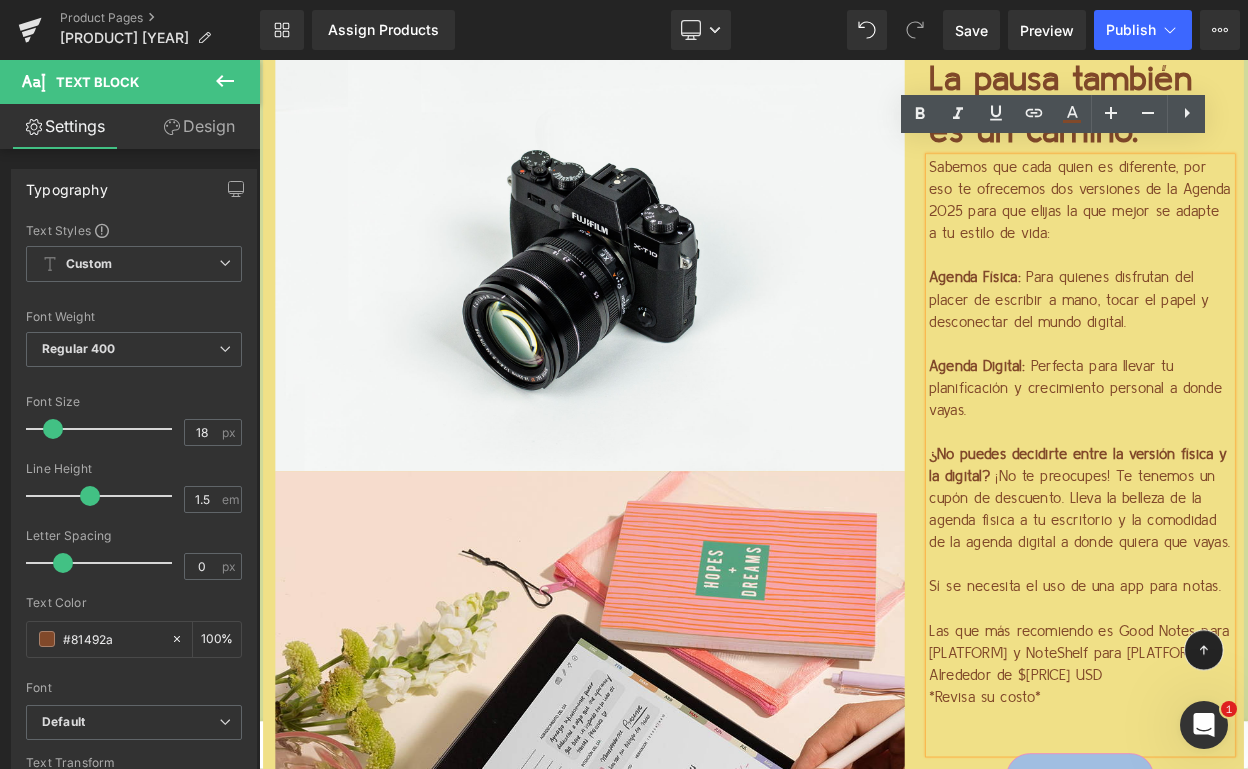 click on "Sabemos que cada quien es diferente, por eso te ofrecemos dos versiones de la Agenda 2025 para que elijas la que mejor se adapte a tu estilo de vida:" at bounding box center [1264, 233] 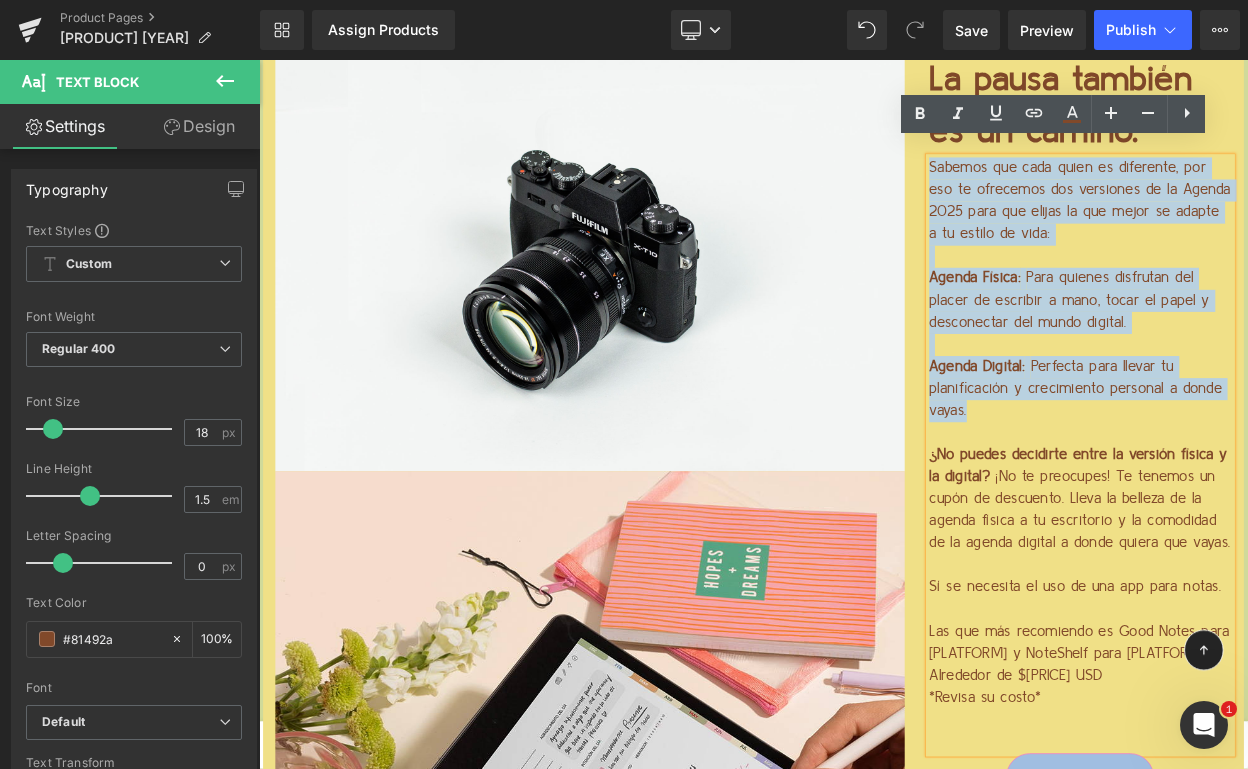drag, startPoint x: 1075, startPoint y: 172, endPoint x: 1211, endPoint y: 469, distance: 326.65732 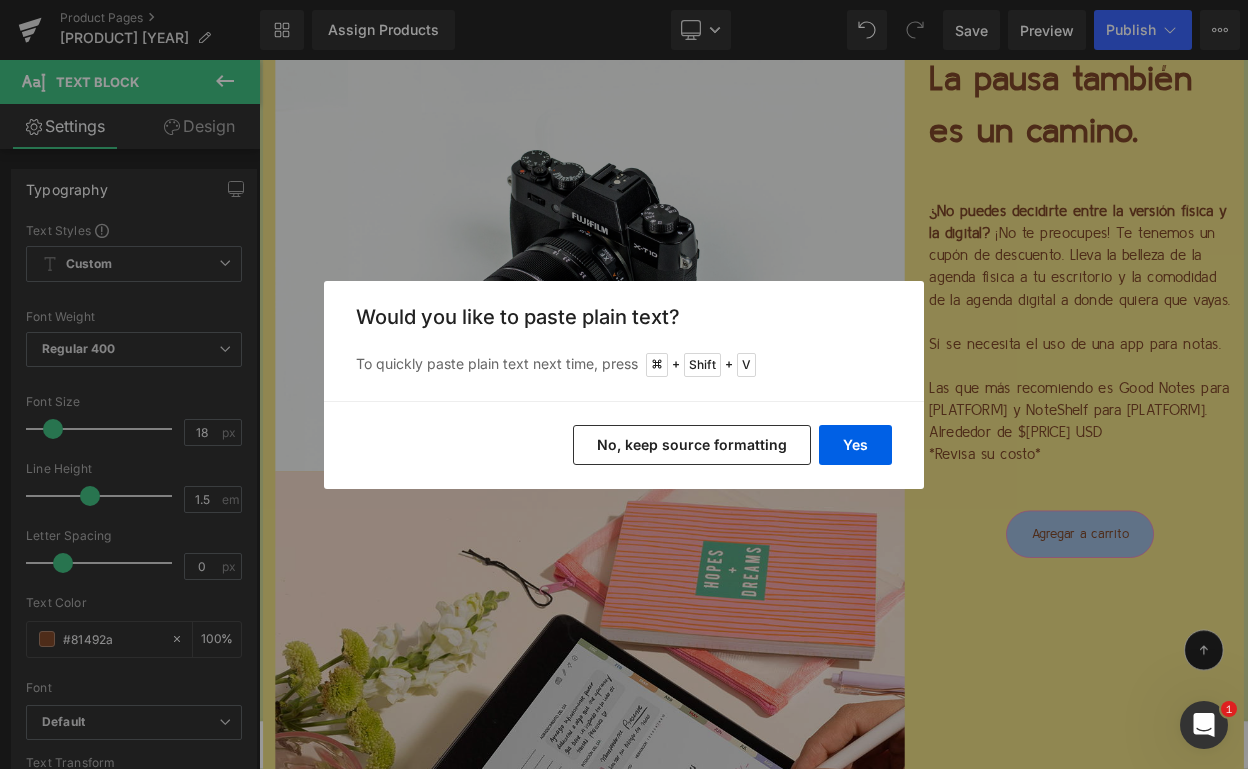 click on "No, keep source formatting" at bounding box center [692, 445] 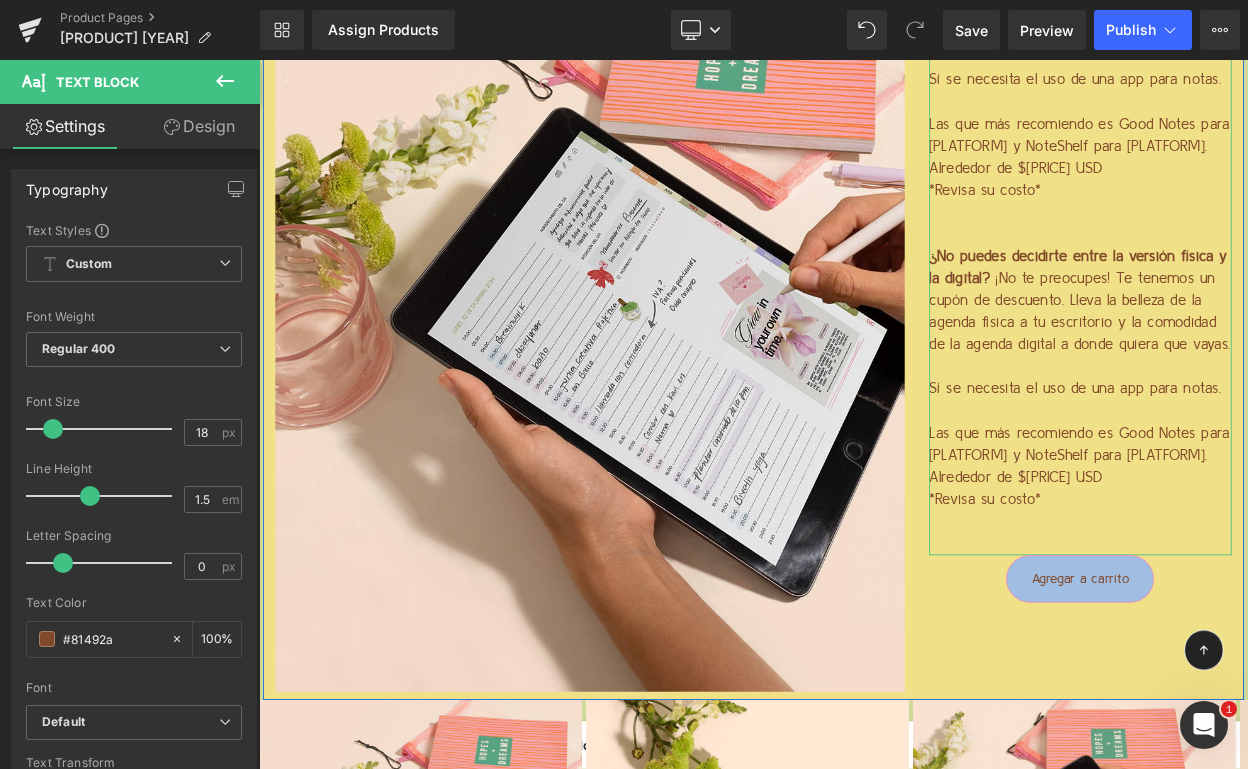 scroll, scrollTop: 5829, scrollLeft: 0, axis: vertical 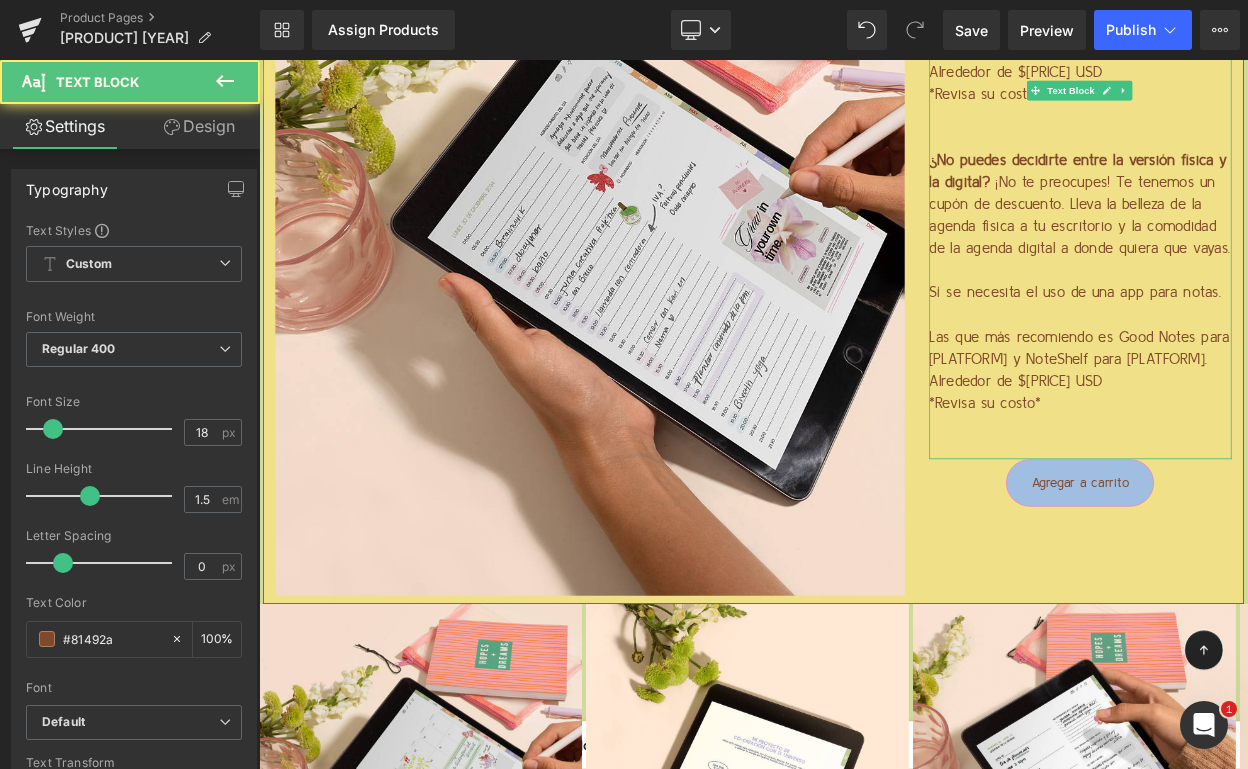 click on "*Revisa su costo*" at bounding box center [1264, 480] 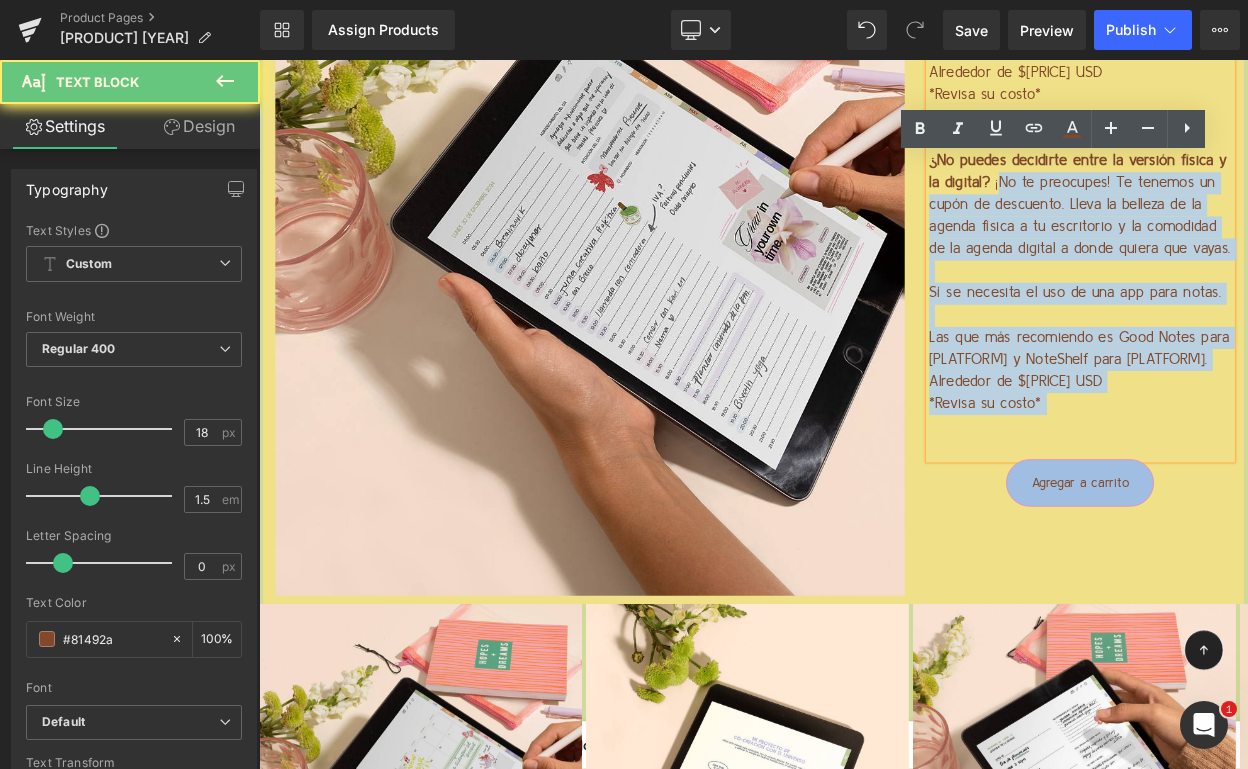 drag, startPoint x: 1225, startPoint y: 455, endPoint x: 1156, endPoint y: 182, distance: 281.5848 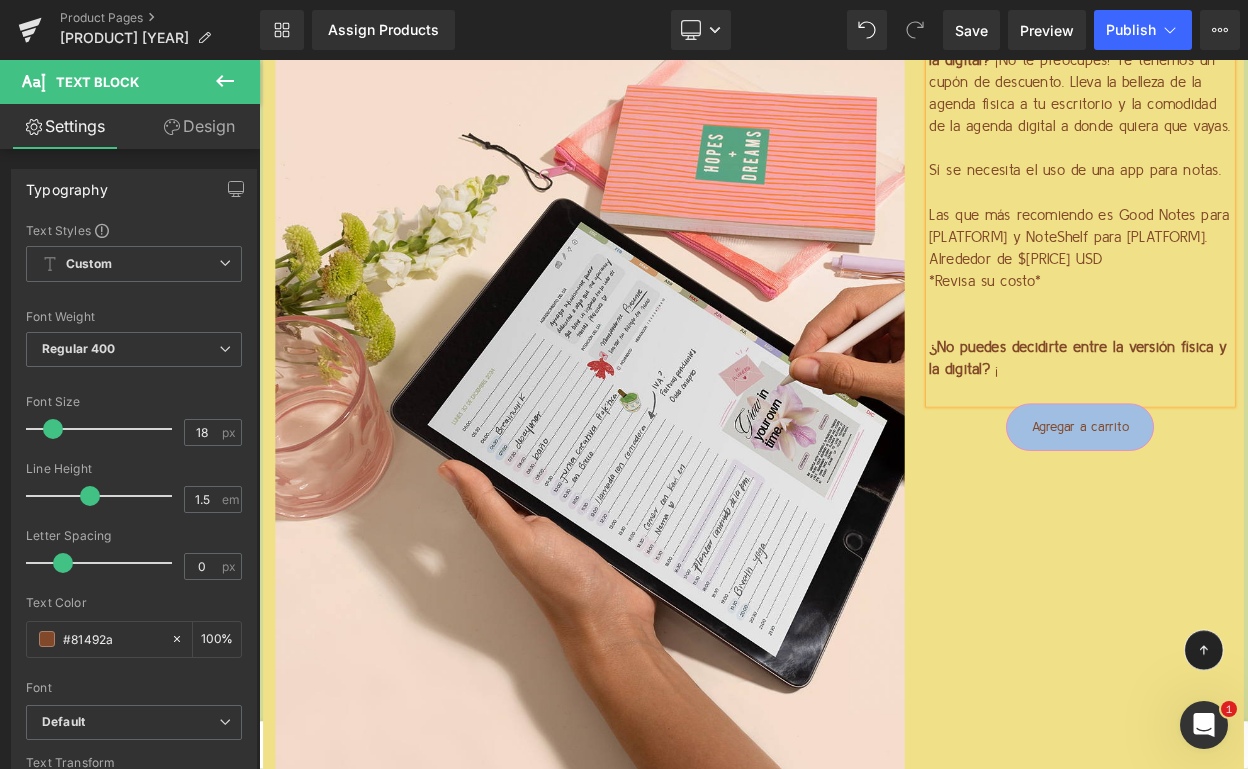 scroll, scrollTop: 5515, scrollLeft: 0, axis: vertical 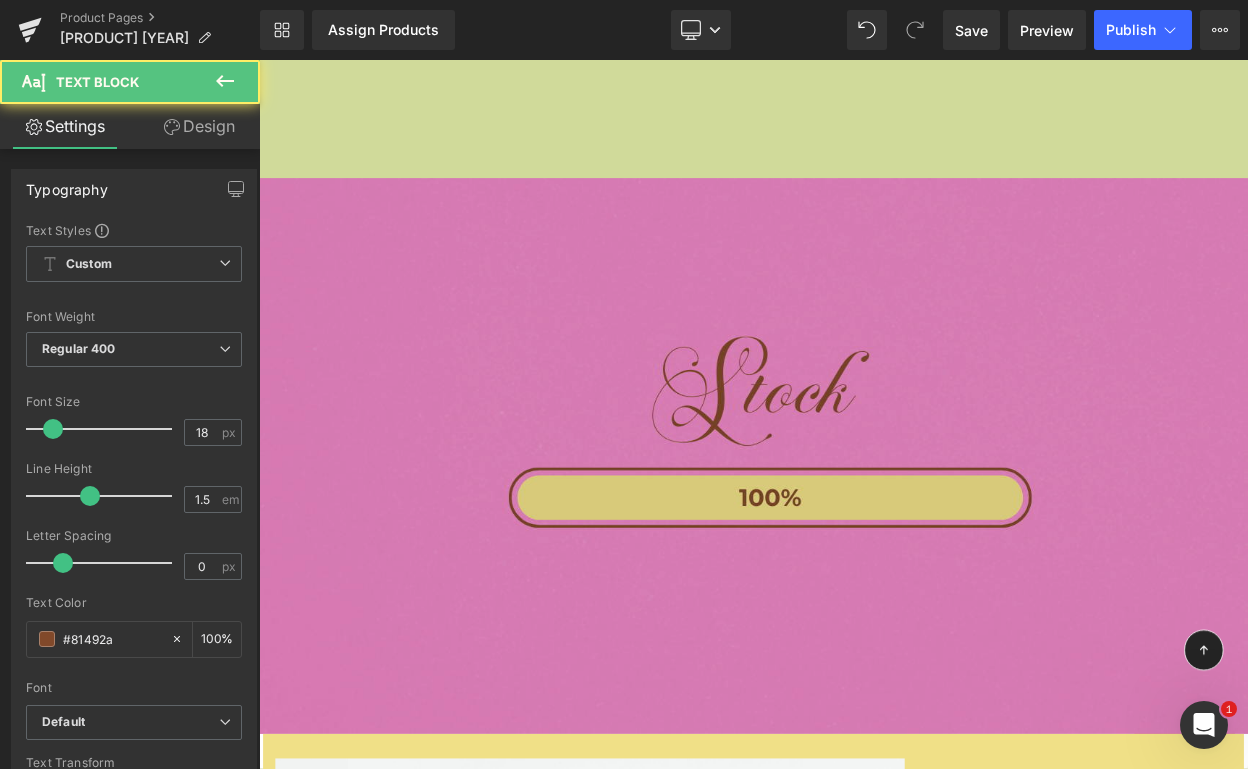 drag, startPoint x: 1173, startPoint y: 509, endPoint x: 1092, endPoint y: 745, distance: 249.51352 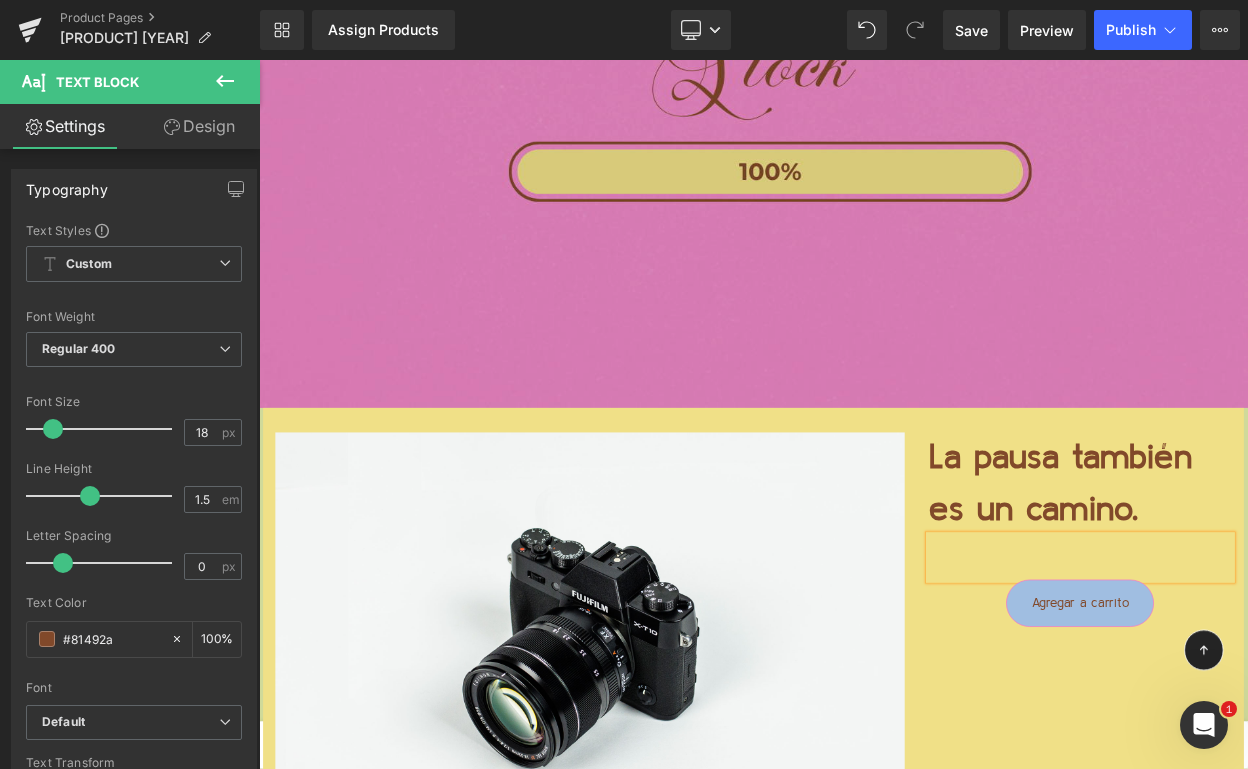 scroll, scrollTop: 4630, scrollLeft: 0, axis: vertical 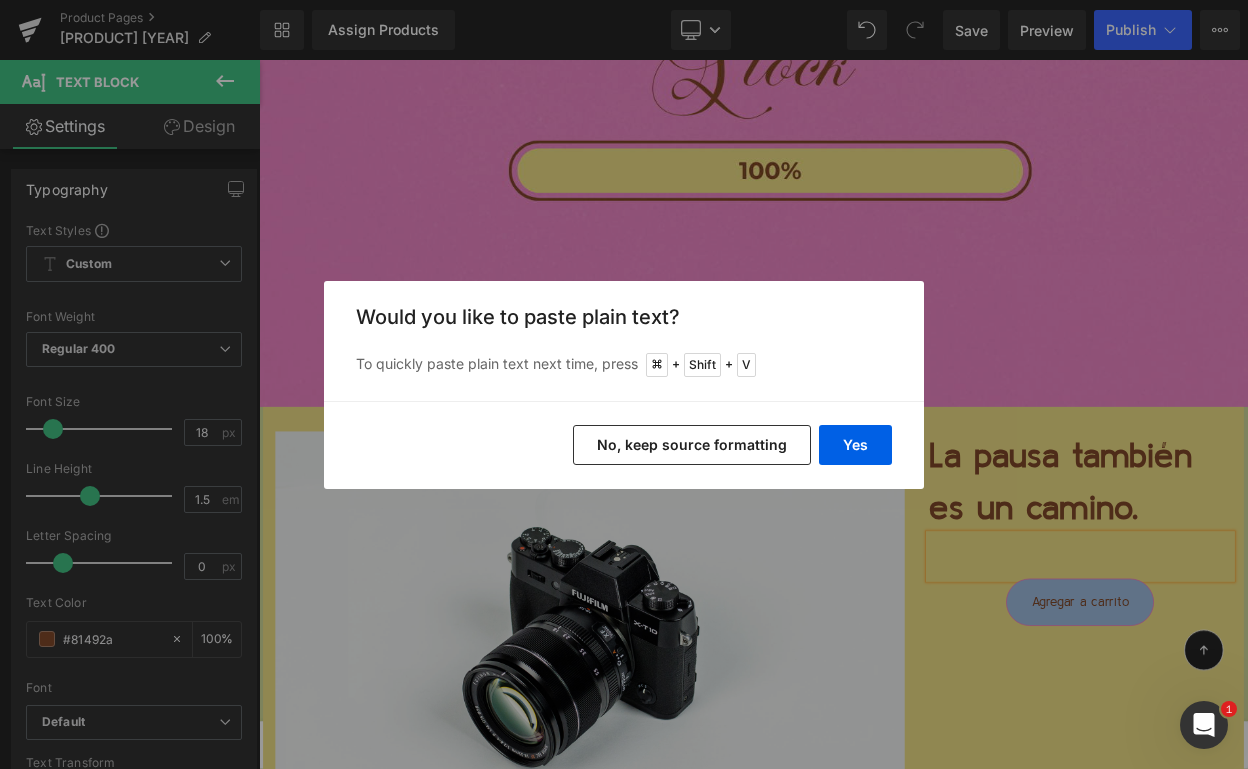click on "No, keep source formatting" at bounding box center (692, 445) 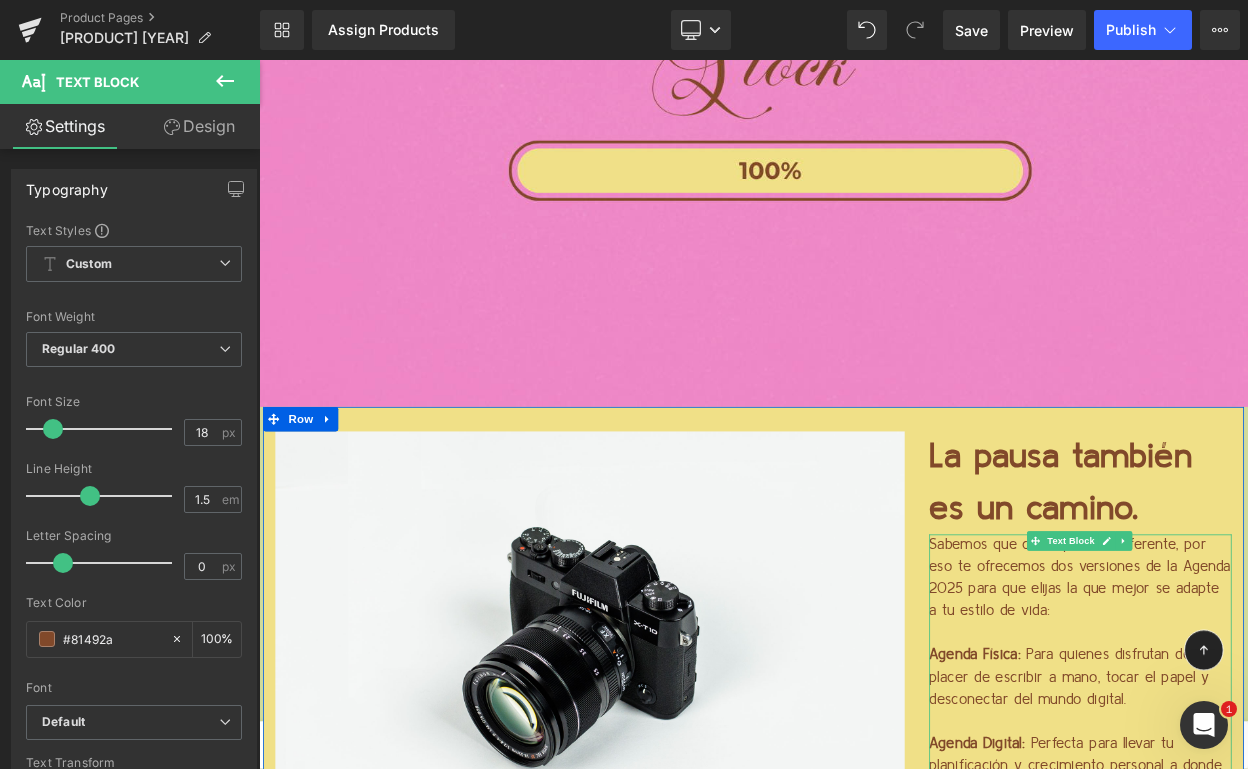 click on "Sabemos que cada quien es diferente, por eso te ofrecemos dos versiones de la Agenda 2025 para que elijas la que mejor se adapte a tu estilo de vida:" at bounding box center [1264, 694] 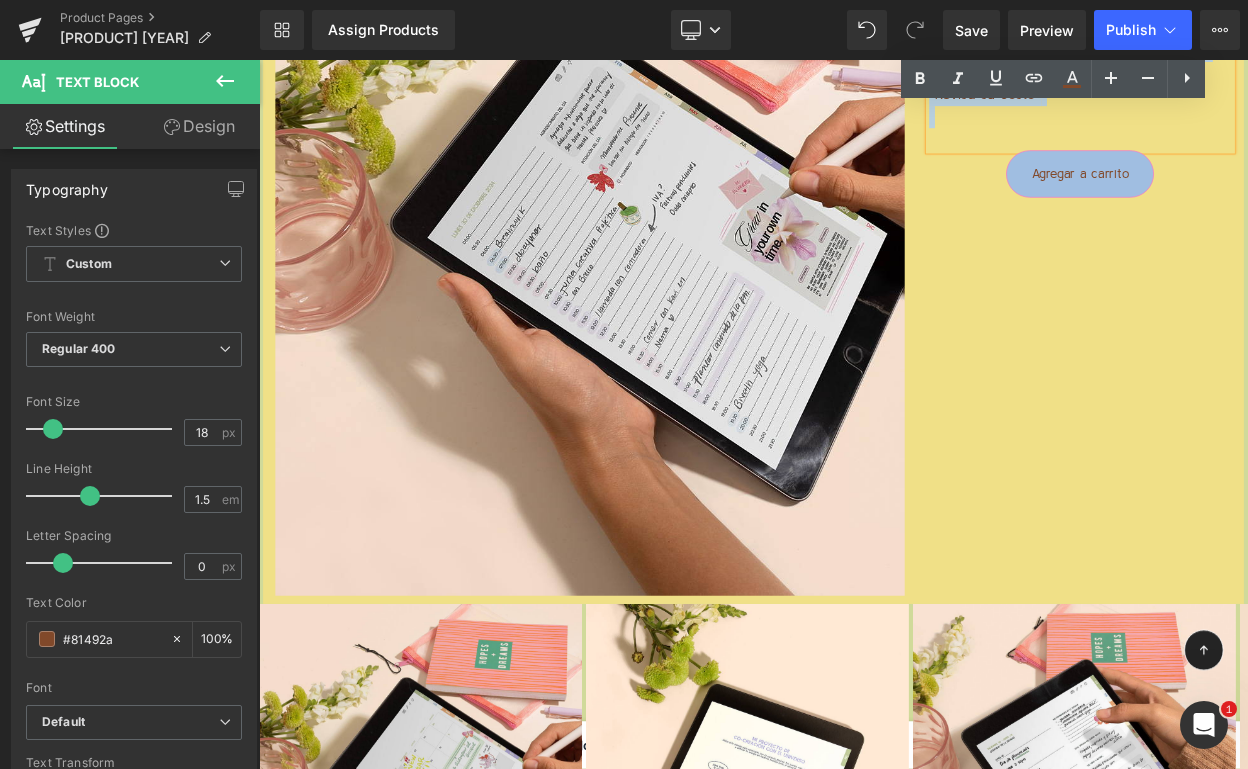 drag, startPoint x: 1074, startPoint y: 632, endPoint x: 1122, endPoint y: 700, distance: 83.23461 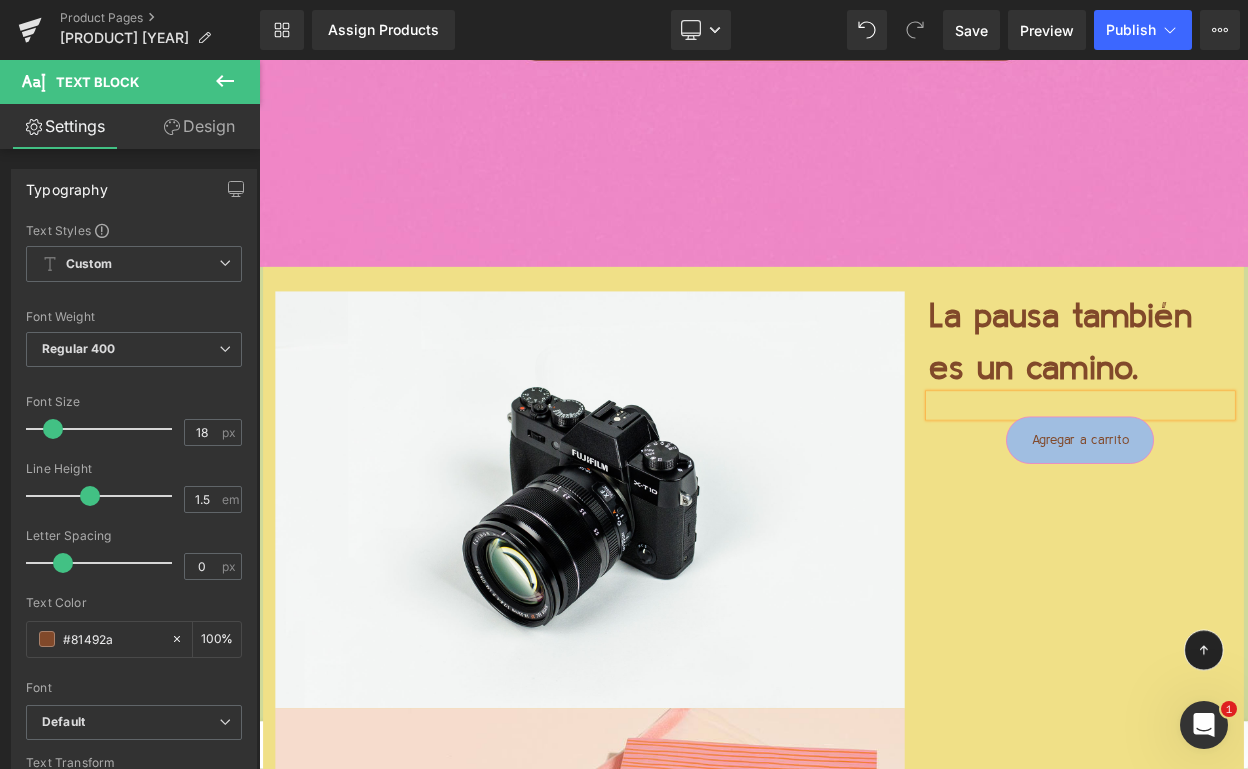 scroll, scrollTop: 4713, scrollLeft: 0, axis: vertical 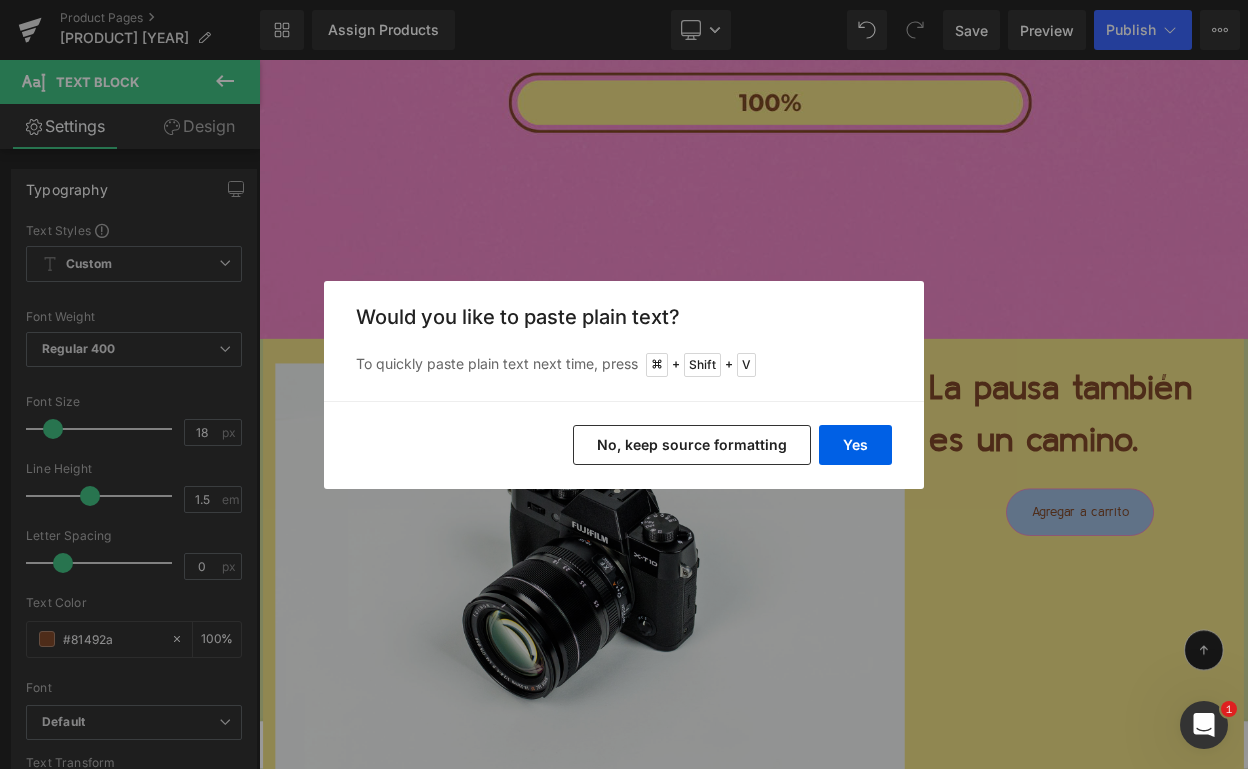 click on "No, keep source formatting" at bounding box center [692, 445] 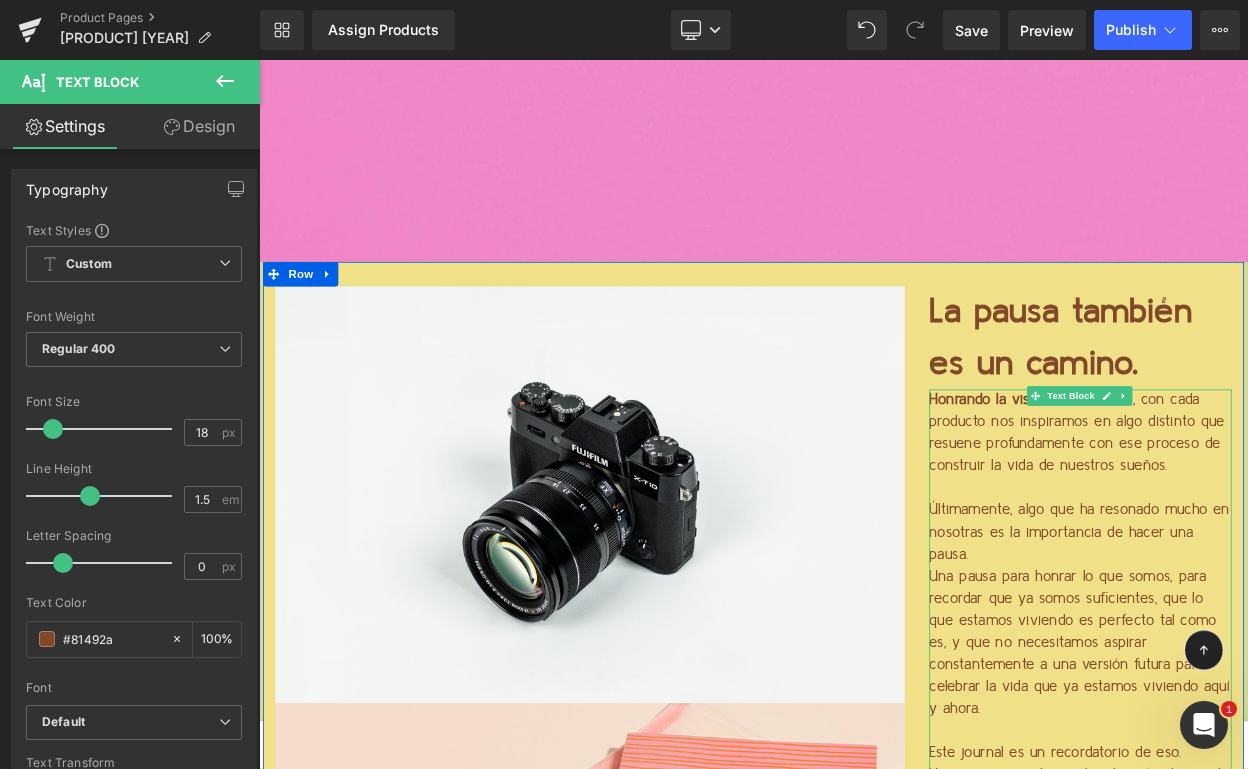 scroll, scrollTop: 4822, scrollLeft: 0, axis: vertical 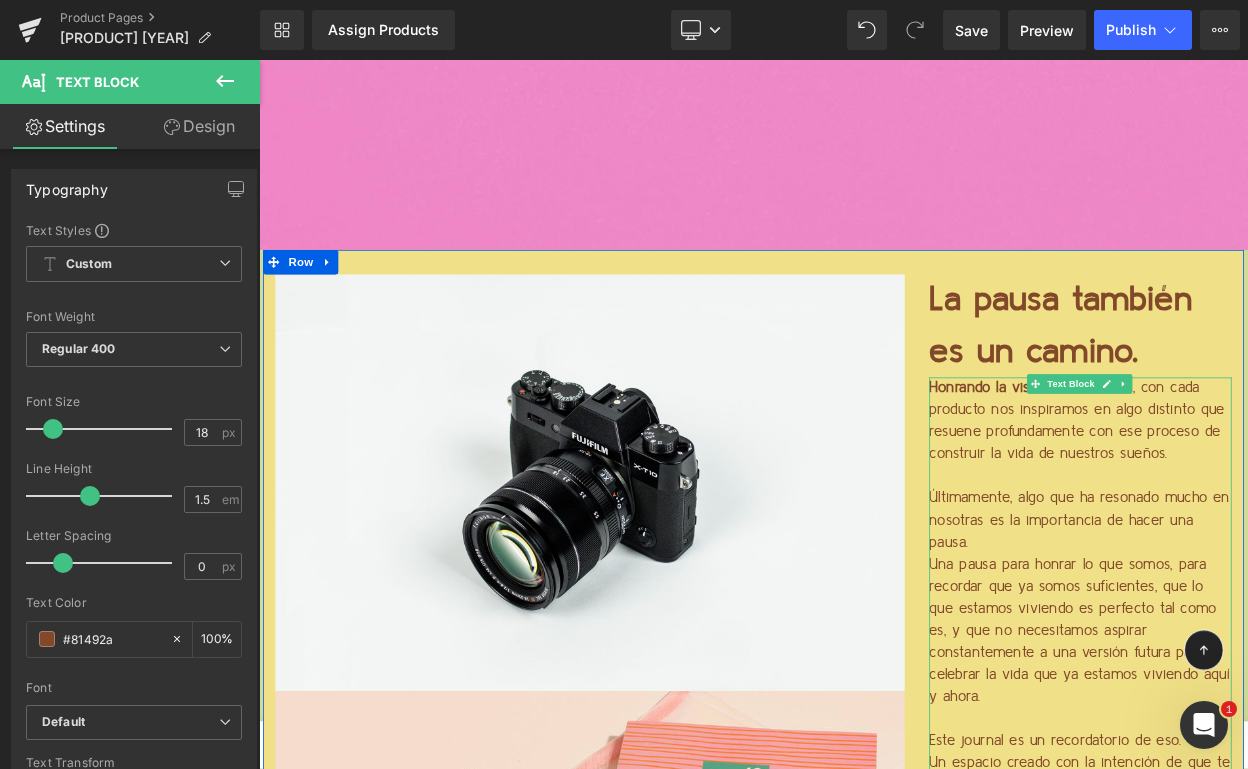 click on "Honrando la visión de [BRAND], con cada producto nos inspiramos en algo distinto que resuene profundamente con ese proceso de construir la vida de nuestros sueños." at bounding box center (1264, 502) 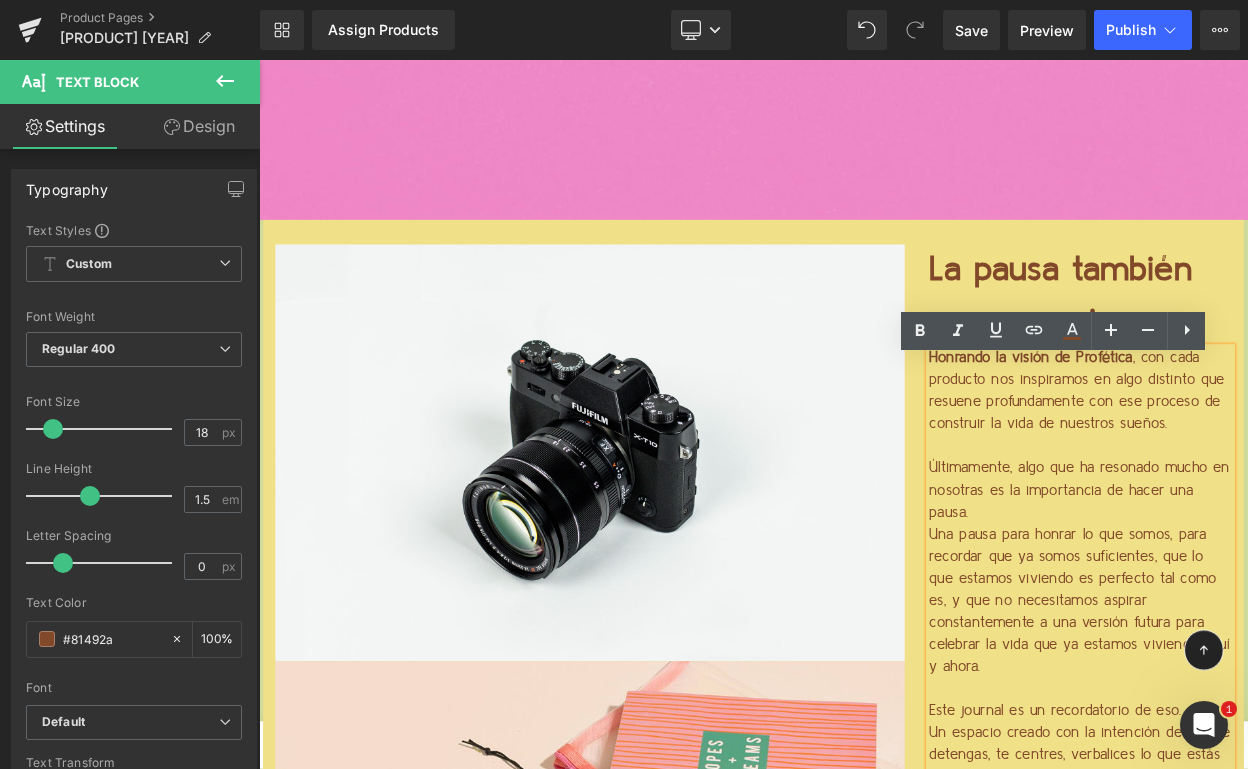 scroll, scrollTop: 4886, scrollLeft: 0, axis: vertical 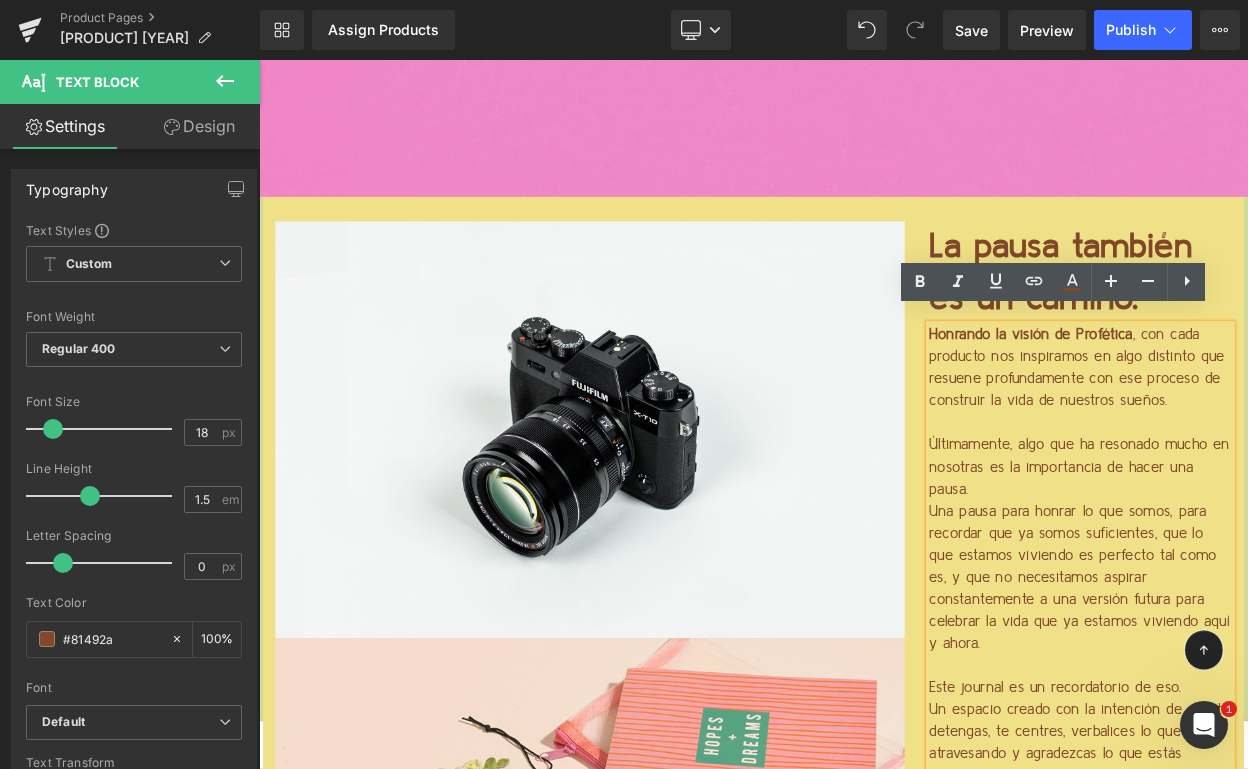 click on "Últimamente, algo que ha resonado mucho en nosotras es la importancia de hacer una pausa." at bounding box center (1264, 559) 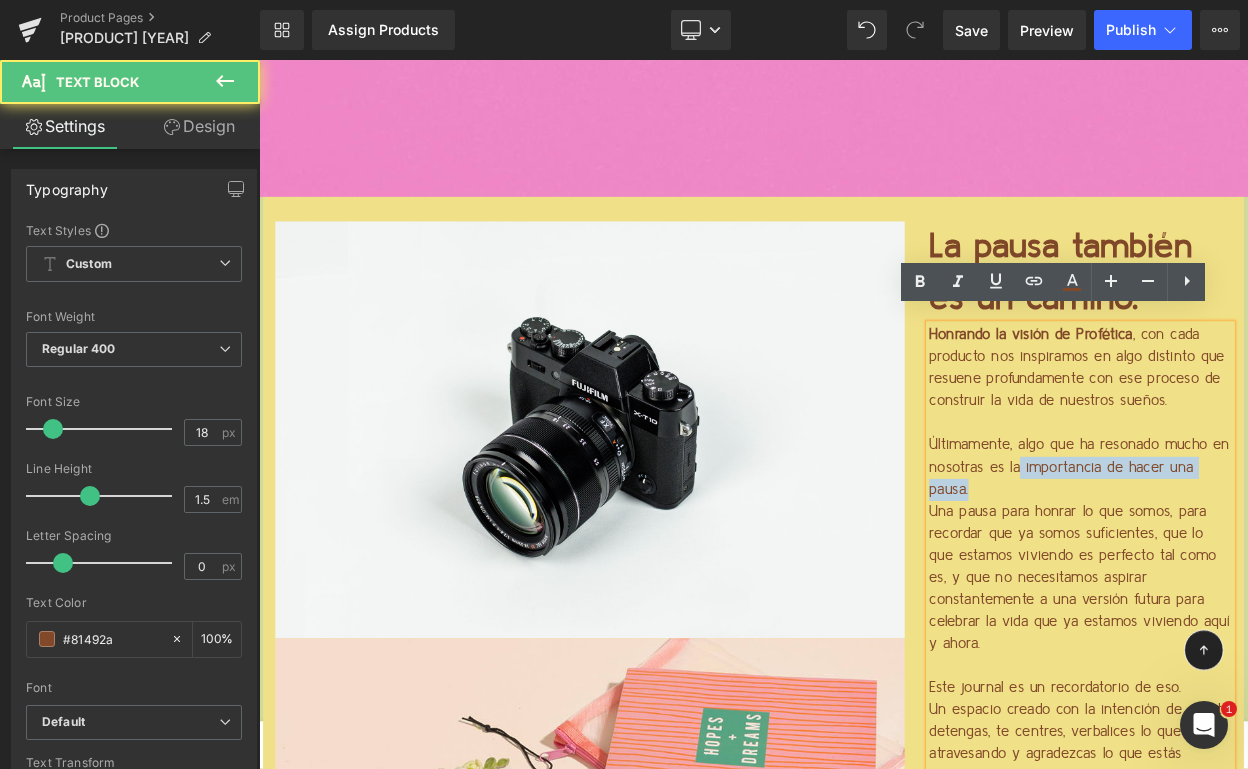 drag, startPoint x: 1181, startPoint y: 543, endPoint x: 1181, endPoint y: 557, distance: 14 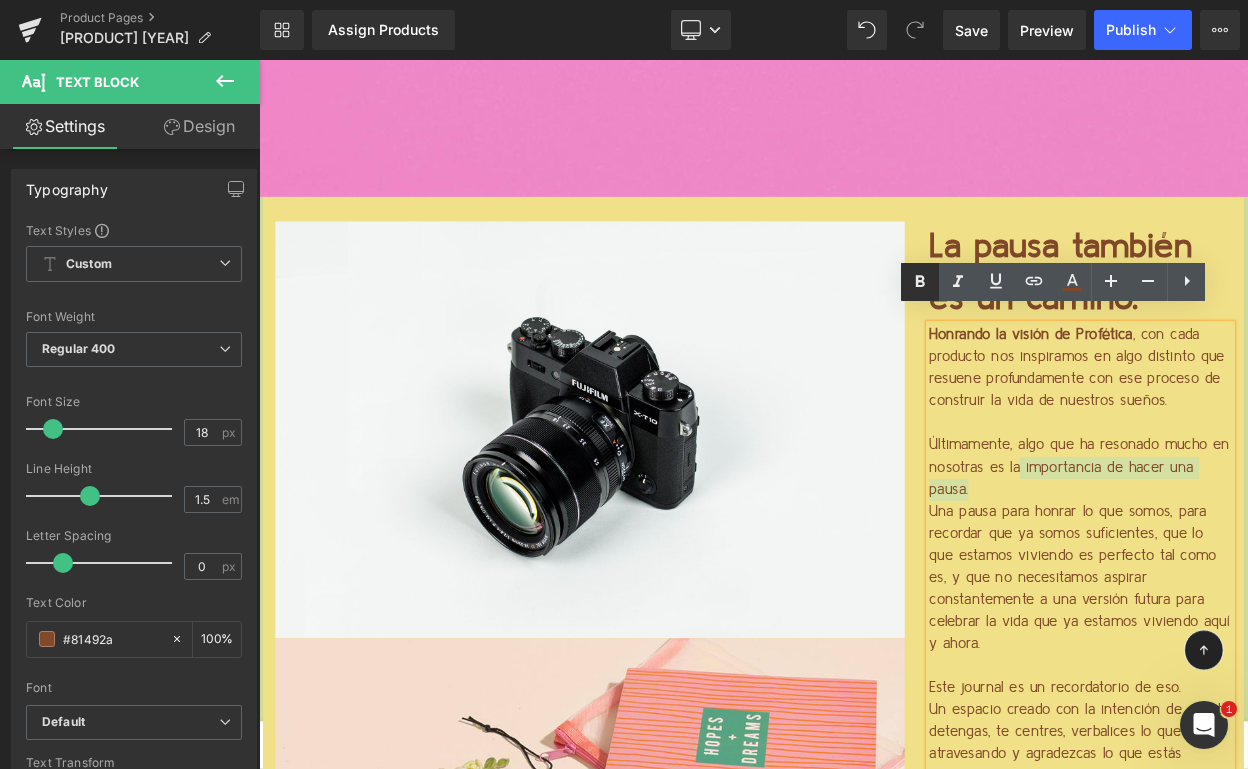 click 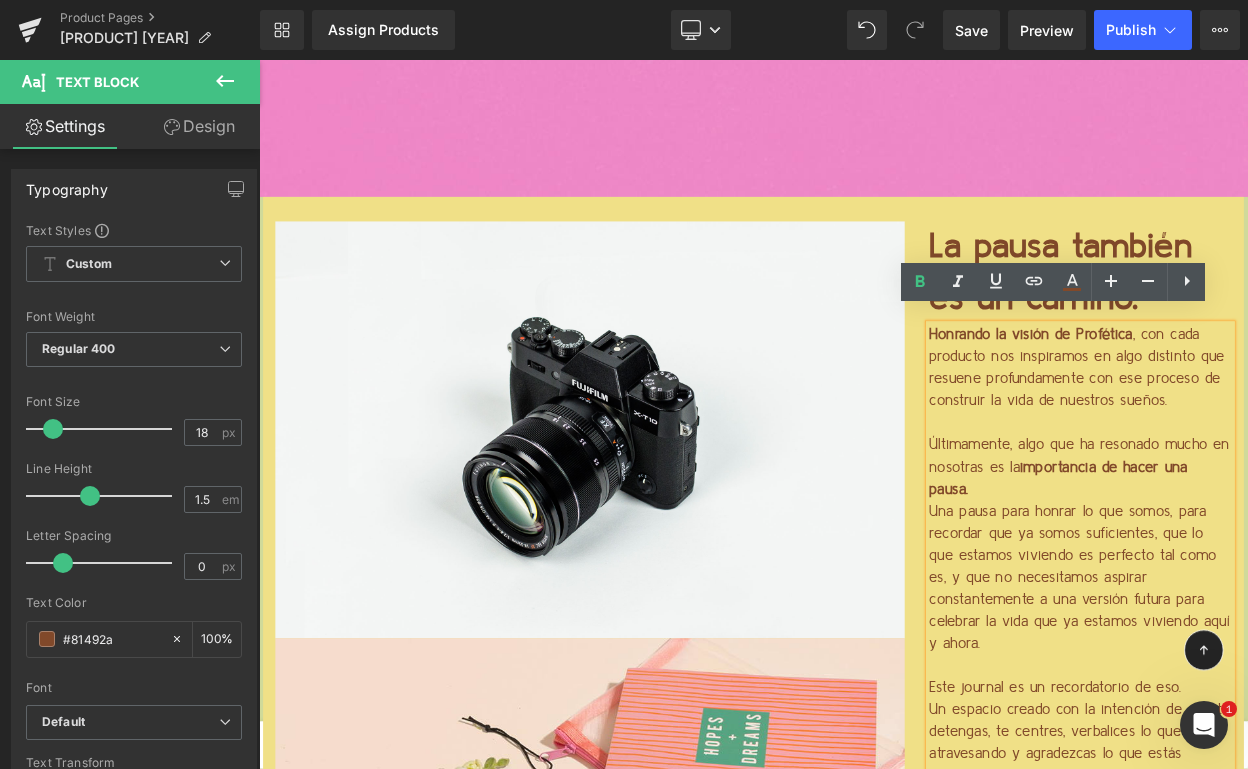 click on "Honrando la visión de [BRAND], con cada producto nos inspiramos en algo distinto que resuene profundamente con ese proceso de construir la vida de nuestros sueños." at bounding box center [1264, 438] 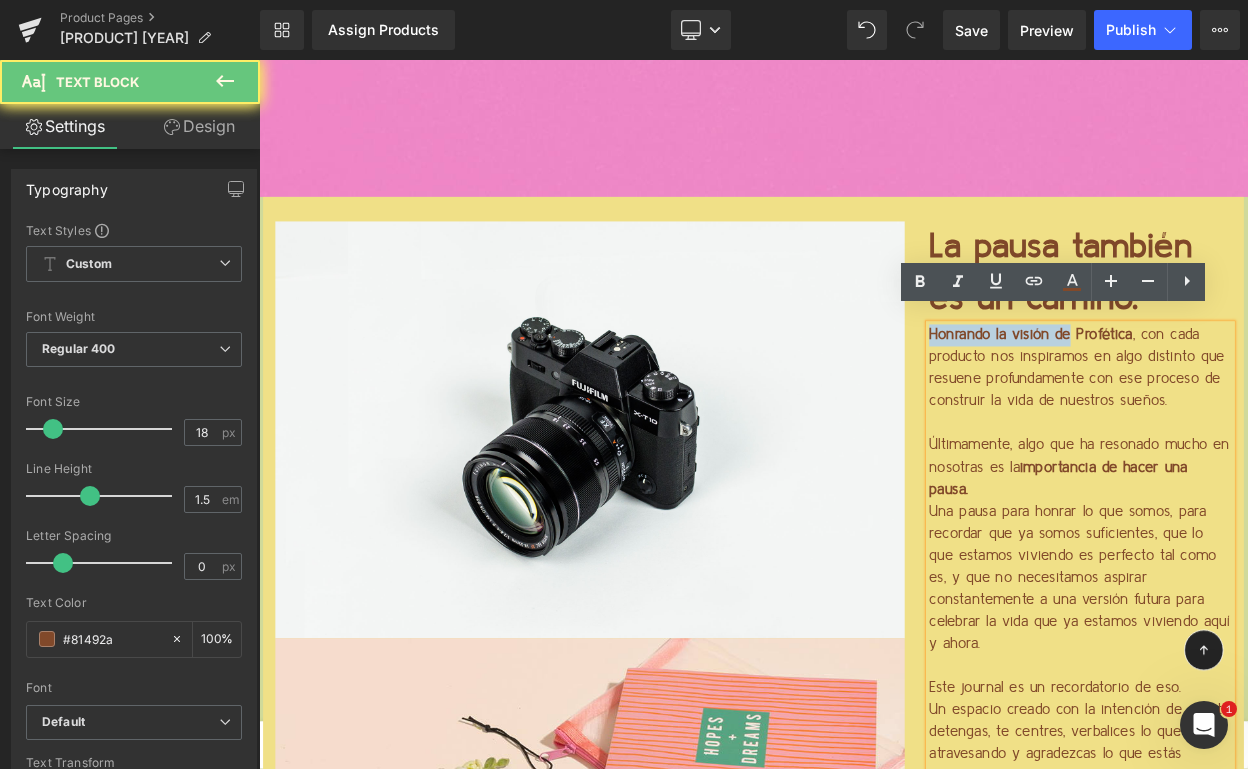 drag, startPoint x: 1239, startPoint y: 382, endPoint x: 1076, endPoint y: 374, distance: 163.1962 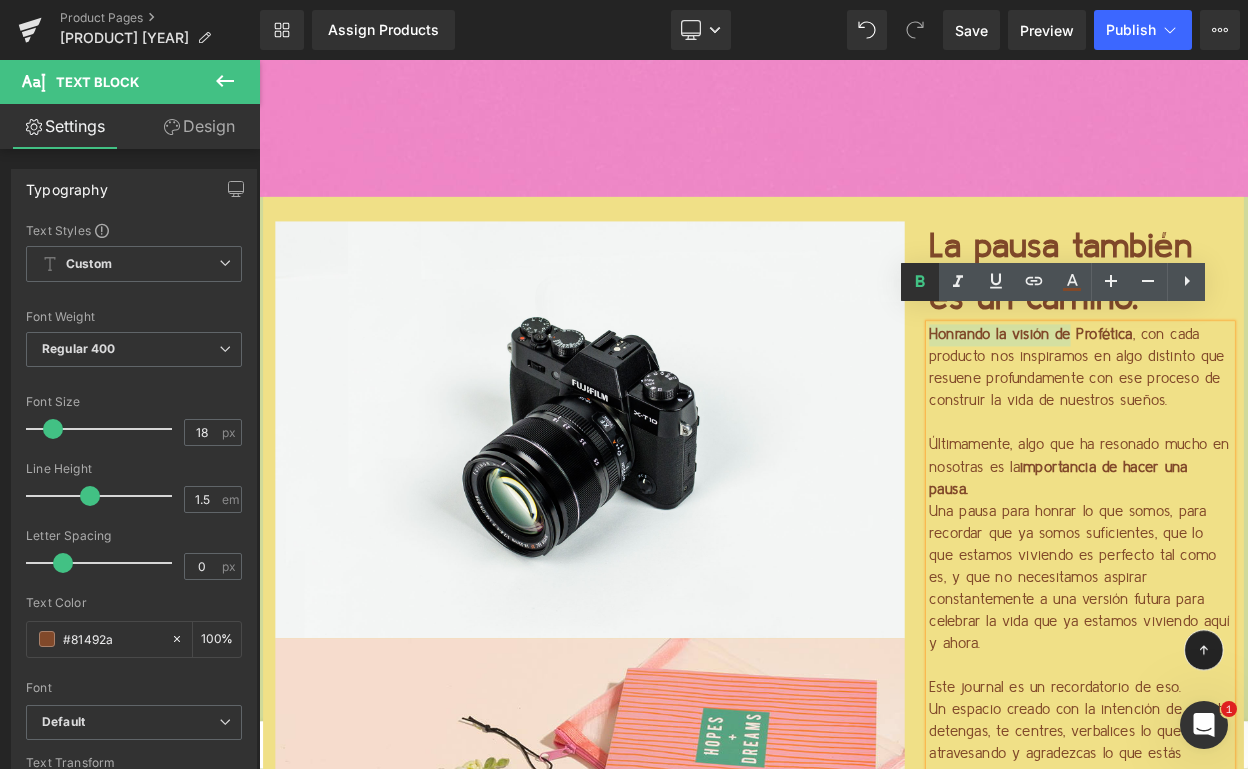 click 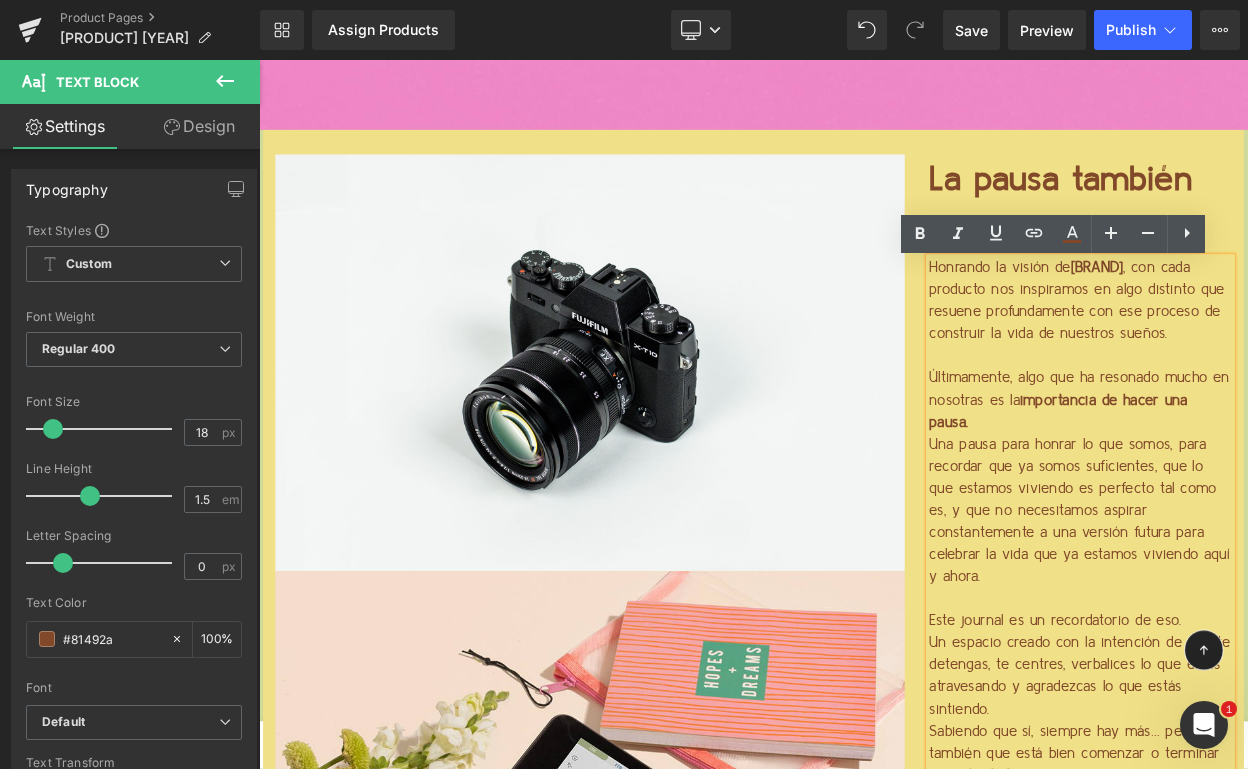 scroll, scrollTop: 4979, scrollLeft: 0, axis: vertical 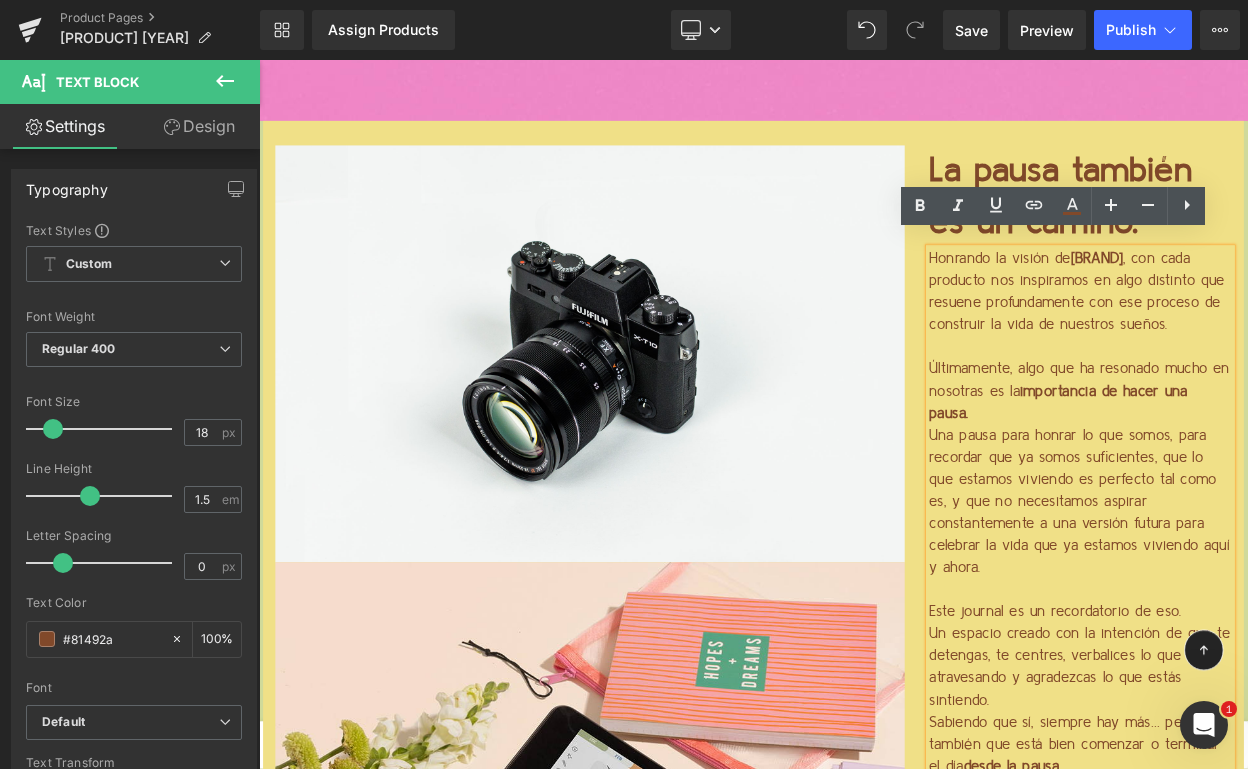 click on "Una pausa para honrar lo que somos, para recordar que ya somos suficientes, que lo que estamos viviendo es perfecto tal como es, y que no necesitamos aspirar constantemente a una versión futura para celebrar la vida que ya estamos viviendo aquí y ahora." at bounding box center [1264, 601] 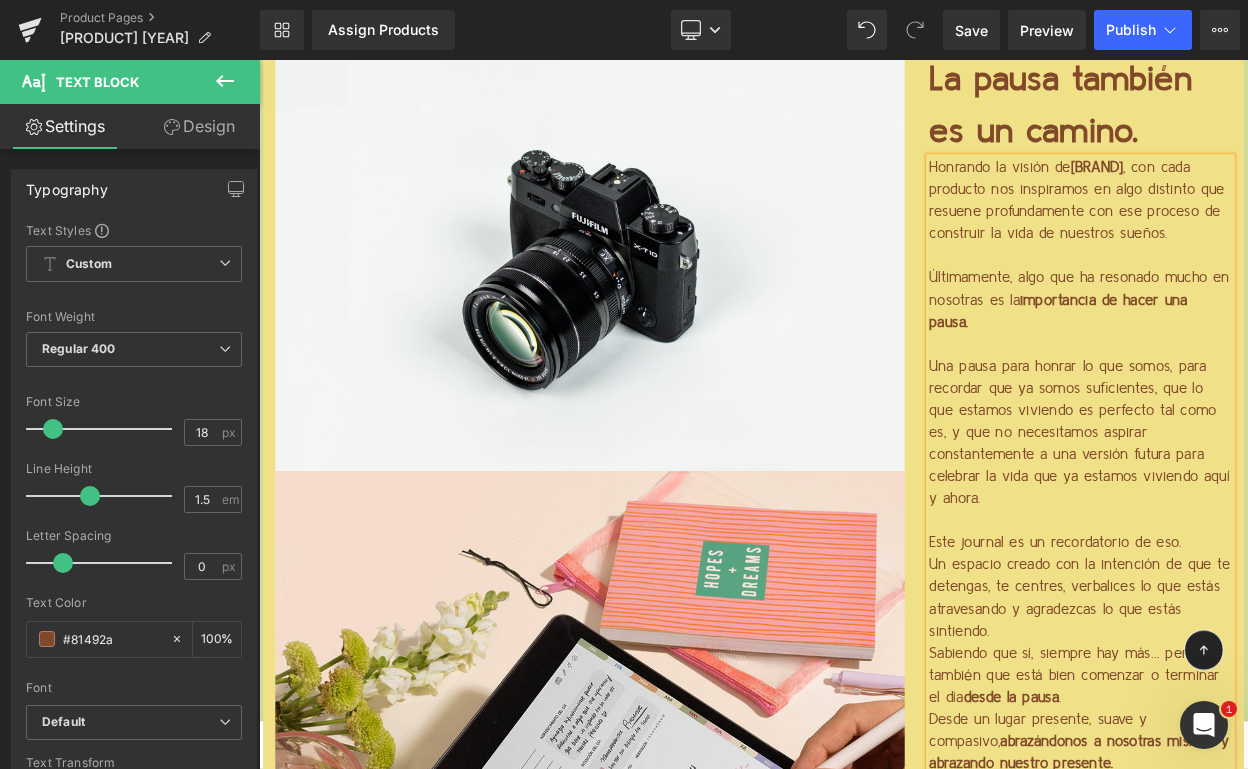 scroll, scrollTop: 5148, scrollLeft: 0, axis: vertical 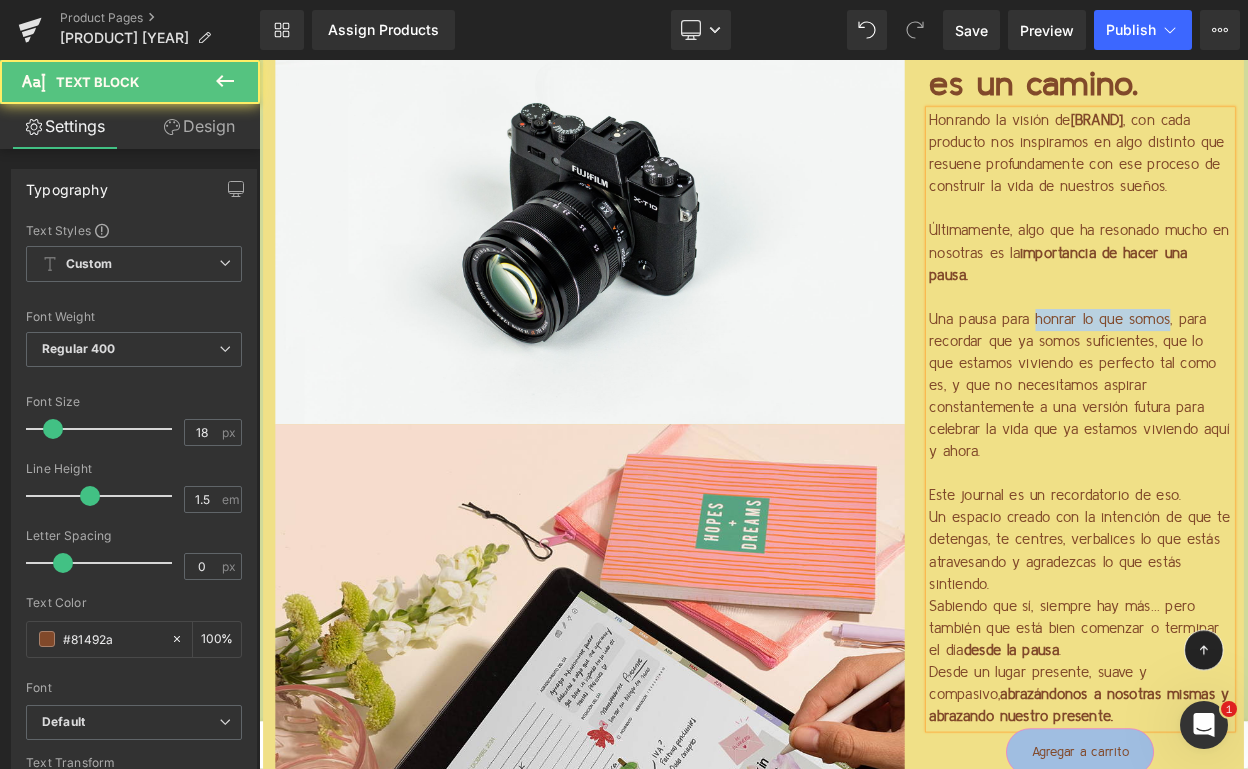 drag, startPoint x: 1196, startPoint y: 364, endPoint x: 1361, endPoint y: 363, distance: 165.00304 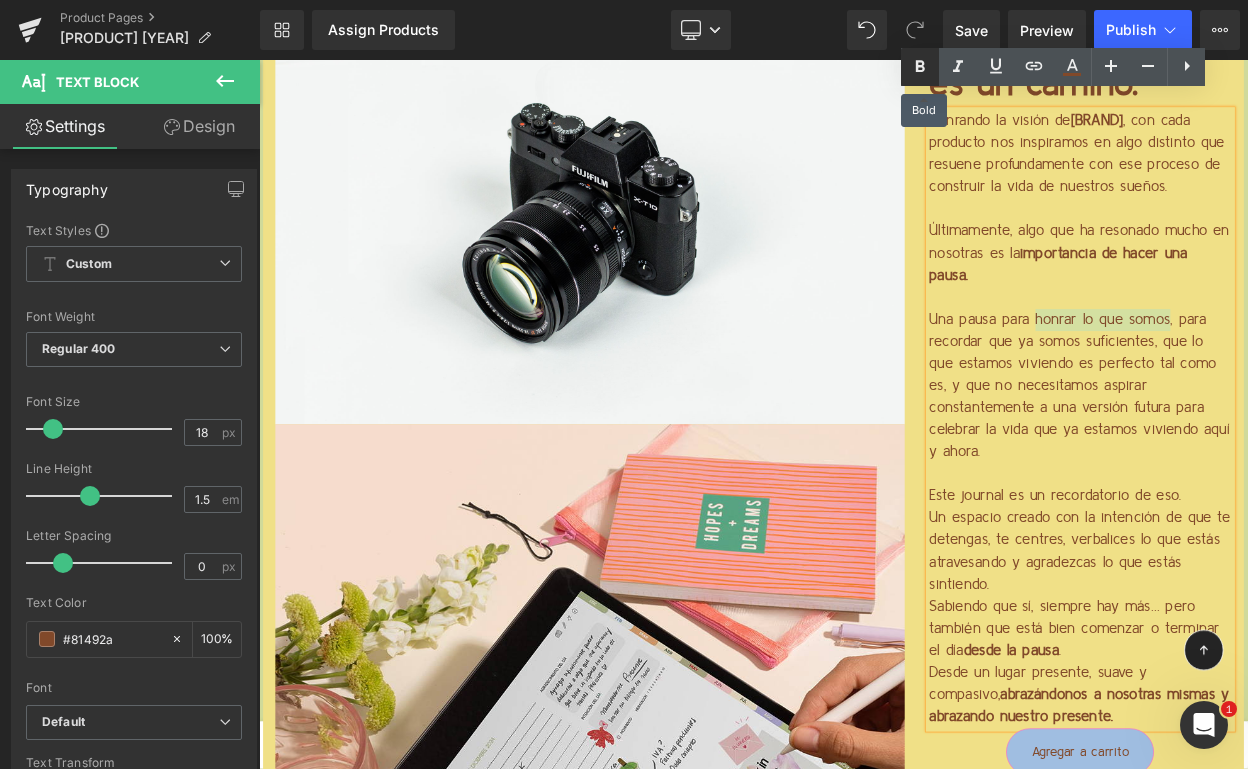 click 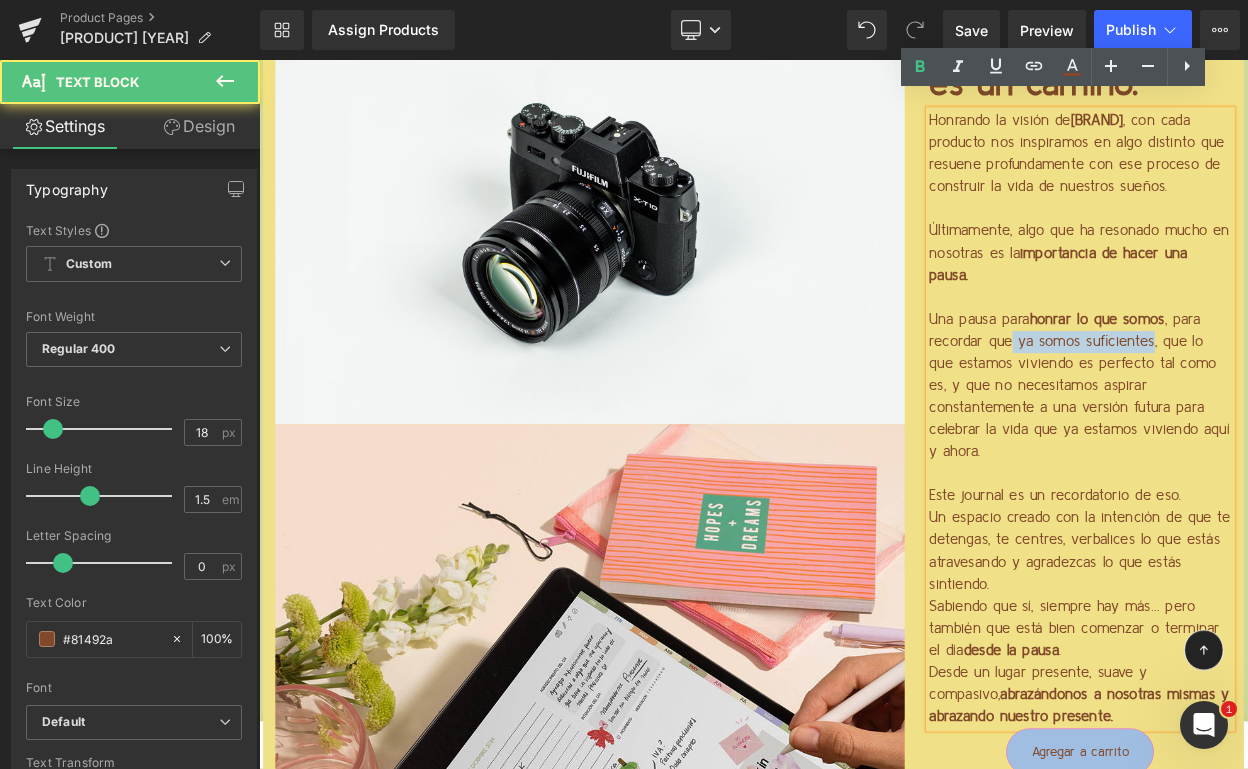 drag, startPoint x: 1173, startPoint y: 393, endPoint x: 1341, endPoint y: 390, distance: 168.02678 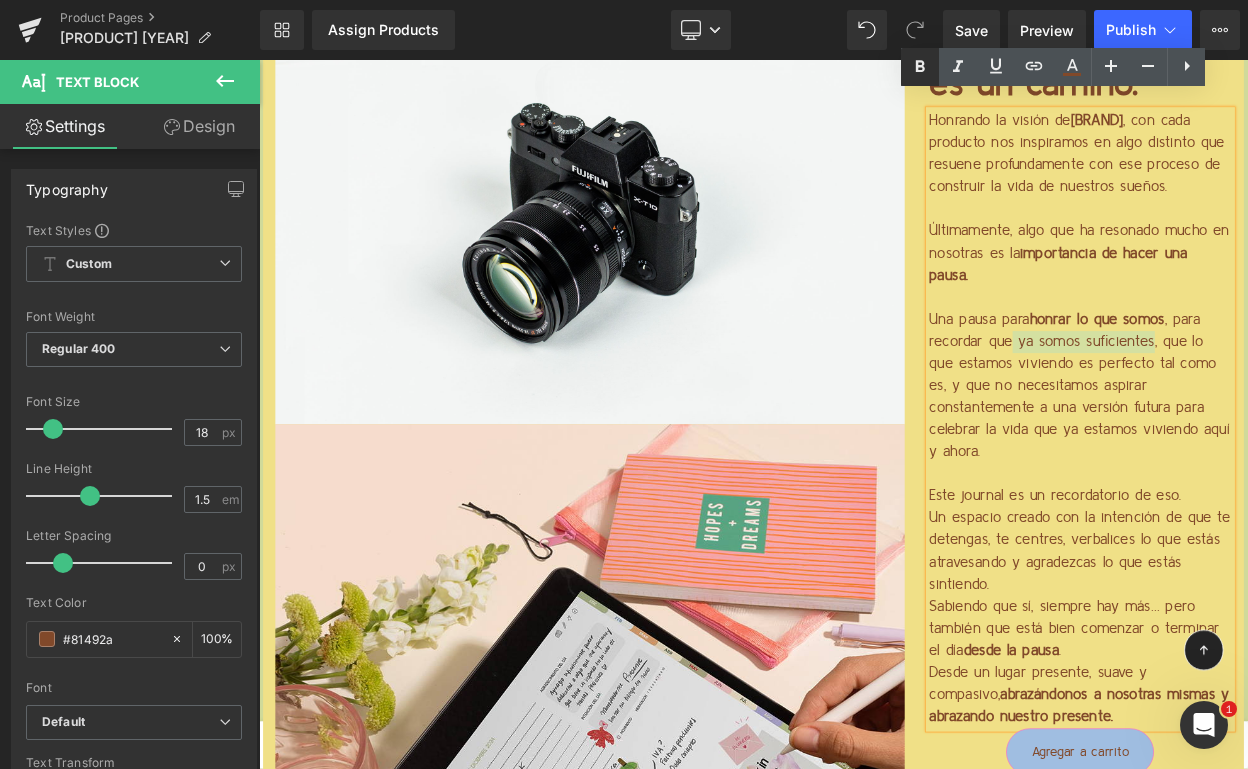 click 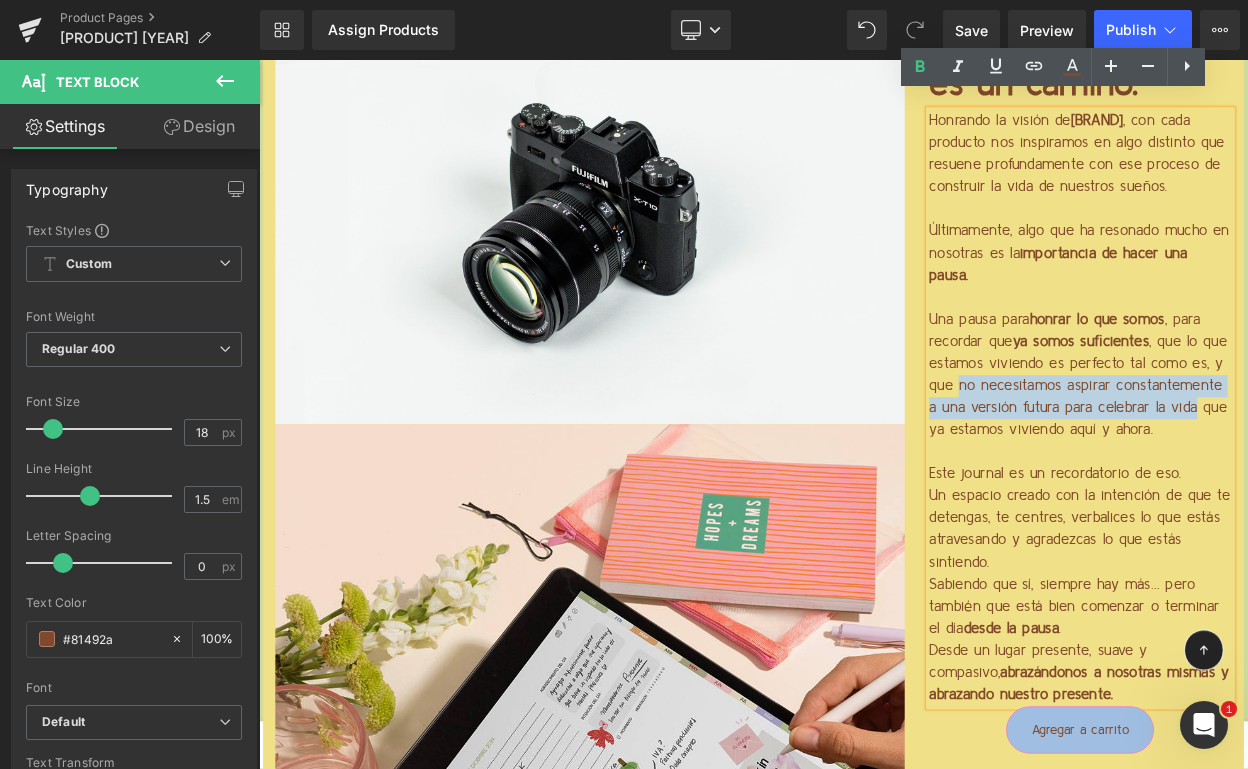 drag, startPoint x: 1108, startPoint y: 446, endPoint x: 1378, endPoint y: 460, distance: 270.36273 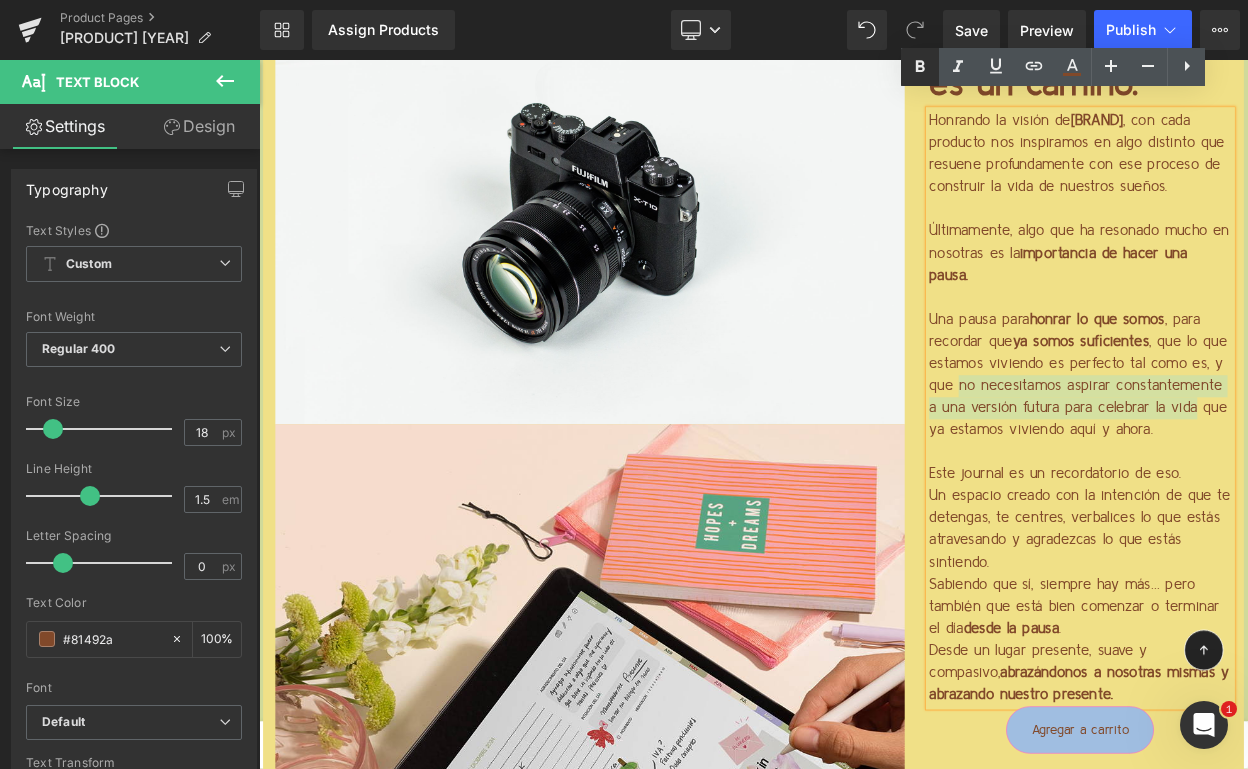 click 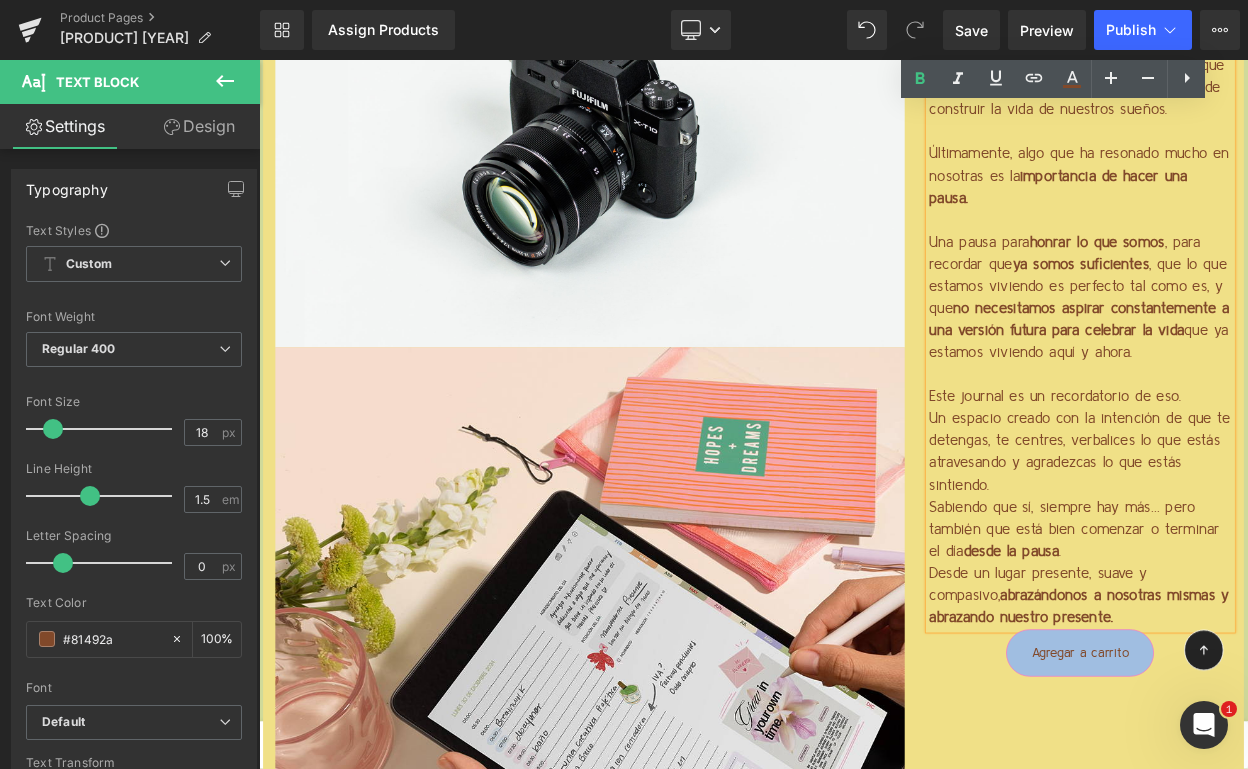 scroll, scrollTop: 5255, scrollLeft: 0, axis: vertical 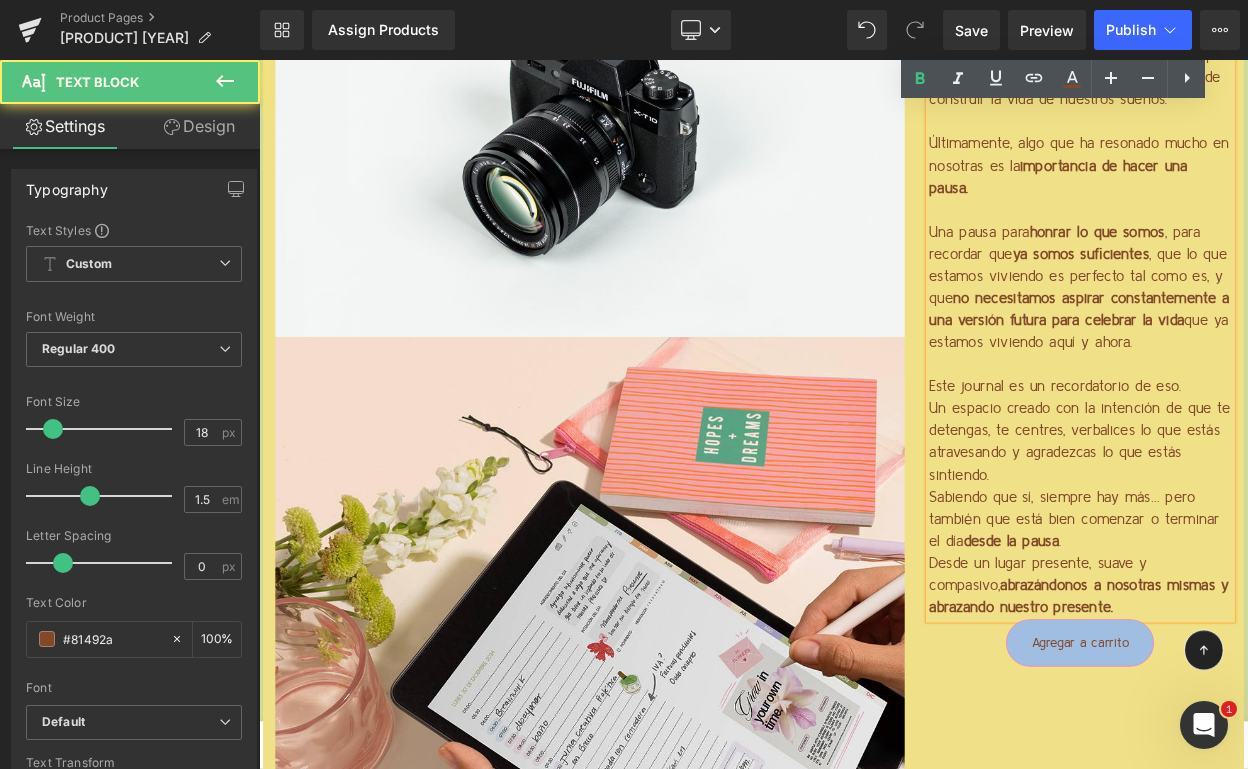 click on "Un espacio creado con la intención de que te detengas, te centres, verbalices lo que estás atravesando y agradezcas lo que estás sintiendo." at bounding box center (1264, 528) 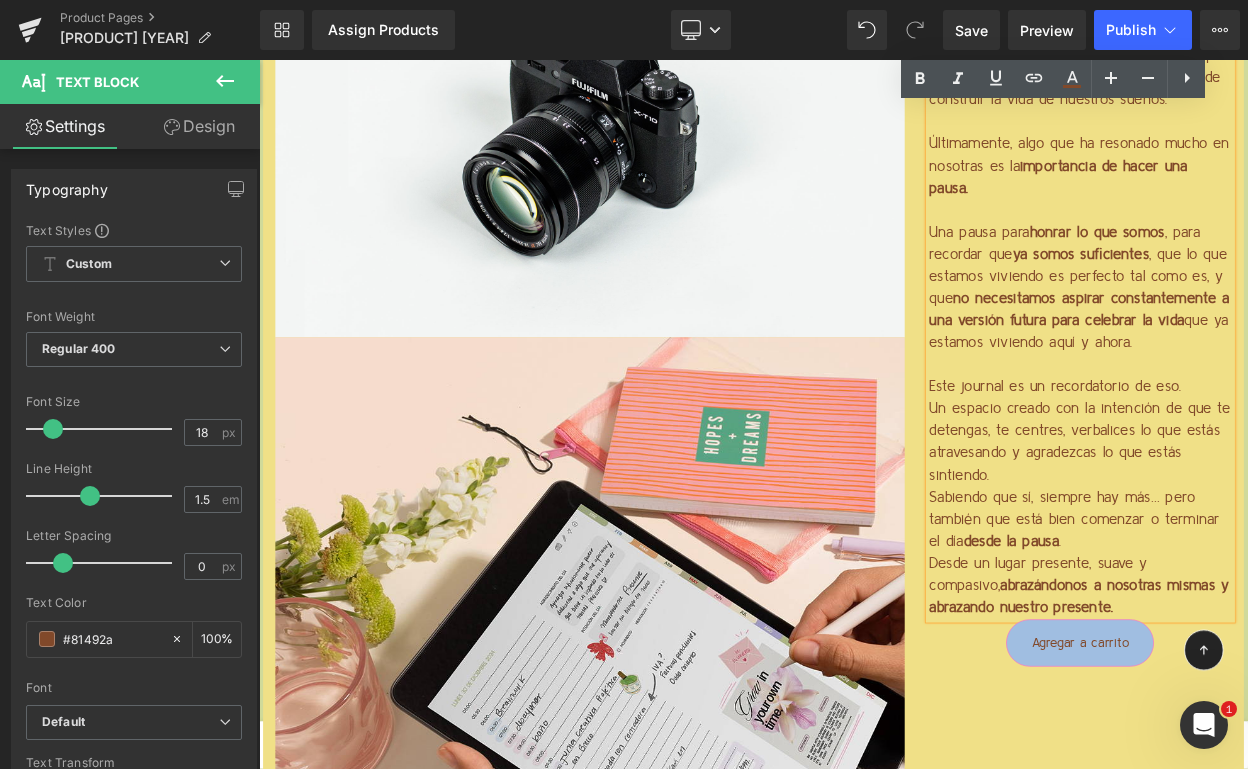 click on "Un espacio creado con la intención de que te detengas, te centres, verbalices lo que estás atravesando y agradezcas lo que estás sintiendo." at bounding box center (1264, 528) 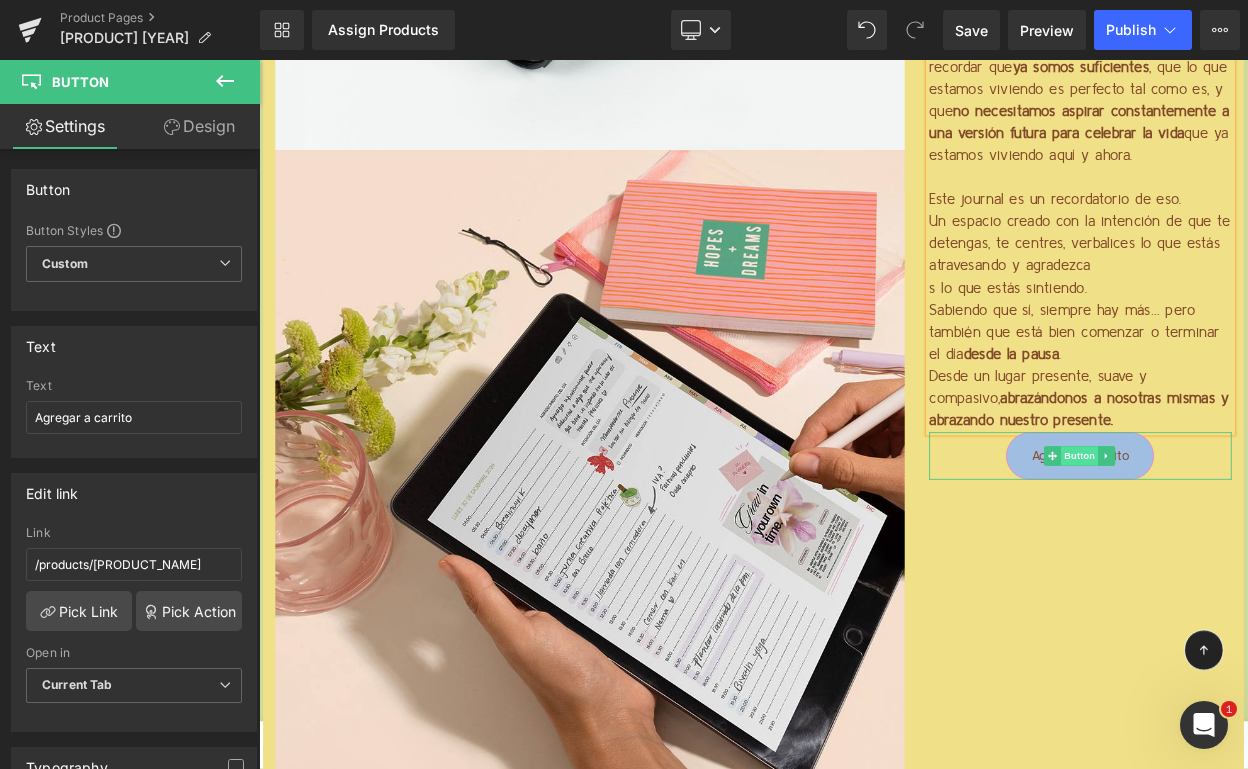 scroll, scrollTop: 5519, scrollLeft: 0, axis: vertical 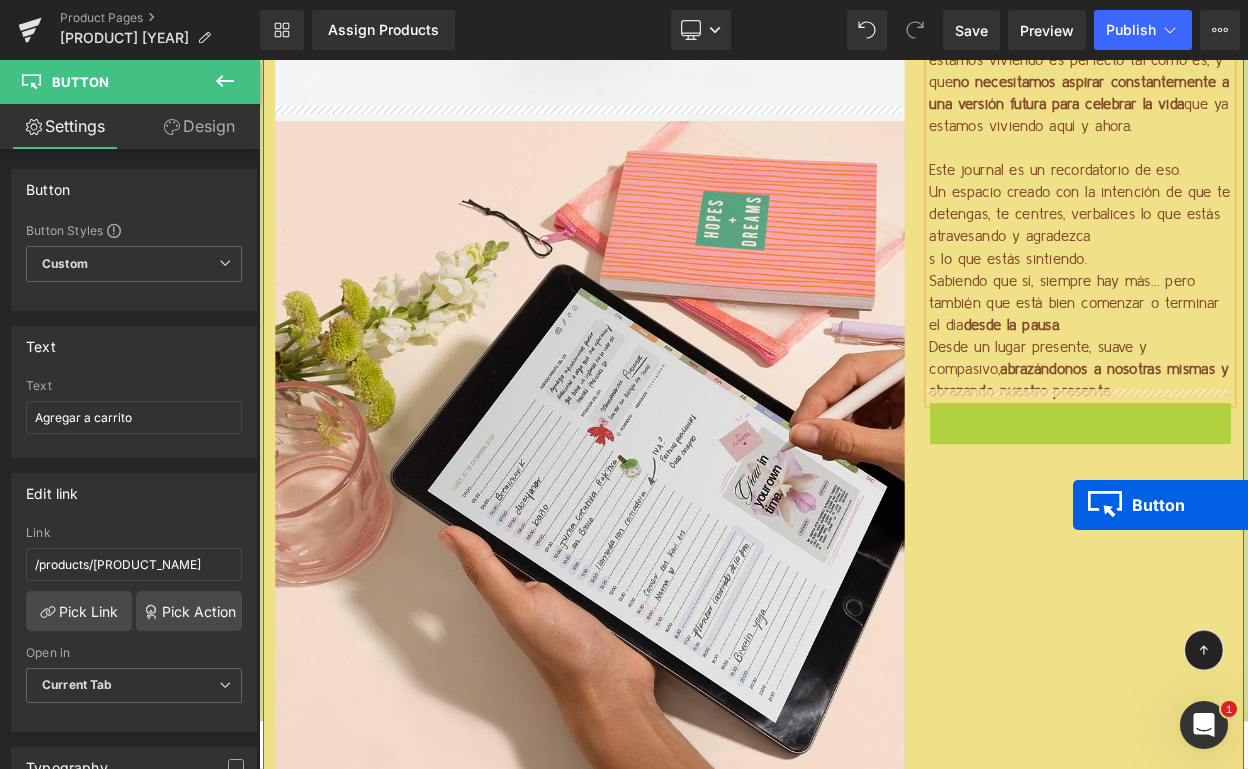 drag, startPoint x: 1255, startPoint y: 493, endPoint x: 1252, endPoint y: 606, distance: 113.03982 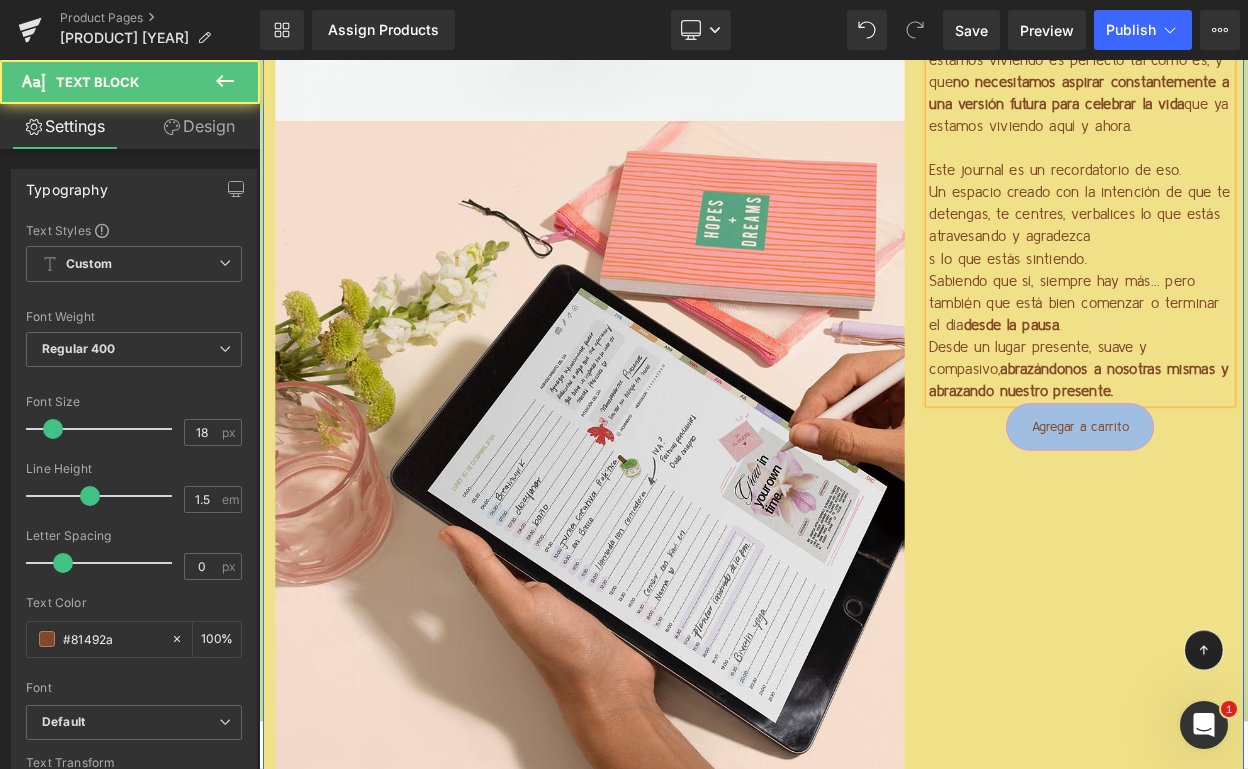 click on "Desde un lugar presente, suave y compasivo,  abrazándonos a nosotras mismas y abrazando nuestro presente." at bounding box center (1264, 439) 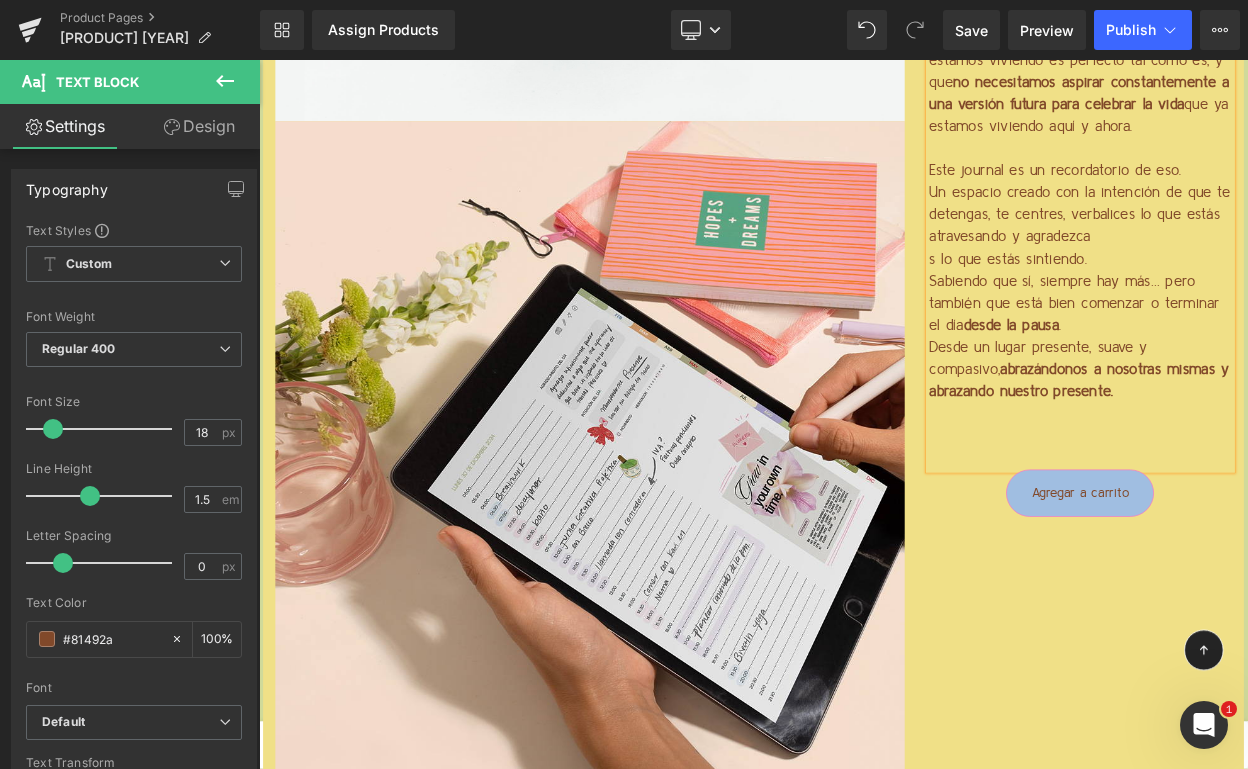 click on "Sabiendo que sí, siempre hay más… pero también que está bien comenzar o terminar el día  desde la pausa ." at bounding box center (1264, 358) 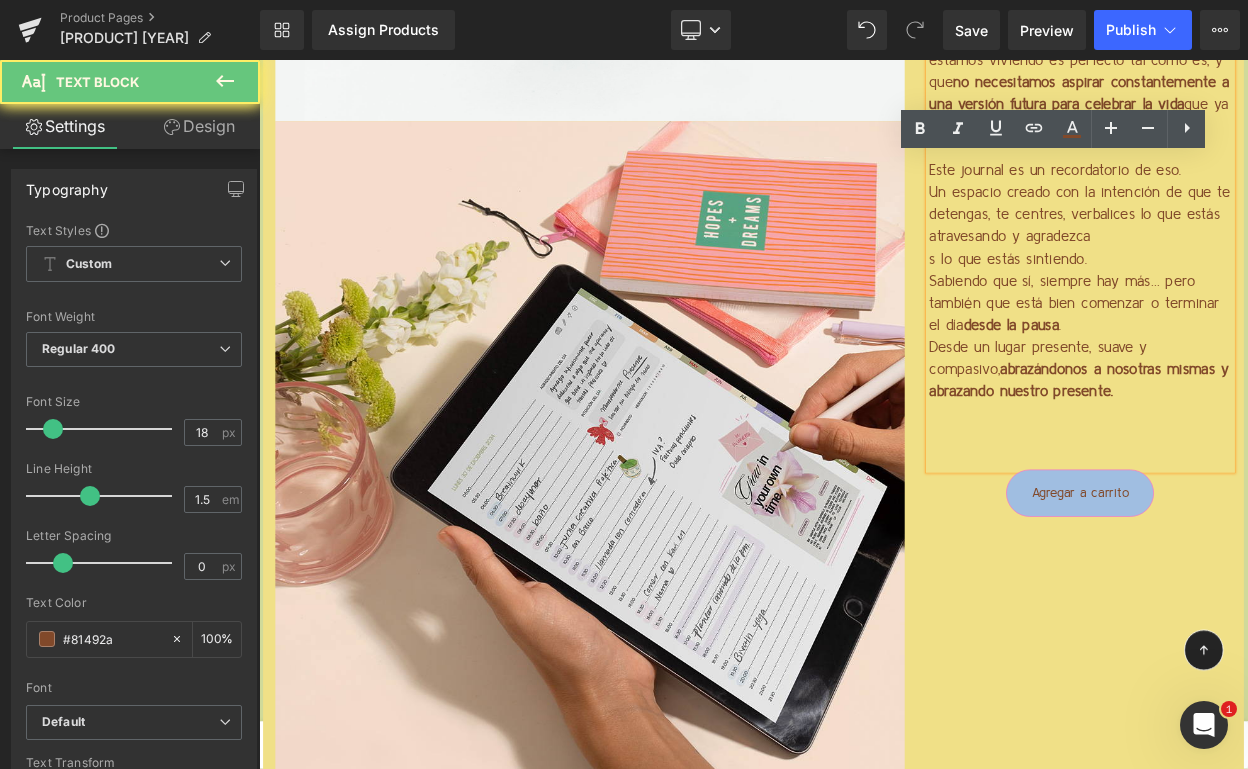 click on "Sabiendo que sí, siempre hay más… pero también que está bien comenzar o terminar el día  desde la pausa ." at bounding box center [1264, 358] 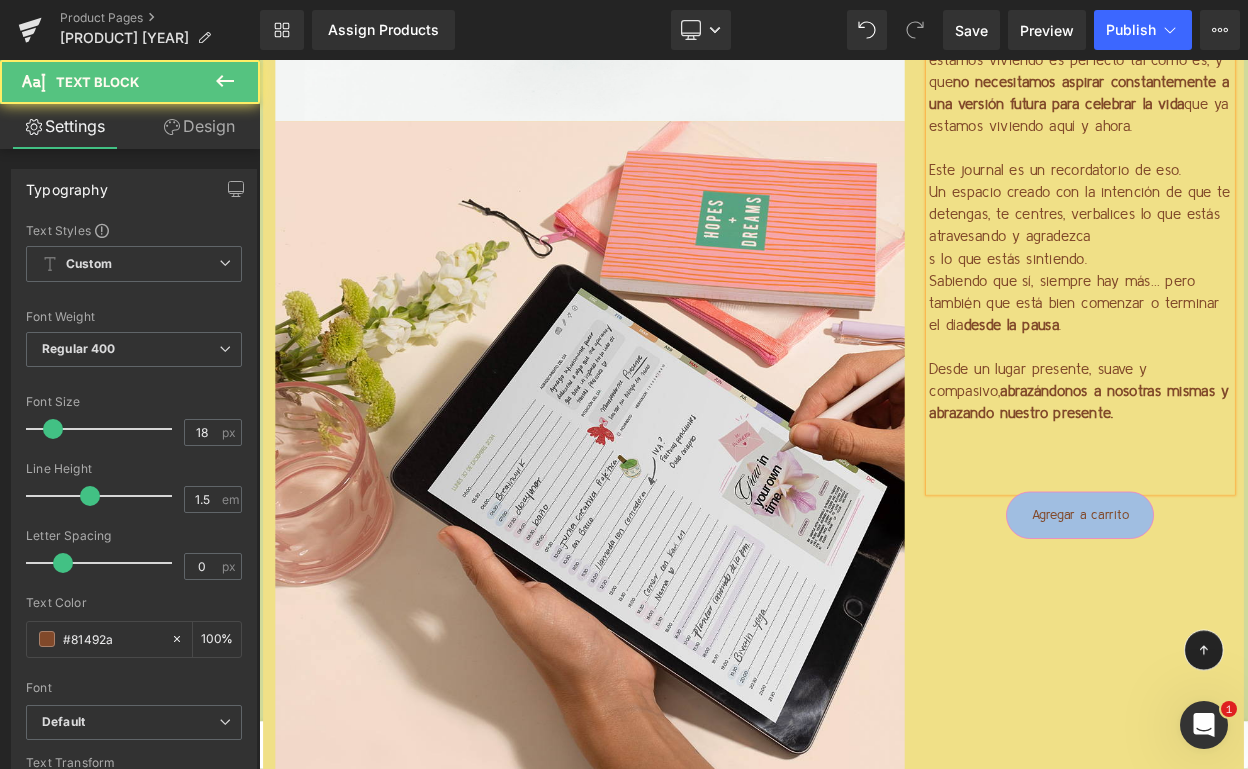 click on "s lo que estás sintiendo." at bounding box center (1264, 304) 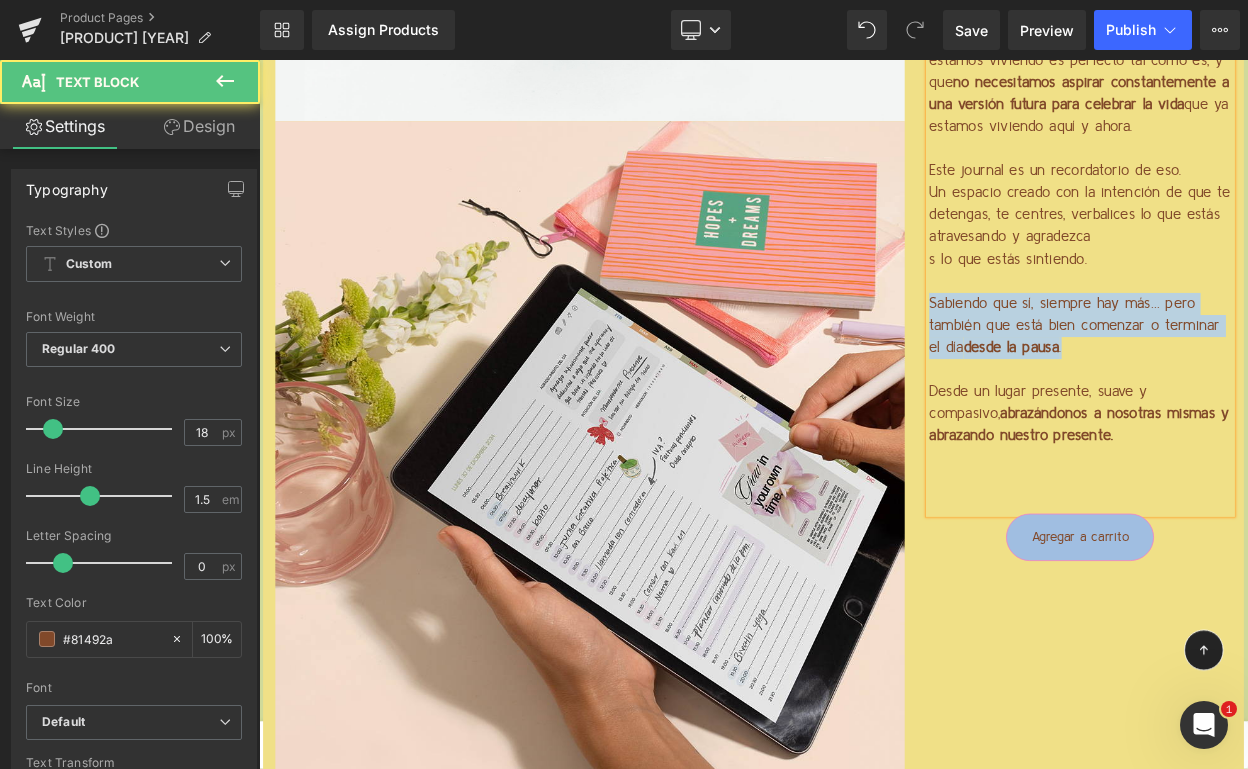 drag, startPoint x: 1260, startPoint y: 391, endPoint x: 1046, endPoint y: 342, distance: 219.53815 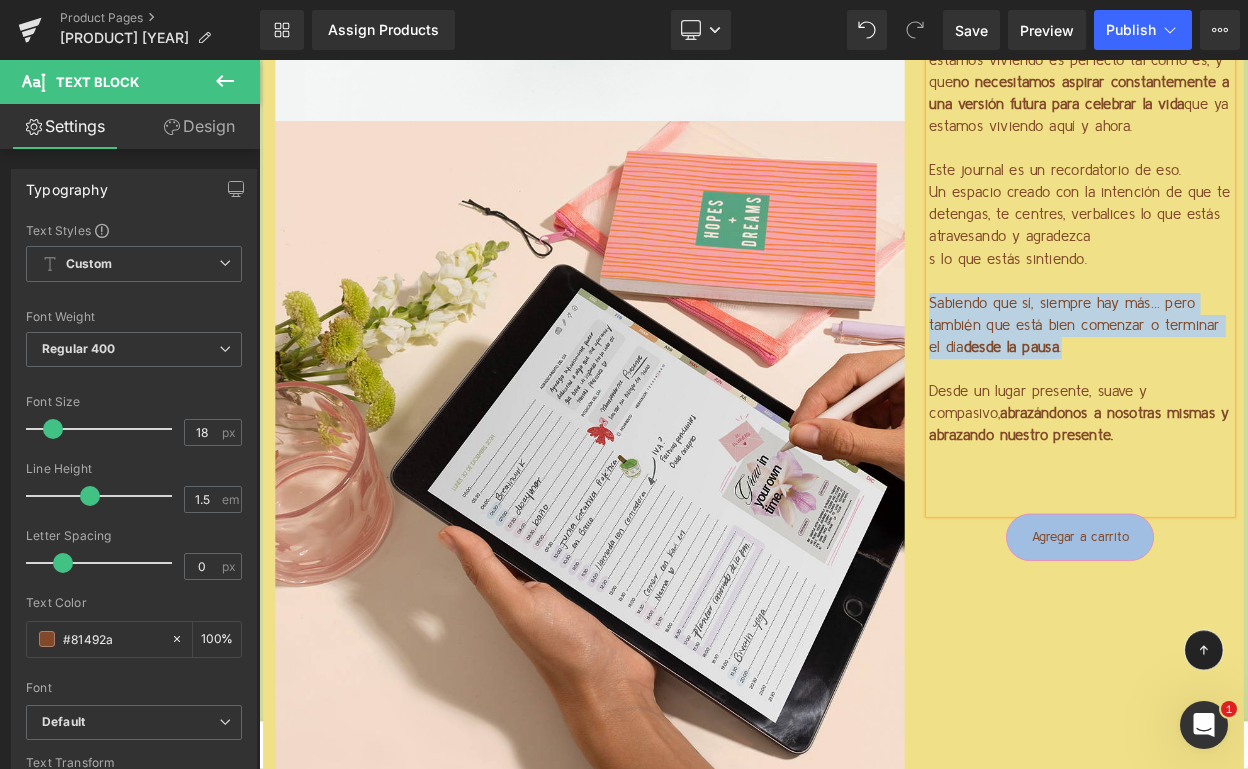 copy on "Sabiendo que sí, siempre hay más… pero también que está bien comenzar o terminar el día  desde la pausa ." 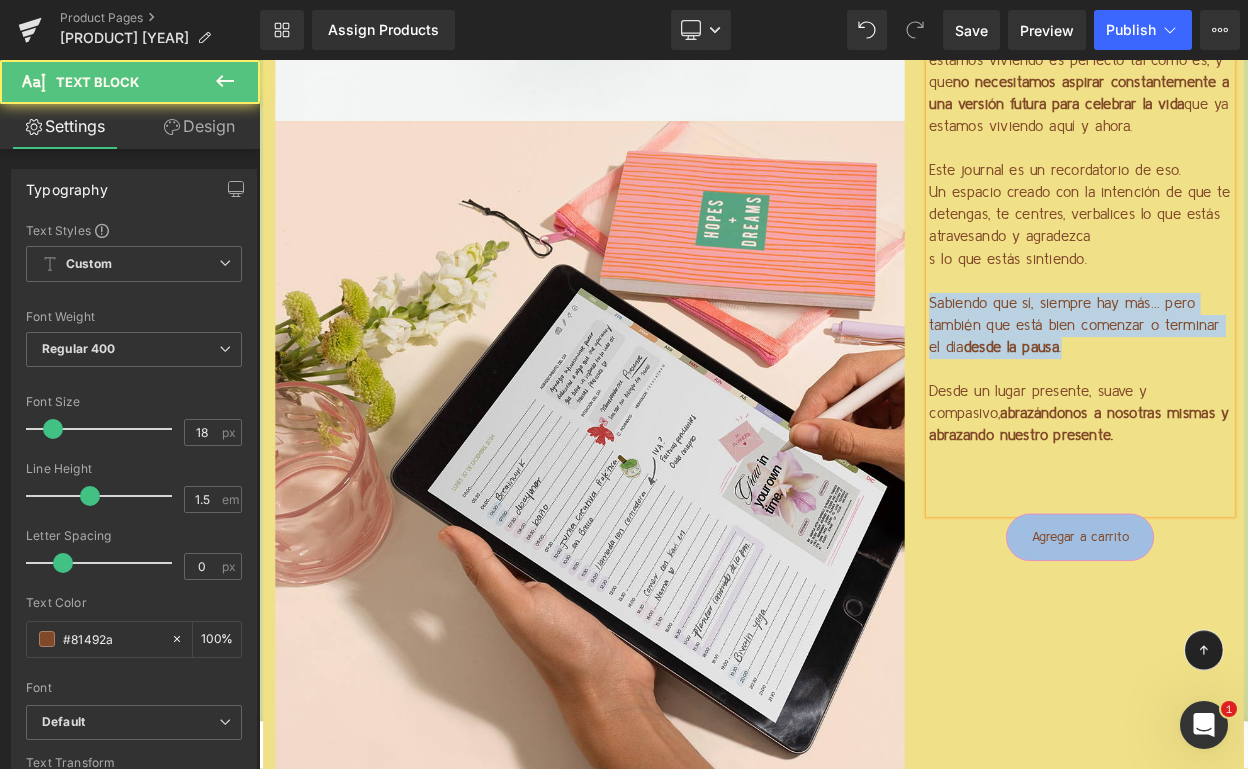 click on "Sabiendo que sí, siempre hay más… pero también que está bien comenzar o terminar el día  desde la pausa ." at bounding box center (1264, 385) 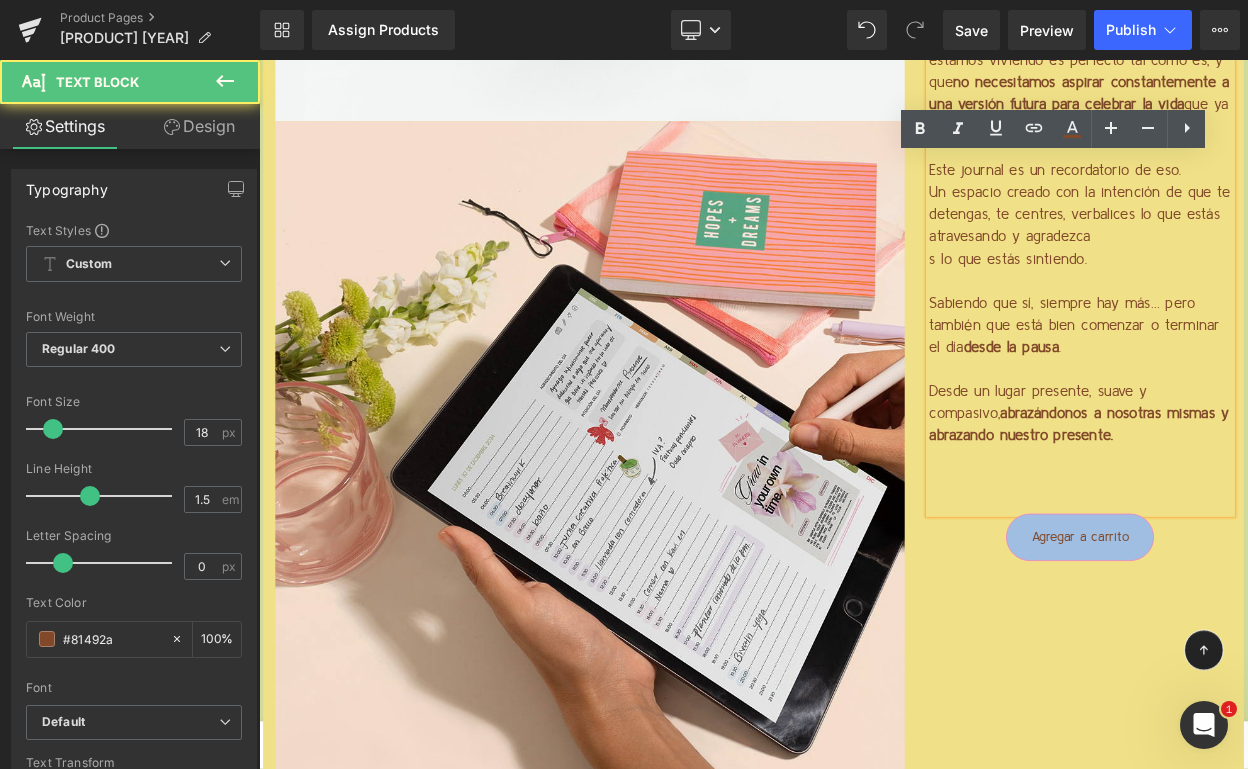 click on "Sabiendo que sí, siempre hay más… pero también que está bien comenzar o terminar el día  desde la pausa ." at bounding box center [1264, 385] 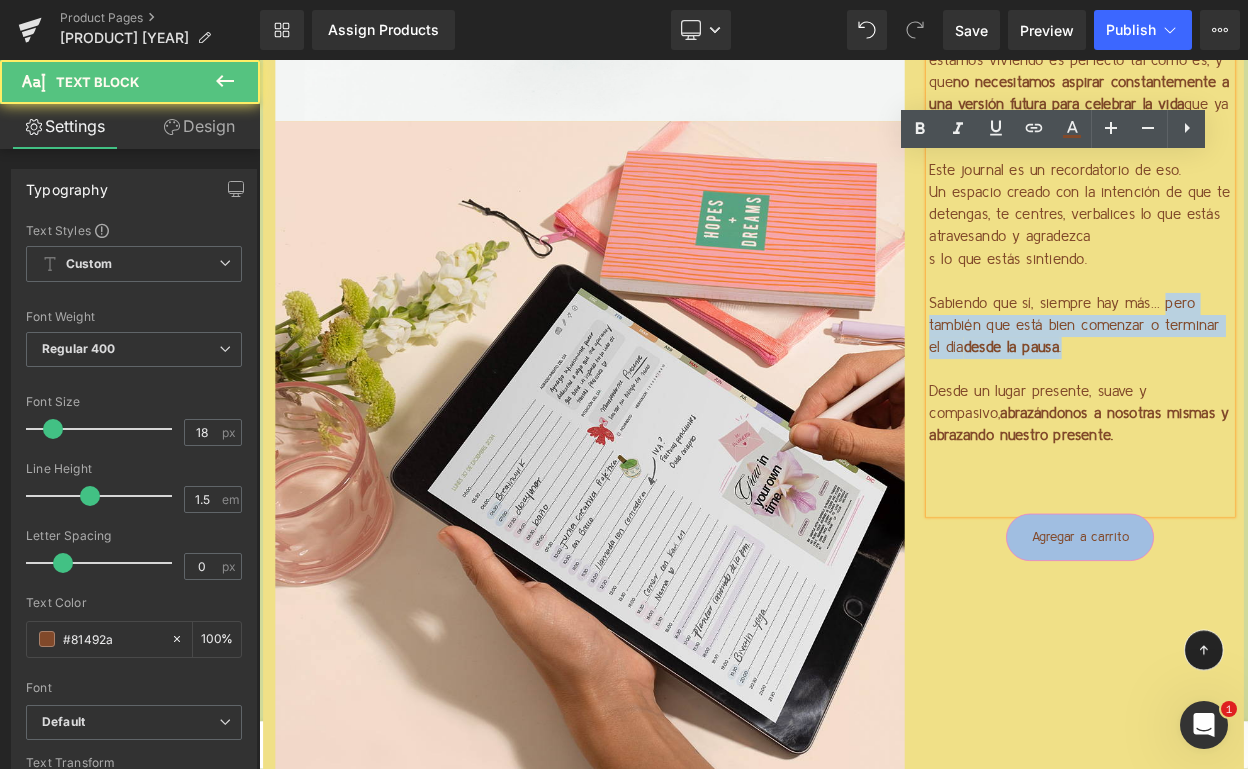 drag, startPoint x: 1358, startPoint y: 346, endPoint x: 1358, endPoint y: 397, distance: 51 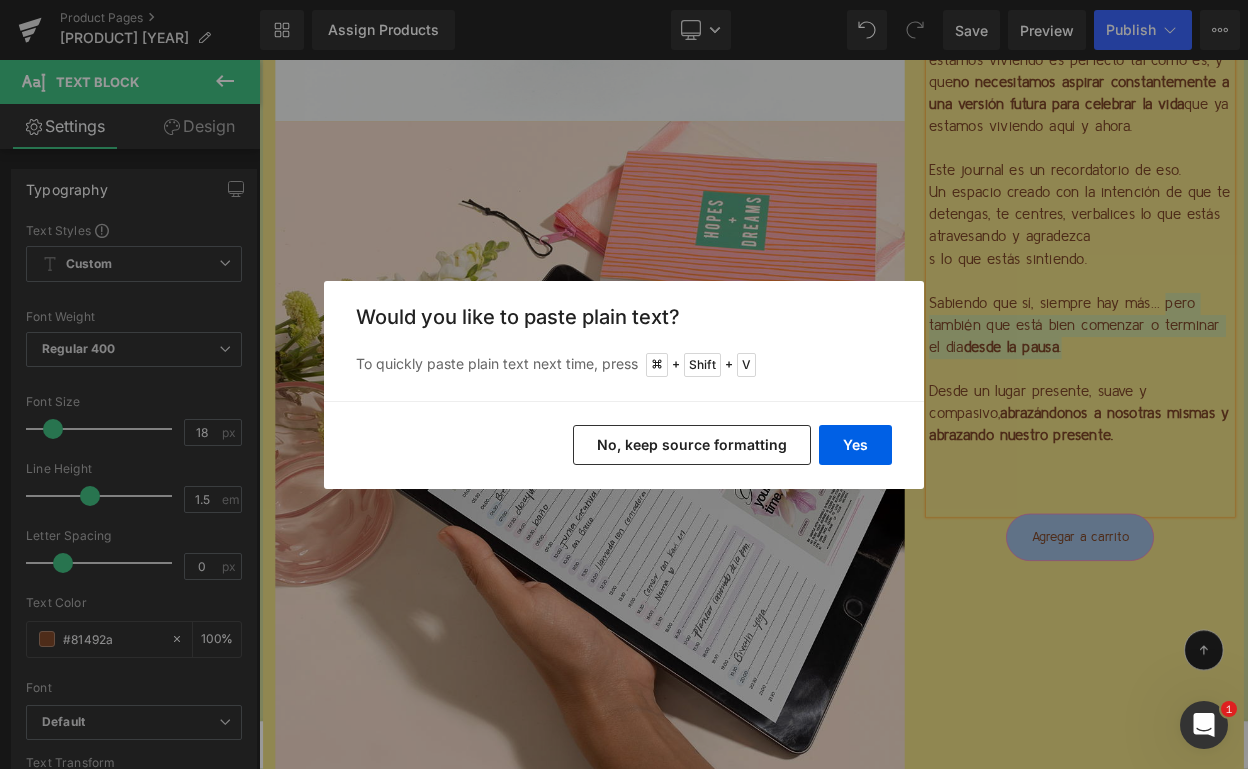 click on "No, keep source formatting" at bounding box center [692, 445] 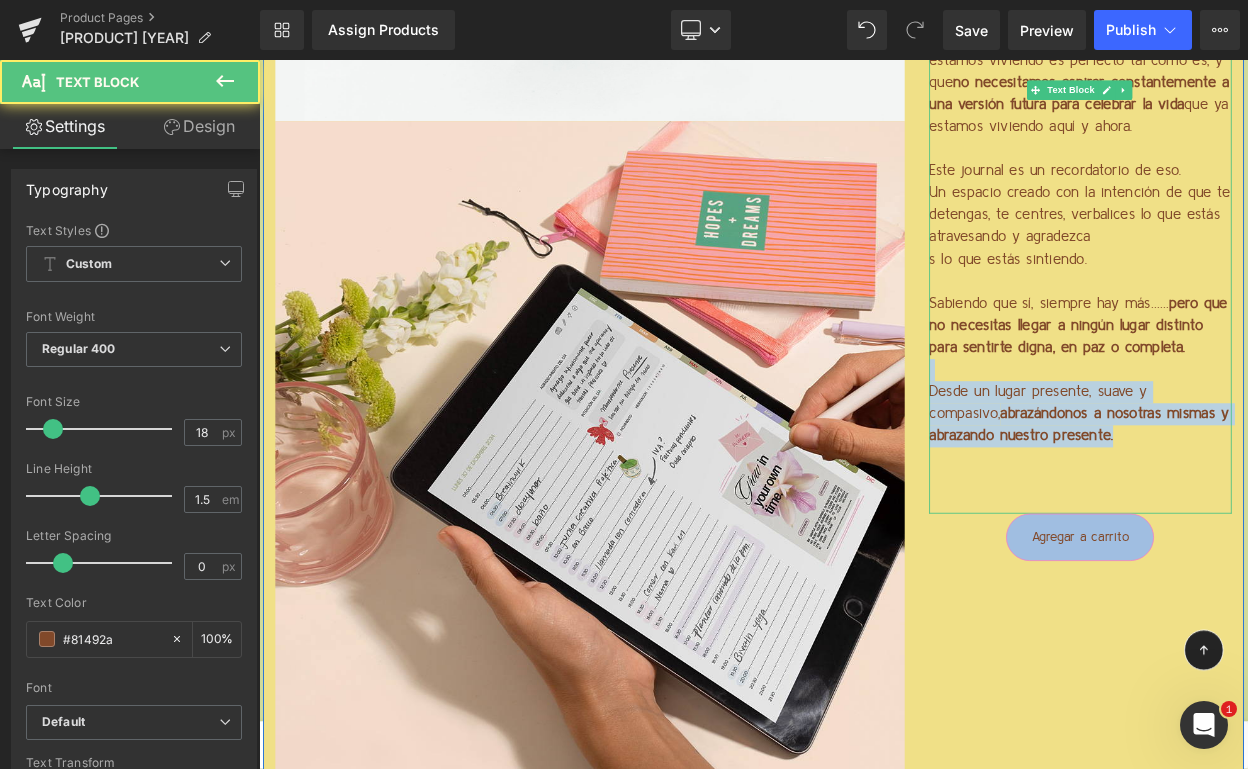drag, startPoint x: 1232, startPoint y: 498, endPoint x: 1082, endPoint y: 429, distance: 165.10905 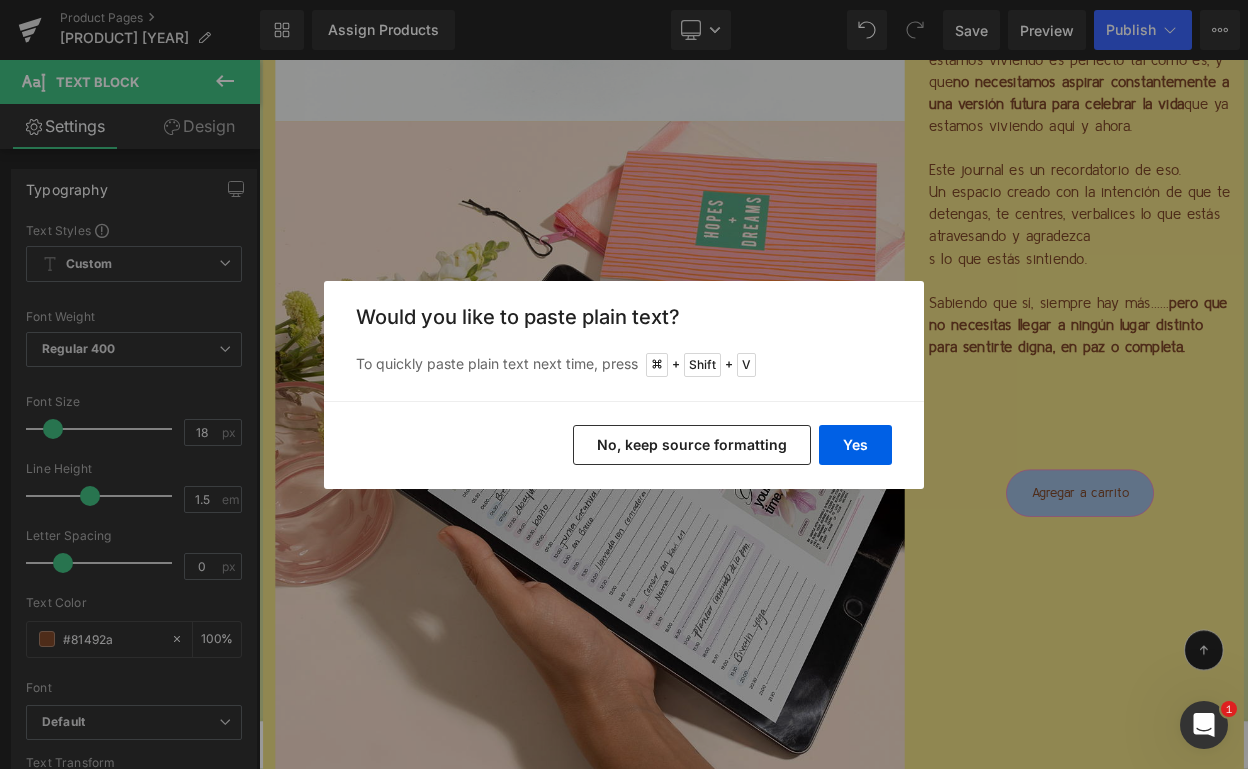 click on "No, keep source formatting" at bounding box center (692, 445) 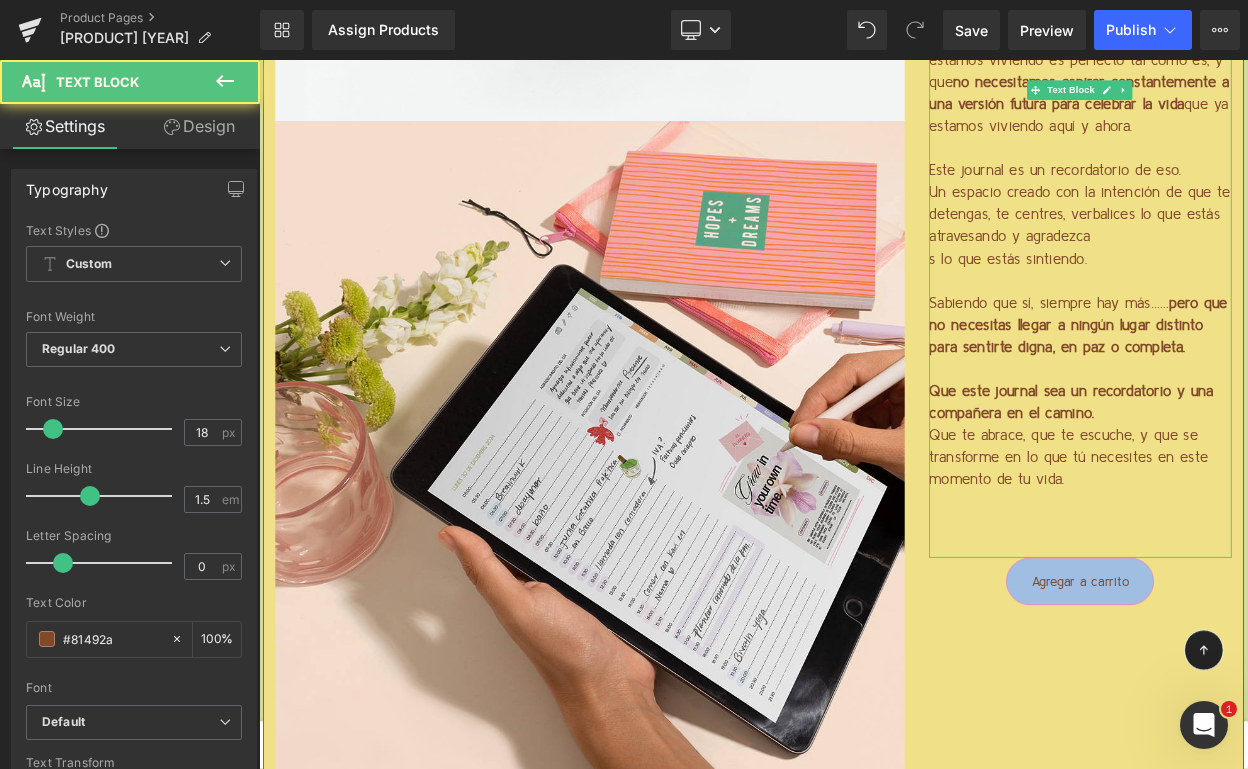 click on "Que este journal sea un recordatorio y una compañera en el camino." at bounding box center (1264, 480) 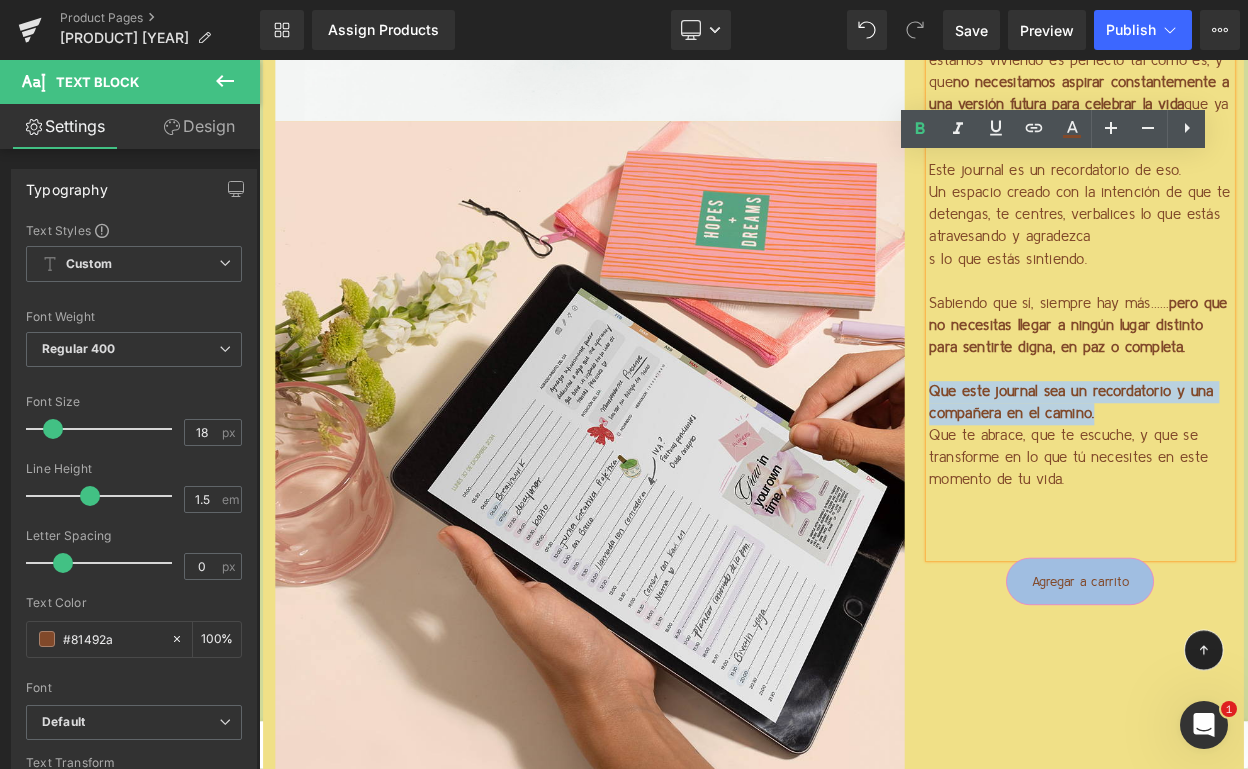 drag, startPoint x: 1281, startPoint y: 488, endPoint x: 1071, endPoint y: 461, distance: 211.7286 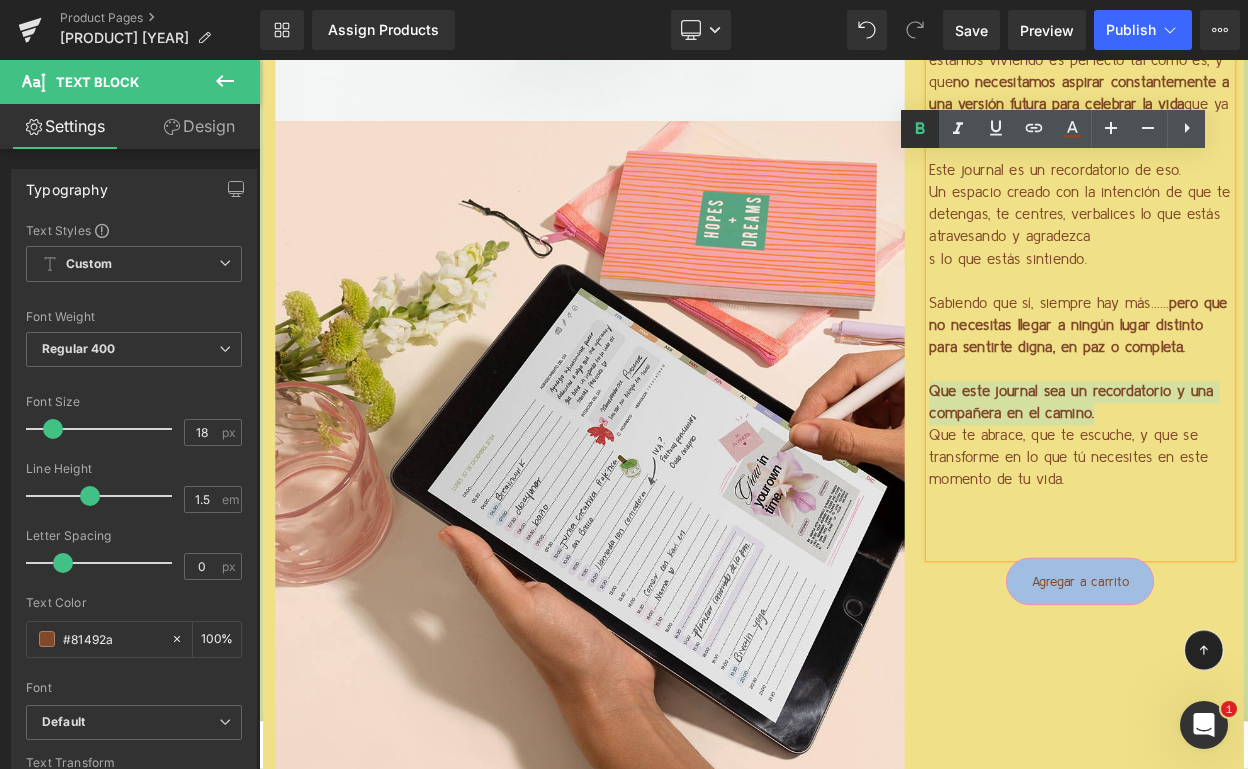 click 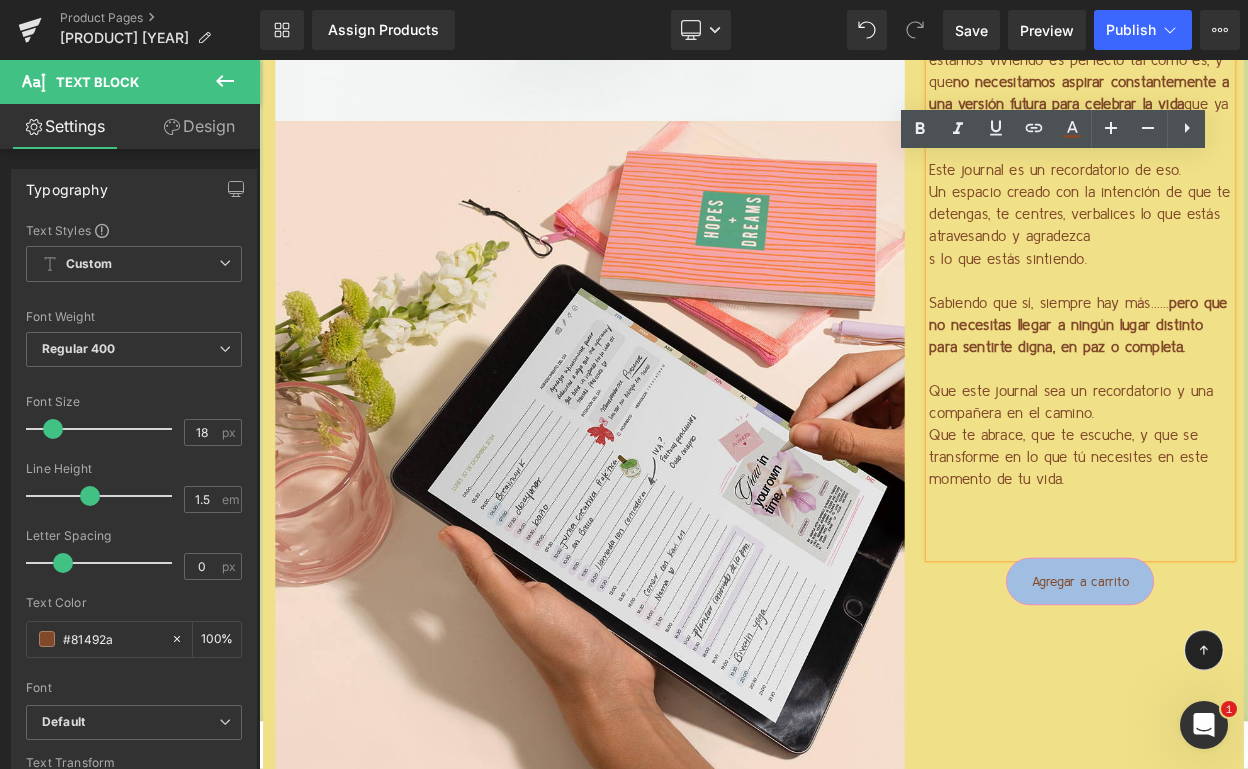 click on "Que este journal sea un recordatorio y una compañera en el camino." at bounding box center (1264, 480) 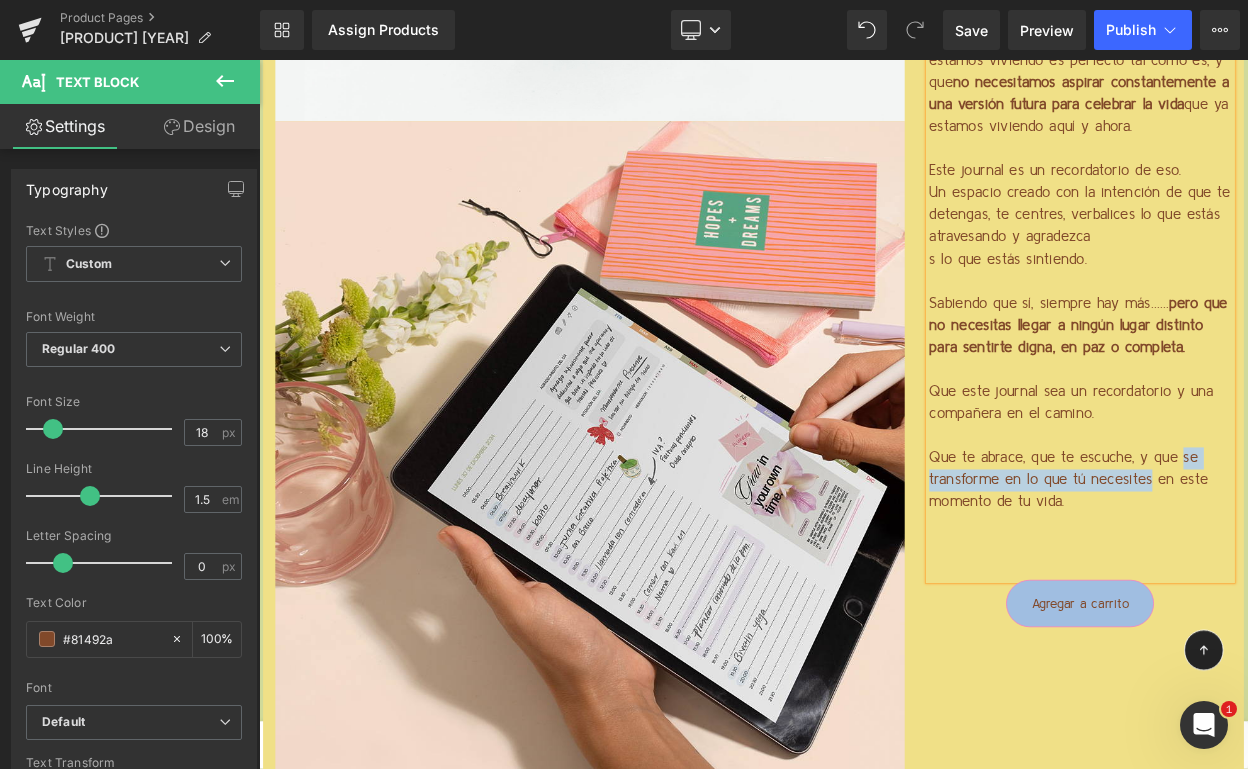 drag, startPoint x: 1383, startPoint y: 532, endPoint x: 1342, endPoint y: 560, distance: 49.648766 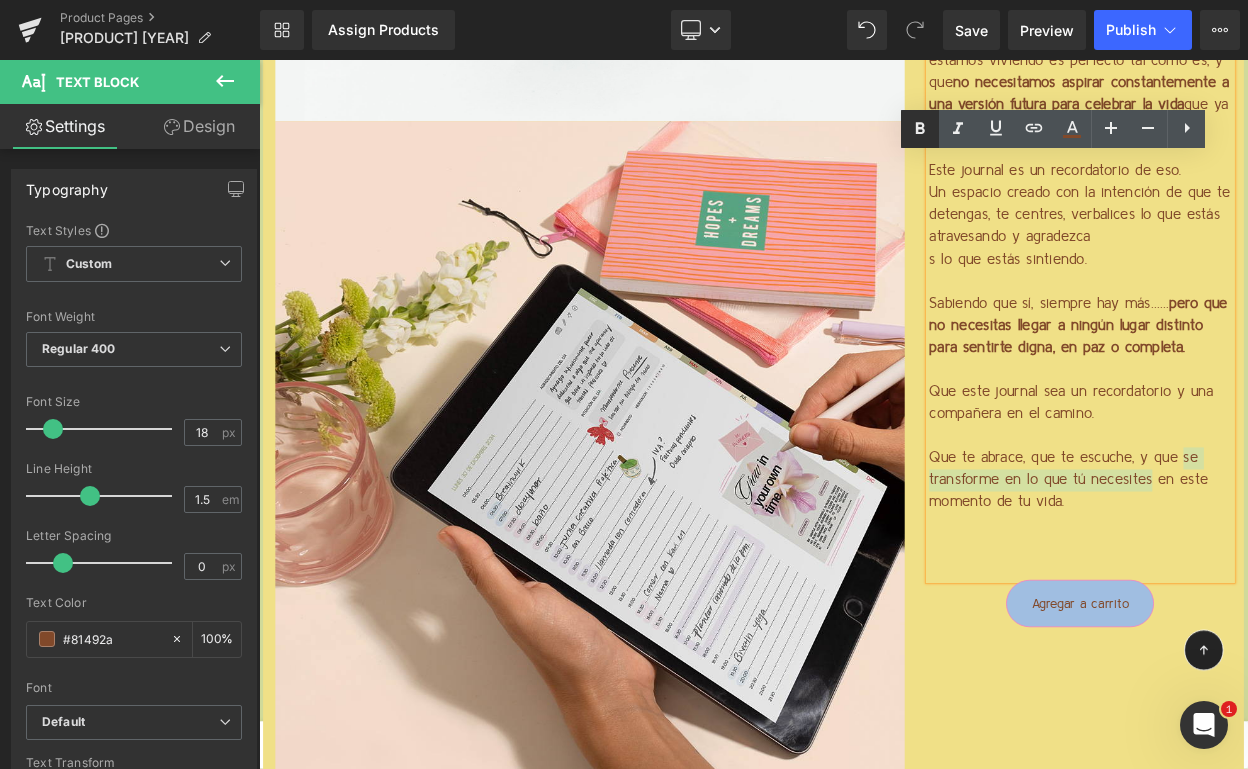 click 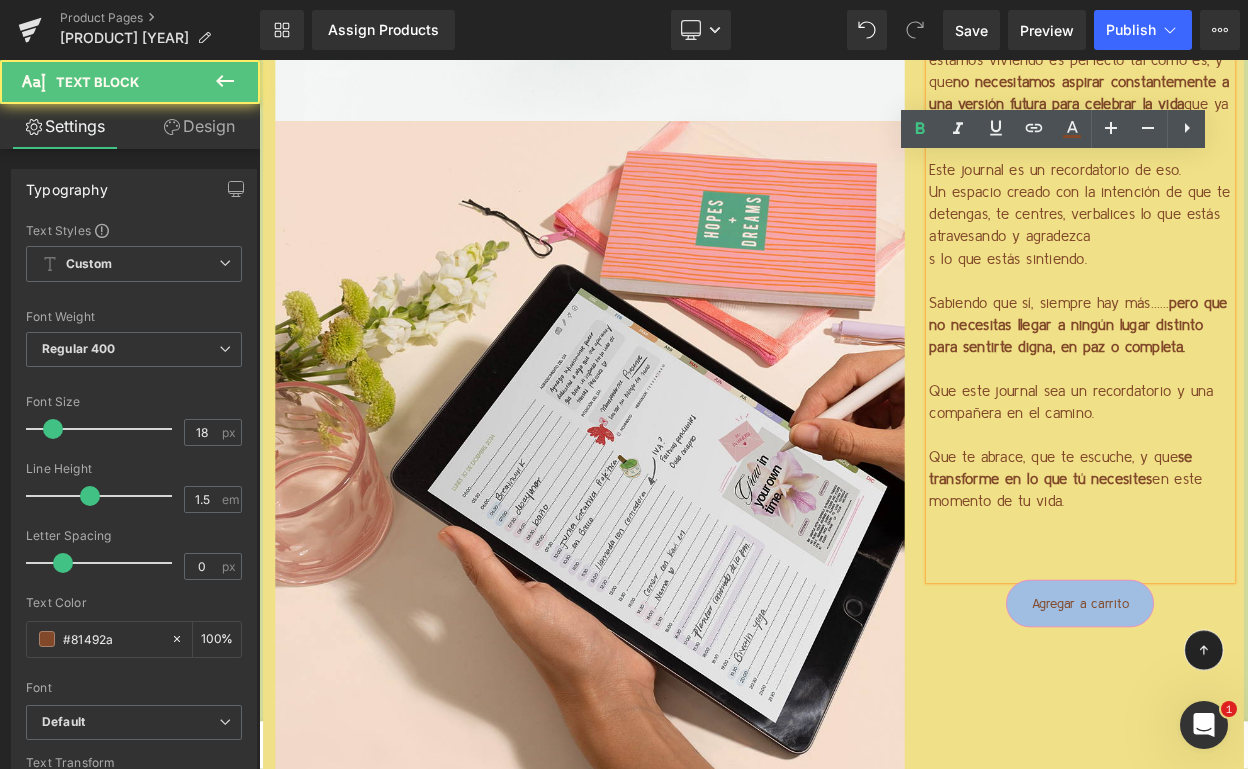 click on "se transforme en lo que tú necesites" at bounding box center (1240, 560) 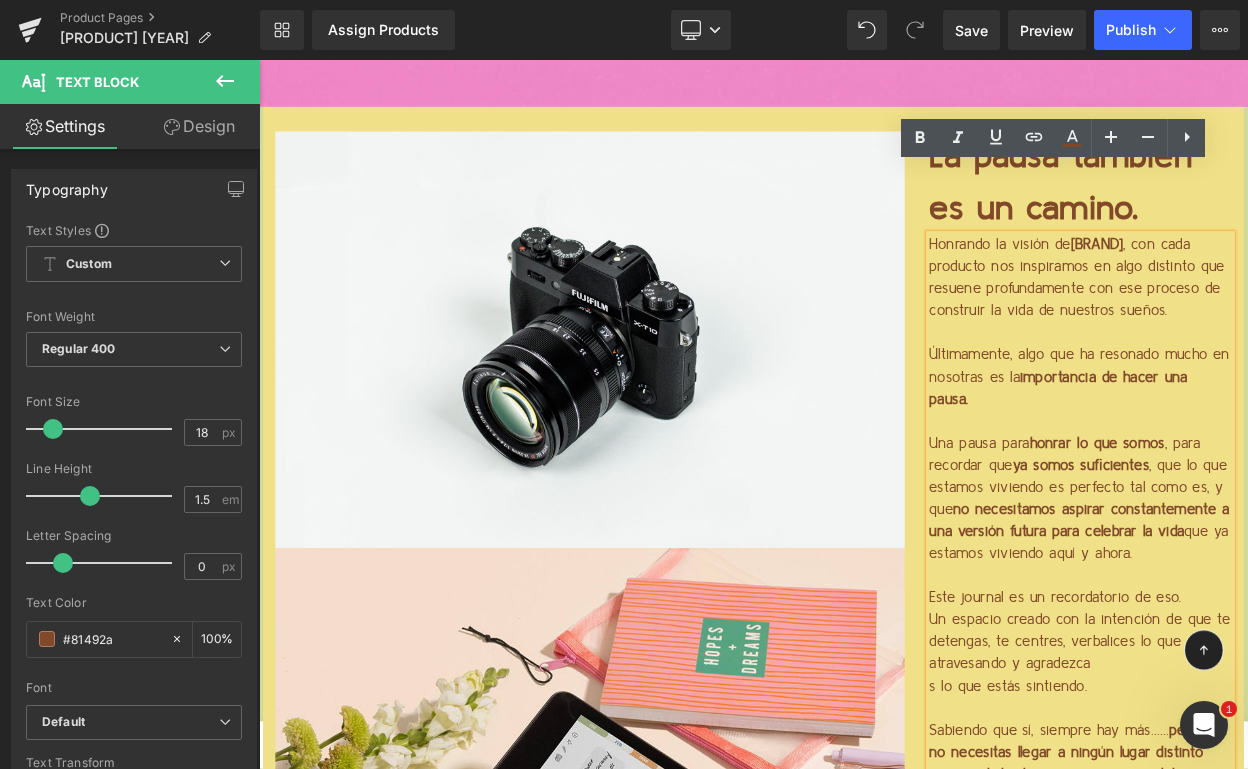scroll, scrollTop: 4919, scrollLeft: 0, axis: vertical 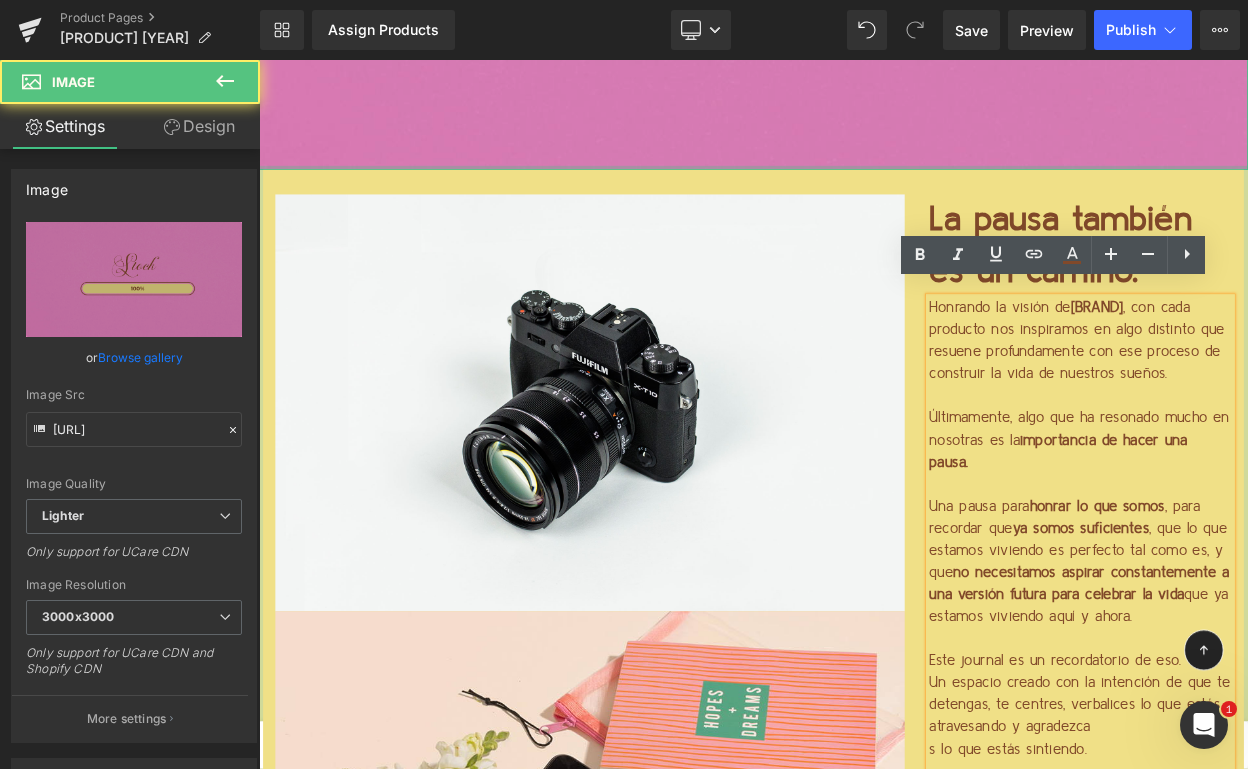 click on "Image" at bounding box center [864, -145] 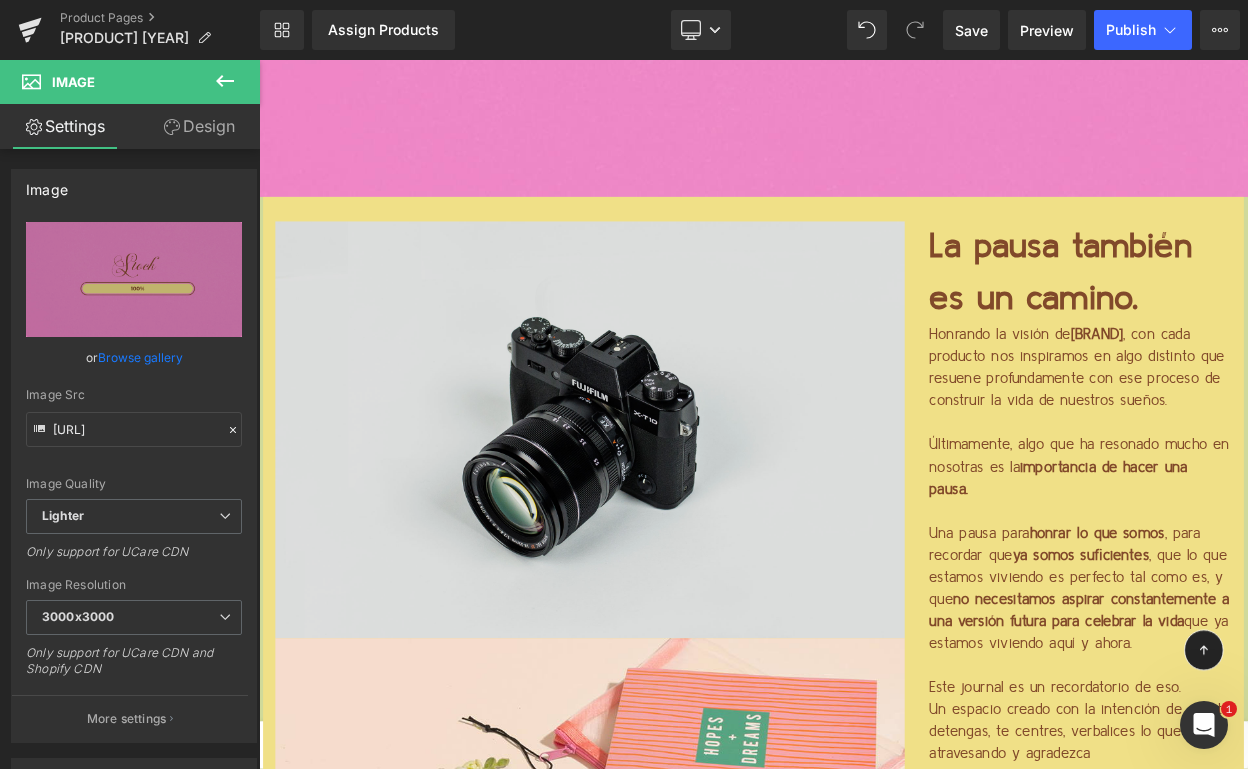 scroll, scrollTop: 4760, scrollLeft: 0, axis: vertical 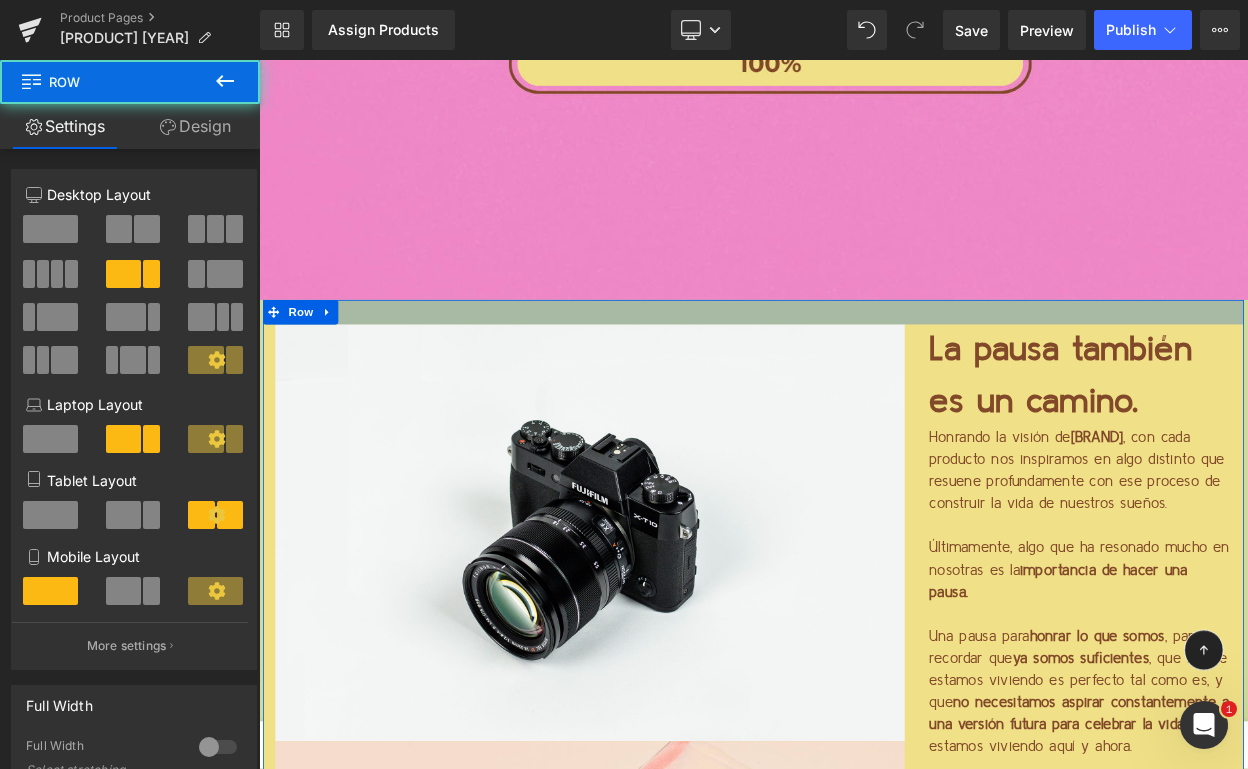 click at bounding box center [864, 369] 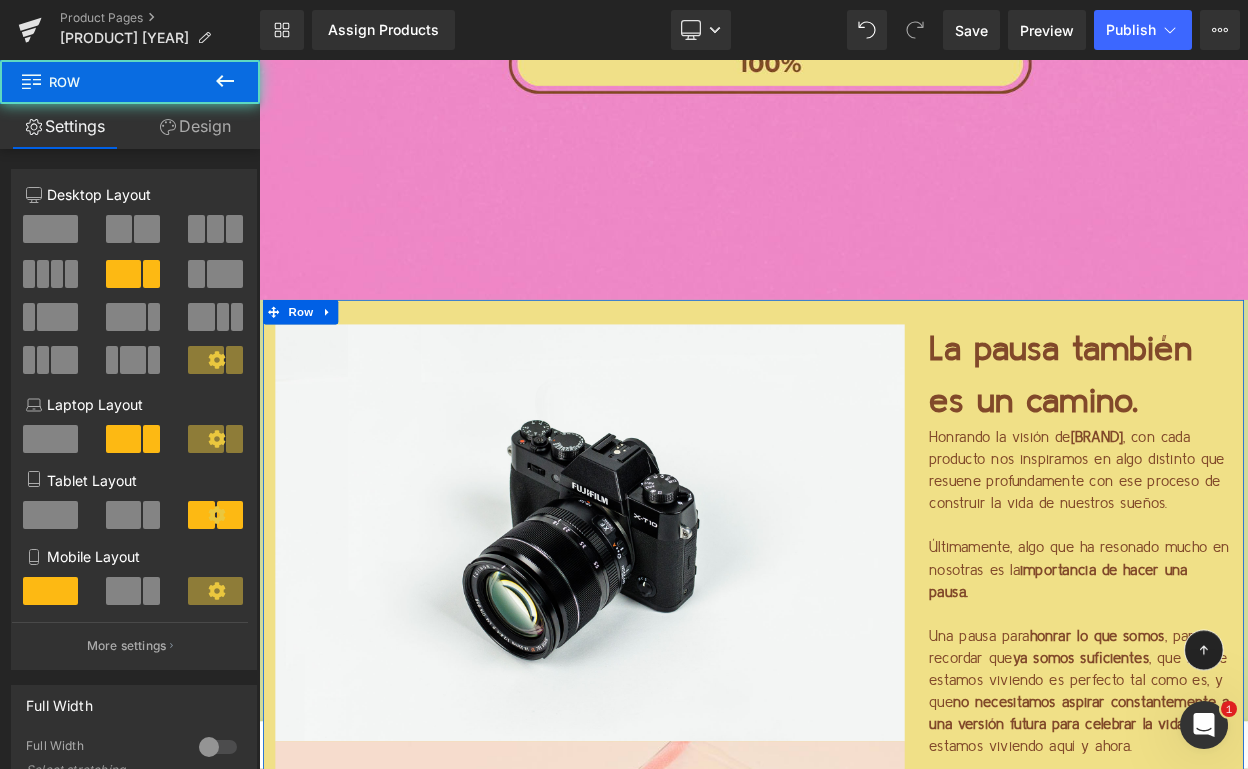 click on "Image         Image" at bounding box center [664, 1084] 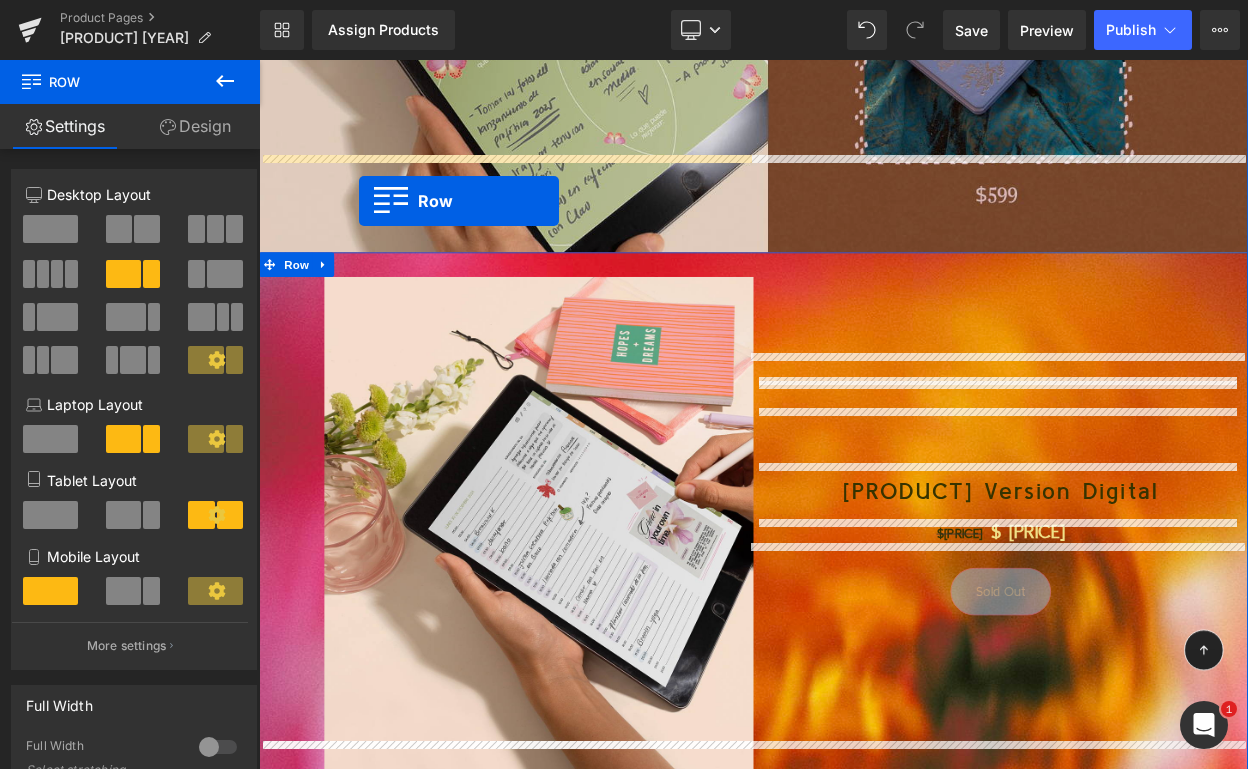 scroll, scrollTop: 2640, scrollLeft: 0, axis: vertical 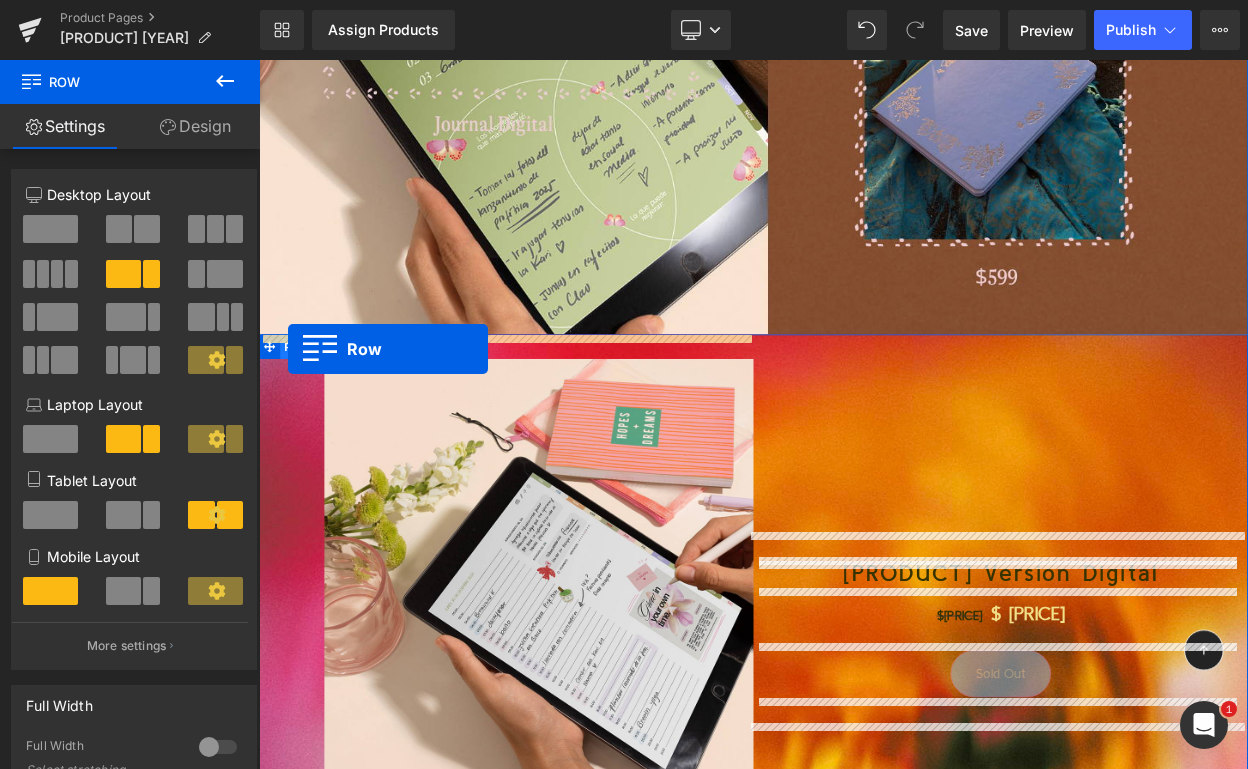 drag, startPoint x: 295, startPoint y: 347, endPoint x: 295, endPoint y: 413, distance: 66 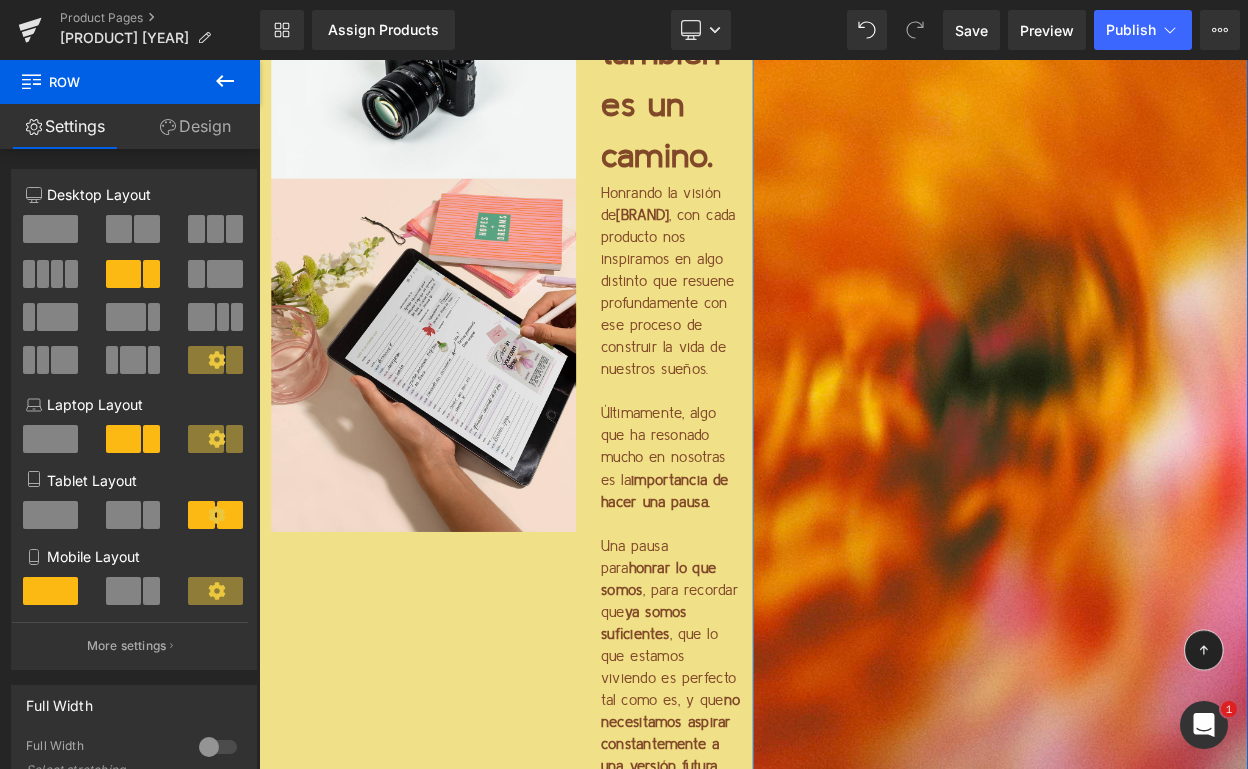 scroll, scrollTop: 2833, scrollLeft: 0, axis: vertical 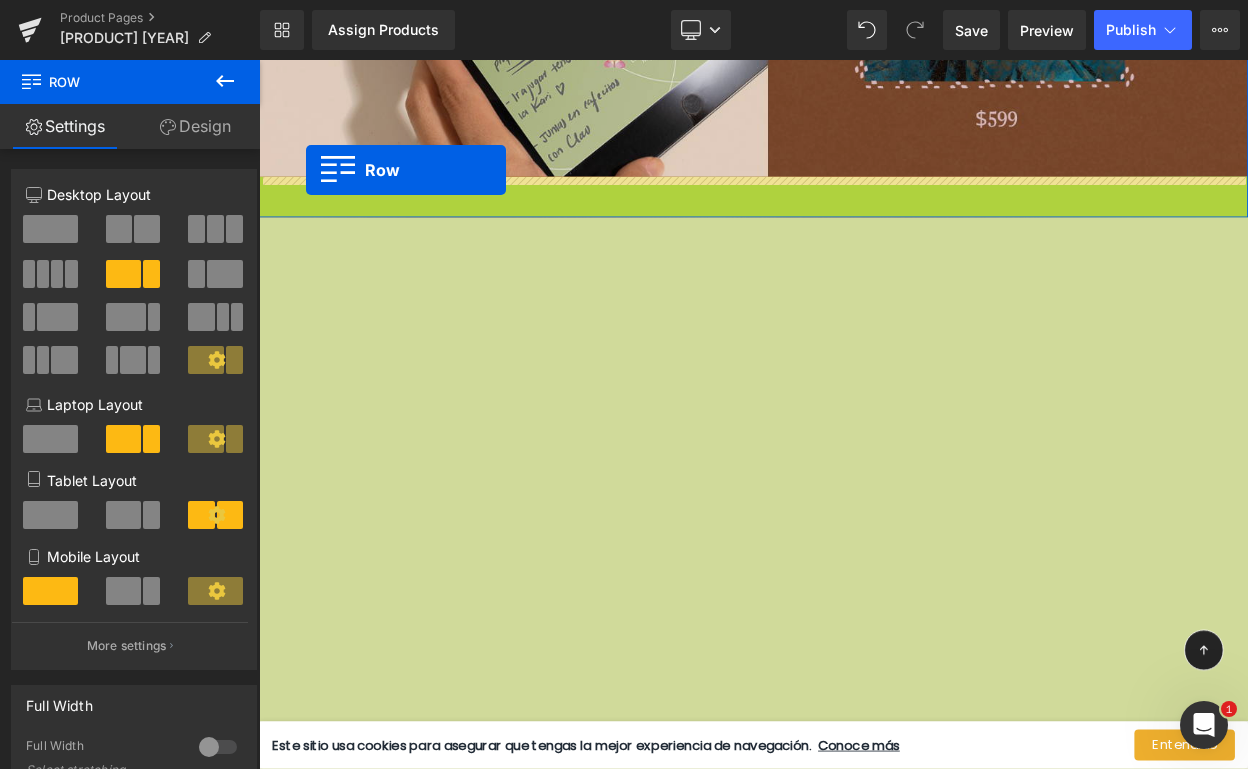 drag, startPoint x: 294, startPoint y: 215, endPoint x: 315, endPoint y: 194, distance: 29.698484 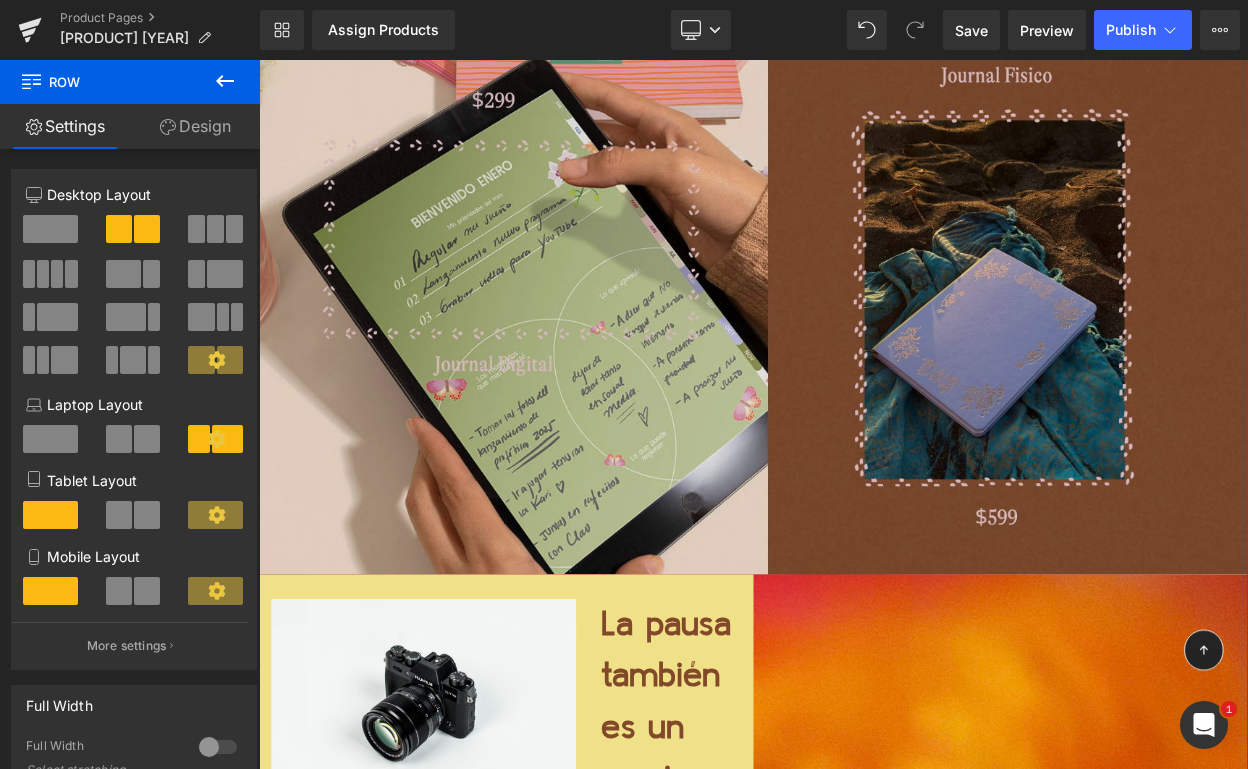 scroll, scrollTop: 2366, scrollLeft: 0, axis: vertical 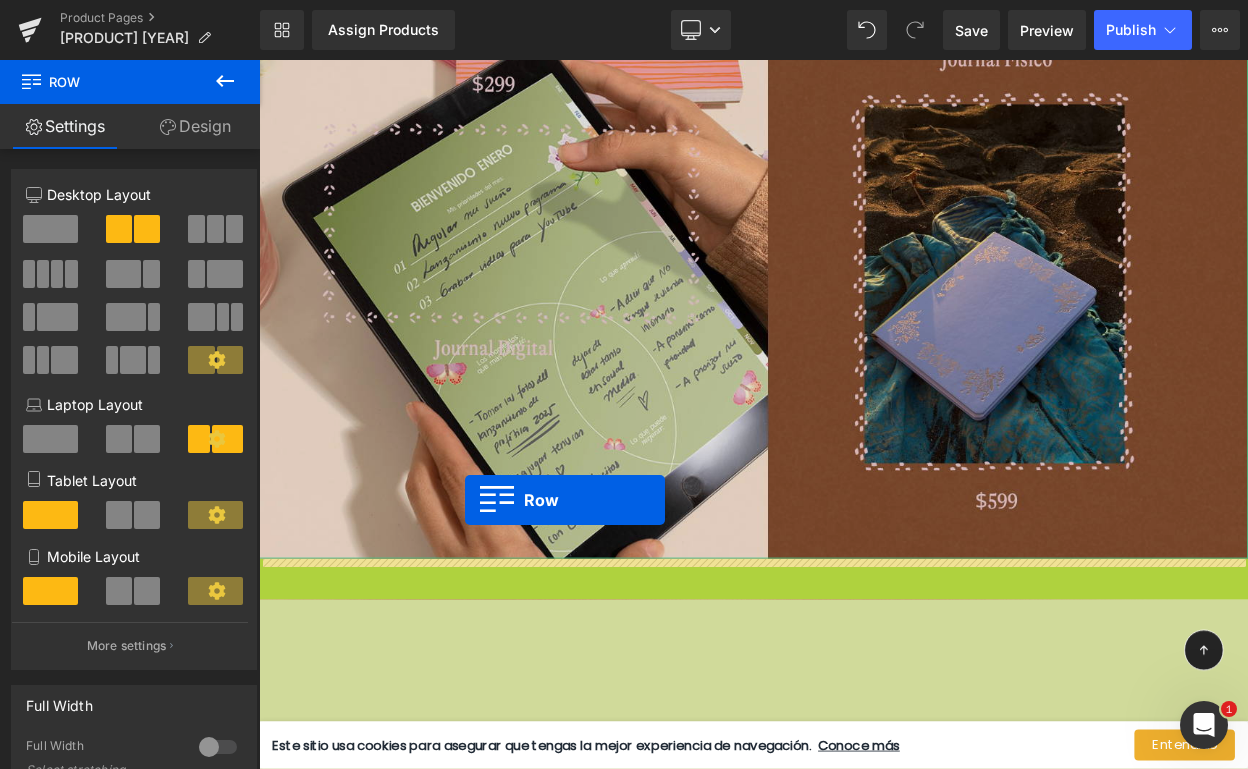 drag, startPoint x: 302, startPoint y: 679, endPoint x: 506, endPoint y: 592, distance: 221.77692 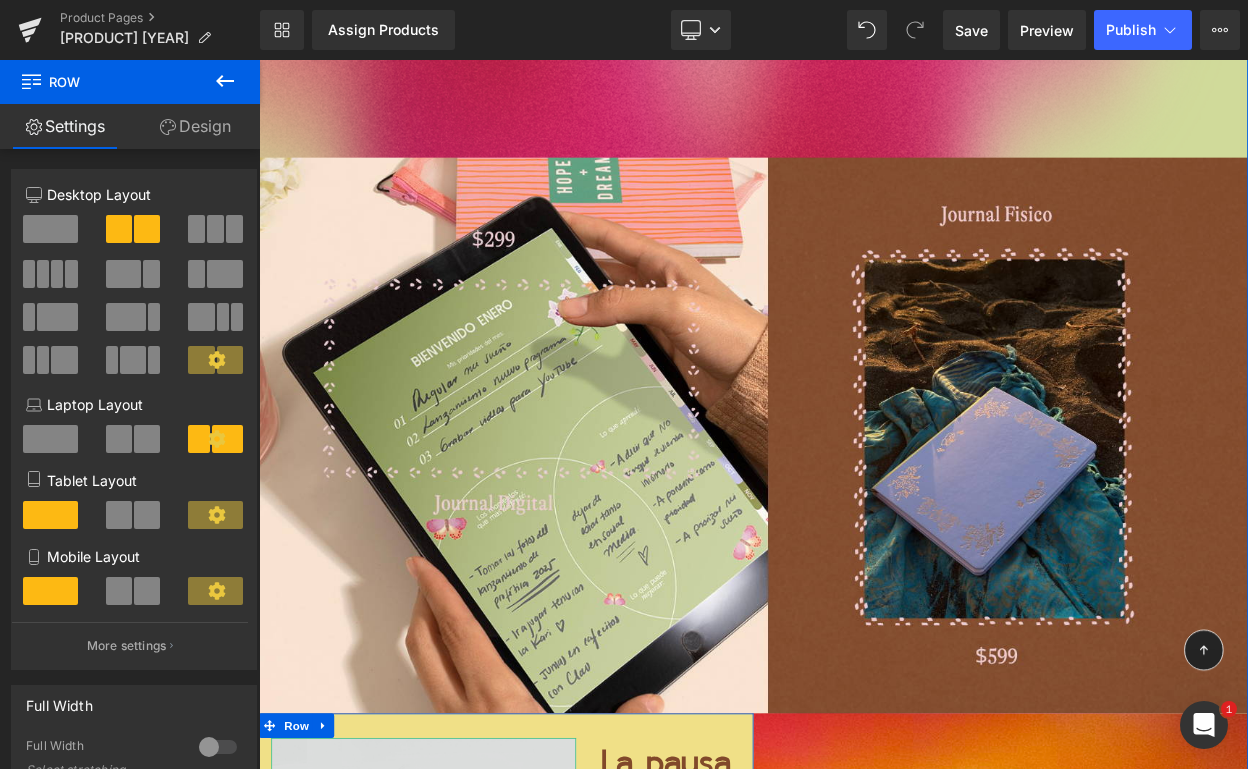 scroll, scrollTop: 2174, scrollLeft: 0, axis: vertical 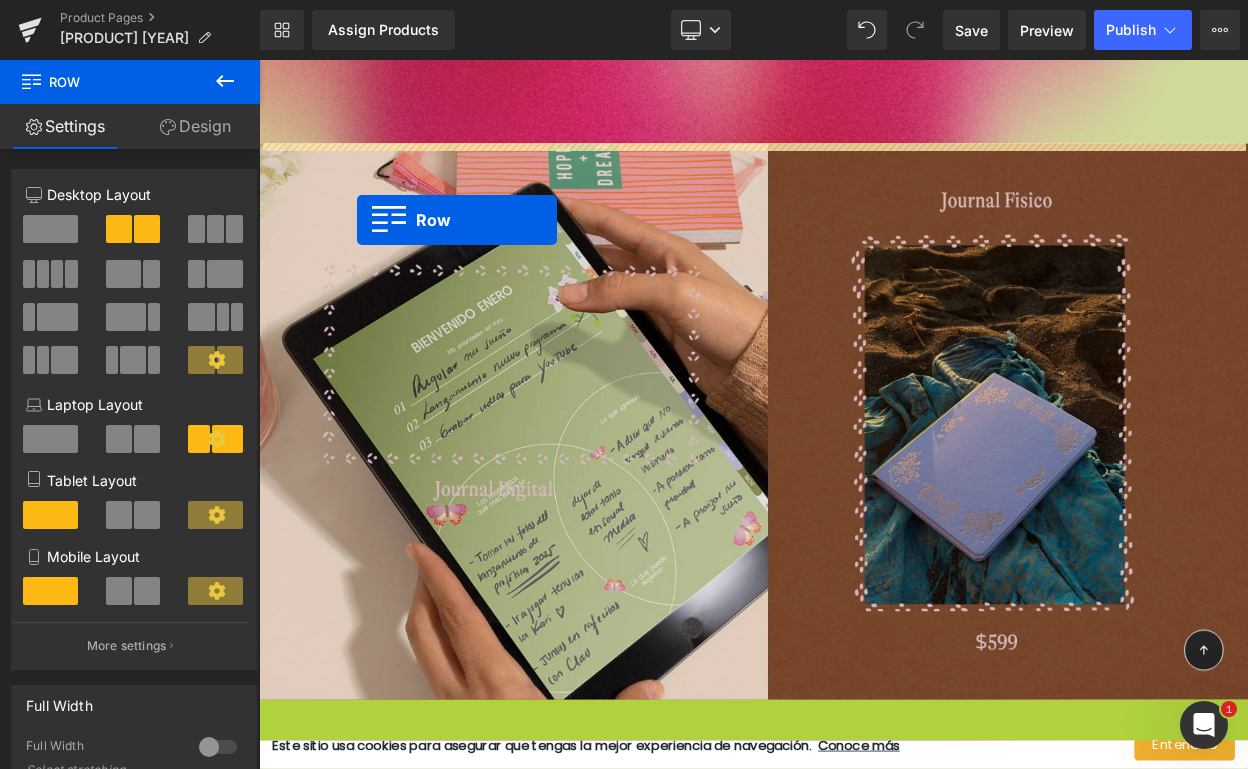 drag, startPoint x: 302, startPoint y: 878, endPoint x: 379, endPoint y: 253, distance: 629.72534 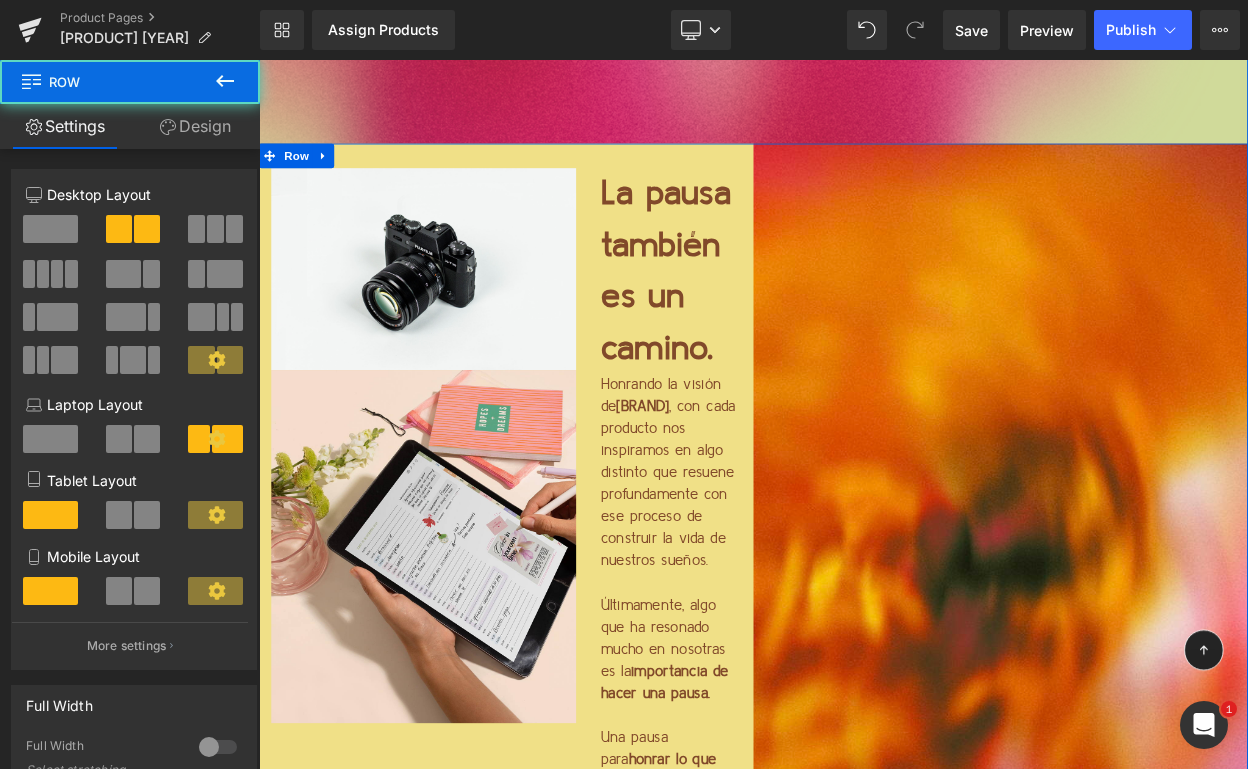 click on "0
(P) Stock Counter
Journal Version Digital
(P) Title
$ 299.00
$ 199.00
(P) Price
Sold Out
(P) Cart Button
Product" at bounding box center [1166, 1592] 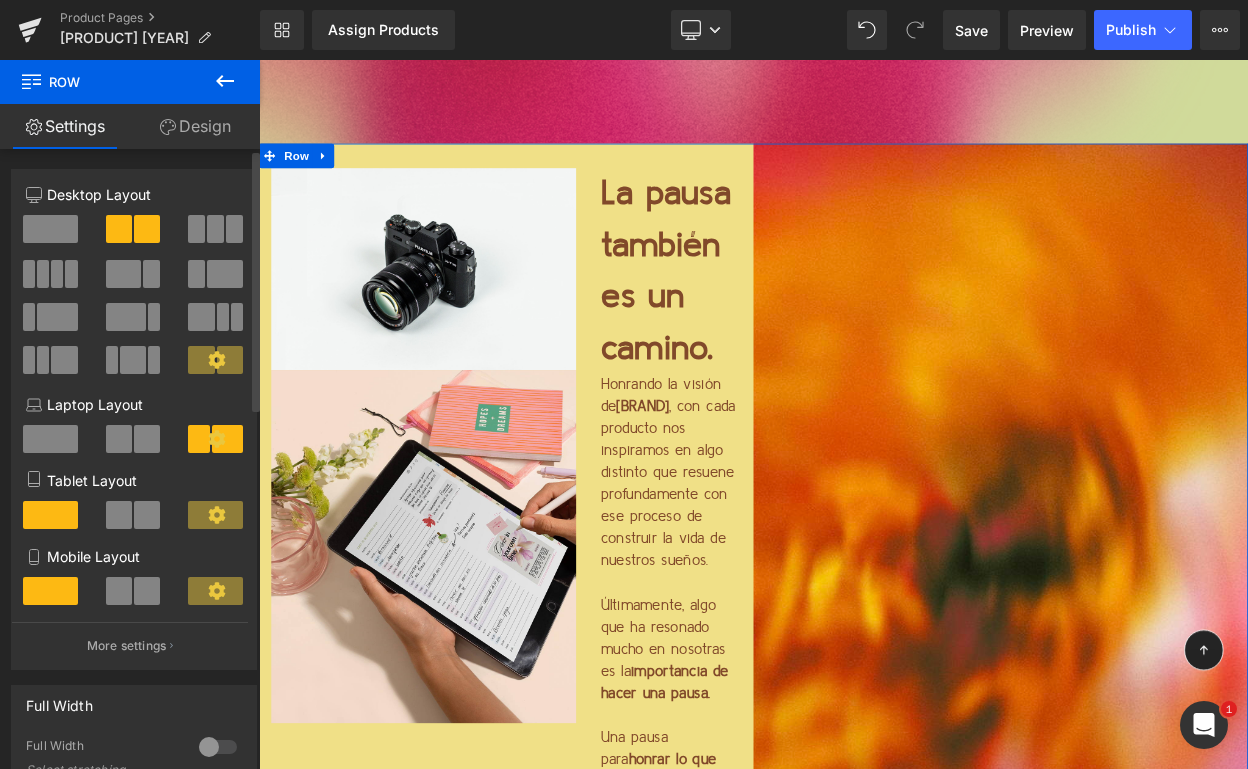 click at bounding box center (50, 229) 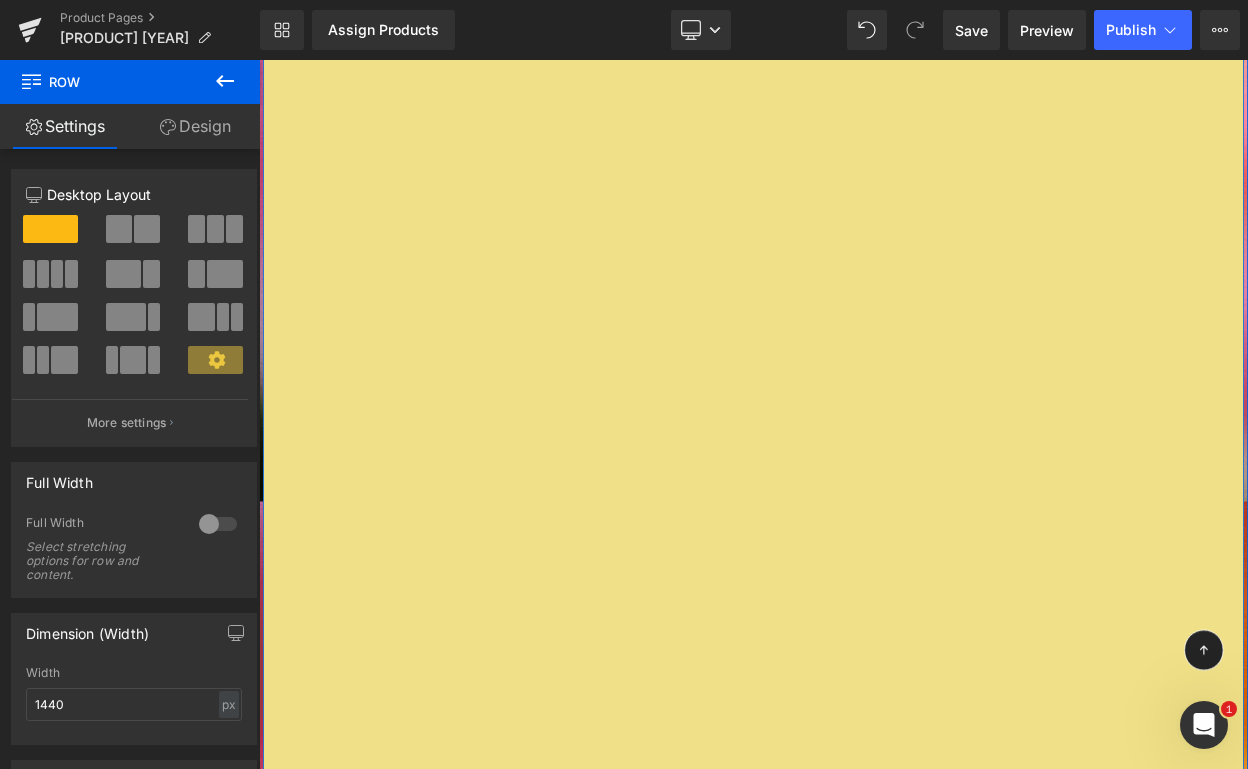 scroll, scrollTop: 4125, scrollLeft: 0, axis: vertical 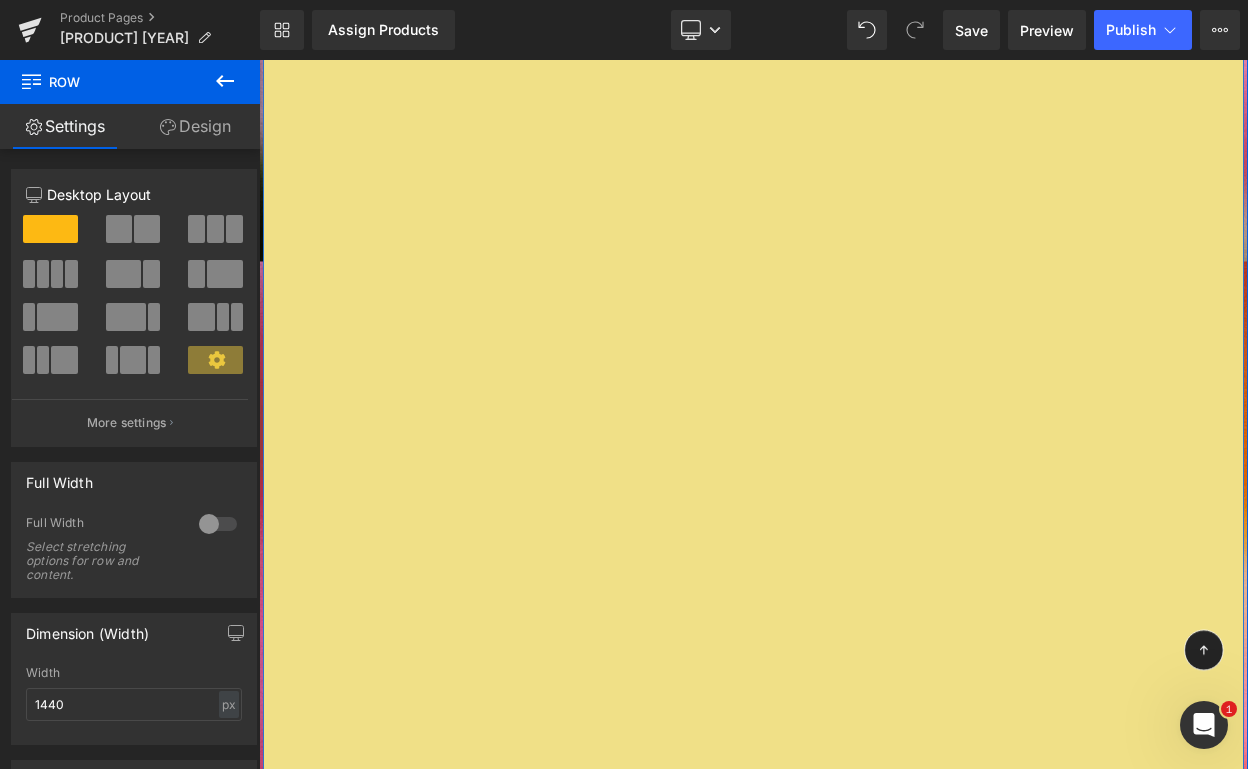 click on "Image         Image
La pausa también es un camino. Text Block         Honrando la visión de  Profética , con cada producto nos inspiramos en algo distinto que resuene profundamente con ese proceso de construir la vida de nuestros sueños. Últimamente, algo que ha resonado mucho en nosotras es la  importancia de hacer una pausa. Una pausa para  honrar lo que somos , para recordar que  ya somos suficientes , que lo que estamos viviendo es perfecto tal como es, y que  no necesitamos aspirar constantemente a una versión futura para celebrar la vida  que ya estamos viviendo aquí y ahora. Este journal es un recordatorio de eso. Un espacio creado con la intención de que te detengas, te centres, verbalices lo que estás atravesando y agradezca s lo que estás sintiendo. Sabiendo que sí, siempre hay más…  …  pero que no necesitas llegar a ningún lugar distinto para sentirte digna, en paz o completa.
Que este journal sea un recordatorio y una compañera en el camino." at bounding box center [864, -224] 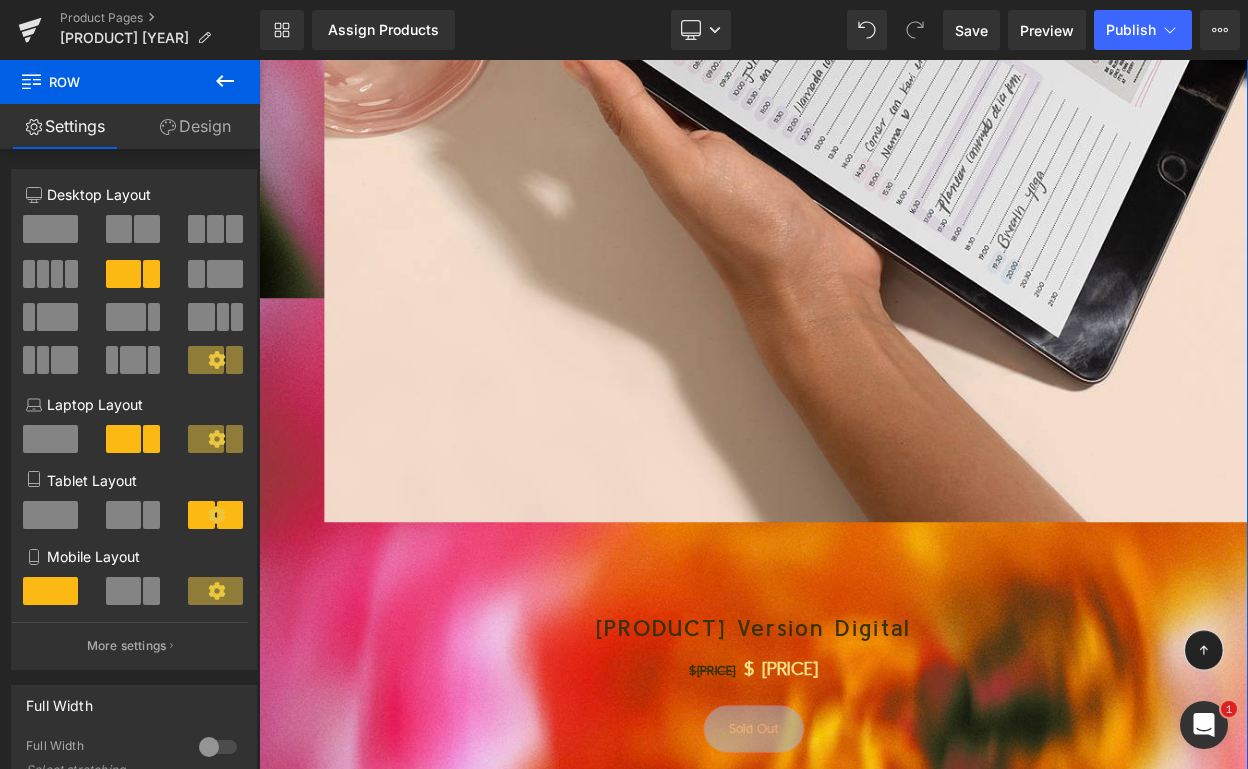 scroll, scrollTop: 6546, scrollLeft: 0, axis: vertical 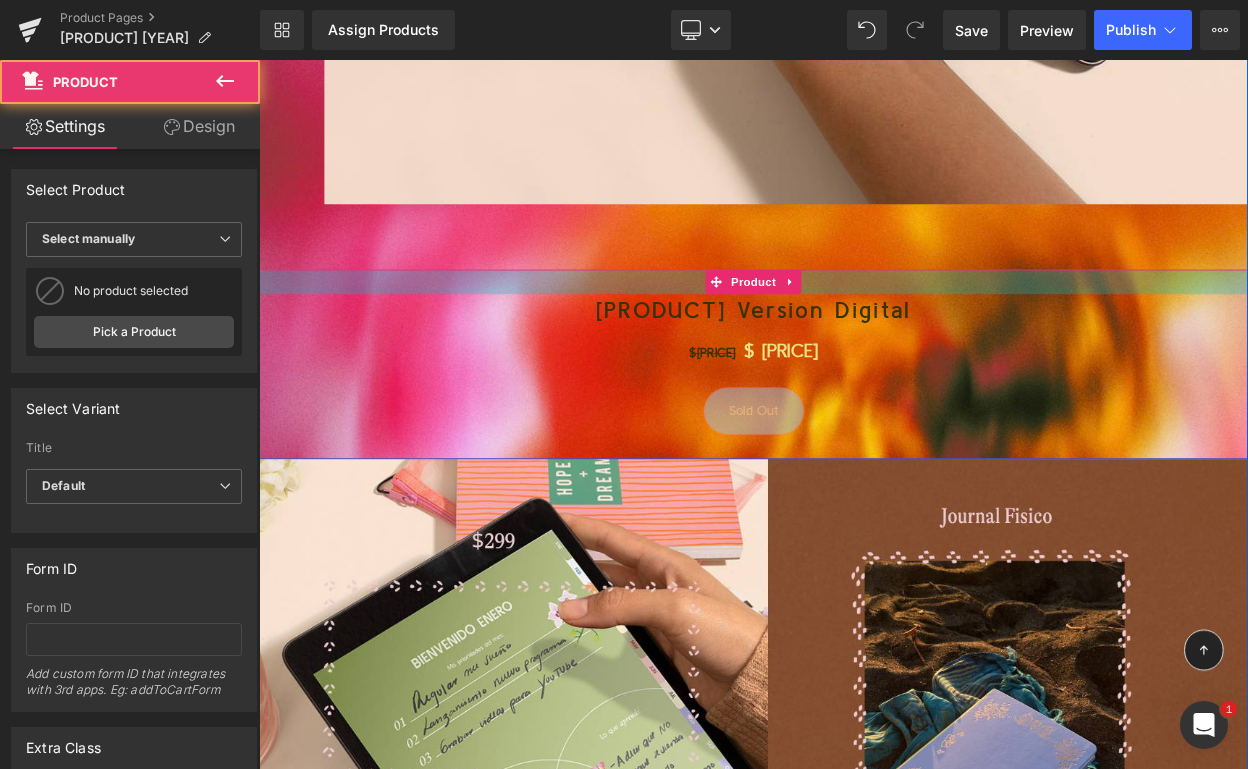 click at bounding box center (864, 331) 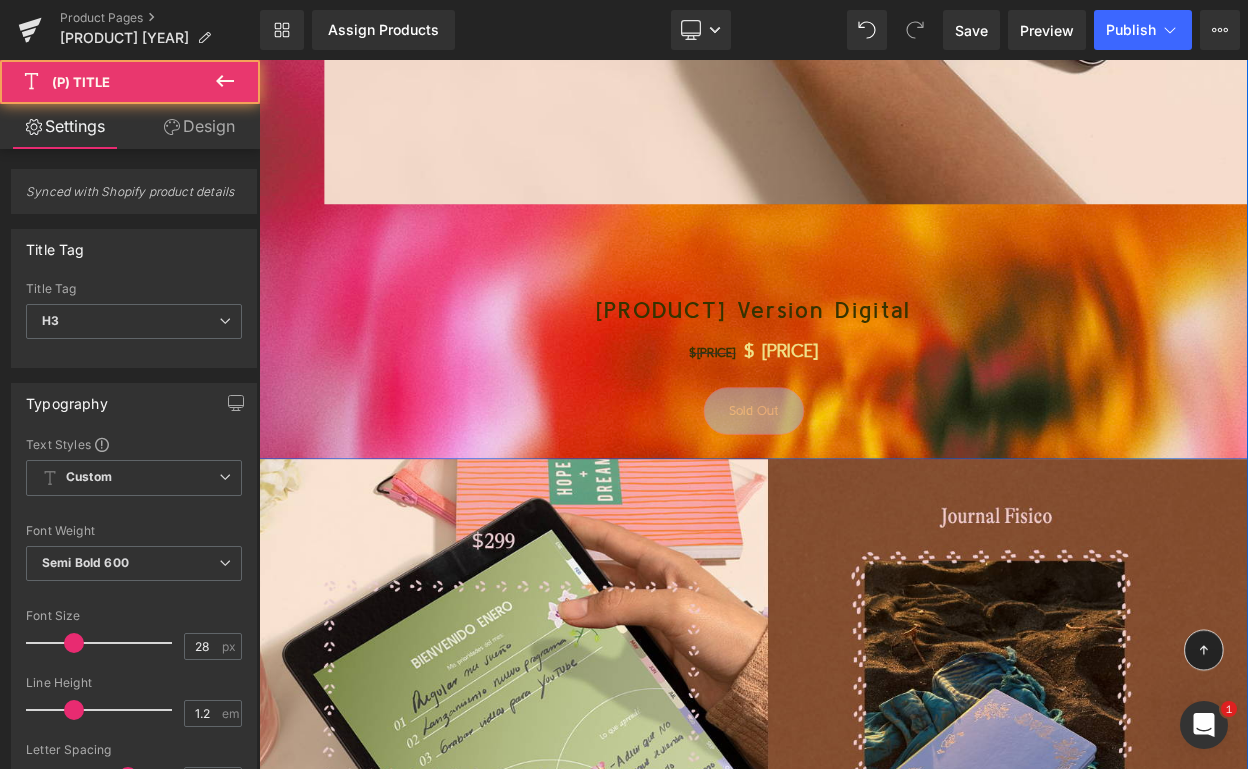 click on "[PRODUCT] Version Digital" at bounding box center (864, 368) 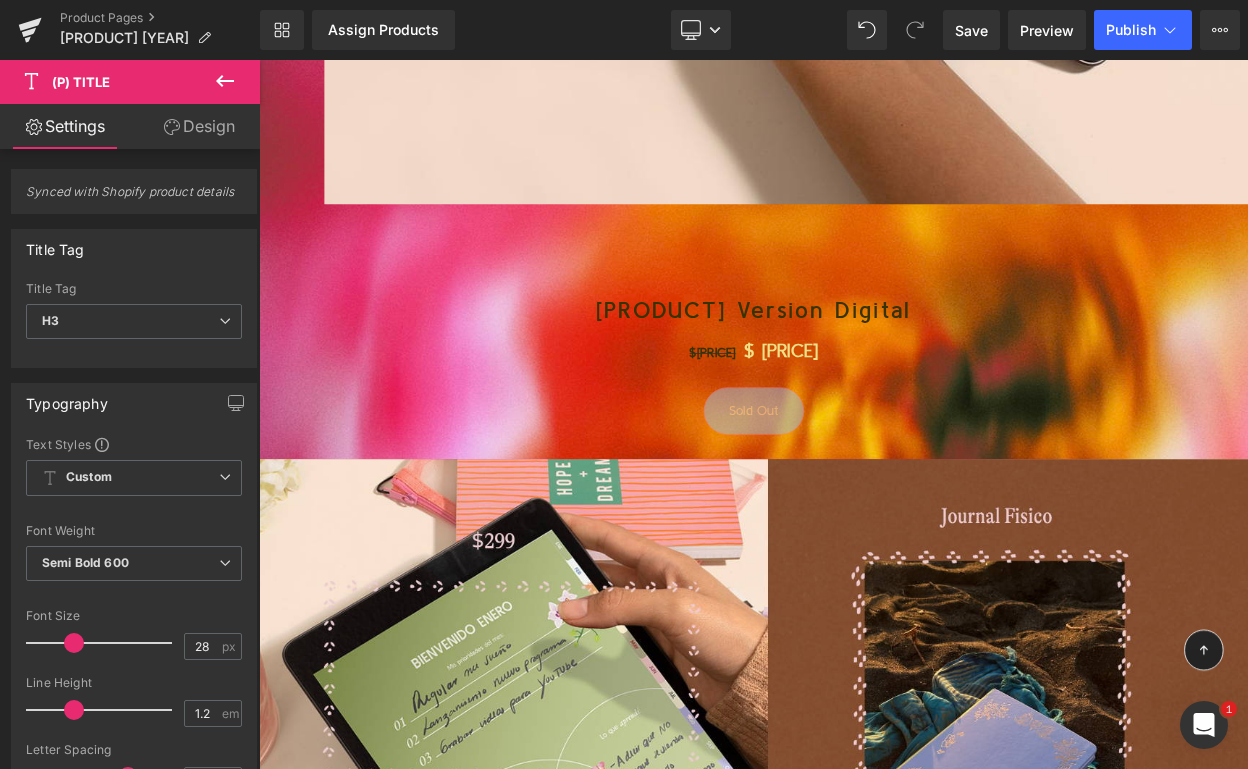click on "Design" at bounding box center [199, 126] 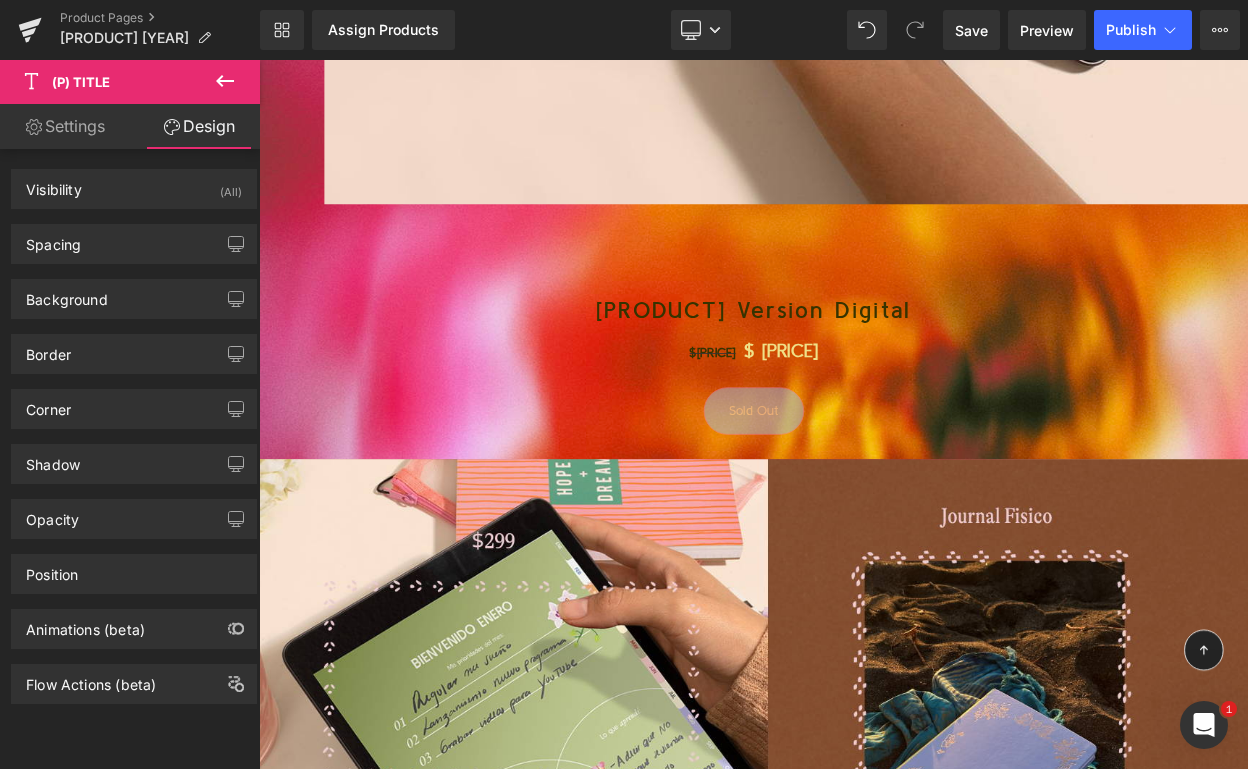 click on "Settings" at bounding box center (65, 126) 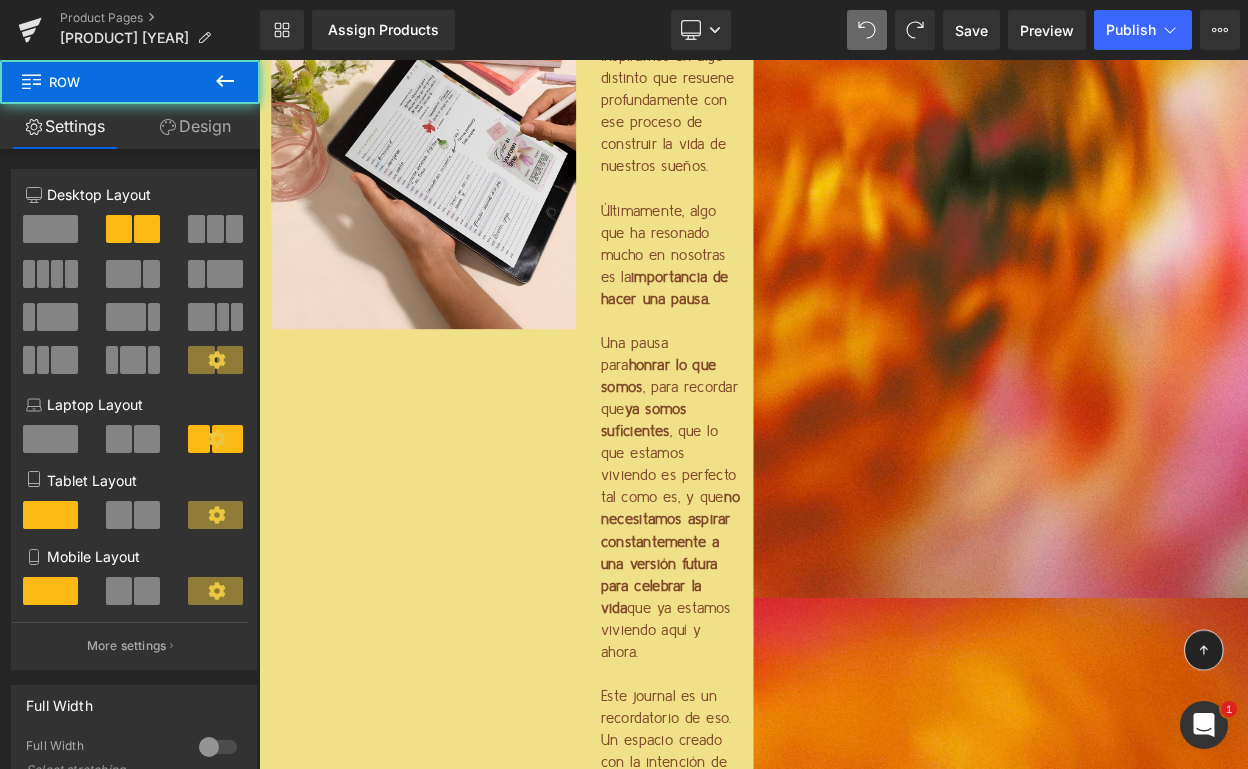 scroll, scrollTop: 2056, scrollLeft: 0, axis: vertical 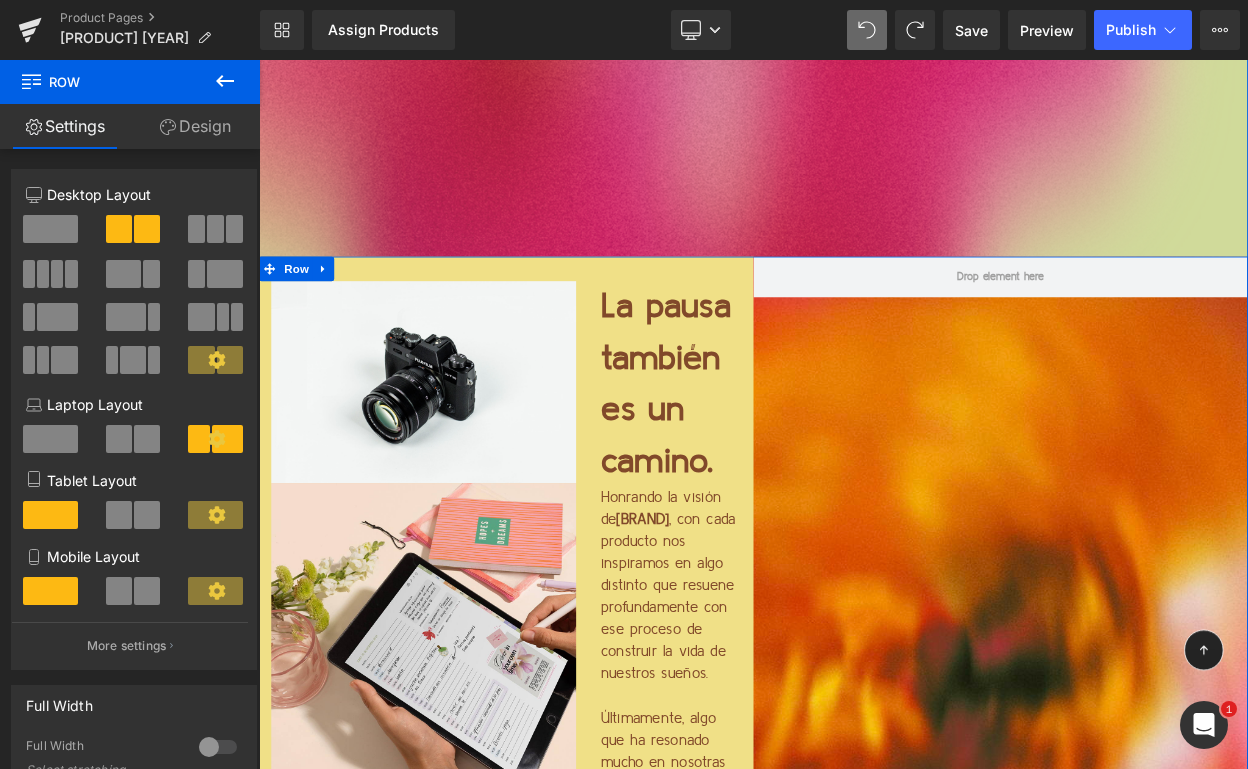 click at bounding box center [1166, 1846] 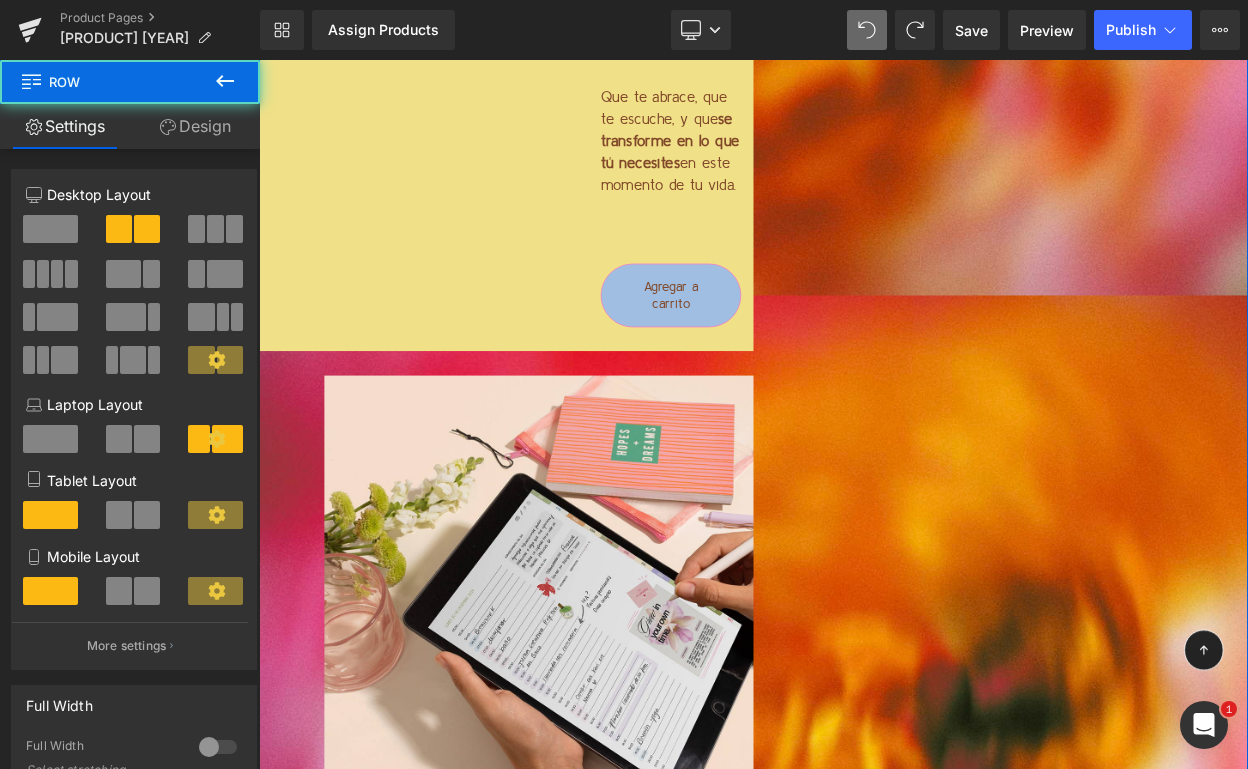 click at bounding box center (1166, -182) 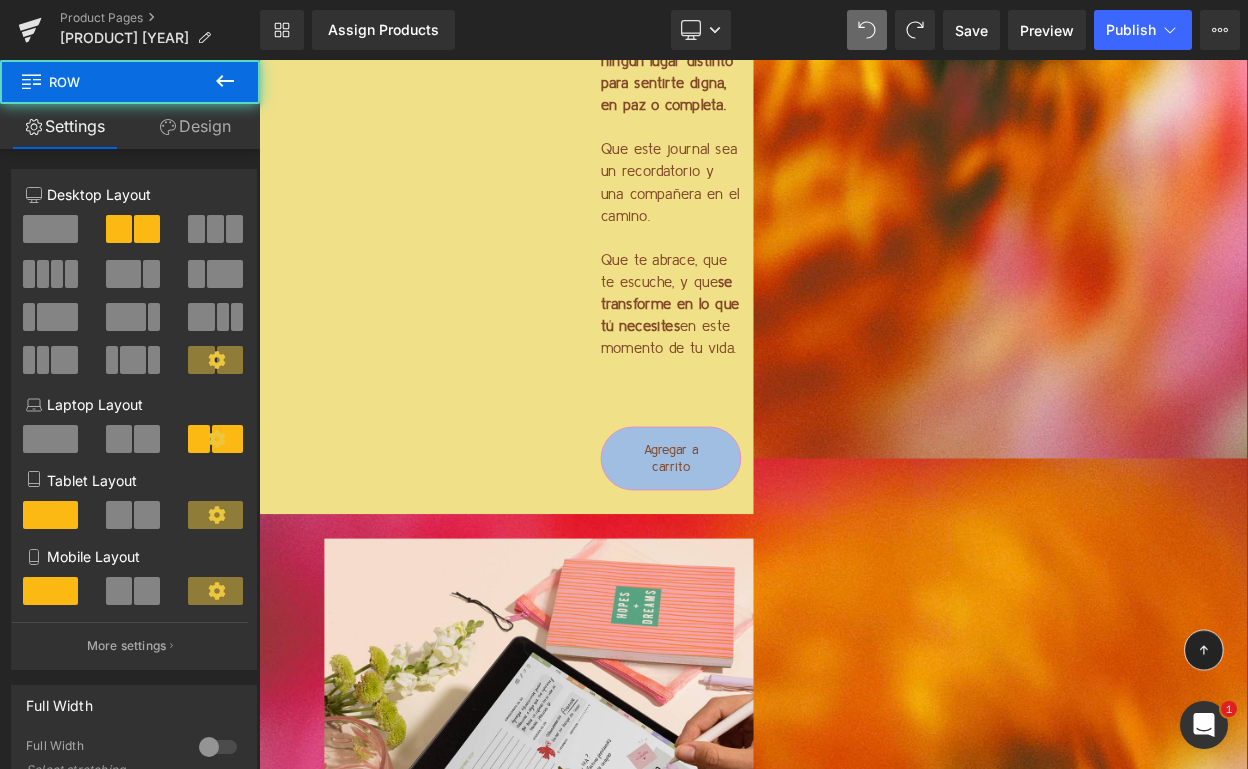scroll, scrollTop: 3842, scrollLeft: 0, axis: vertical 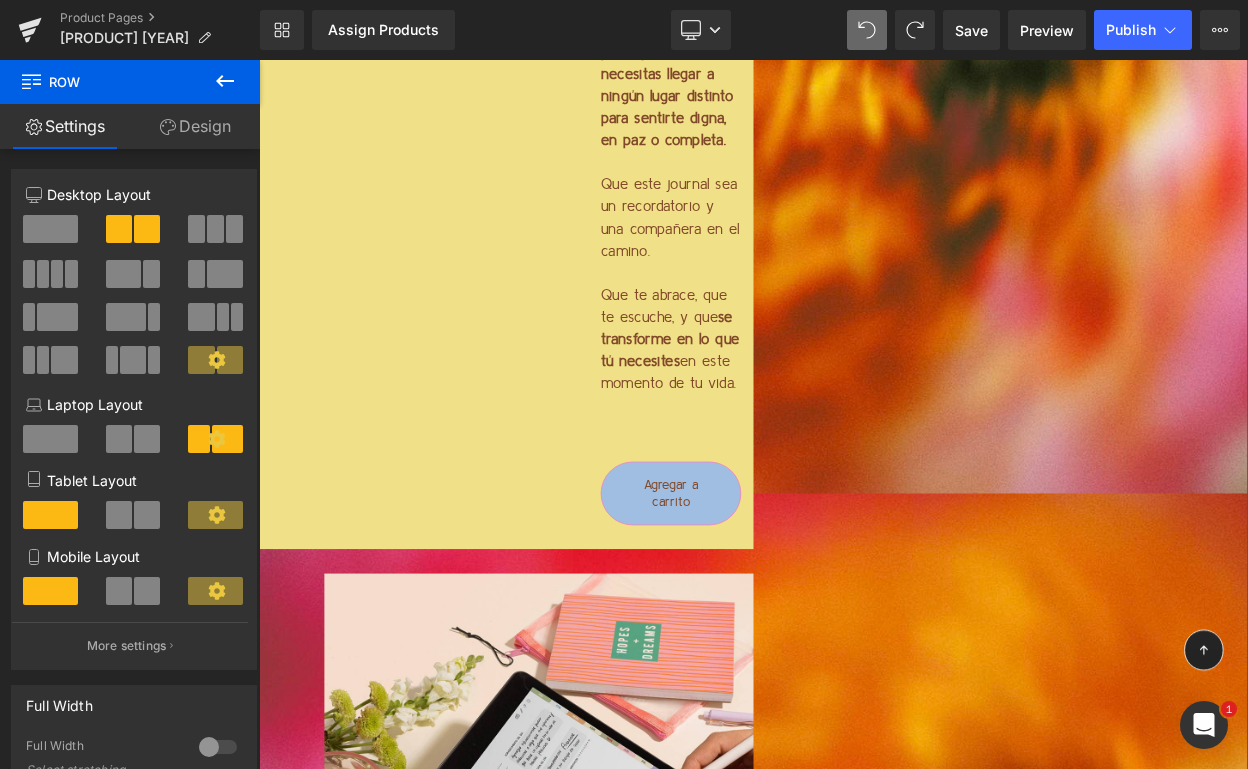 click at bounding box center (50, 229) 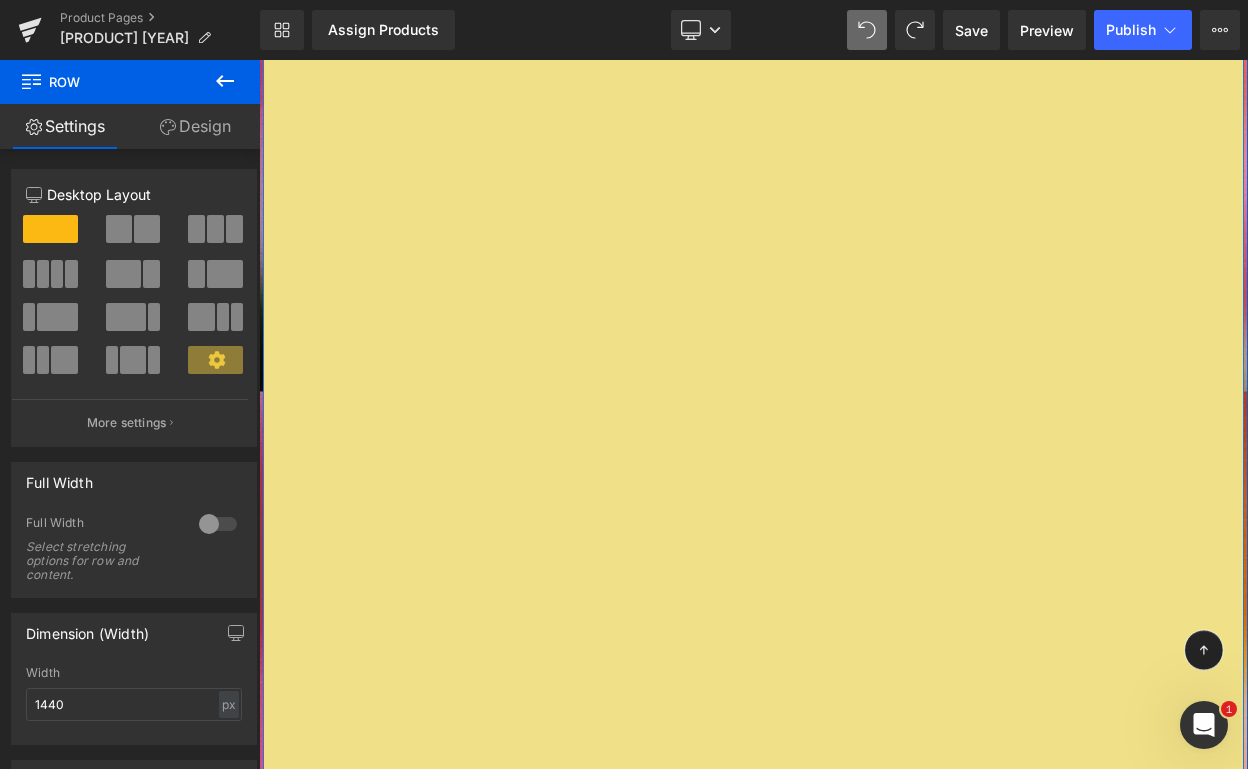 scroll, scrollTop: 4081, scrollLeft: 0, axis: vertical 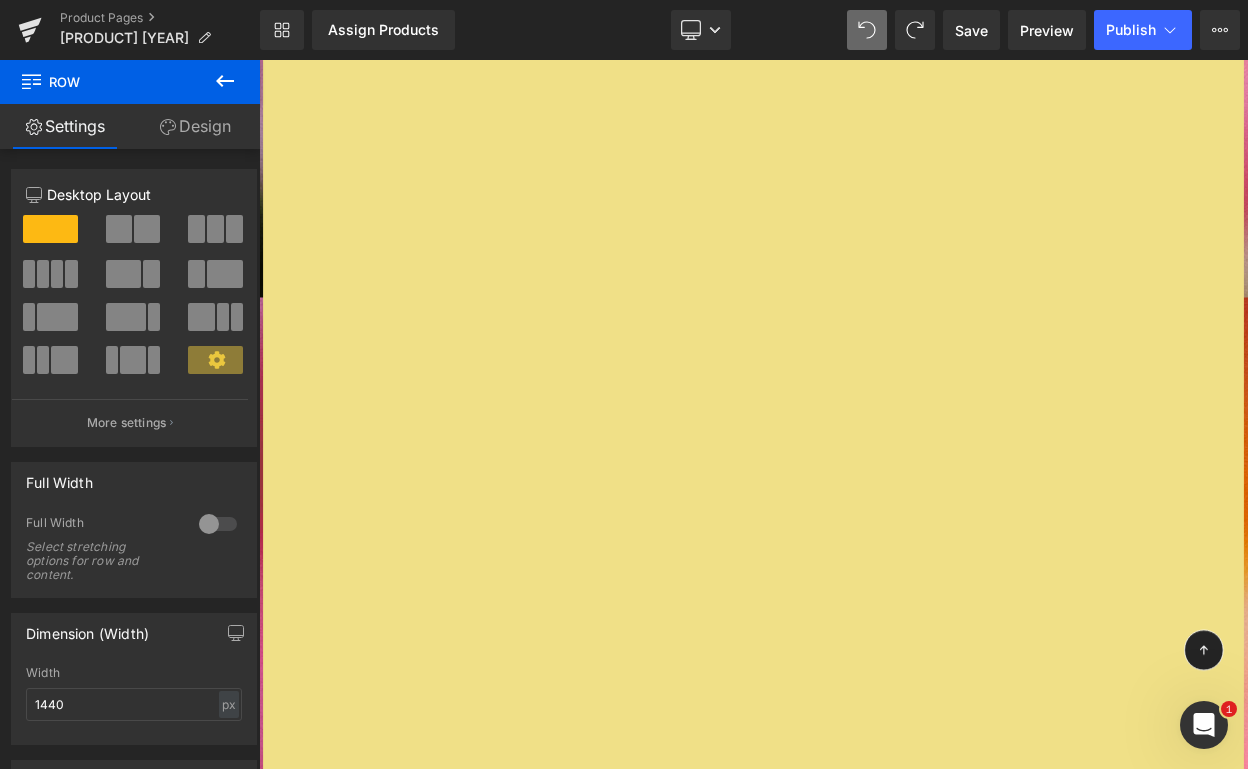 click on "Image         Image
La pausa también es un camino. Text Block         Honrando la visión de  Profética , con cada producto nos inspiramos en algo distinto que resuene profundamente con ese proceso de construir la vida de nuestros sueños. Últimamente, algo que ha resonado mucho en nosotras es la  importancia de hacer una pausa. Una pausa para  honrar lo que somos , para recordar que  ya somos suficientes , que lo que estamos viviendo es perfecto tal como es, y que  no necesitamos aspirar constantemente a una versión futura para celebrar la vida  que ya estamos viviendo aquí y ahora. Este journal es un recordatorio de eso. Un espacio creado con la intención de que te detengas, te centres, verbalices lo que estás atravesando y agradezca s lo que estás sintiendo. Sabiendo que sí, siempre hay más…  …  pero que no necesitas llegar a ningún lugar distinto para sentirte digna, en paz o completa.
Que este journal sea un recordatorio y una compañera en el camino." at bounding box center [864, -180] 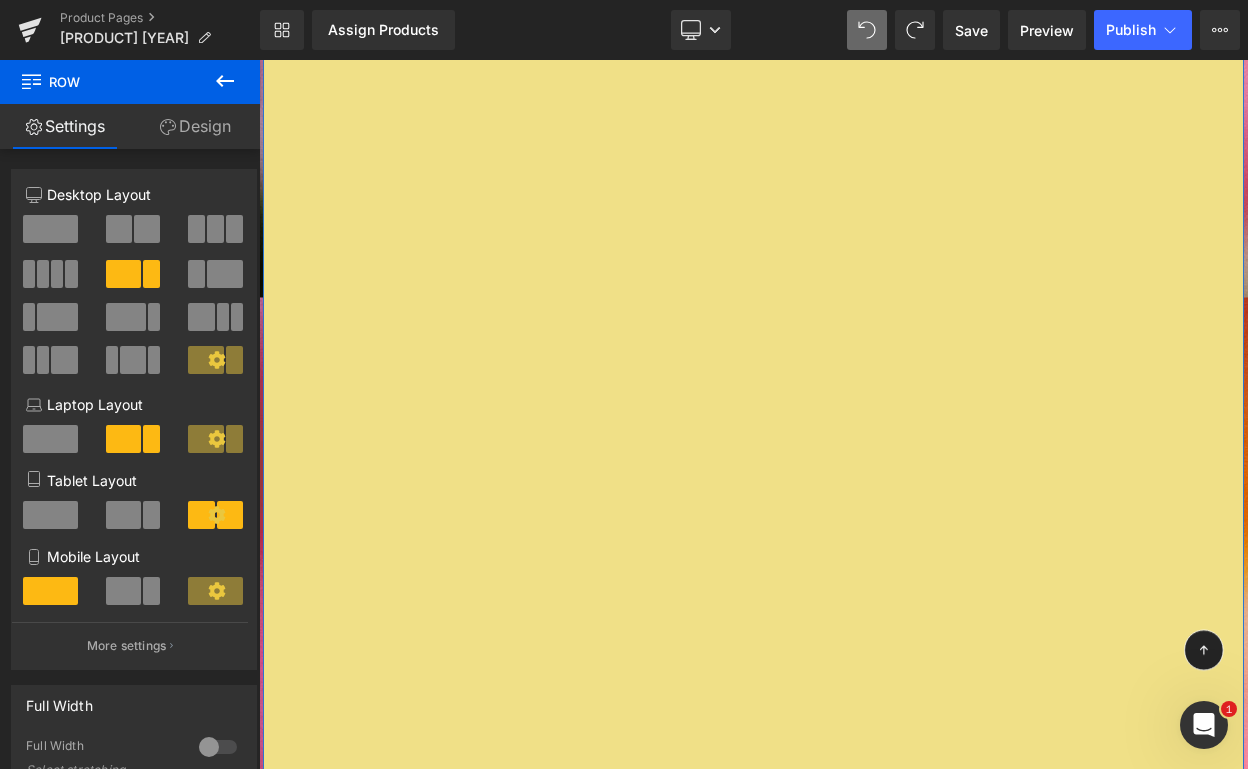 click at bounding box center (50, 439) 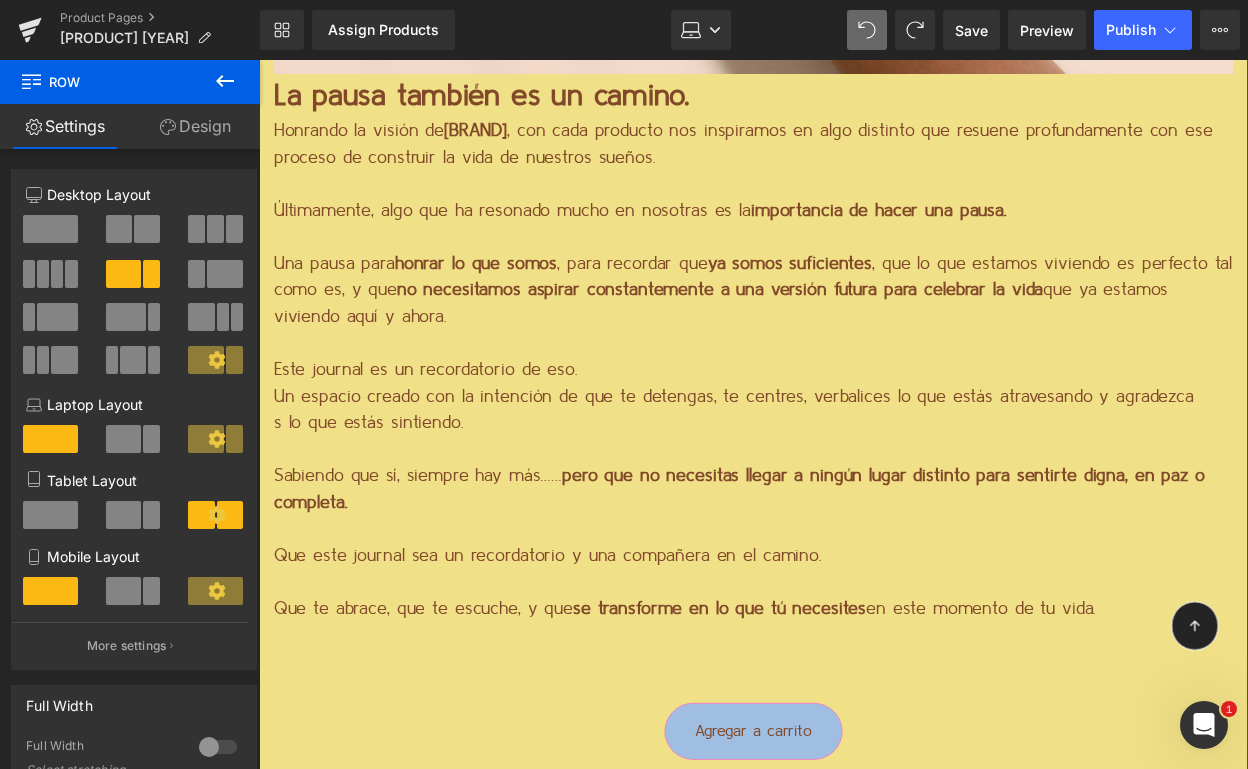 scroll, scrollTop: 3756, scrollLeft: 0, axis: vertical 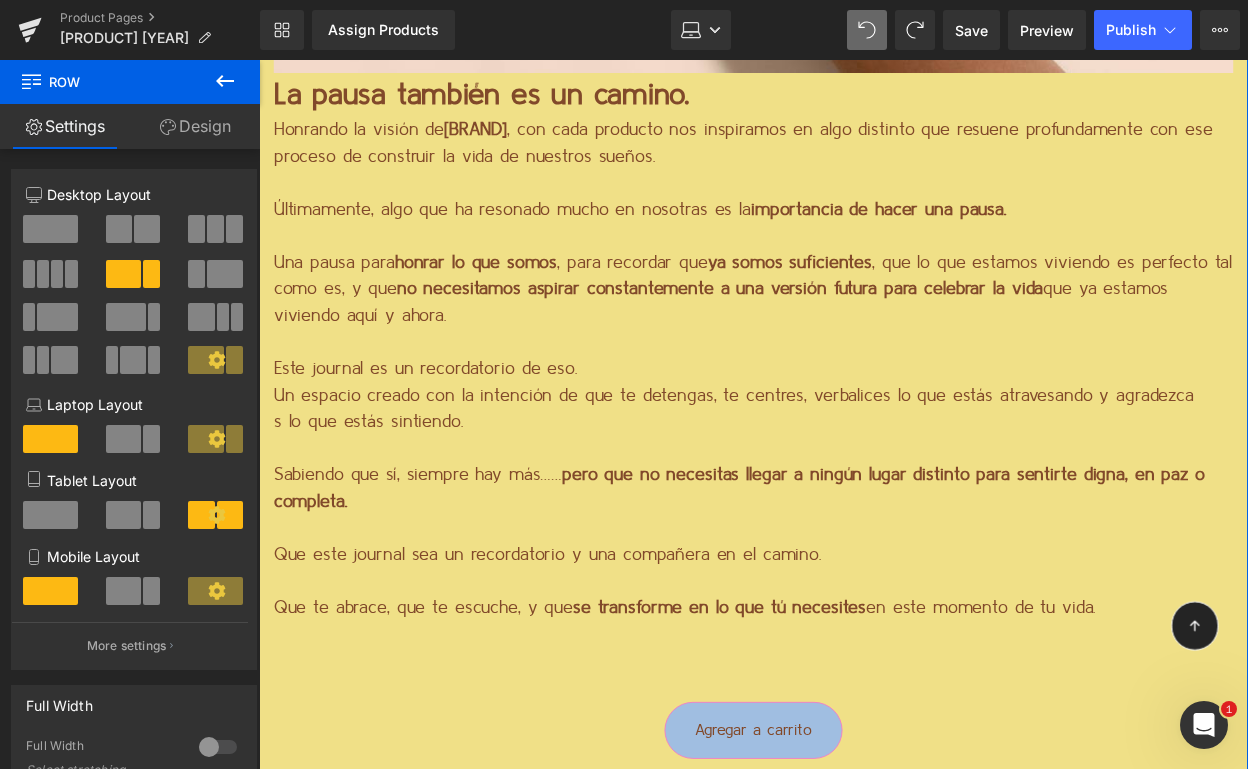 click at bounding box center [147, 229] 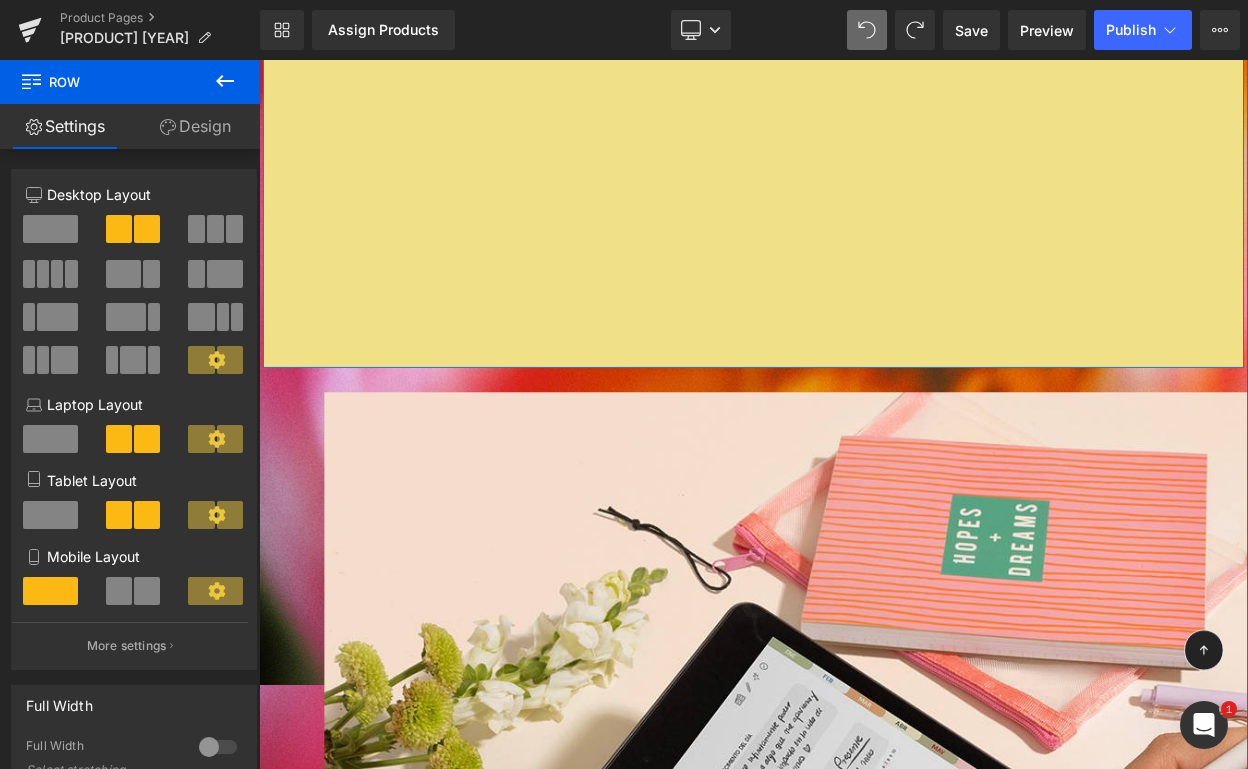scroll, scrollTop: 4661, scrollLeft: 0, axis: vertical 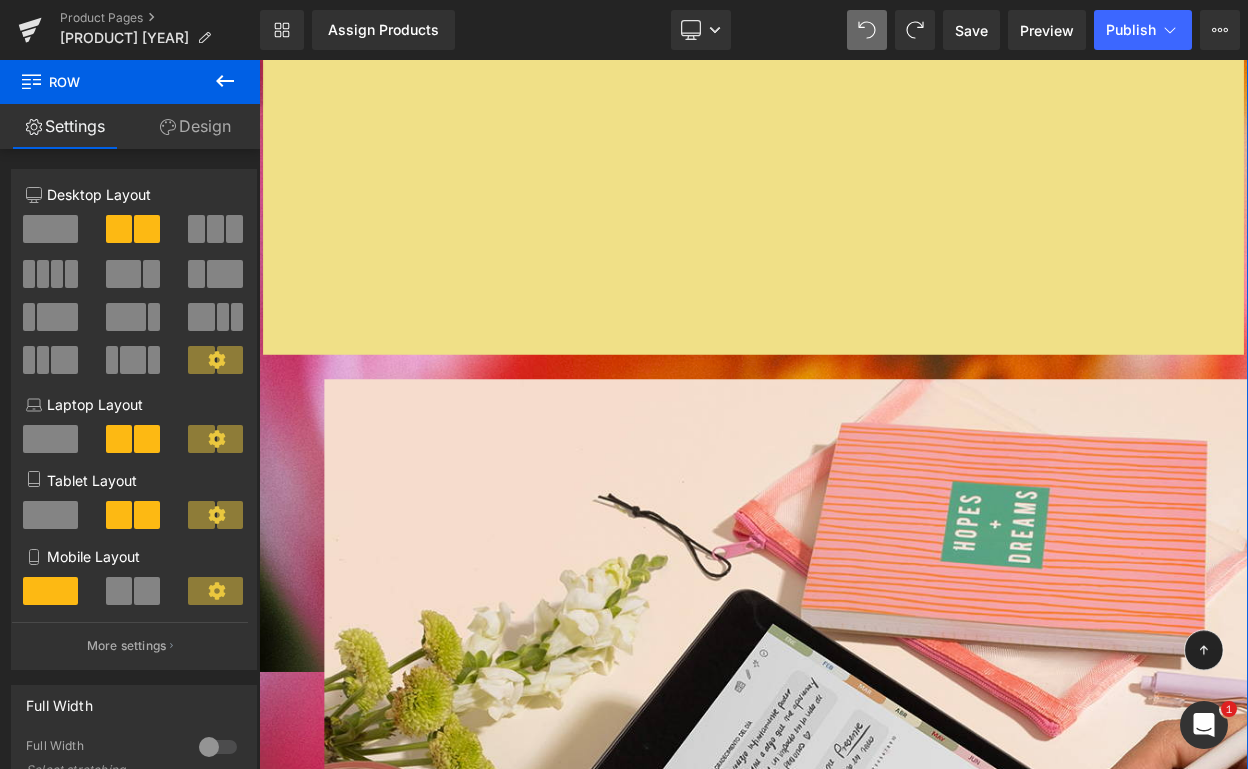 click on "Image         Image
La pausa también es un camino. Text Block         Honrando la visión de  Profética , con cada producto nos inspiramos en algo distinto que resuene profundamente con ese proceso de construir la vida de nuestros sueños. Últimamente, algo que ha resonado mucho en nosotras es la  importancia de hacer una pausa. Una pausa para  honrar lo que somos , para recordar que  ya somos suficientes , que lo que estamos viviendo es perfecto tal como es, y que  no necesitamos aspirar constantemente a una versión futura para celebrar la vida  que ya estamos viviendo aquí y ahora. Este journal es un recordatorio de eso. Un espacio creado con la intención de que te detengas, te centres, verbalices lo que estás atravesando y agradezca s lo que estás sintiendo. Sabiendo que sí, siempre hay más…  …  pero que no necesitas llegar a ningún lugar distinto para sentirte digna, en paz o completa.
Que este journal sea un recordatorio y una compañera en el camino." at bounding box center (864, -118) 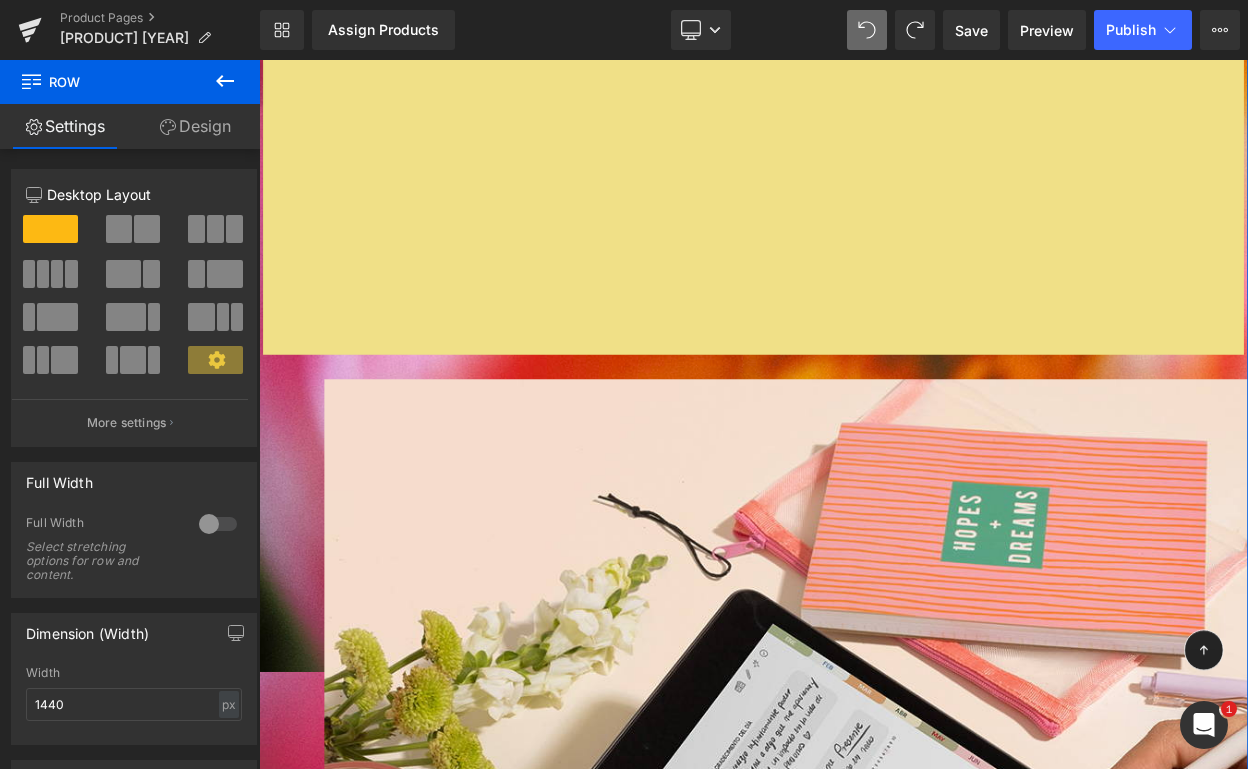 click at bounding box center (147, 229) 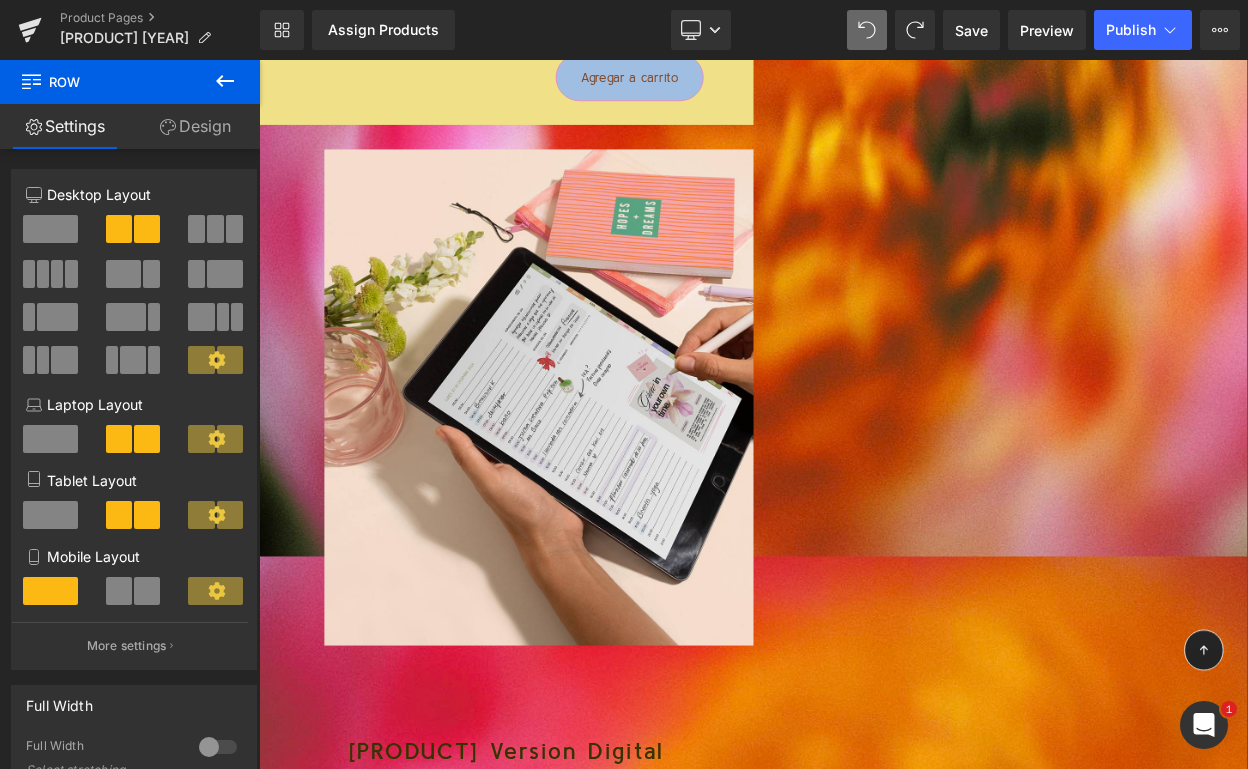 scroll, scrollTop: 3798, scrollLeft: 0, axis: vertical 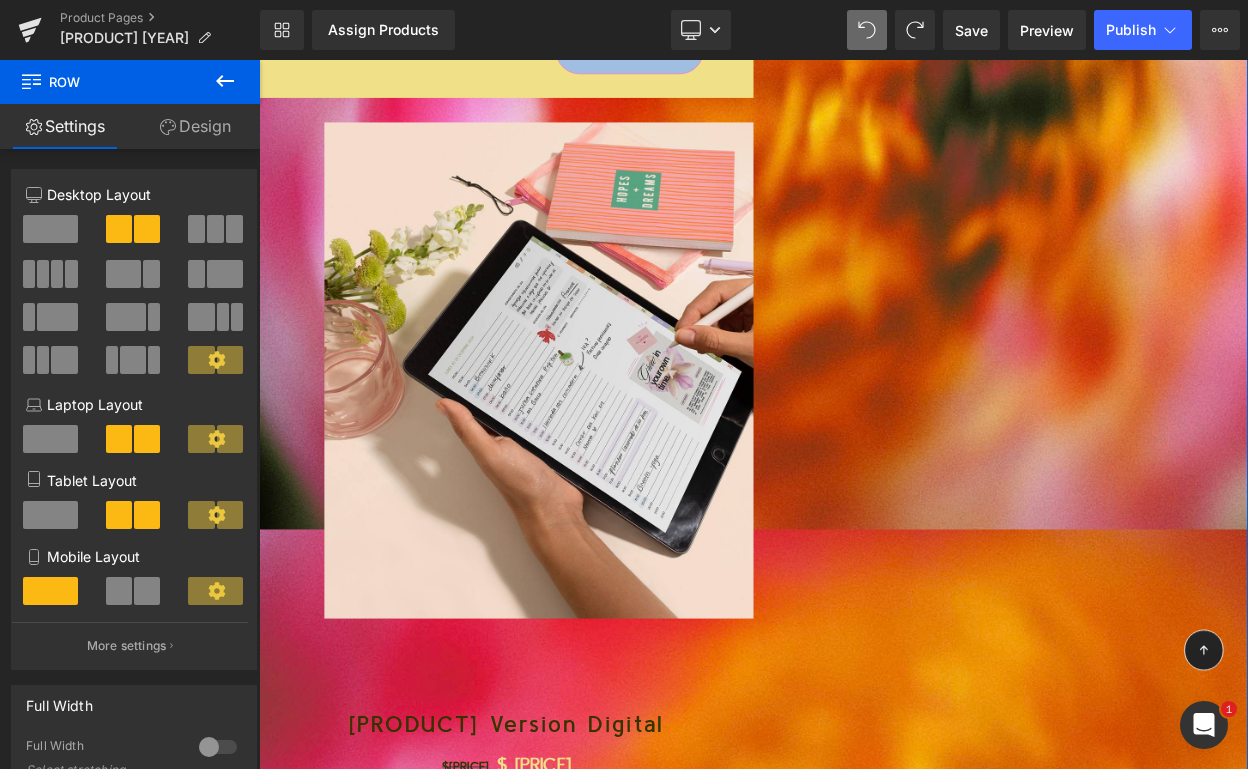 click at bounding box center (1166, -194) 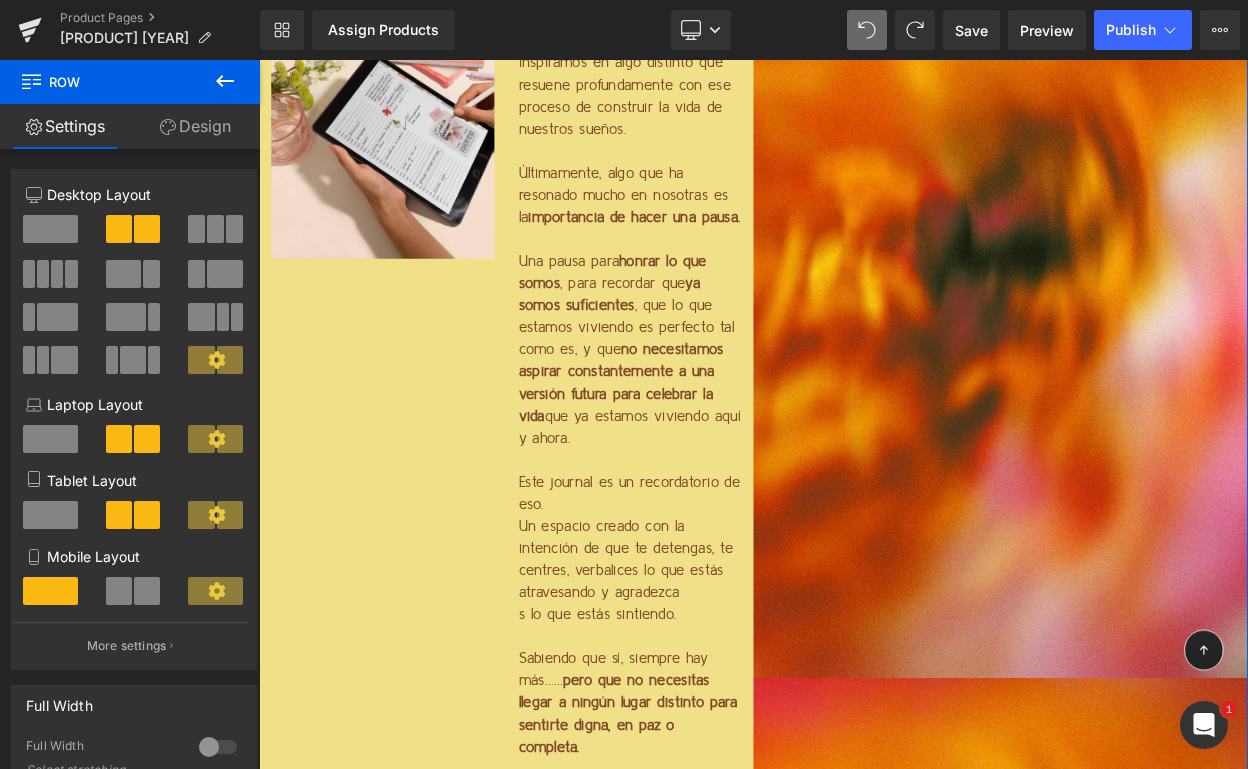 scroll, scrollTop: 2285, scrollLeft: 0, axis: vertical 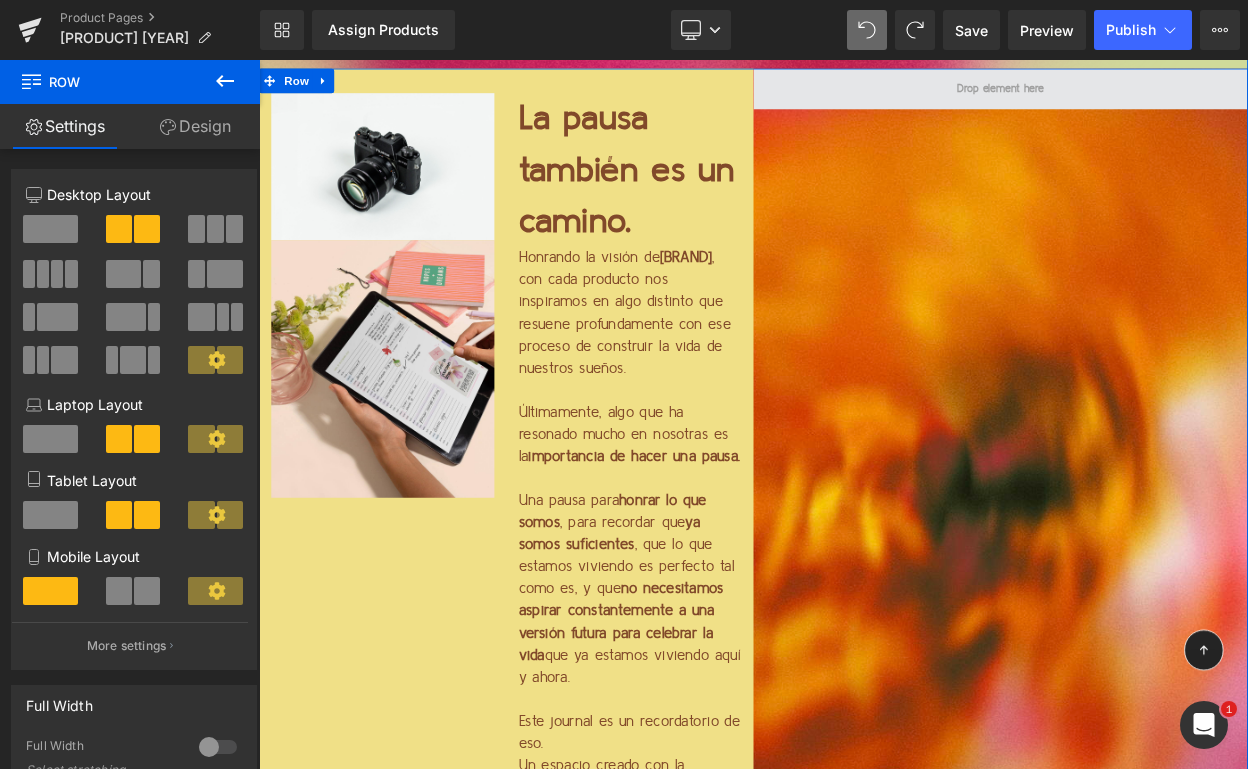 click at bounding box center (1167, 96) 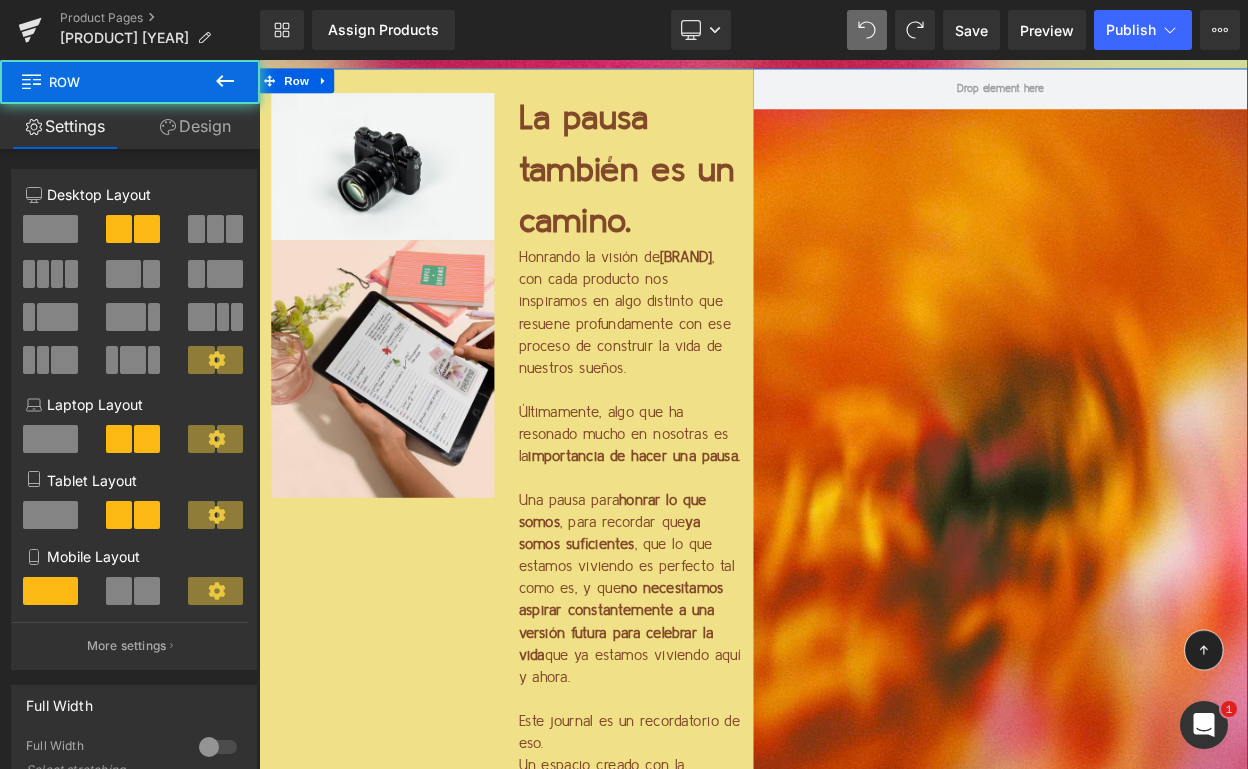 click at bounding box center (1166, 1319) 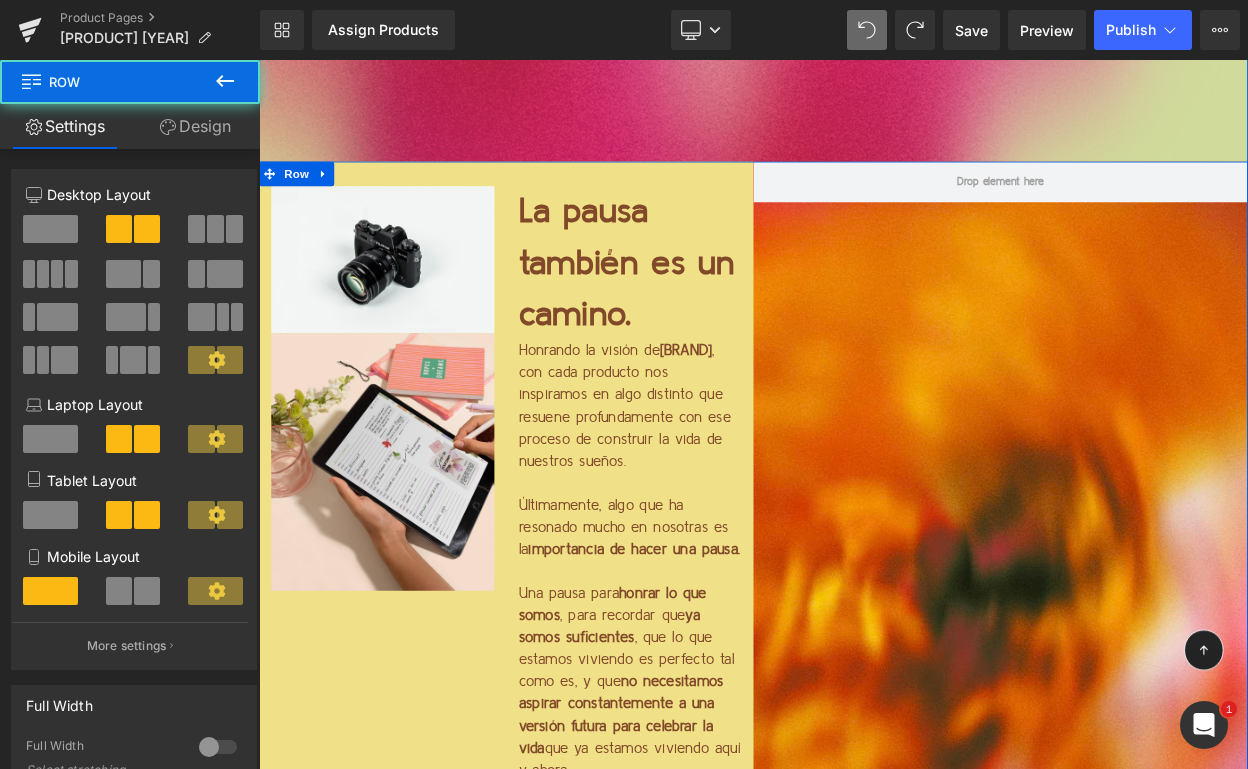 scroll, scrollTop: 2153, scrollLeft: 0, axis: vertical 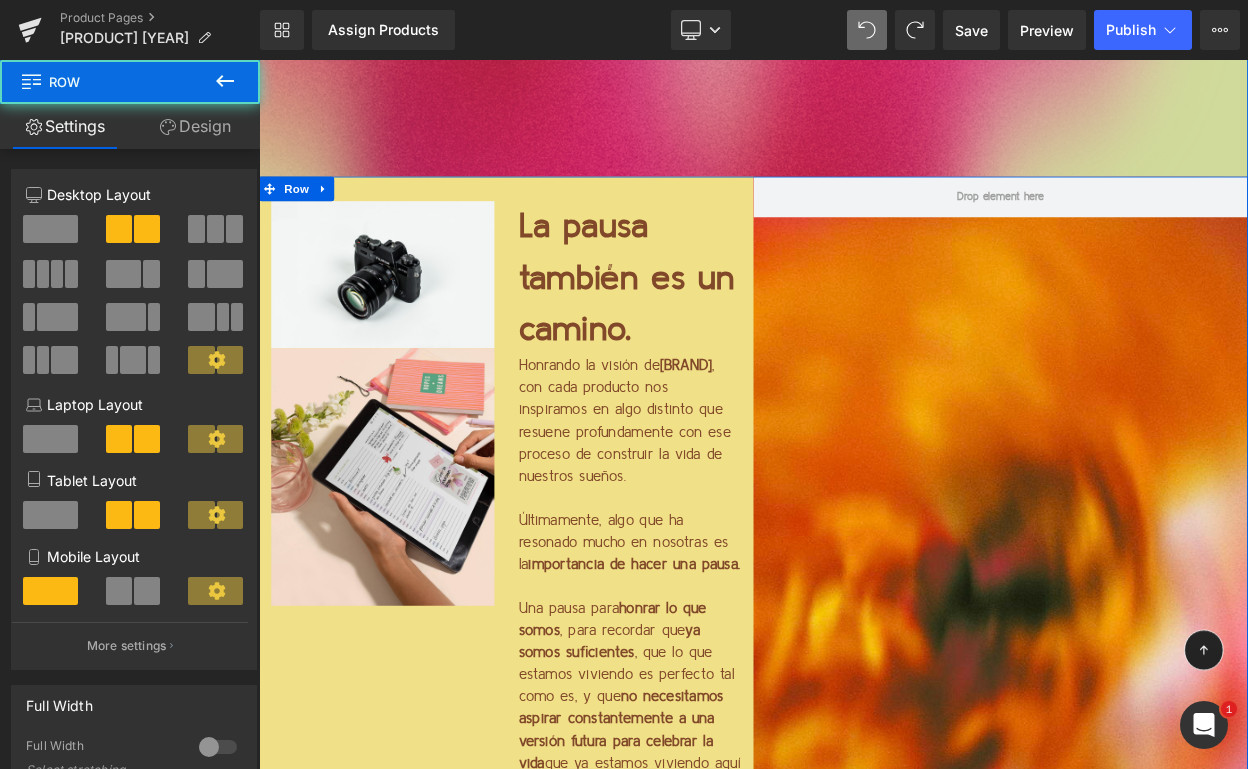 click at bounding box center [1166, 1451] 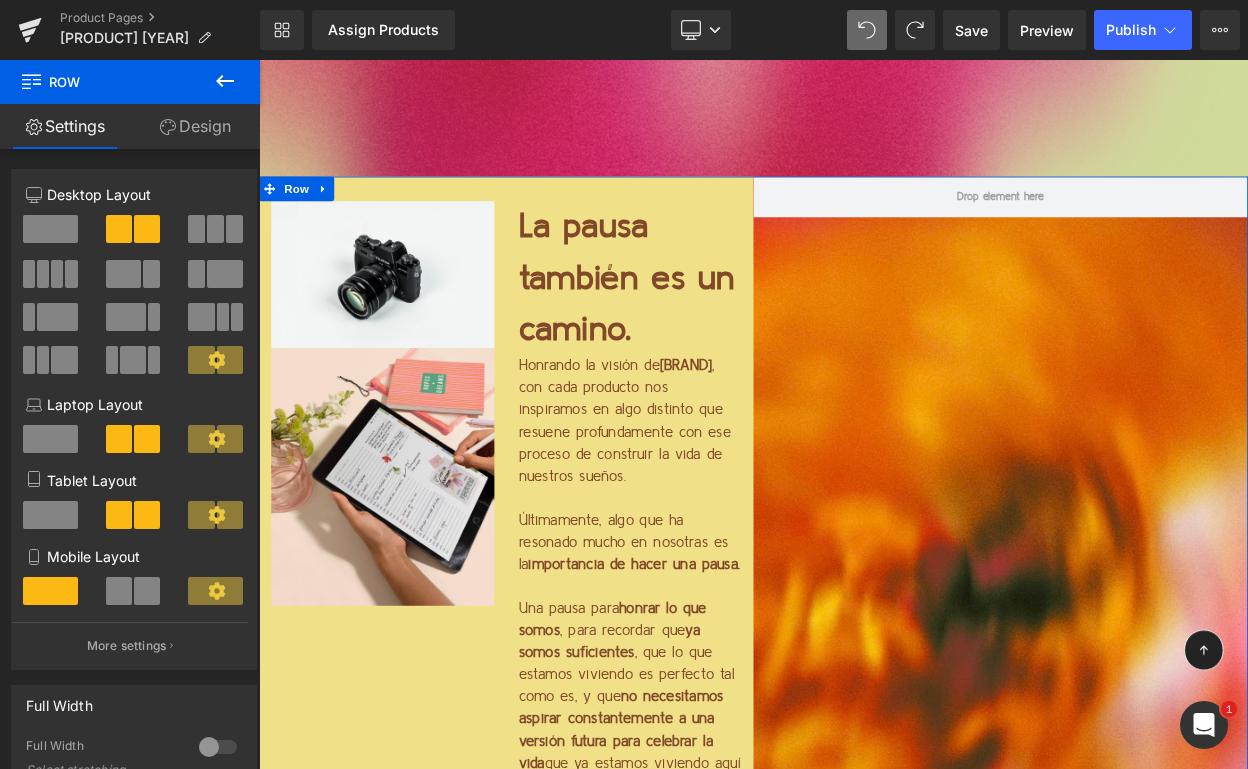 click on "Design" at bounding box center [195, 126] 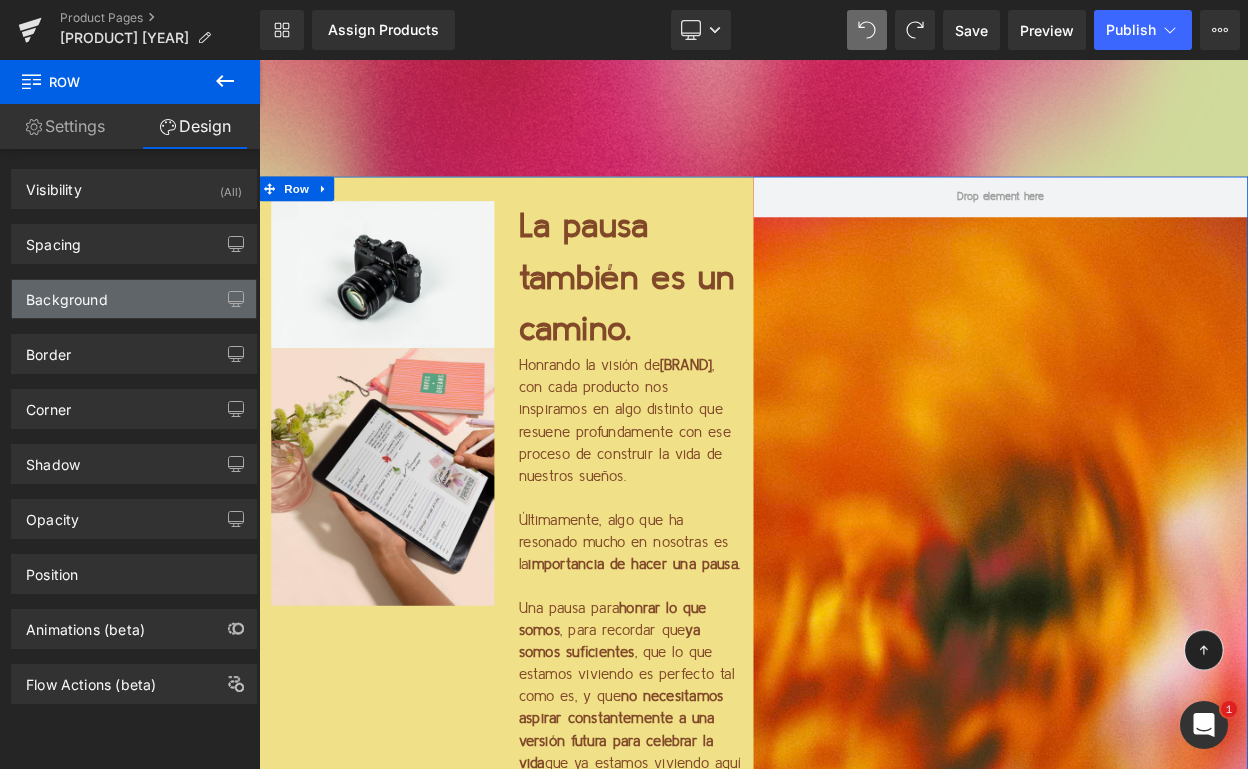 click on "Background" at bounding box center (134, 299) 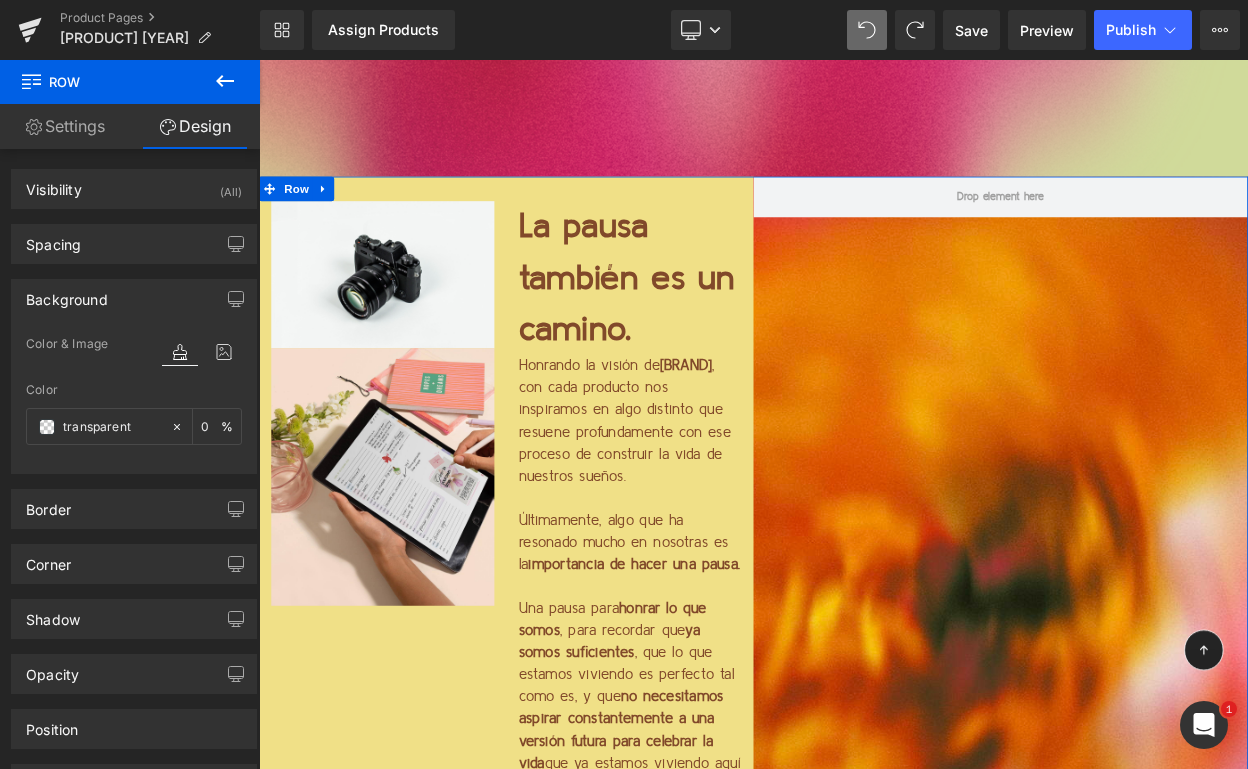 click on "Settings" at bounding box center [65, 126] 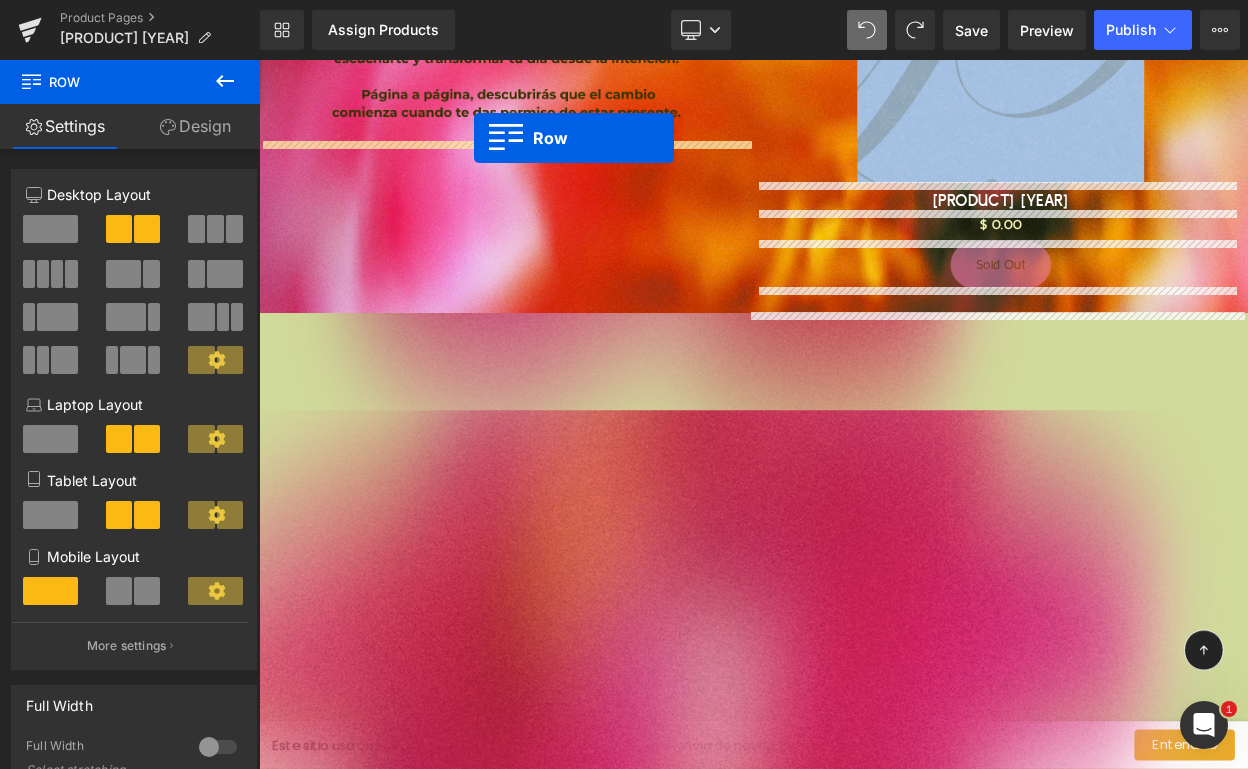 scroll, scrollTop: 1246, scrollLeft: 0, axis: vertical 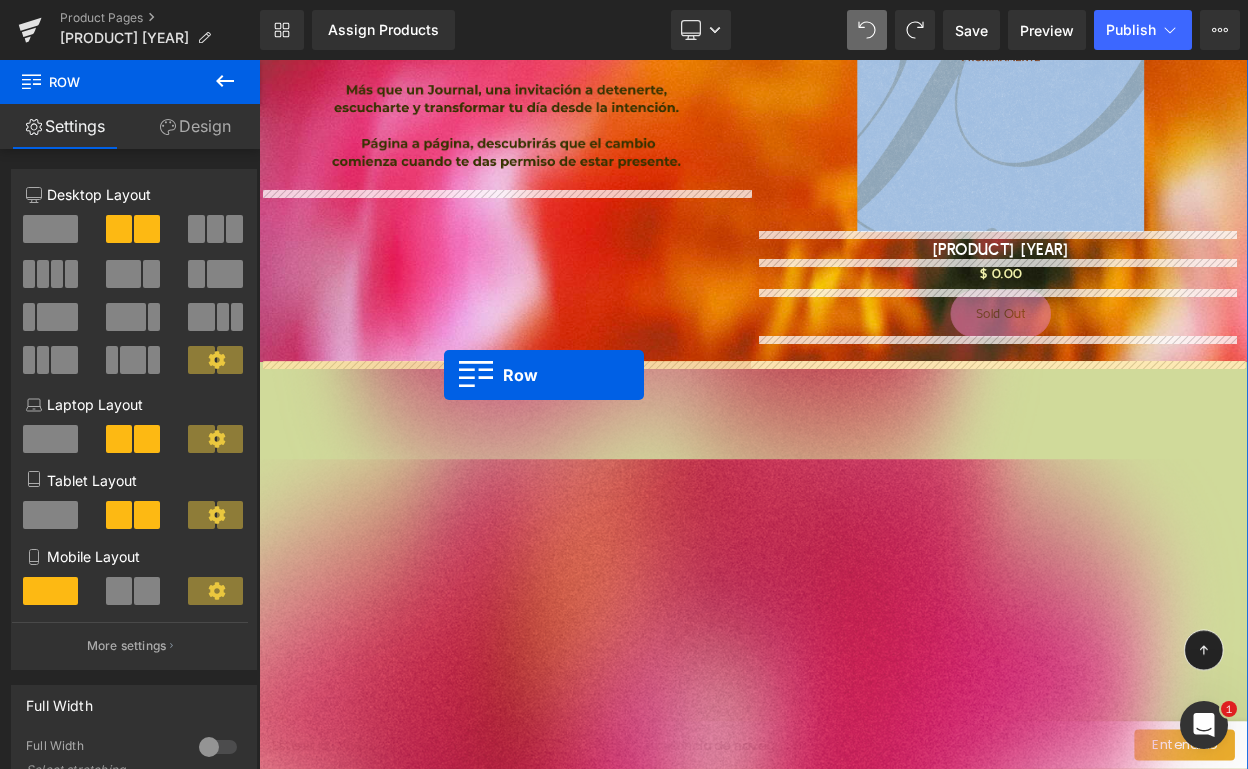 drag, startPoint x: 296, startPoint y: 823, endPoint x: 481, endPoint y: 445, distance: 420.8432 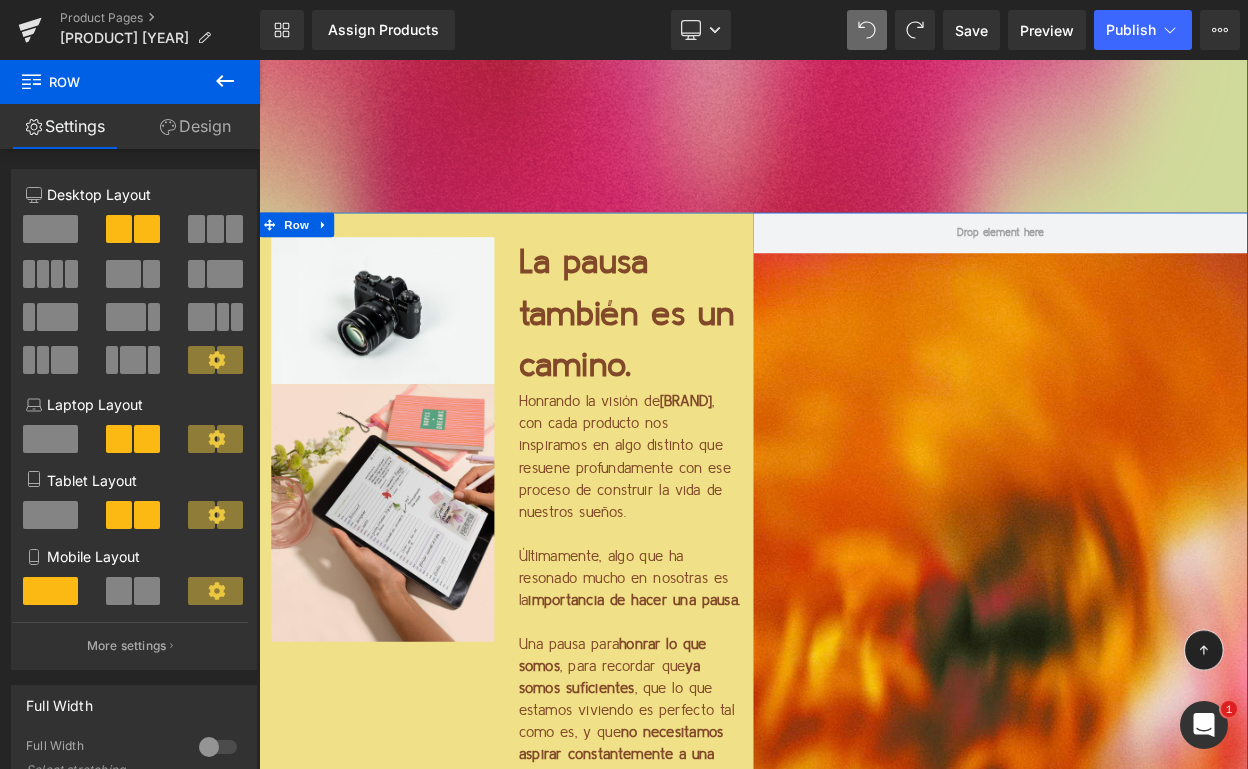 scroll, scrollTop: 2056, scrollLeft: 0, axis: vertical 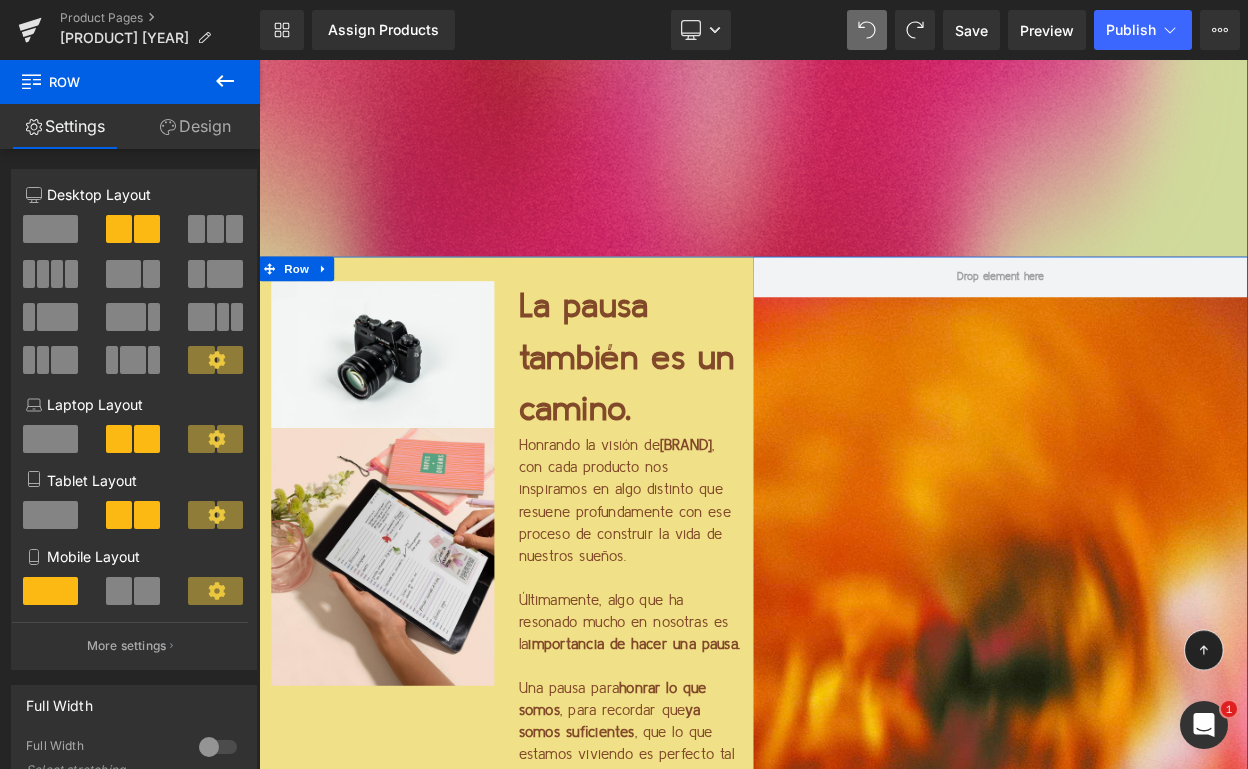 click at bounding box center (1166, 1548) 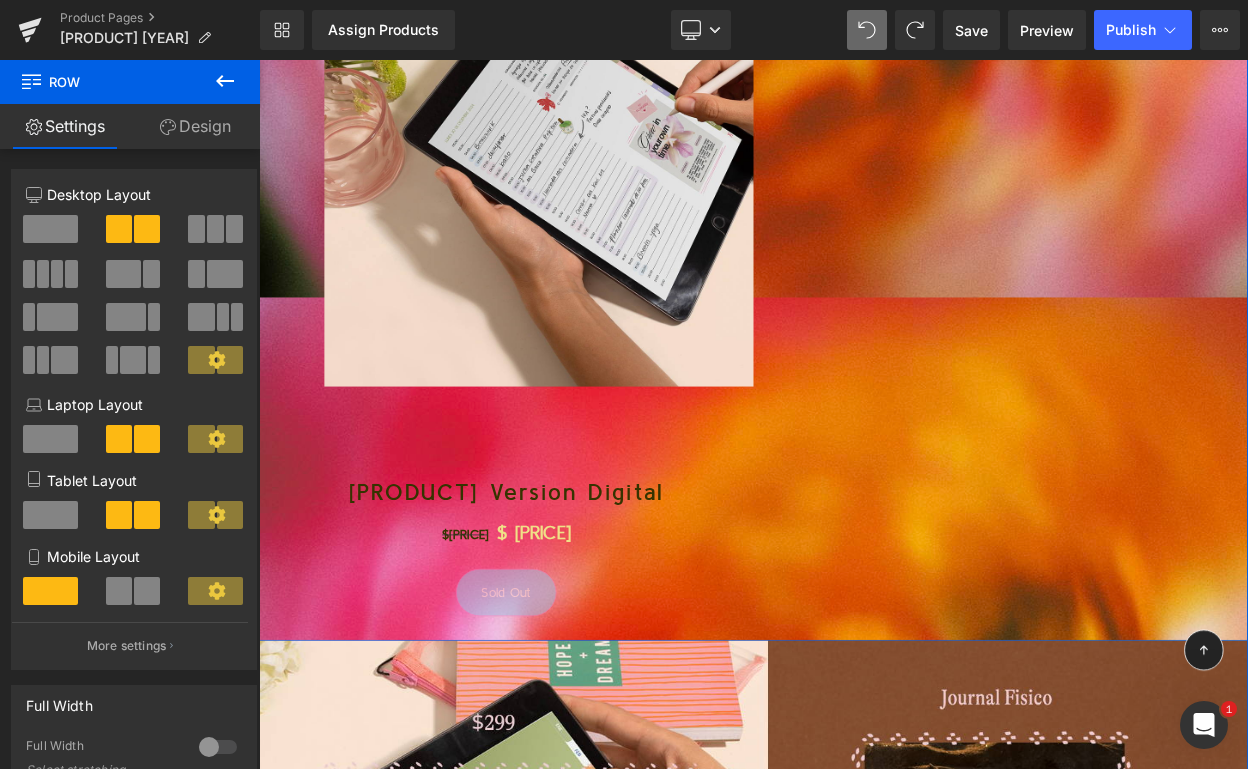 scroll, scrollTop: 3941, scrollLeft: 0, axis: vertical 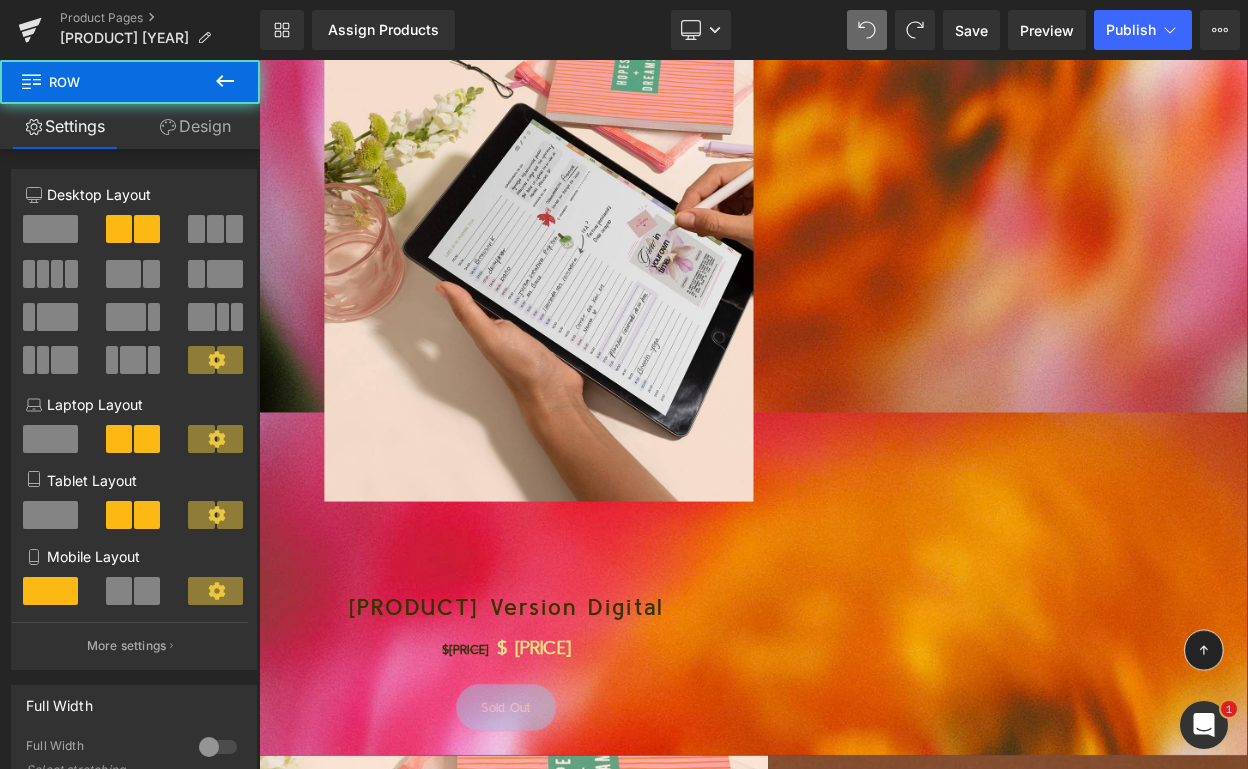 click at bounding box center [1166, -337] 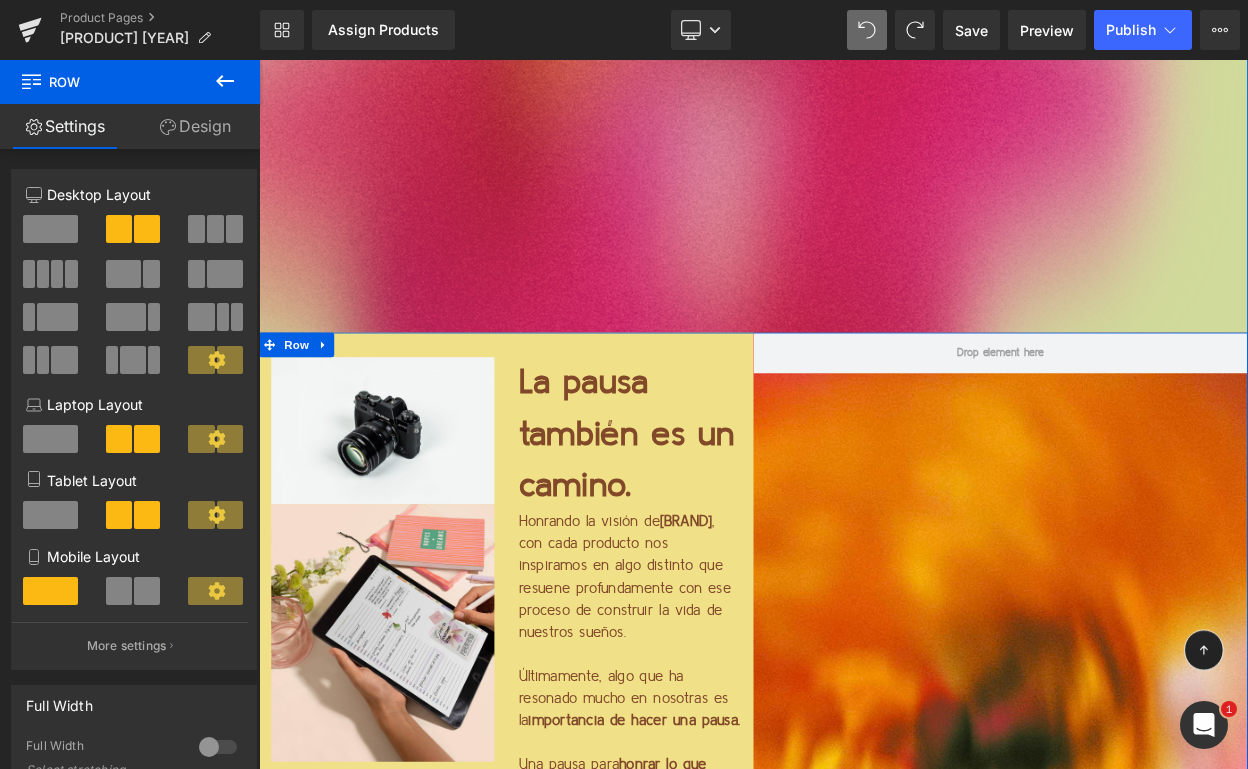 scroll, scrollTop: 1782, scrollLeft: 0, axis: vertical 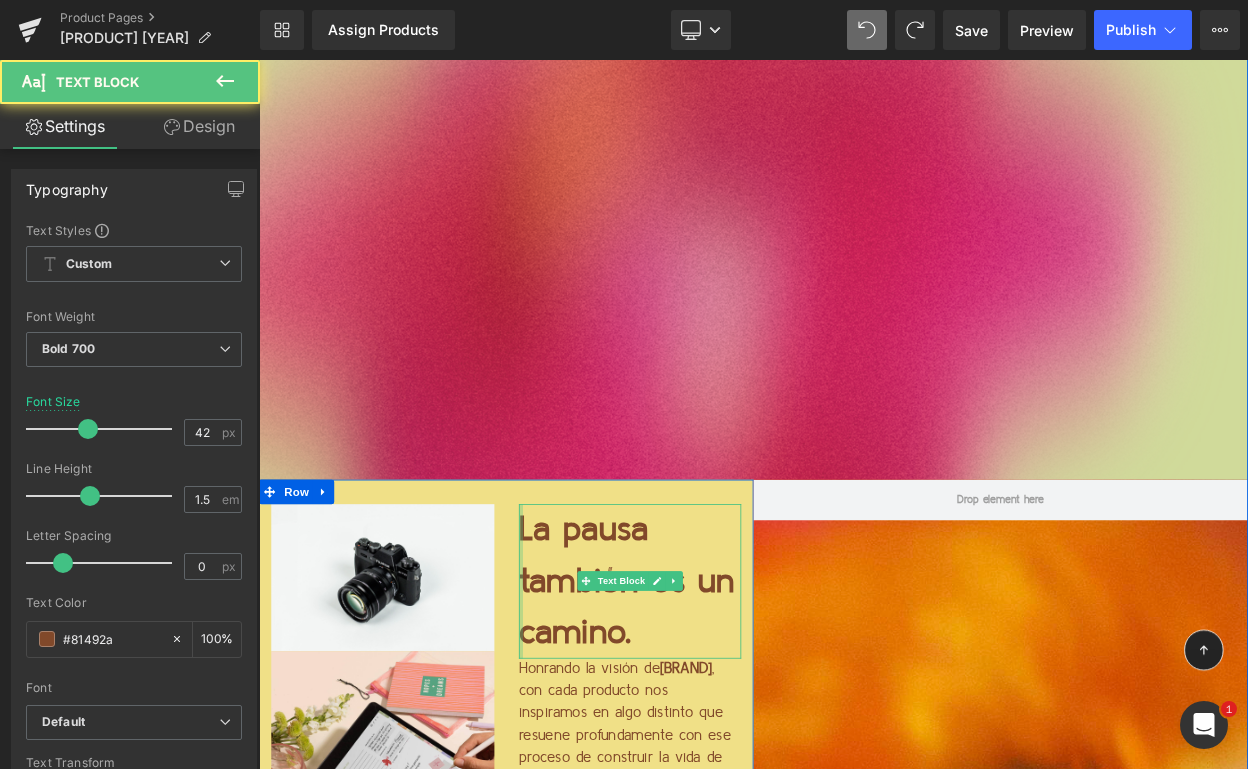 click at bounding box center [579, 698] 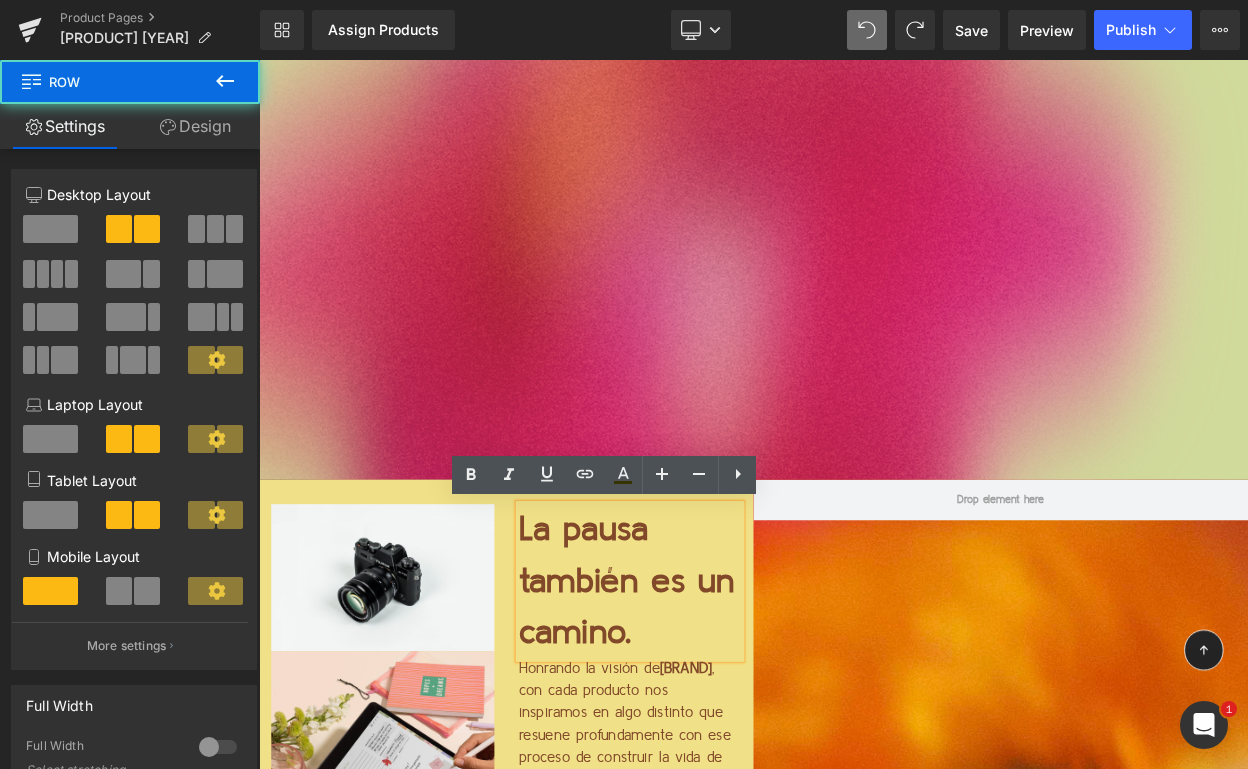 click on "Image         Image
La pausa también es un camino. Text Block         Honrando la visión de  Profética , con cada producto nos inspiramos en algo distinto que resuene profundamente con ese proceso de construir la vida de nuestros sueños. Últimamente, algo que ha resonado mucho en nosotras es la  importancia de hacer una pausa. Una pausa para  honrar lo que somos , para recordar que  ya somos suficientes , que lo que estamos viviendo es perfecto tal como es, y que  no necesitamos aspirar constantemente a una versión futura para celebrar la vida  que ya estamos viviendo aquí y ahora. Este journal es un recordatorio de eso. Un espacio creado con la intención de que te detengas, te centres, verbalices lo que estás atravesando y agradezca s lo que estás sintiendo. Sabiendo que sí, siempre hay más…  …  pero que no necesitas llegar a ningún lugar distinto para sentirte digna, en paz o completa.
Que este journal sea un recordatorio y una compañera en el camino." at bounding box center (561, 1348) 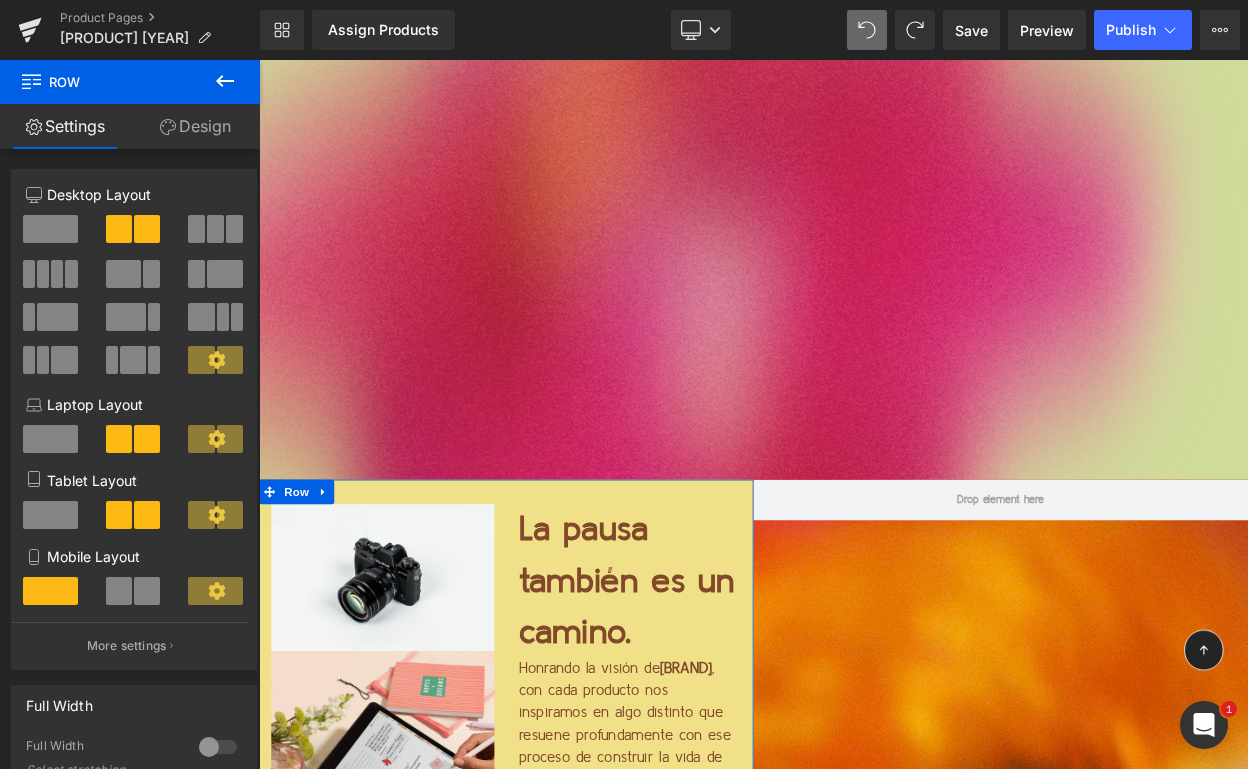 click at bounding box center (50, 229) 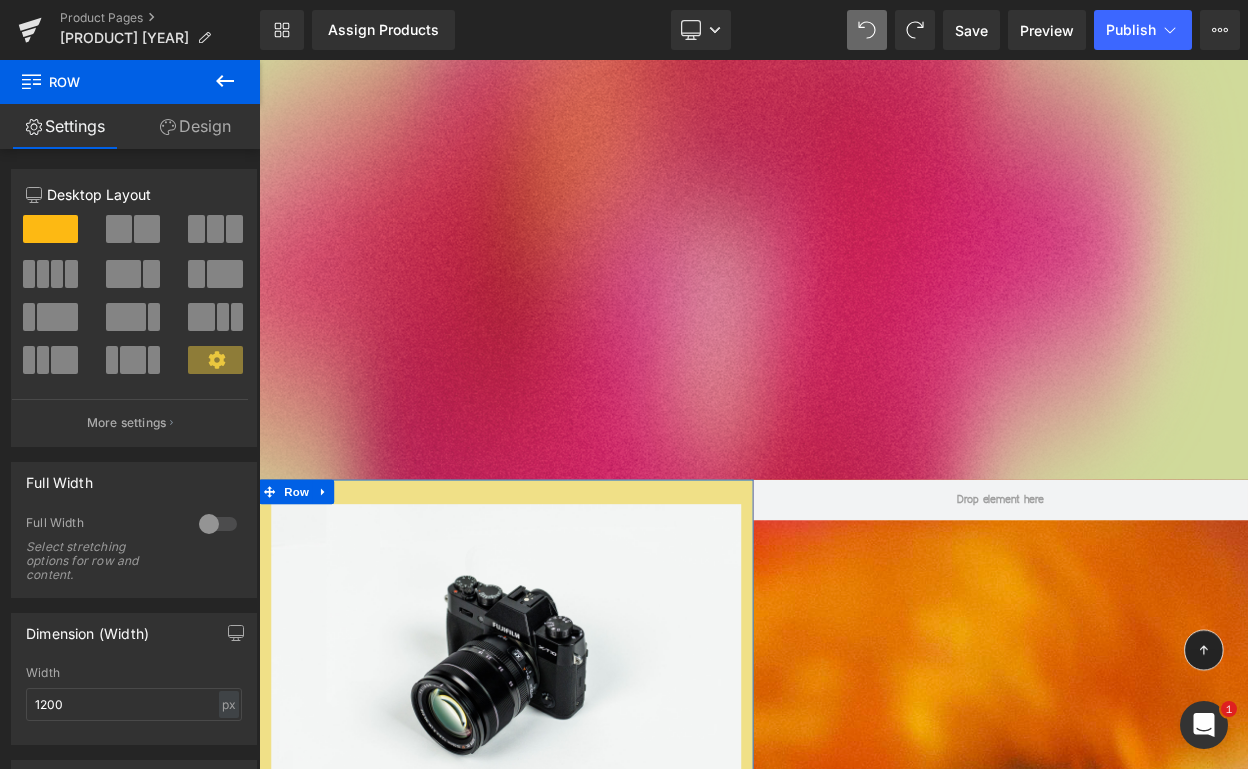 click at bounding box center (147, 229) 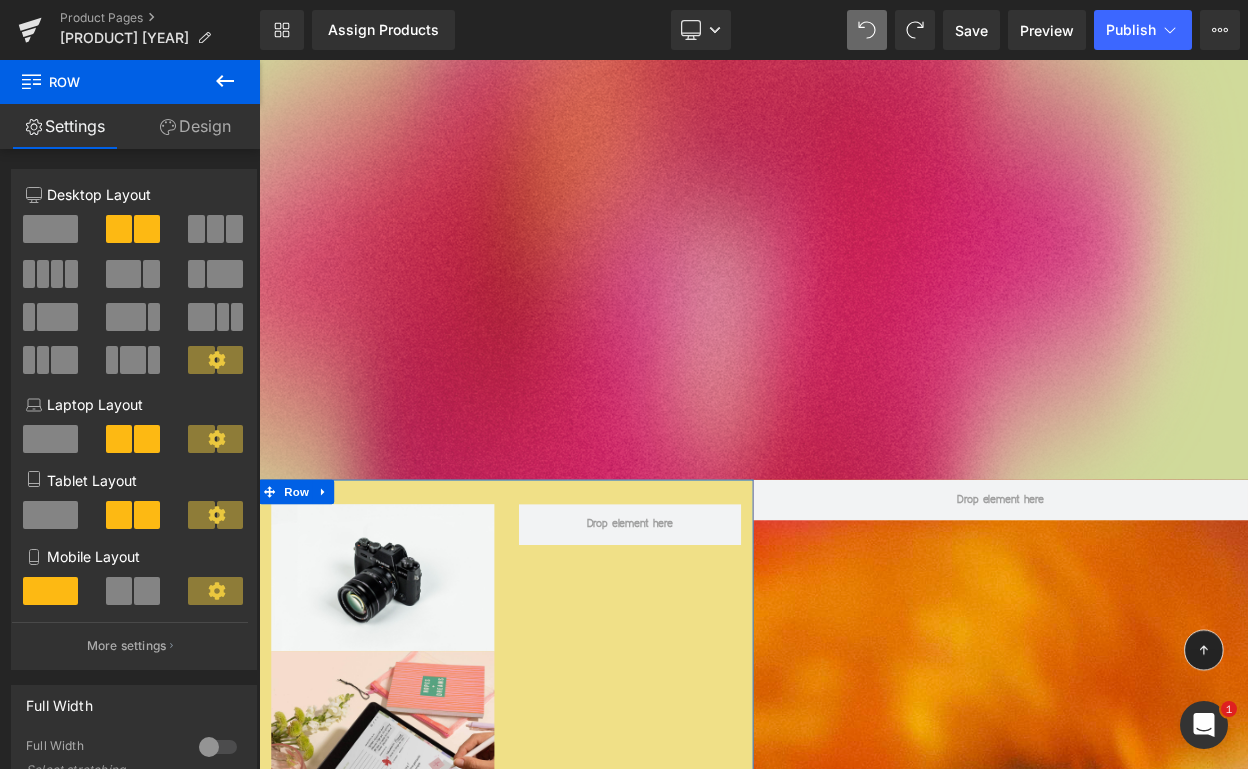 click at bounding box center [124, 274] 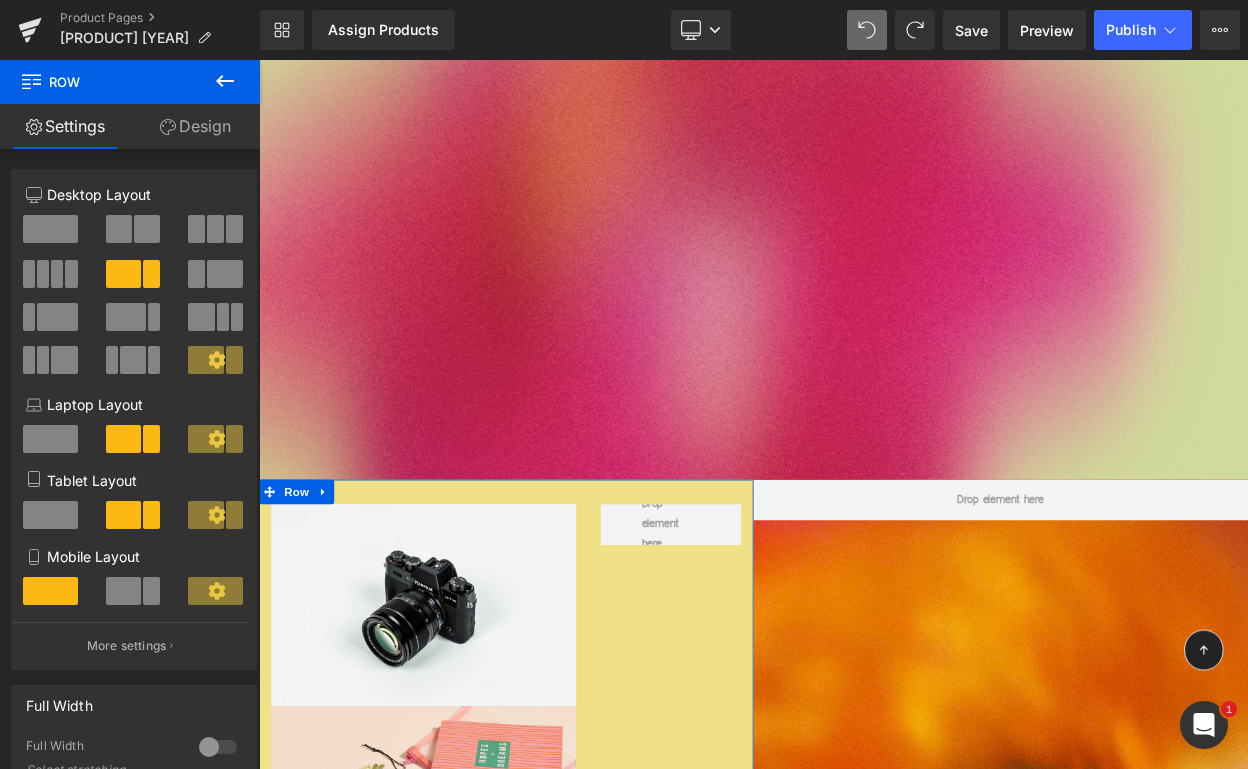 click at bounding box center (147, 229) 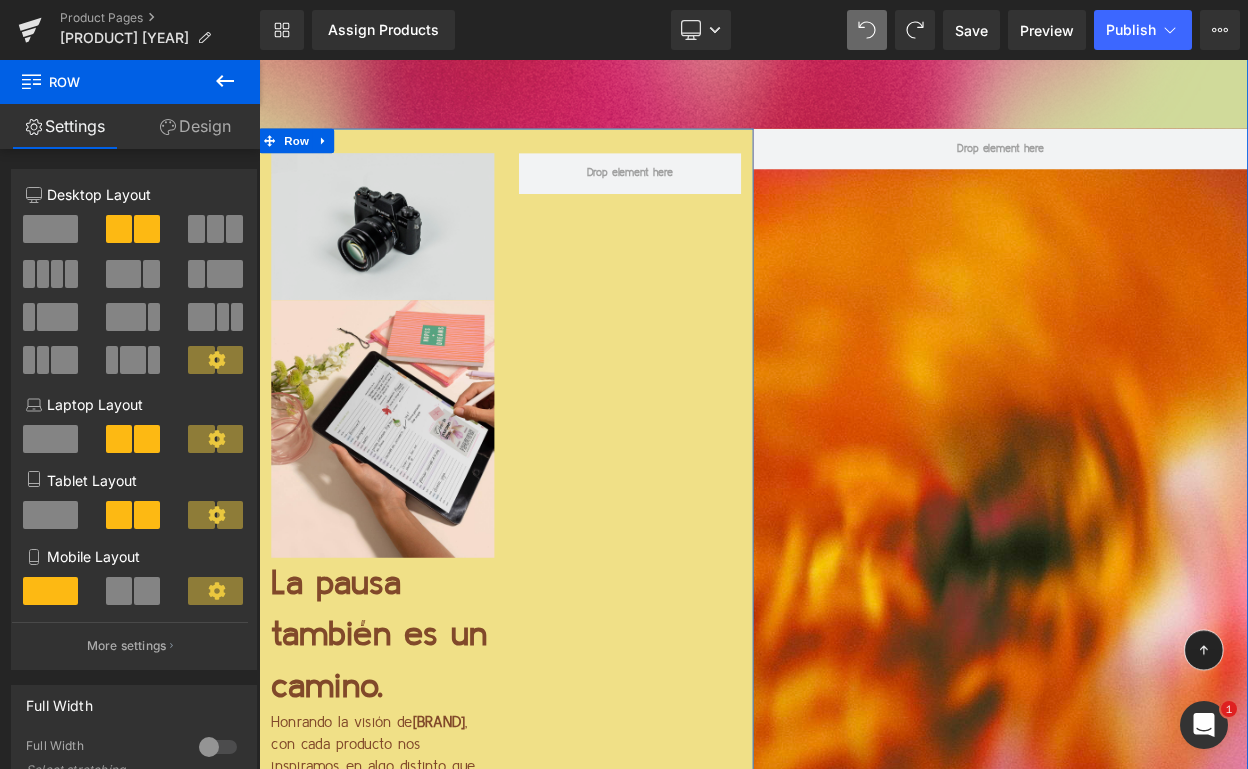 scroll, scrollTop: 2166, scrollLeft: 0, axis: vertical 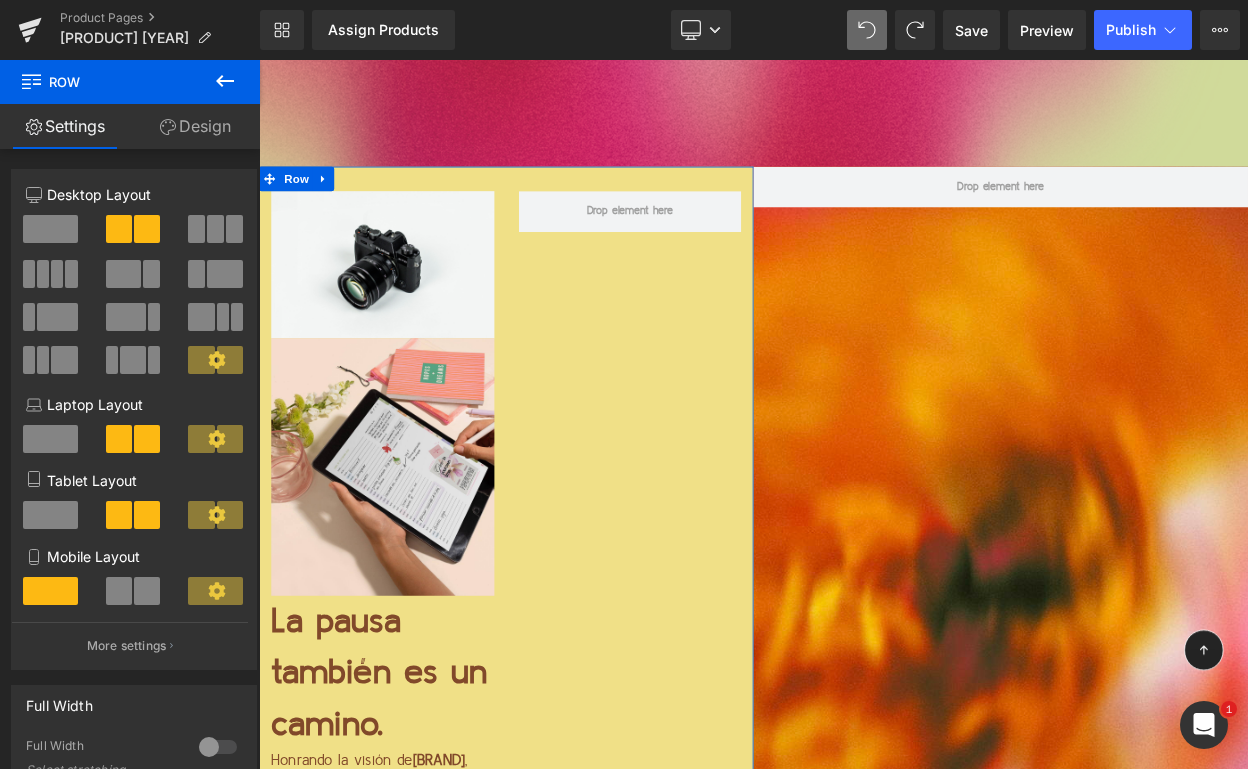 click at bounding box center [50, 229] 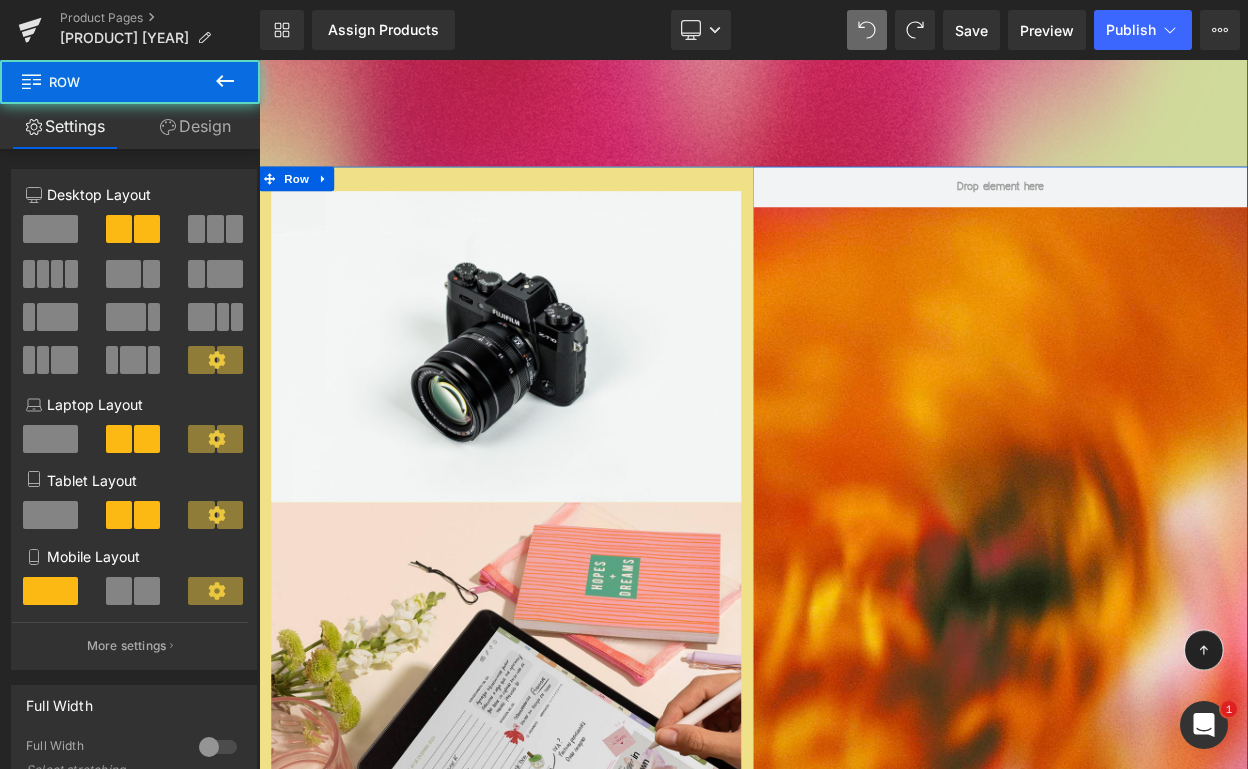 click at bounding box center [1166, 1673] 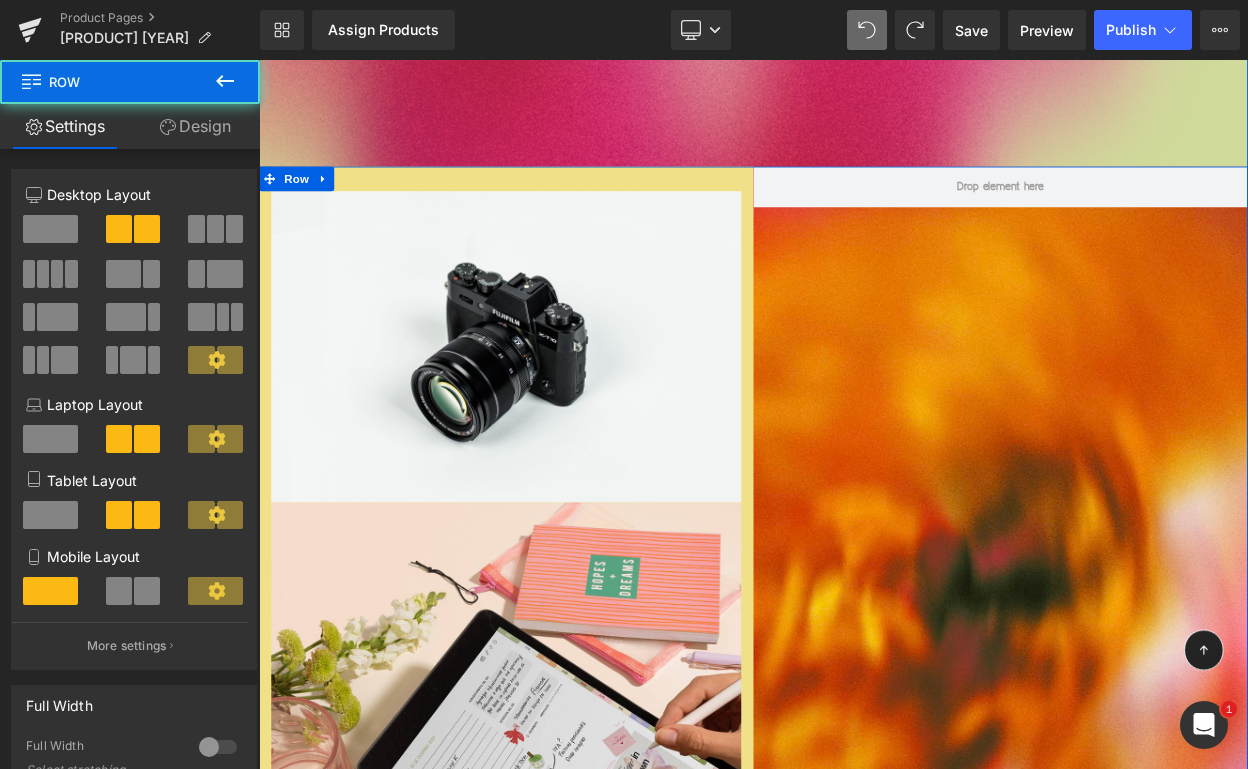 click at bounding box center (1166, 1673) 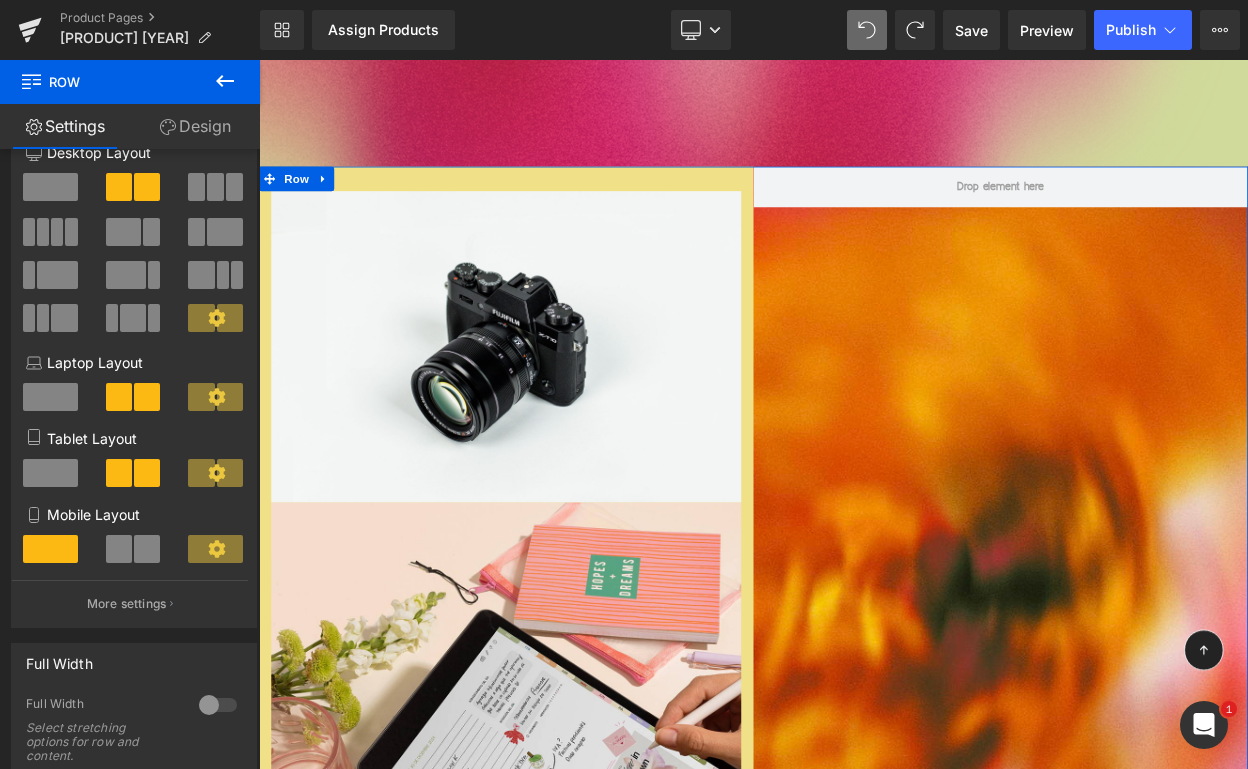 scroll, scrollTop: 198, scrollLeft: 0, axis: vertical 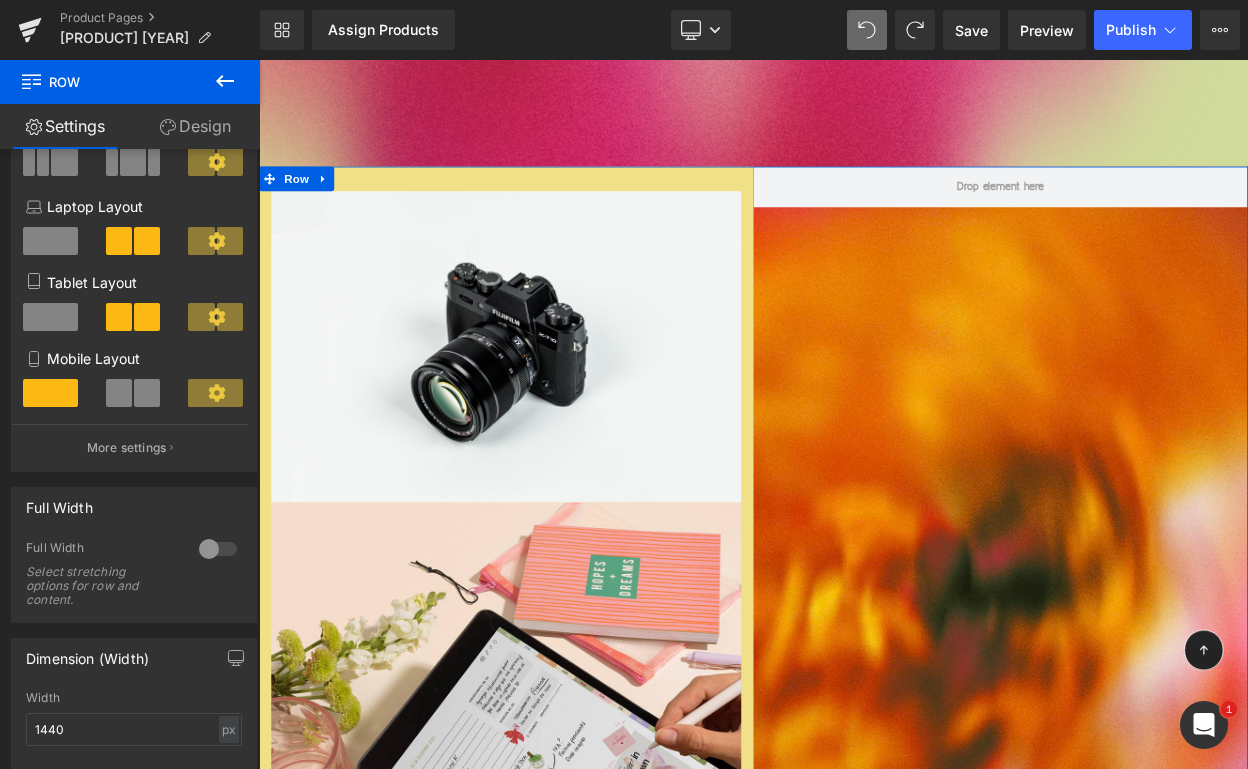 click at bounding box center (218, 549) 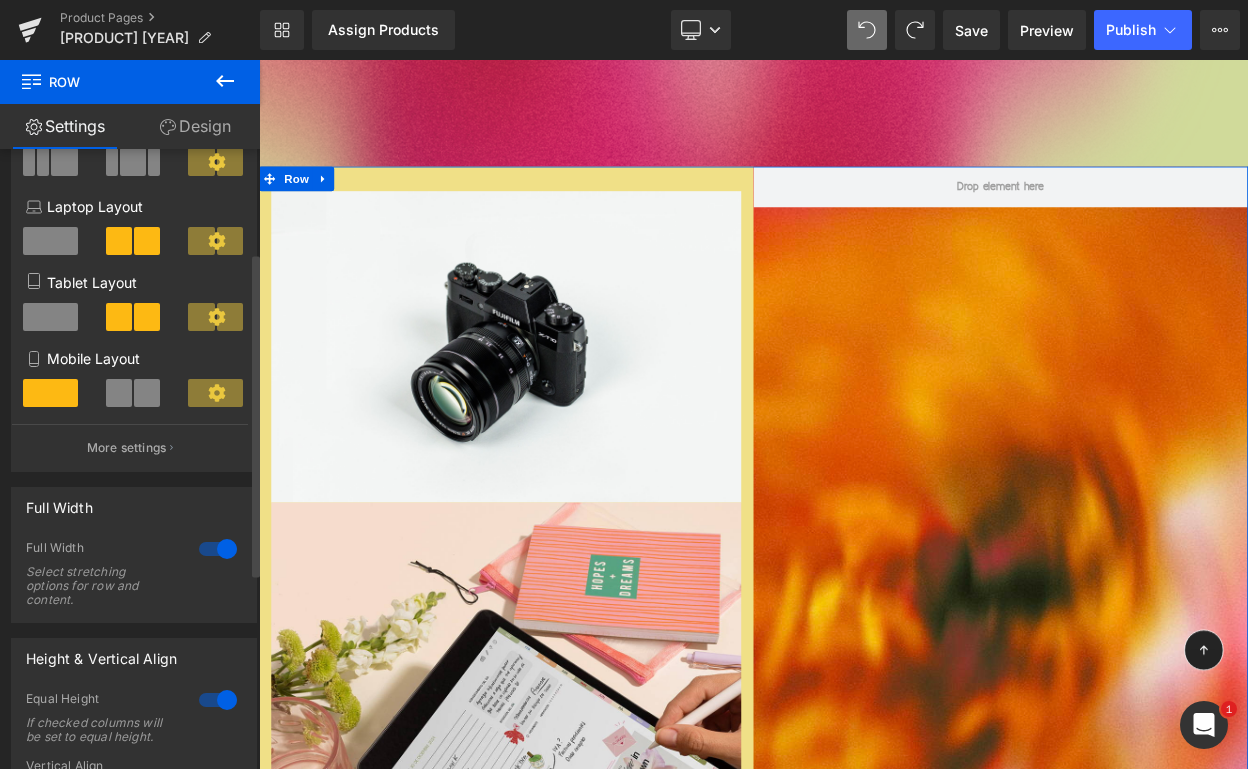 click at bounding box center (218, 549) 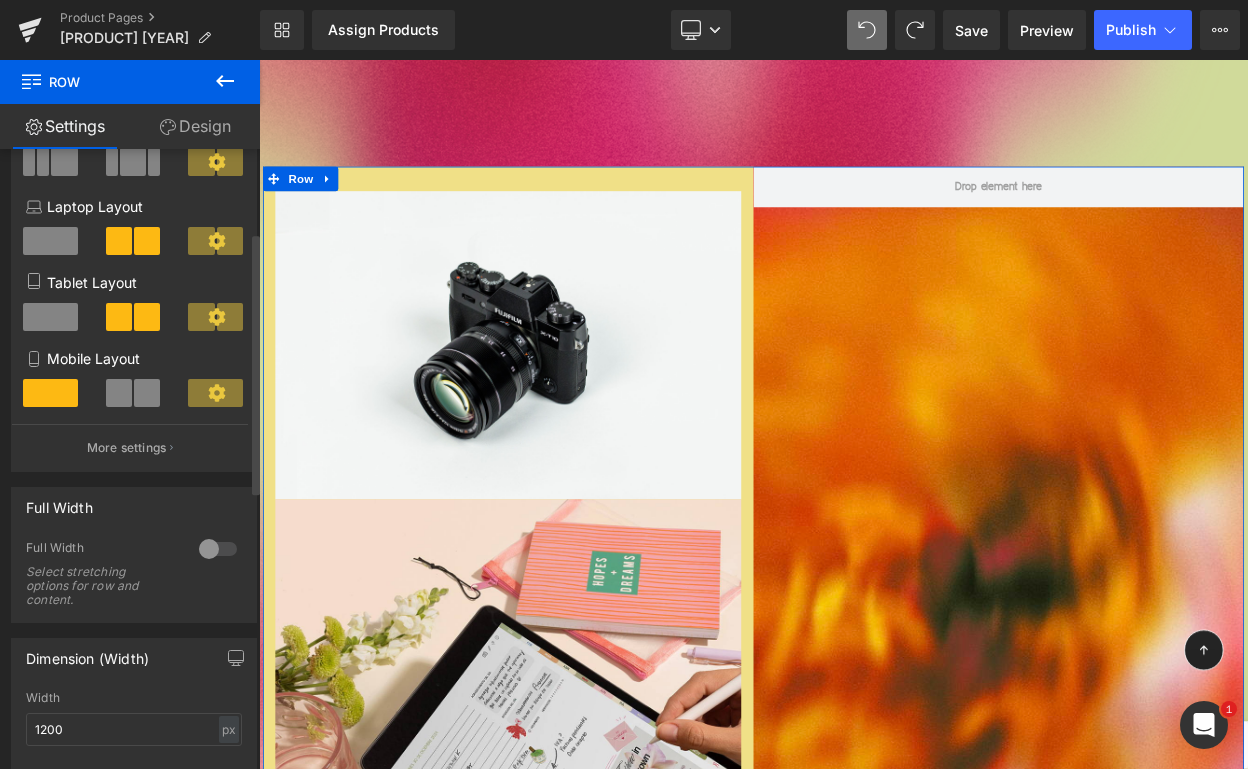 scroll, scrollTop: 0, scrollLeft: 0, axis: both 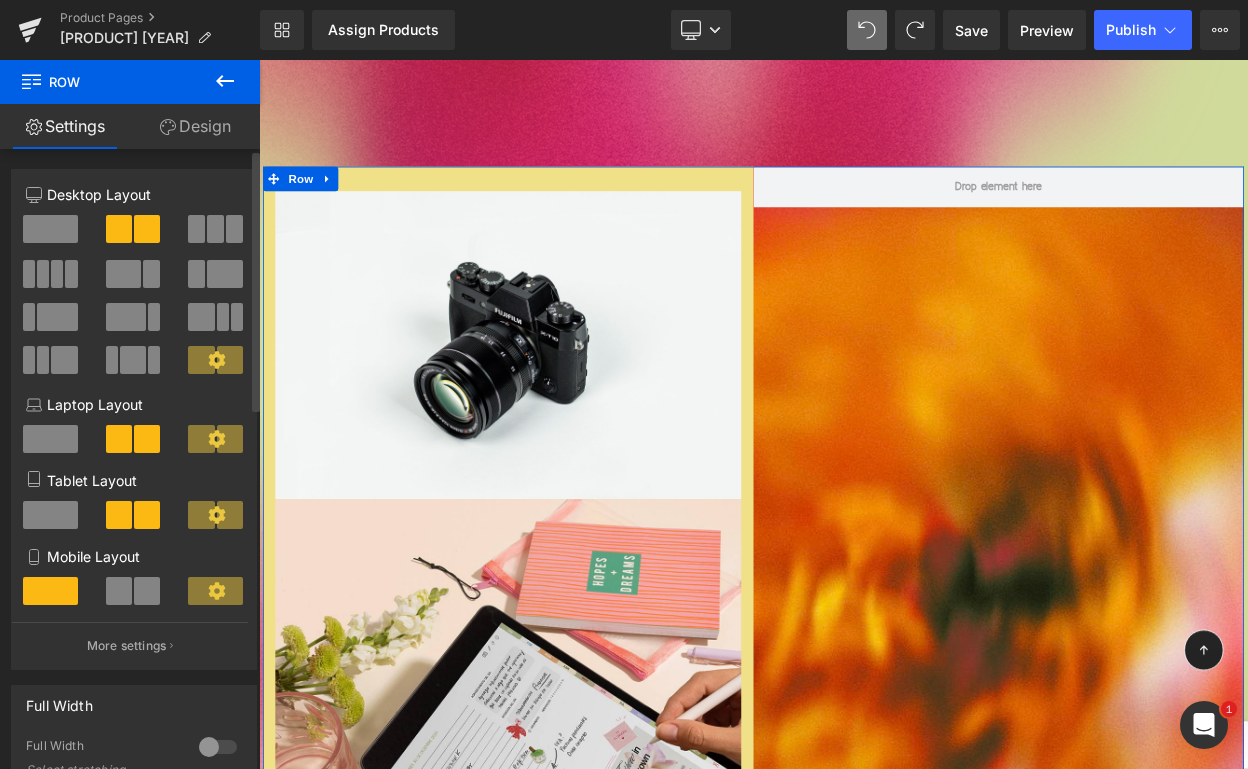 click at bounding box center [50, 439] 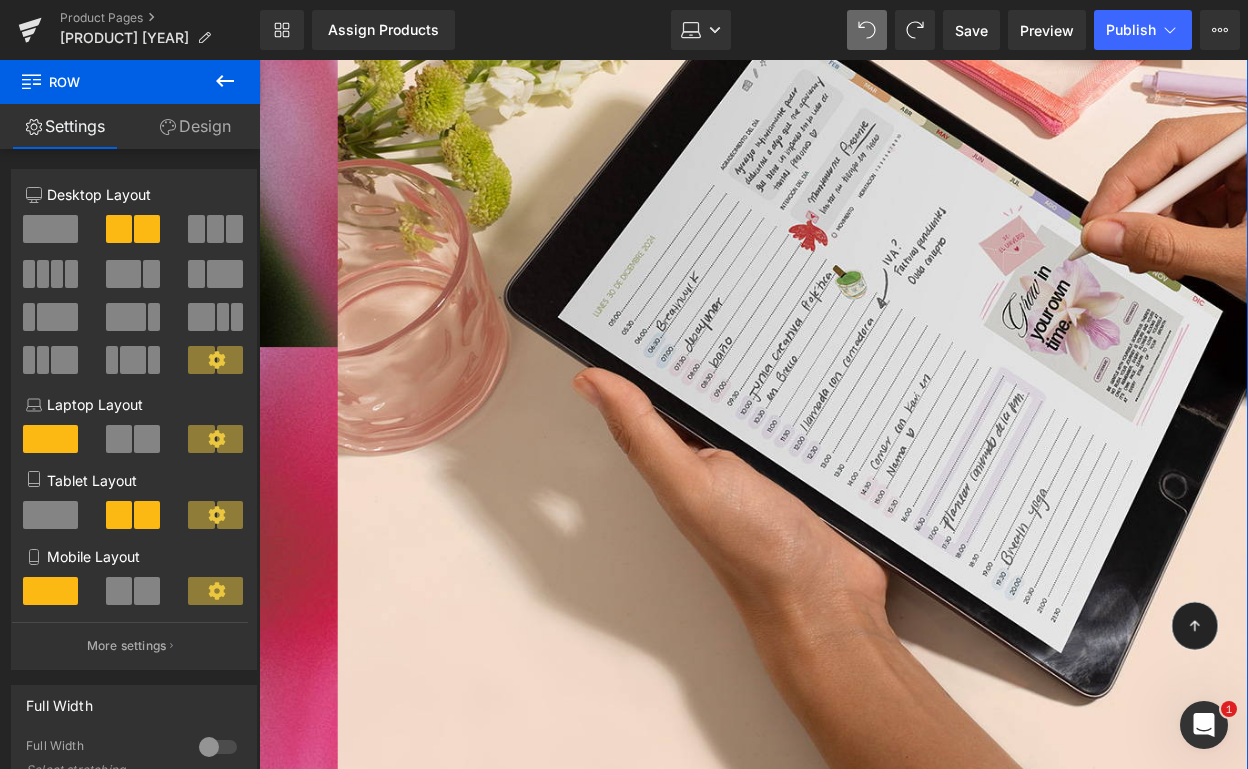 scroll, scrollTop: 4823, scrollLeft: 0, axis: vertical 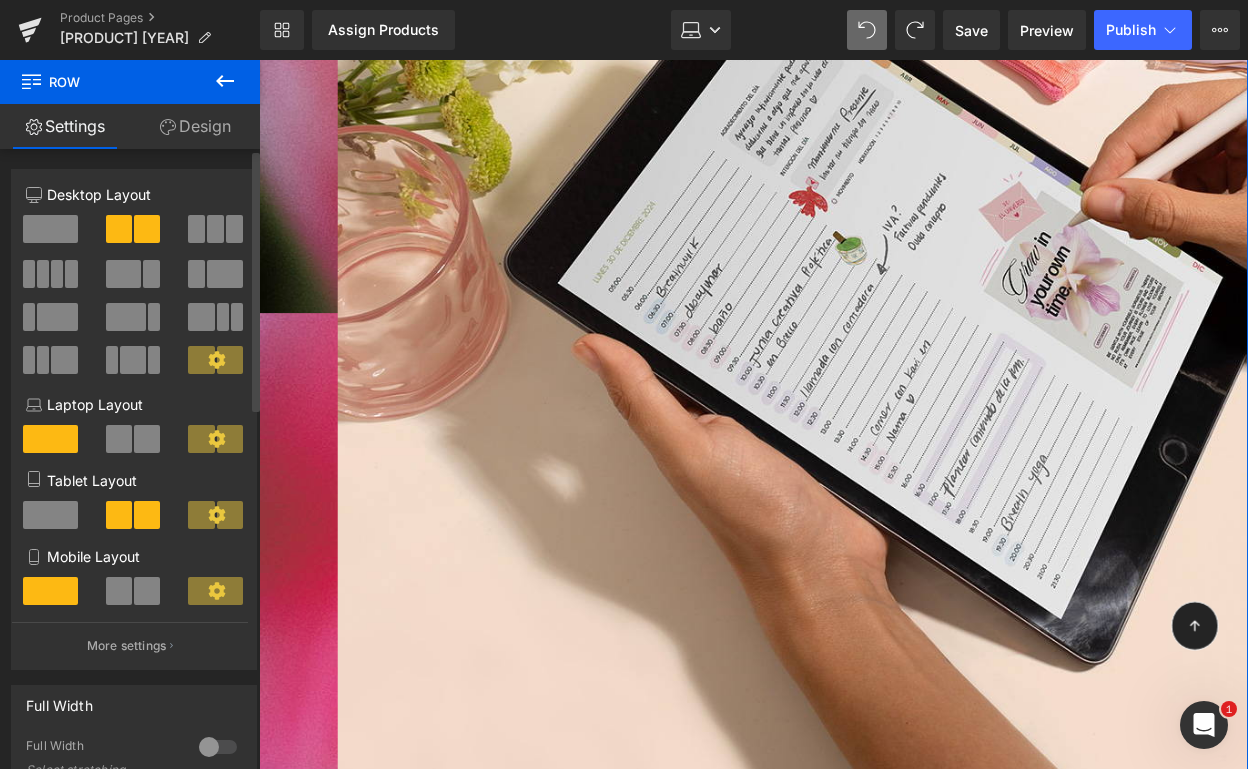 click at bounding box center (119, 439) 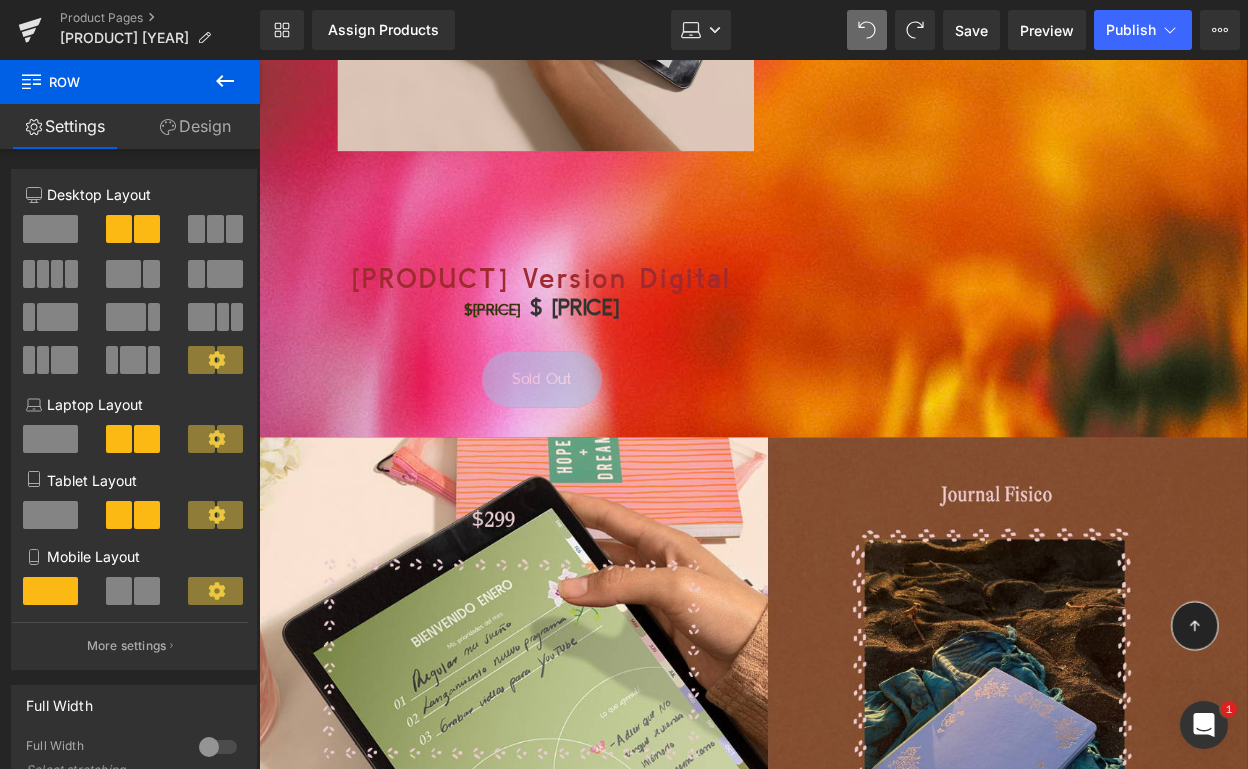 scroll, scrollTop: 4232, scrollLeft: 0, axis: vertical 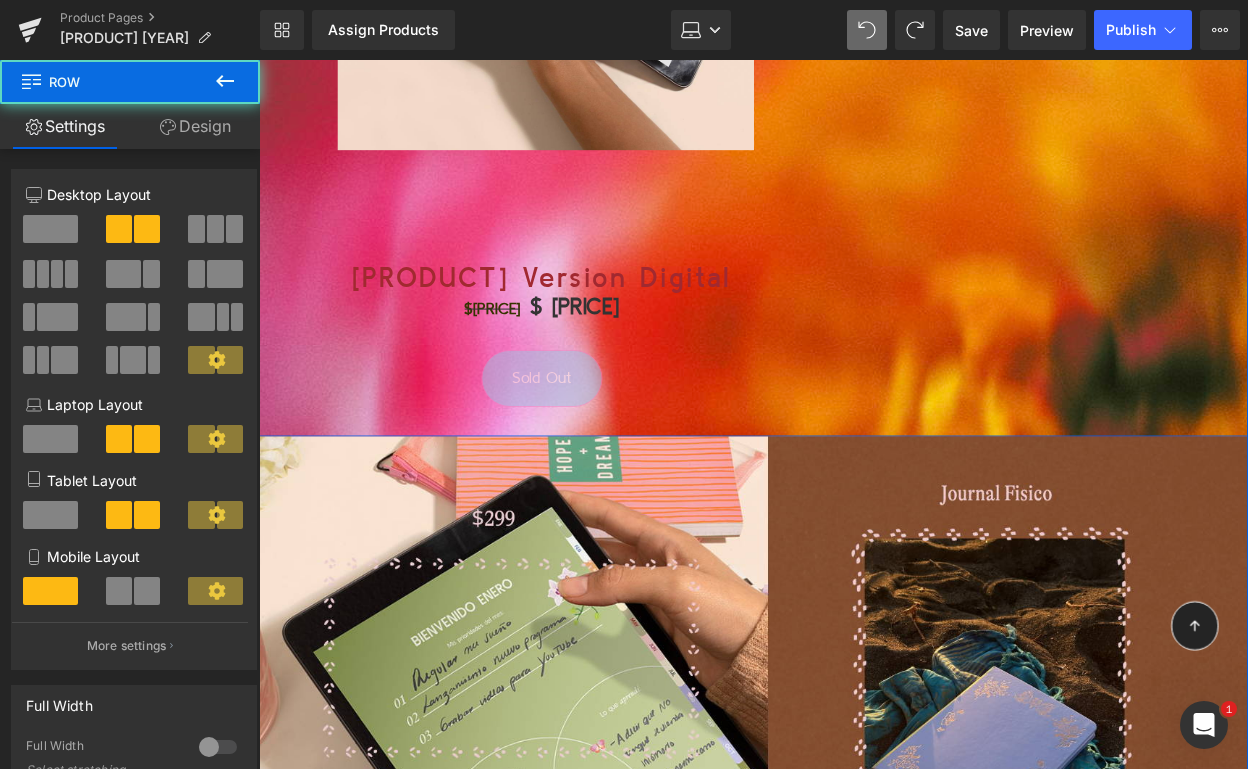 click at bounding box center [1013, -882] 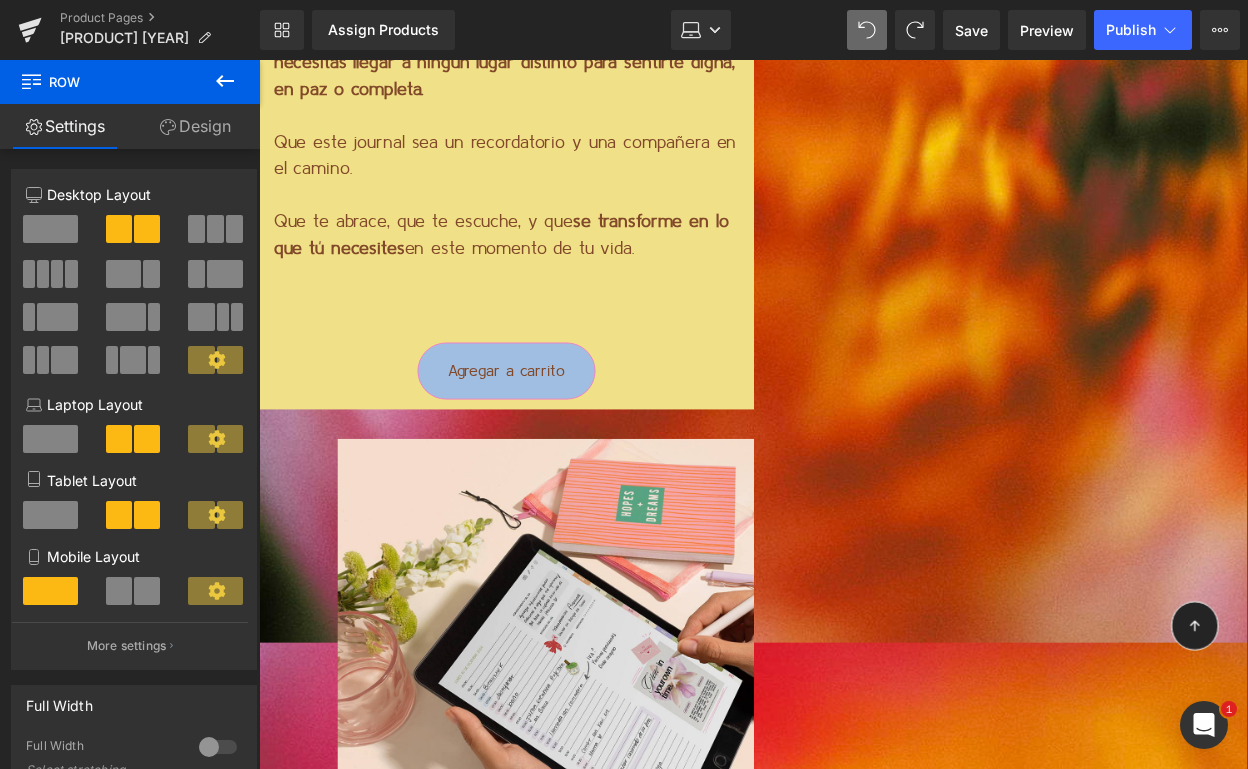 scroll, scrollTop: 3360, scrollLeft: 0, axis: vertical 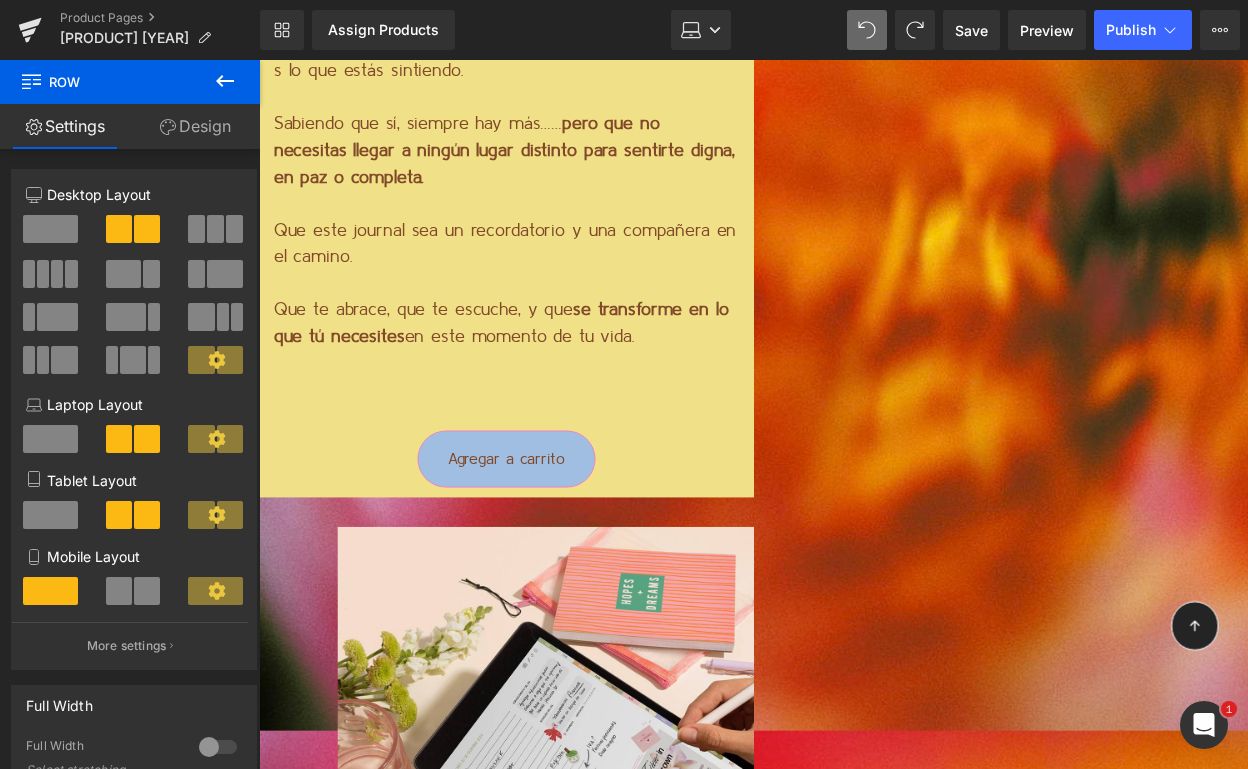 click 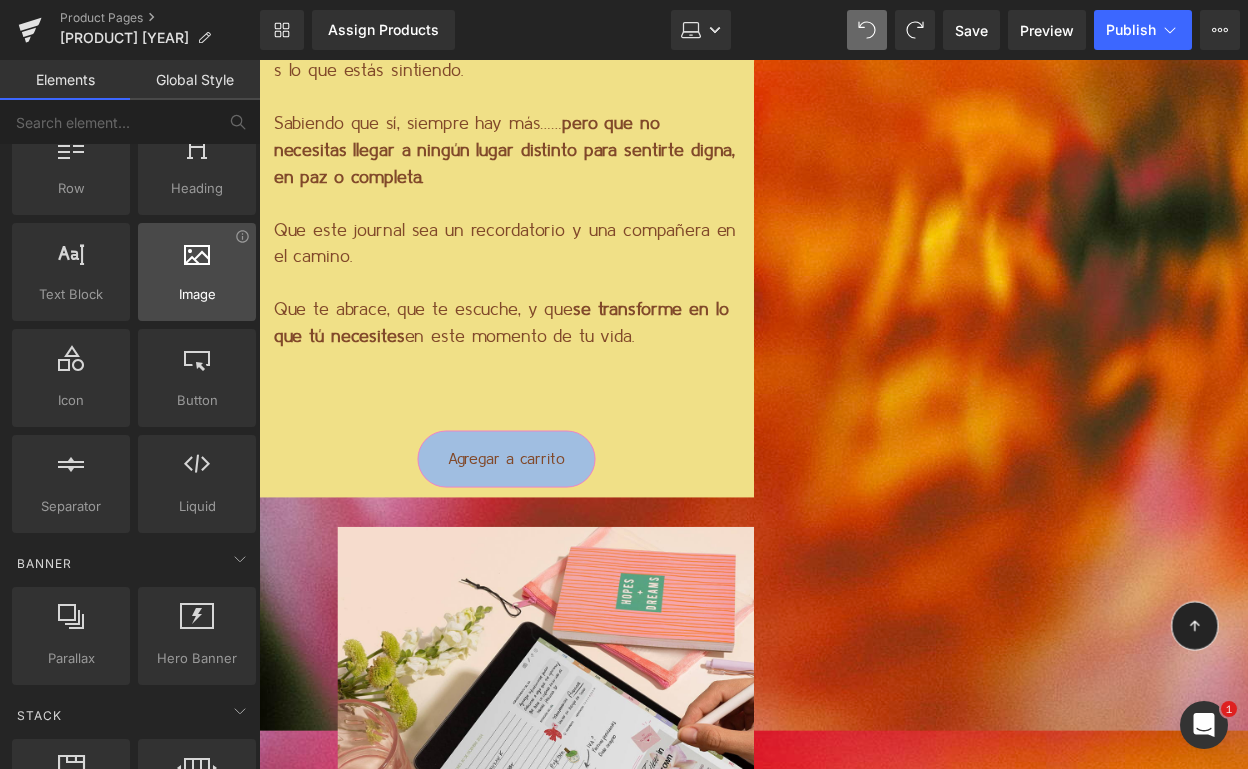 scroll, scrollTop: 82, scrollLeft: 0, axis: vertical 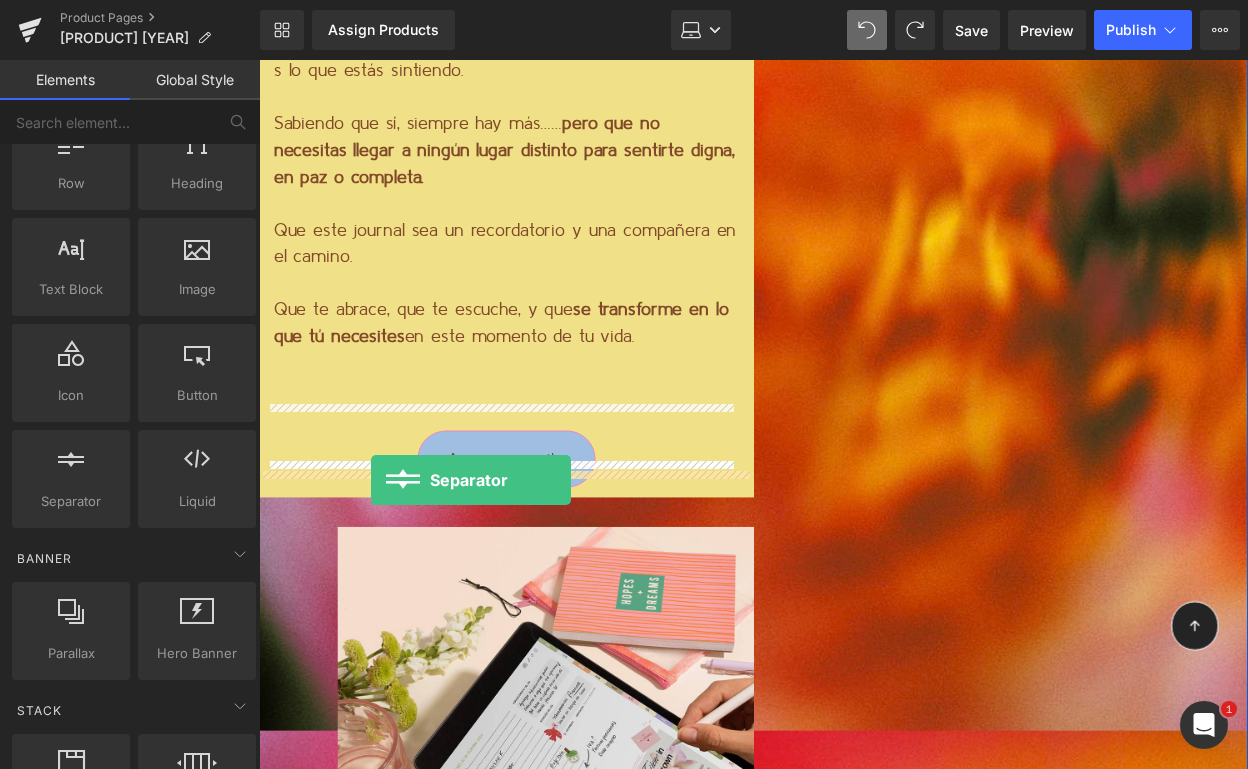 drag, startPoint x: 330, startPoint y: 526, endPoint x: 371, endPoint y: 486, distance: 57.280014 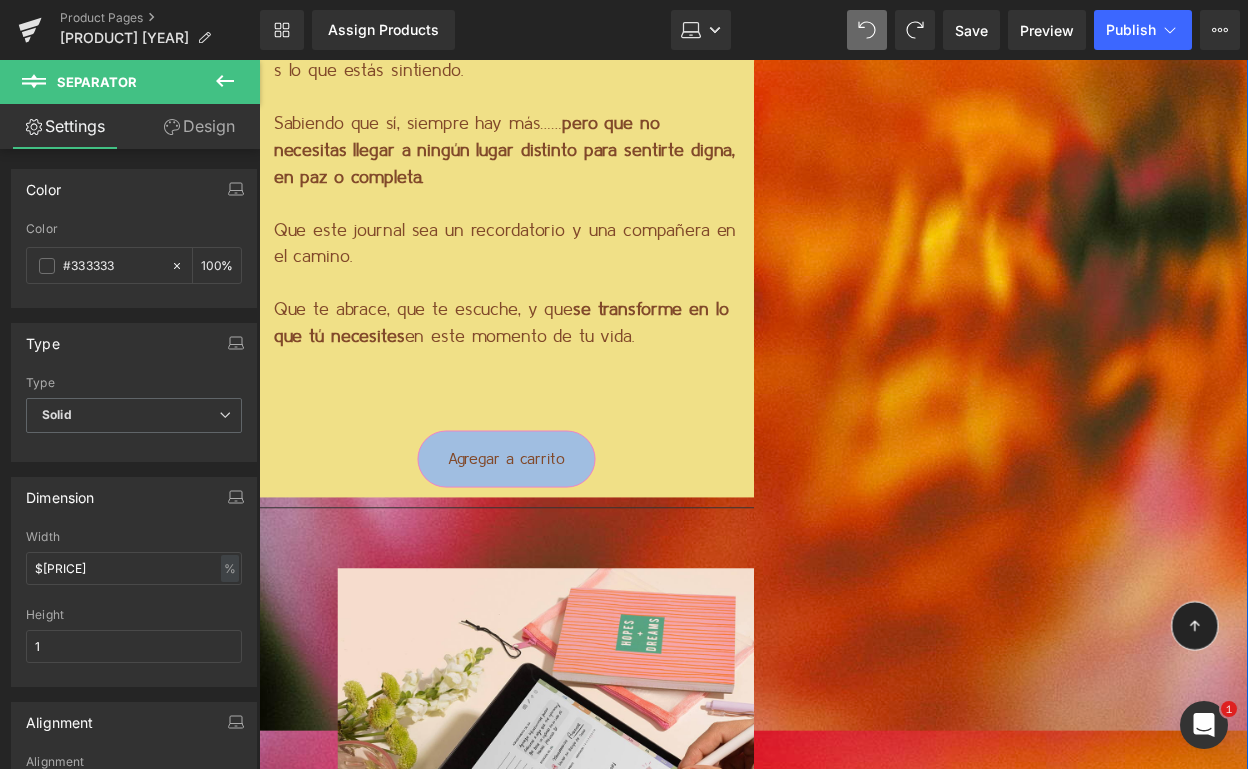 click at bounding box center (1013, 11) 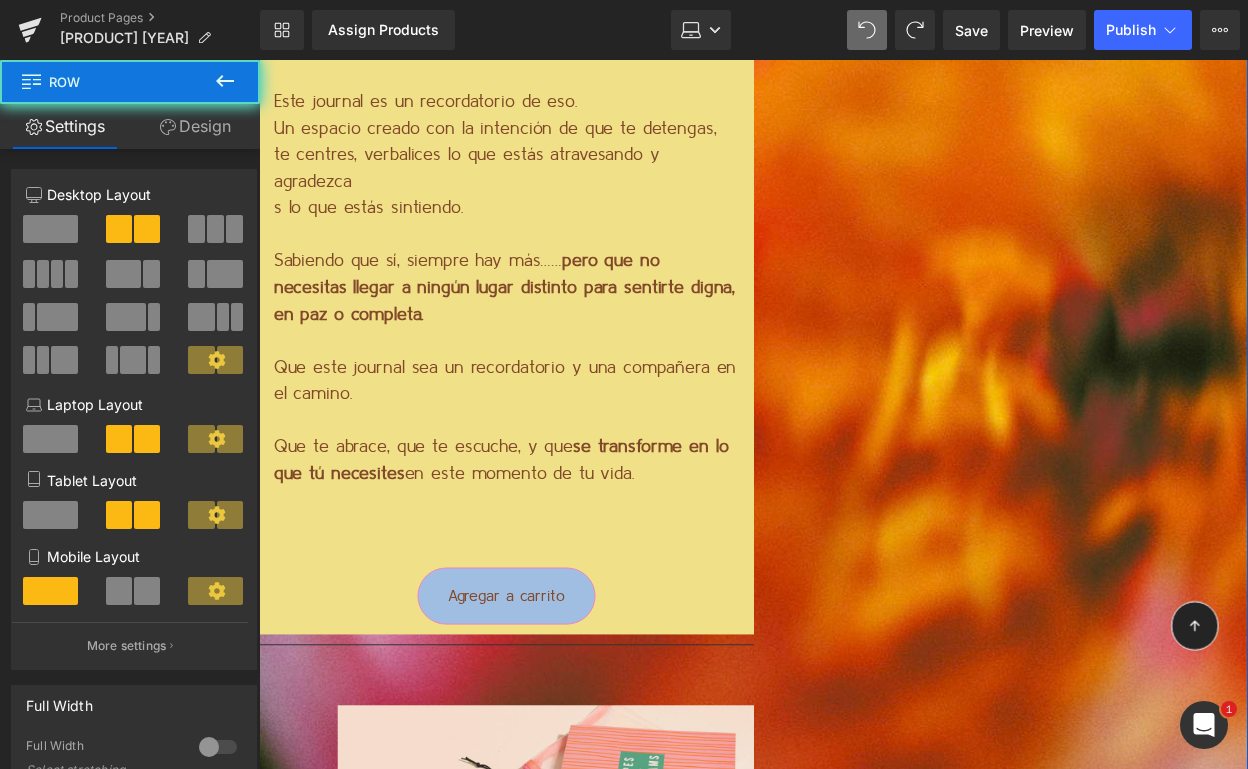 scroll, scrollTop: 3163, scrollLeft: 0, axis: vertical 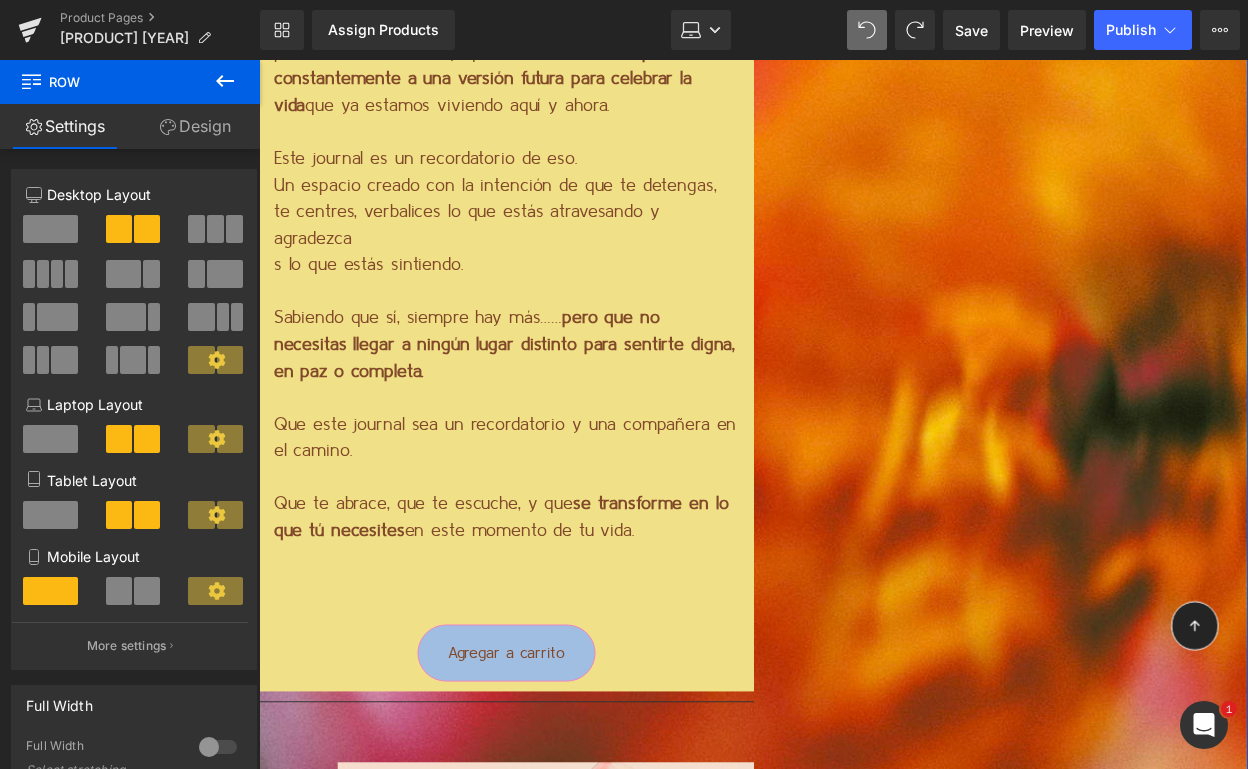 click on "Design" at bounding box center [195, 126] 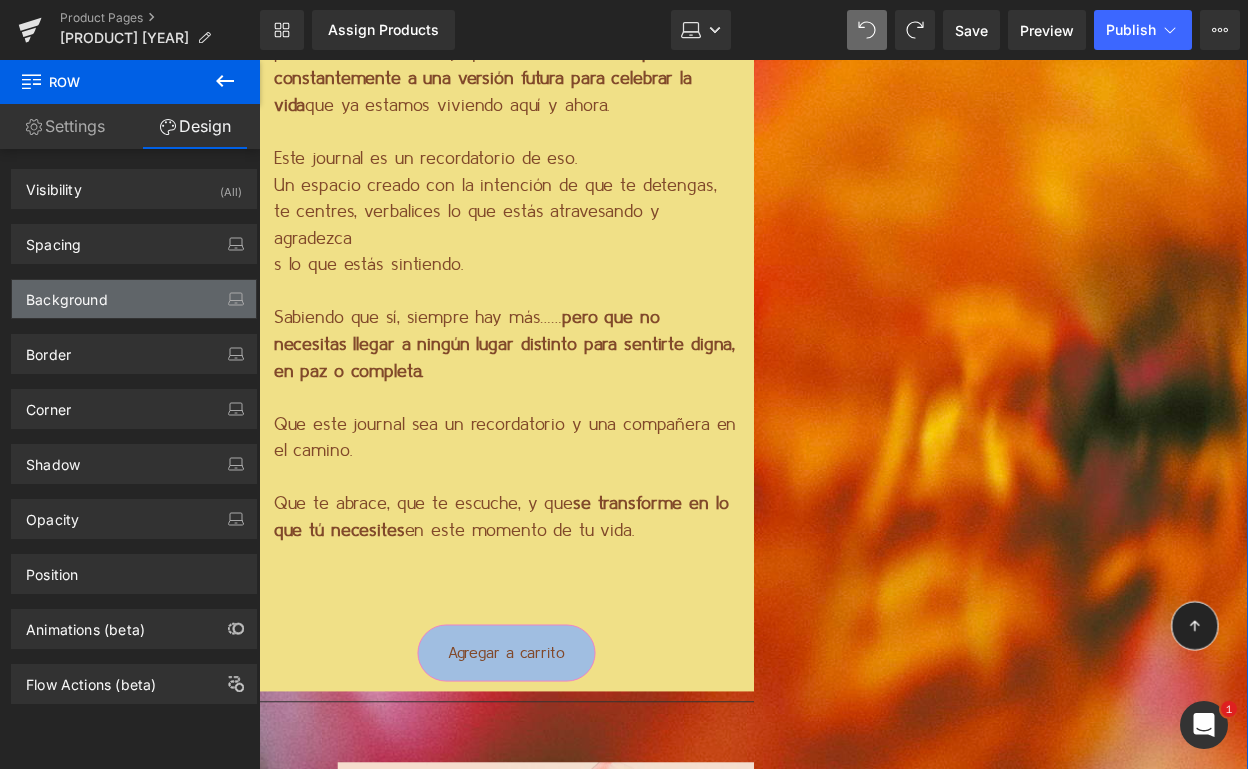 click on "Background" at bounding box center [134, 299] 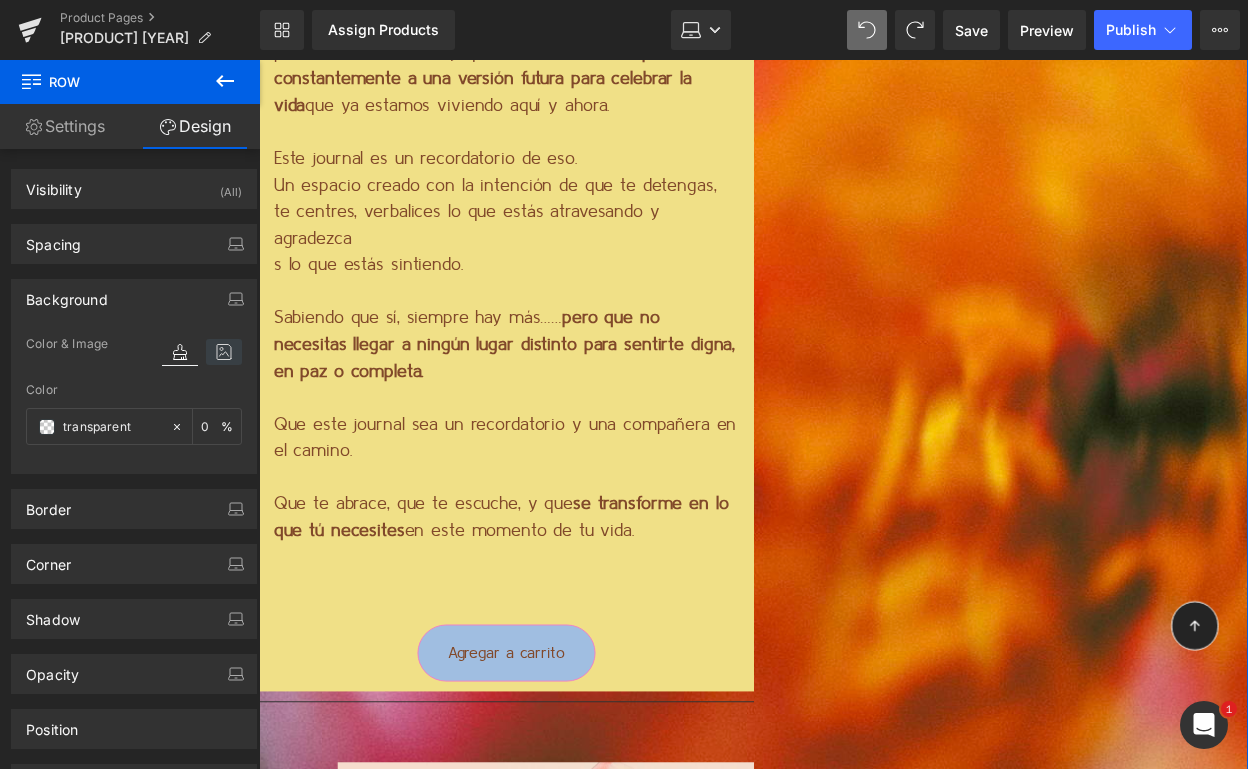 click at bounding box center (224, 352) 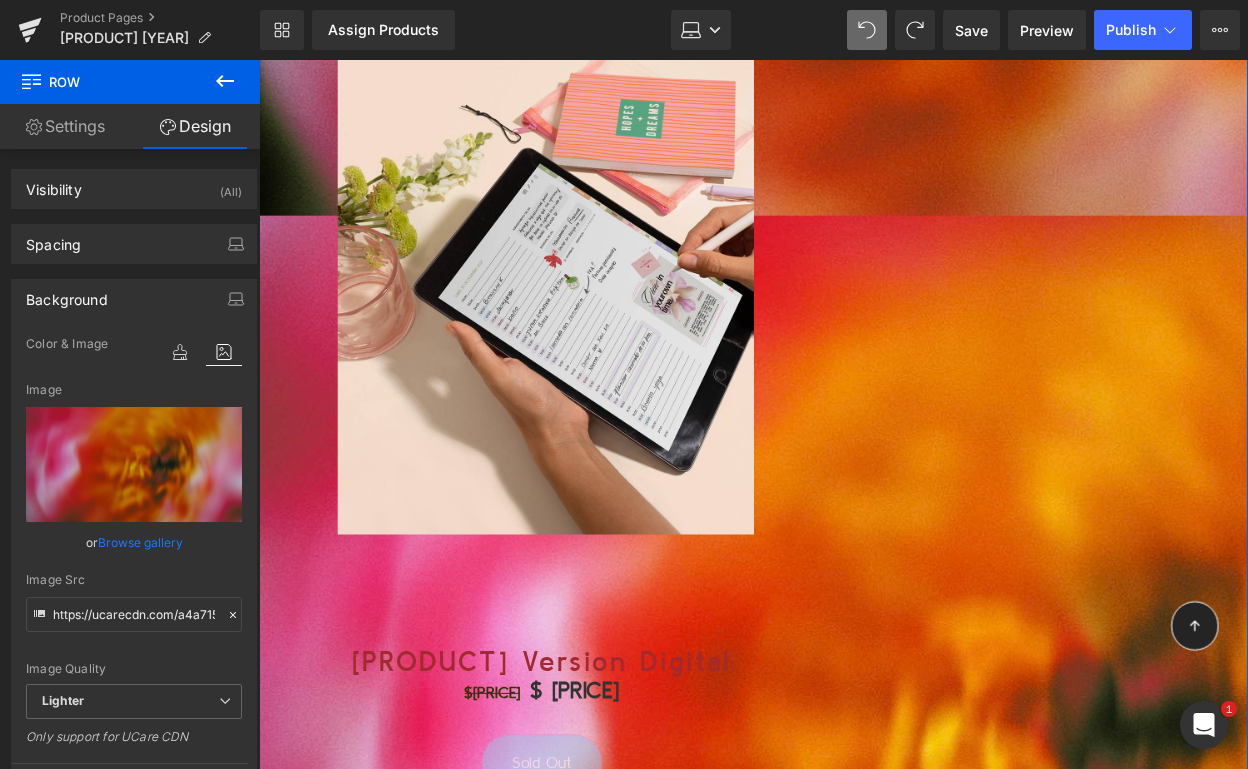scroll, scrollTop: 3951, scrollLeft: 0, axis: vertical 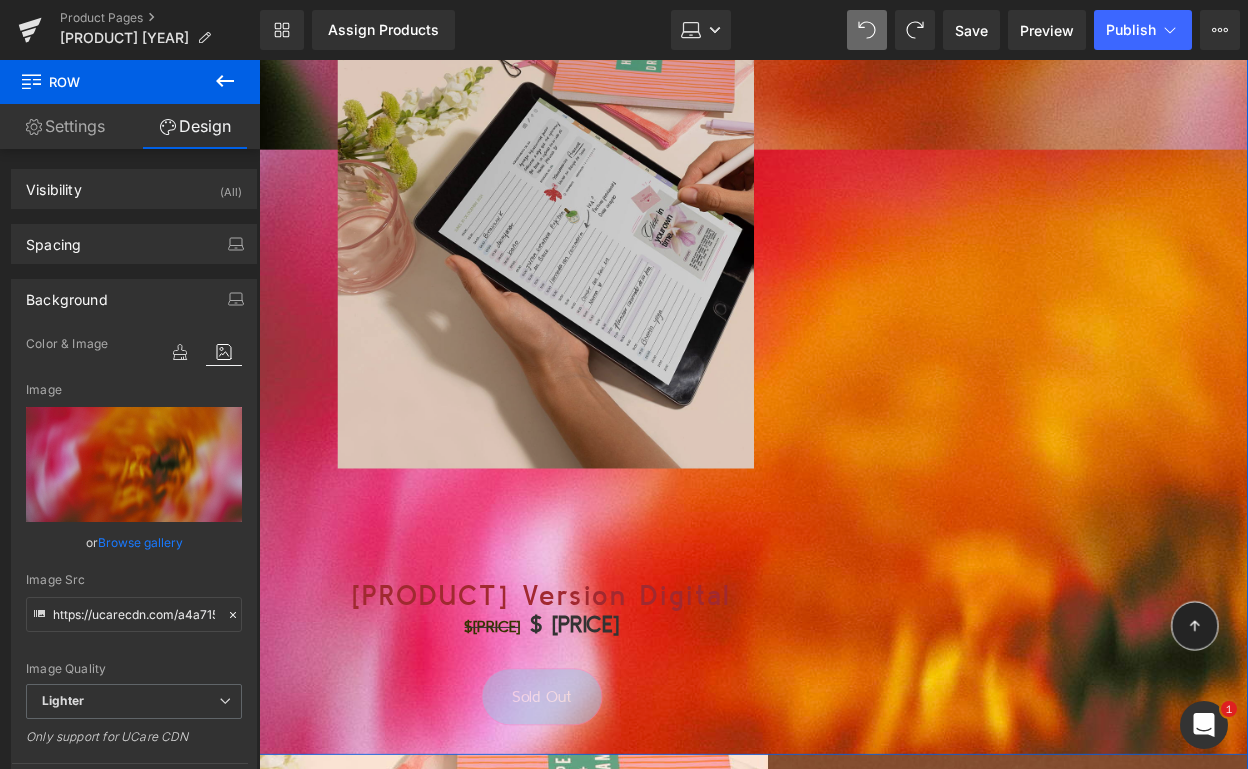 click at bounding box center [550, 230] 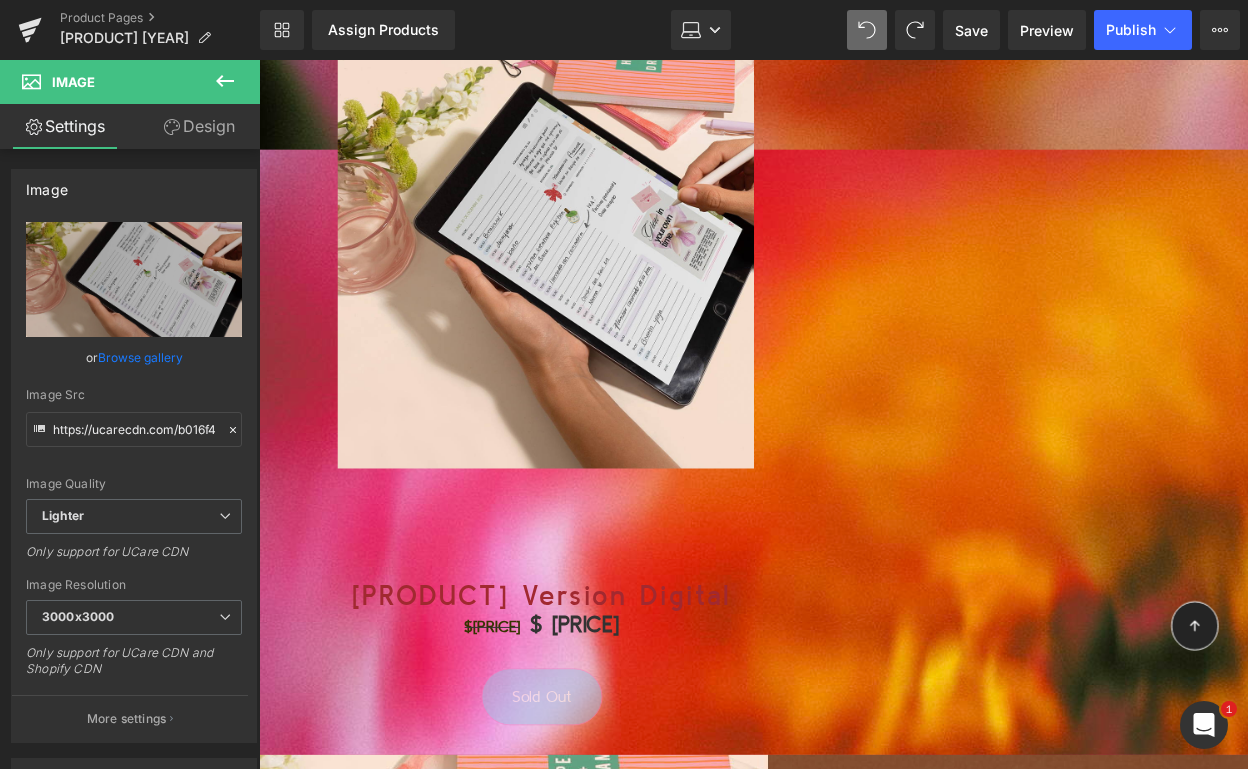 click 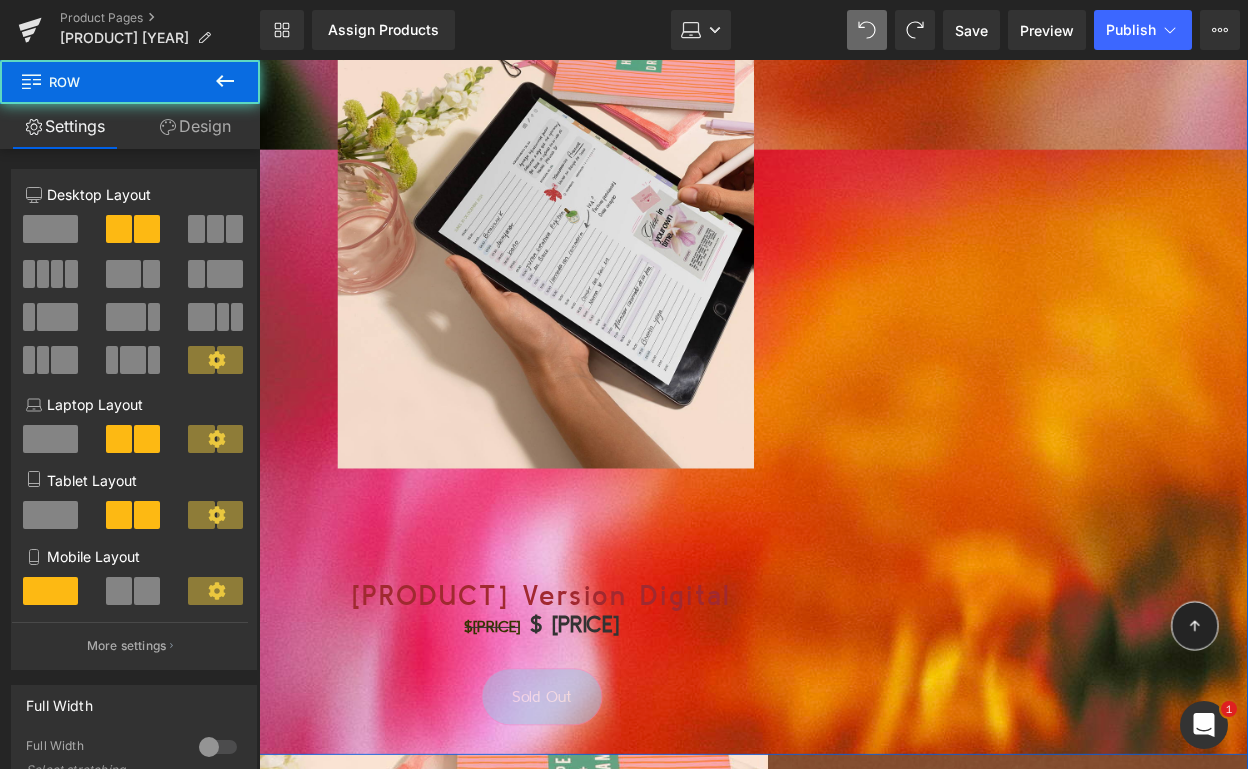 click at bounding box center (1013, -580) 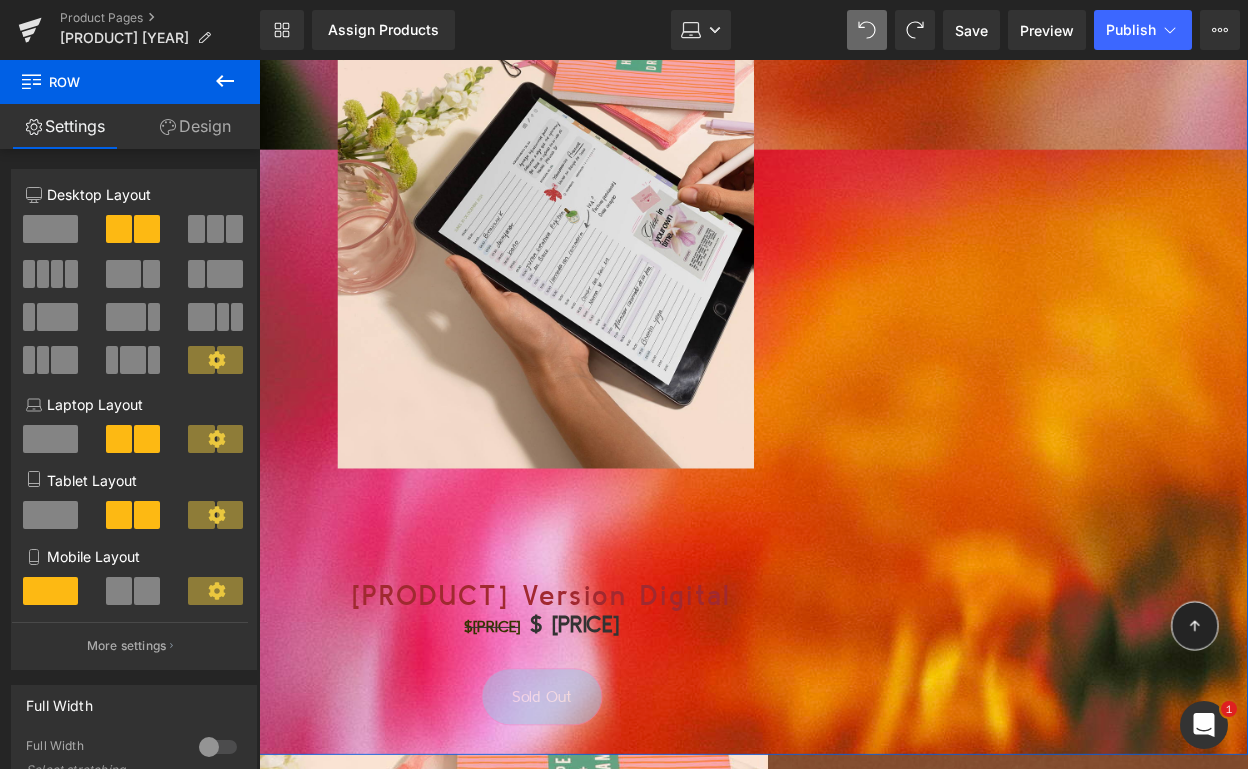 click at bounding box center (215, 229) 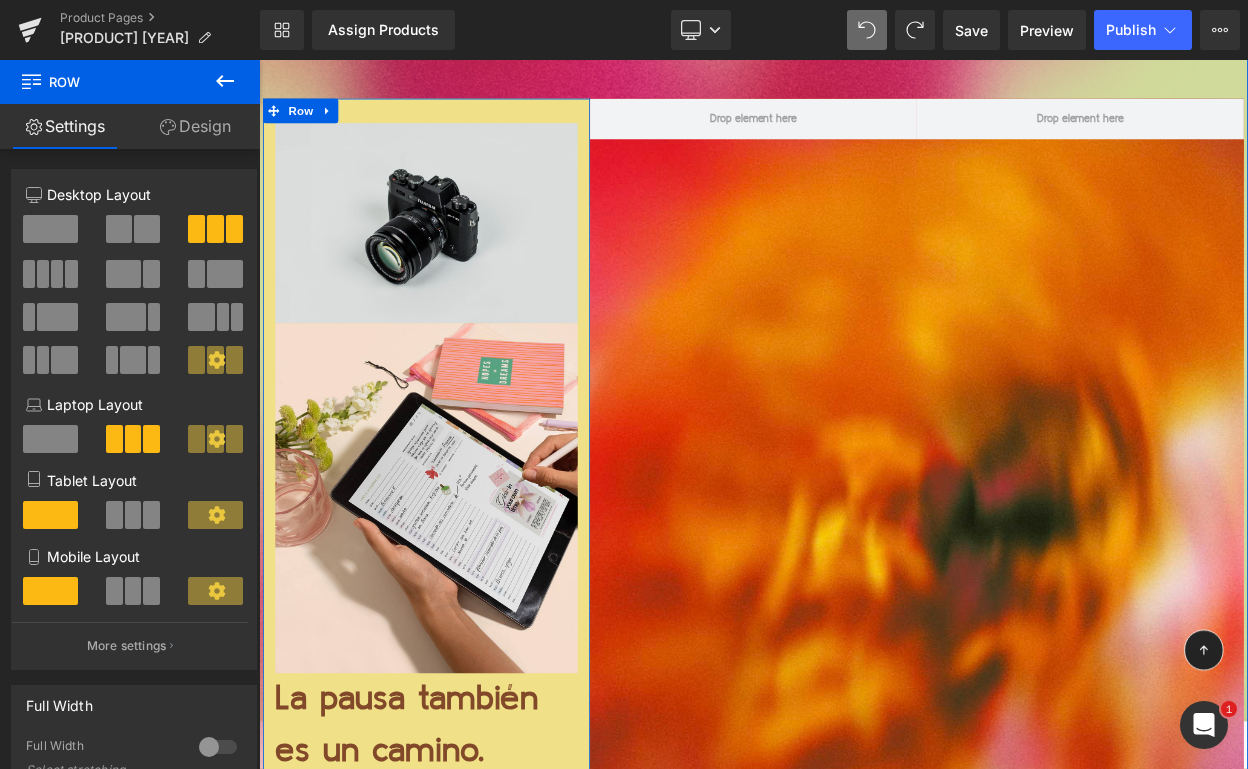 scroll, scrollTop: 2236, scrollLeft: 0, axis: vertical 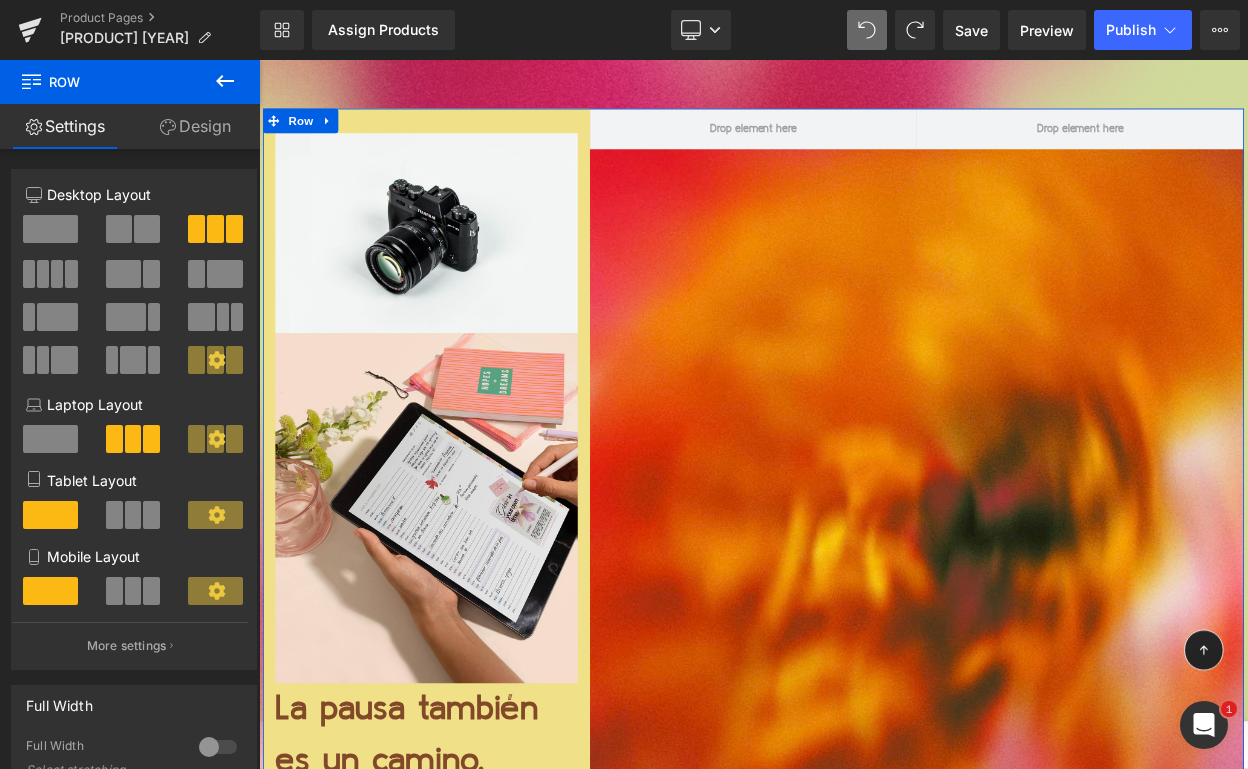 click at bounding box center [50, 439] 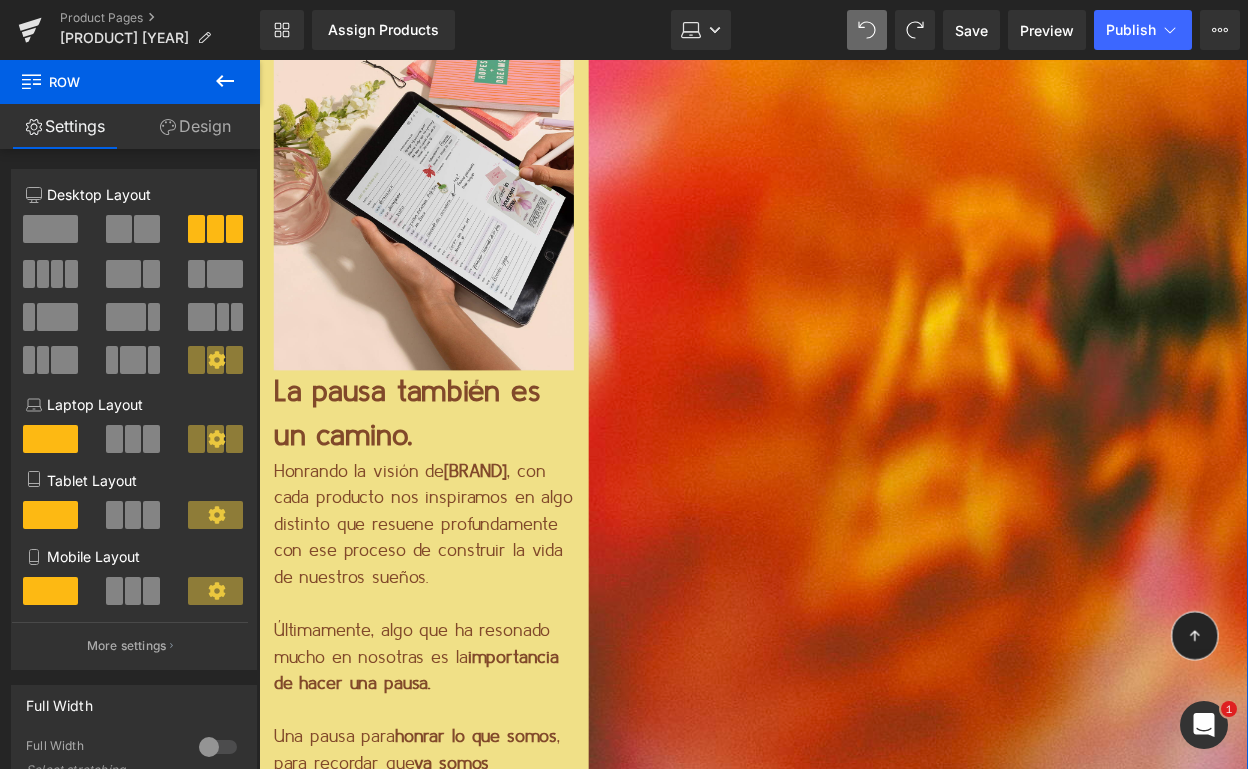 scroll, scrollTop: 1906, scrollLeft: 0, axis: vertical 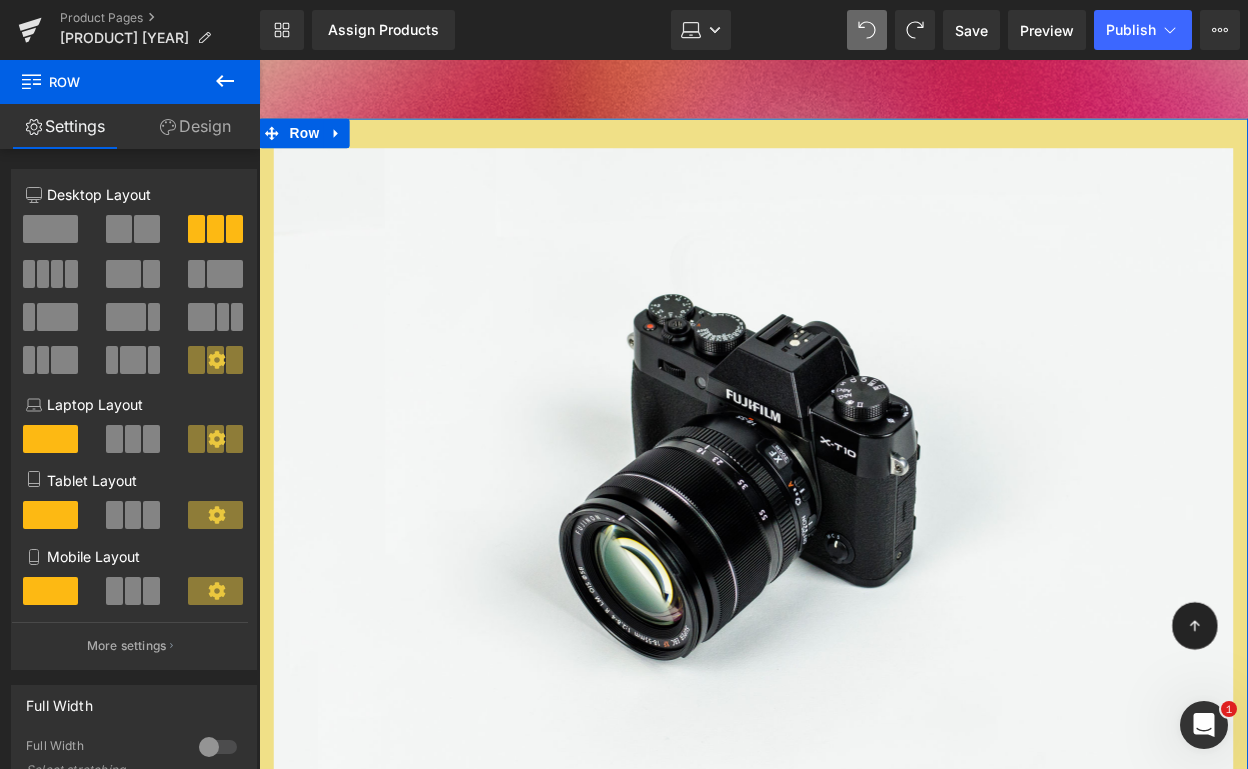 click at bounding box center (119, 229) 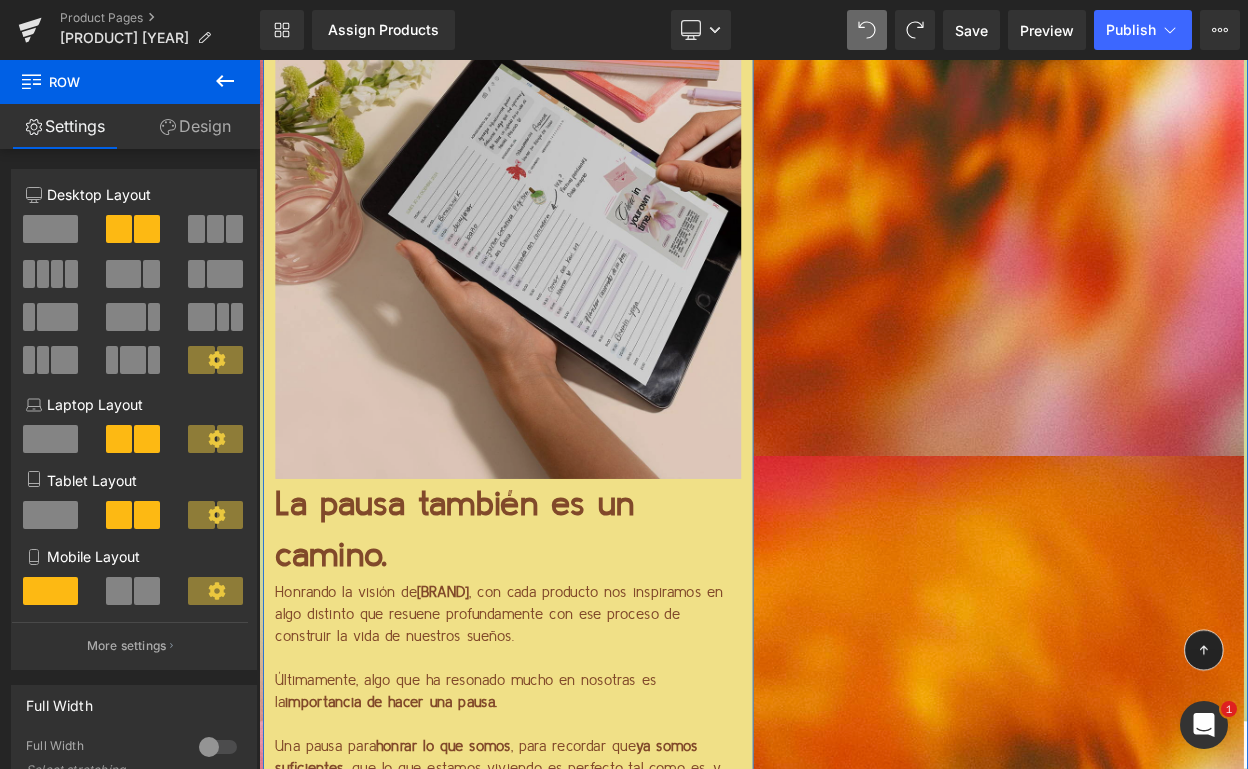 scroll, scrollTop: 2849, scrollLeft: 0, axis: vertical 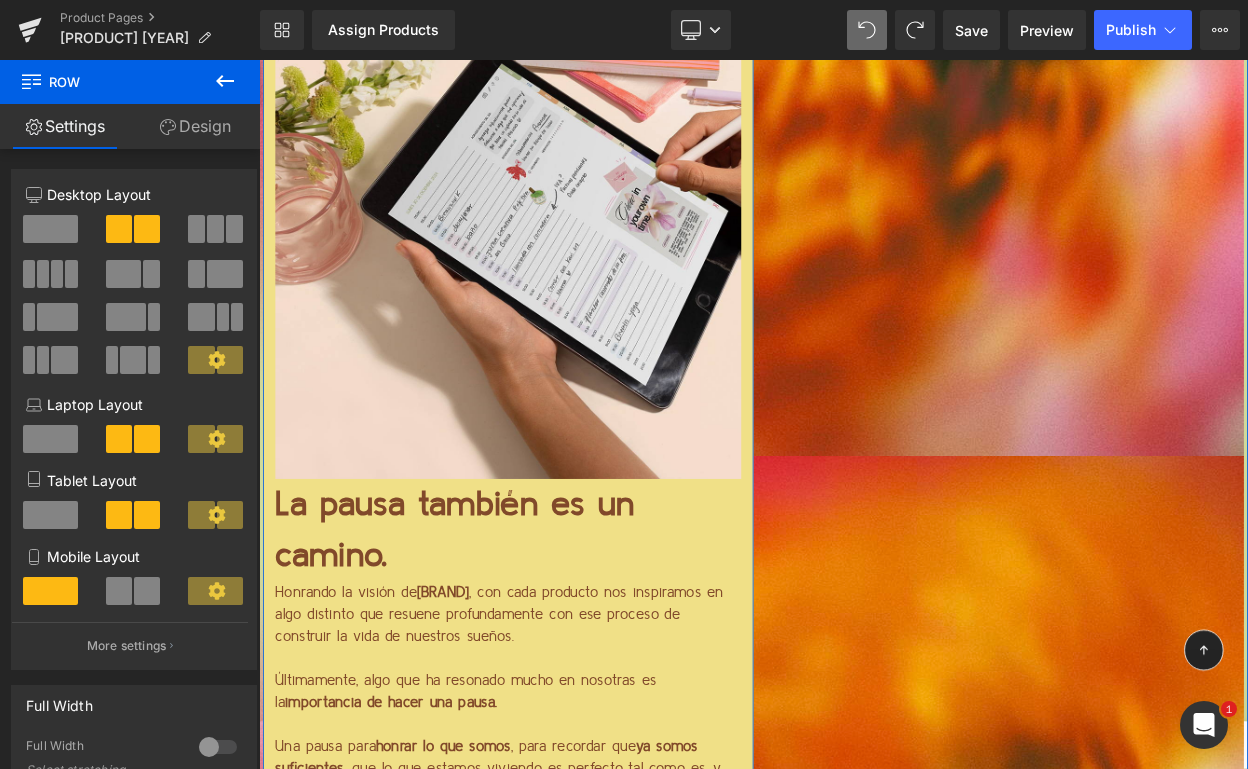 click on "La pausa también es un camino." at bounding box center (564, 636) 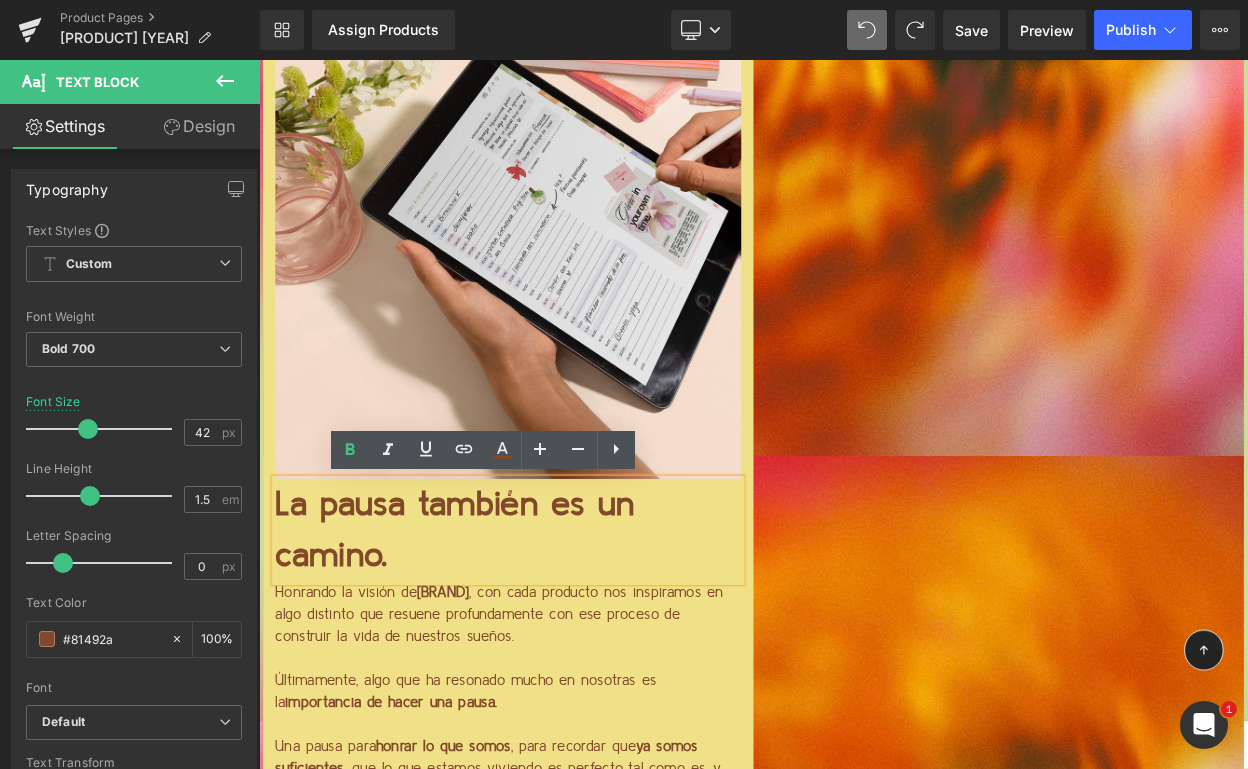 click on "Honrando la visión de Profética , con cada producto nos inspiramos en algo distinto que resuene profundamente con ese proceso de construir la vida de nuestros sueños." at bounding box center [564, 739] 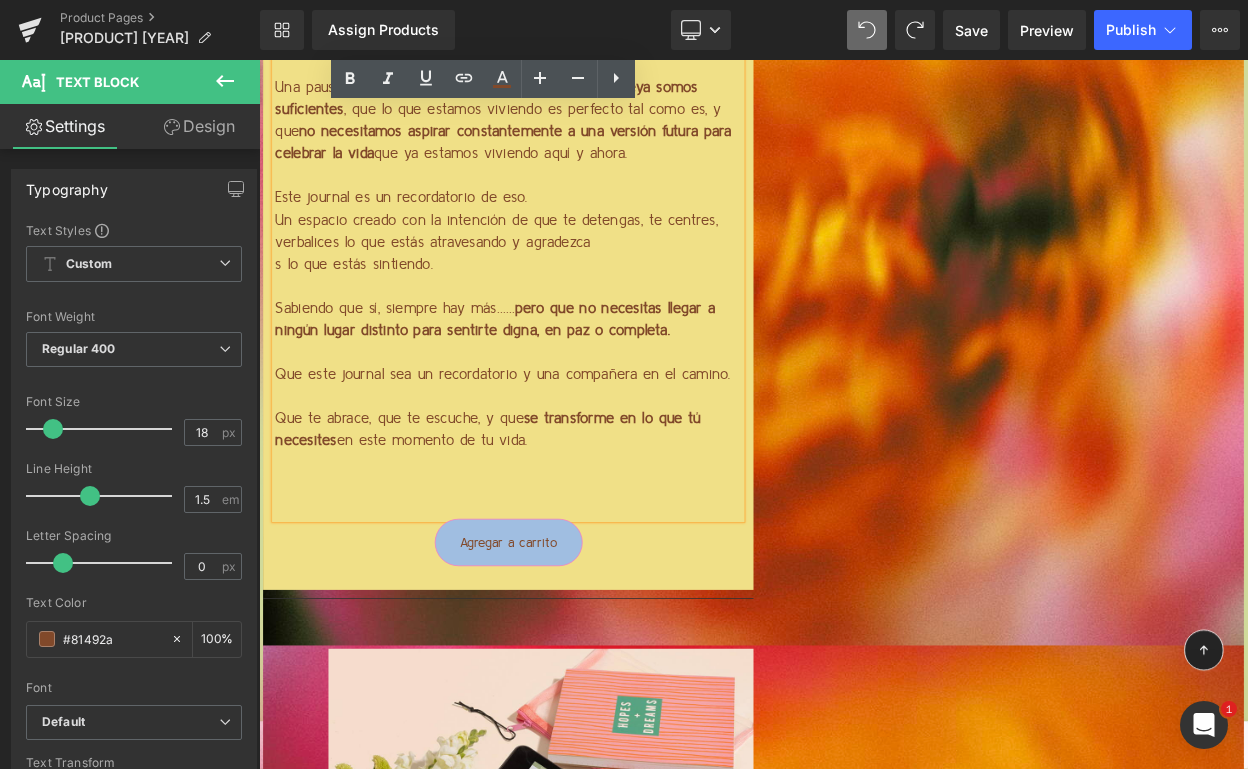 scroll, scrollTop: 3670, scrollLeft: 0, axis: vertical 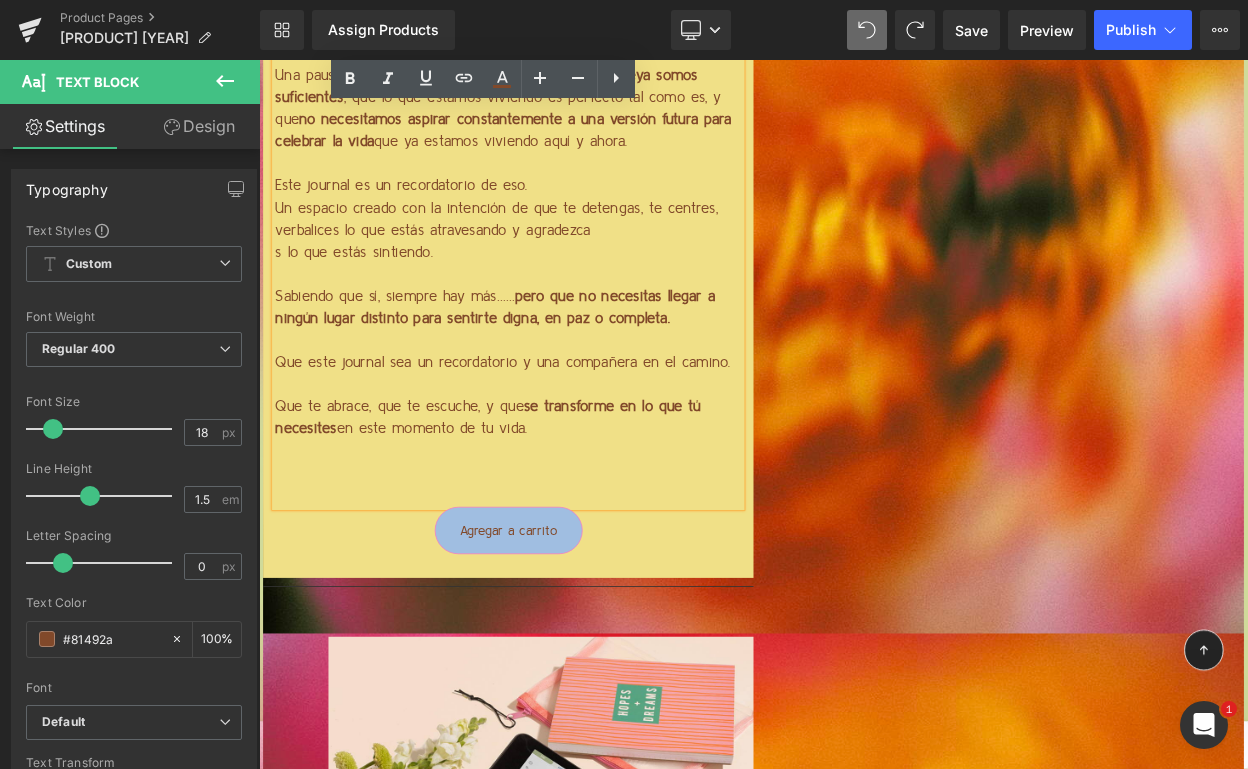 click on "Separator" at bounding box center [564, 715] 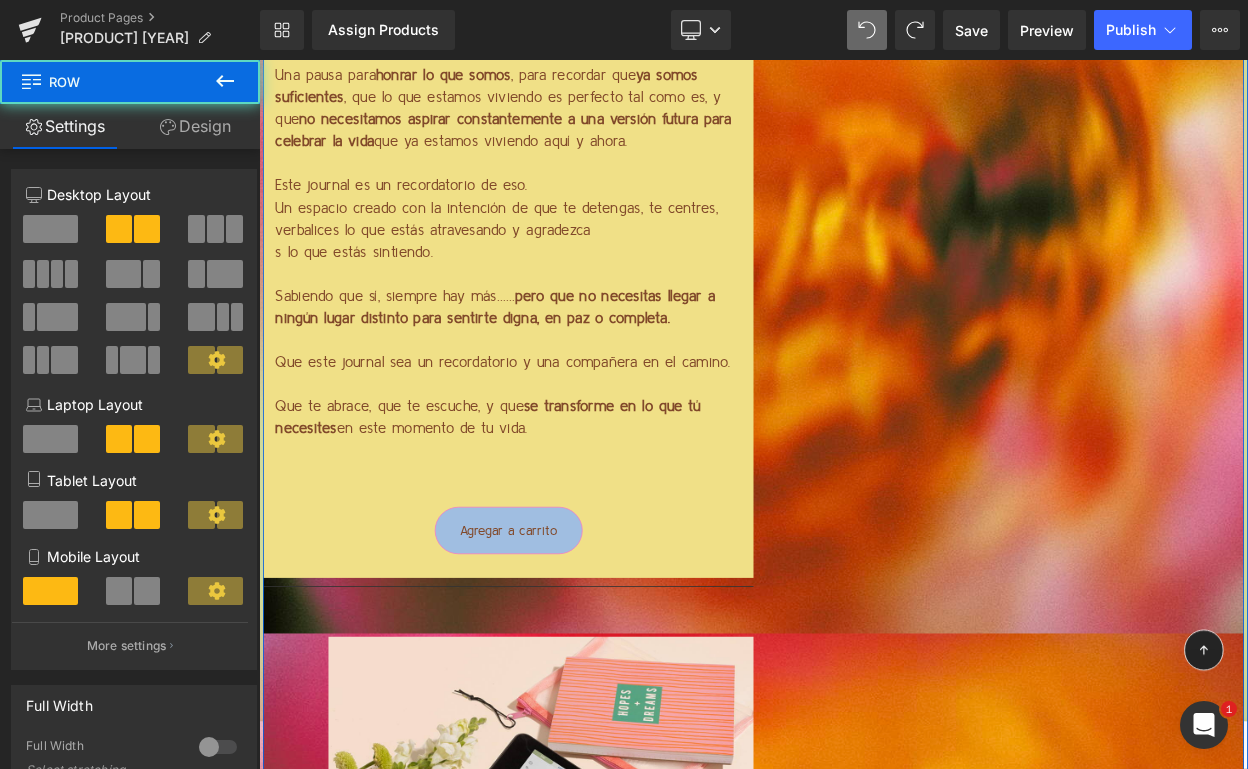 click at bounding box center (1164, 182) 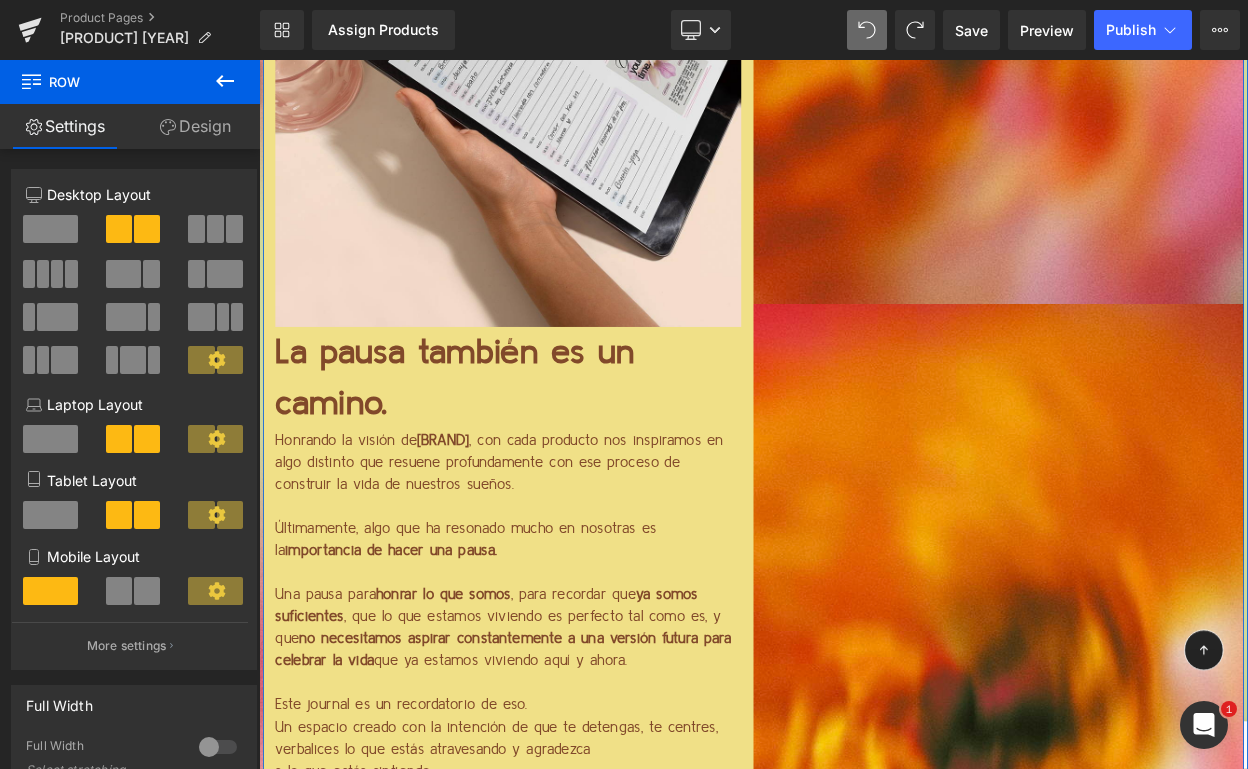 scroll, scrollTop: 3040, scrollLeft: 0, axis: vertical 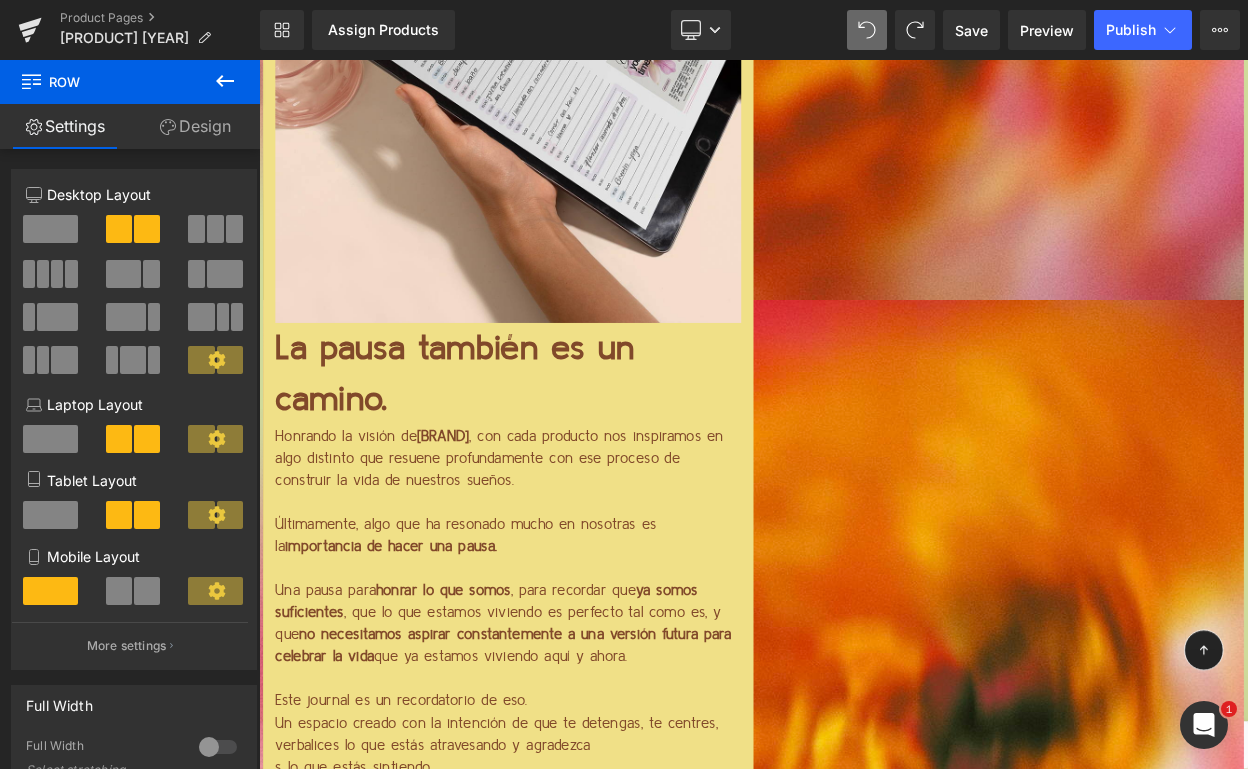 click 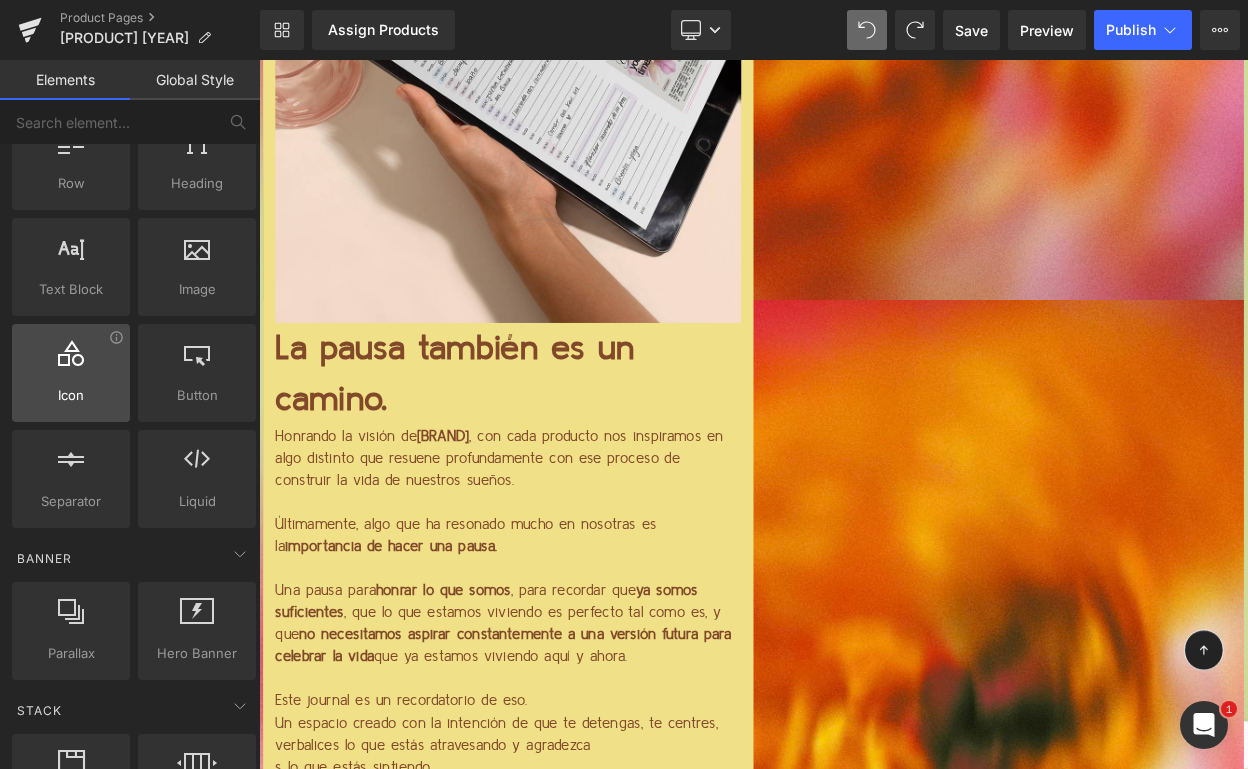 scroll, scrollTop: 0, scrollLeft: 0, axis: both 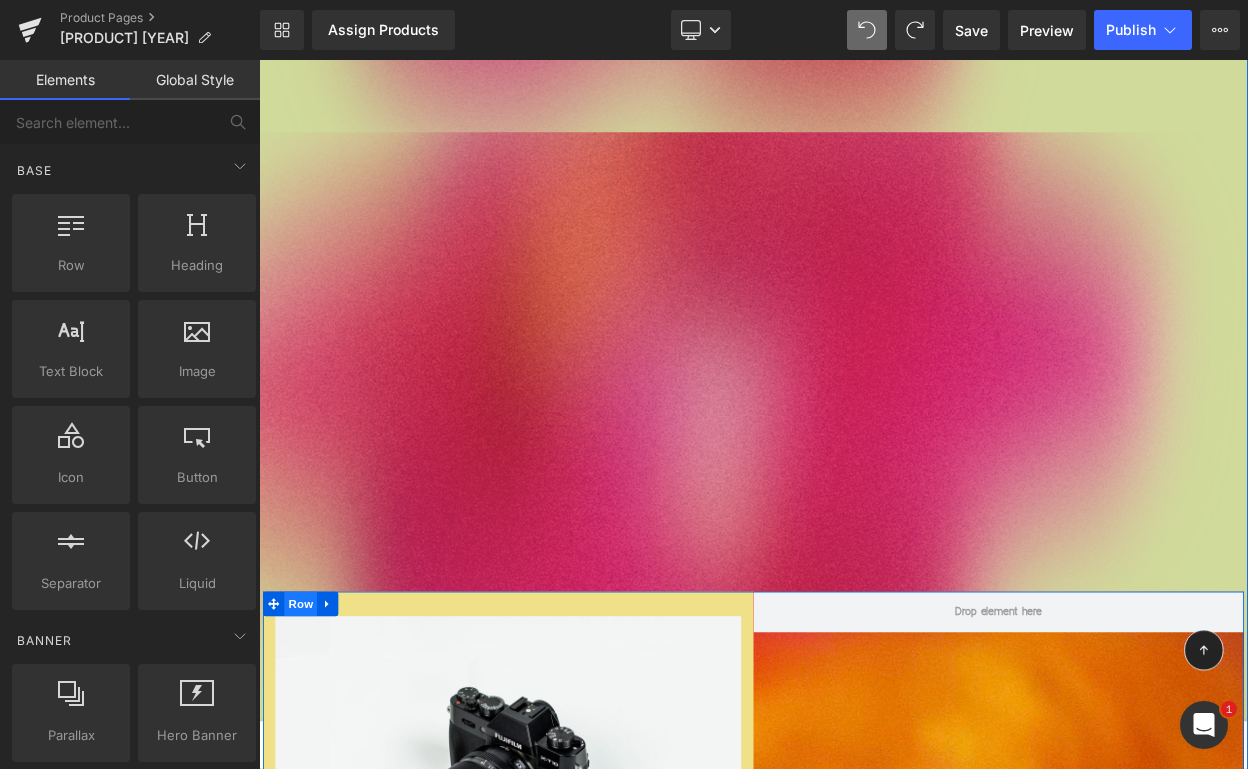 click on "Row" at bounding box center [310, 725] 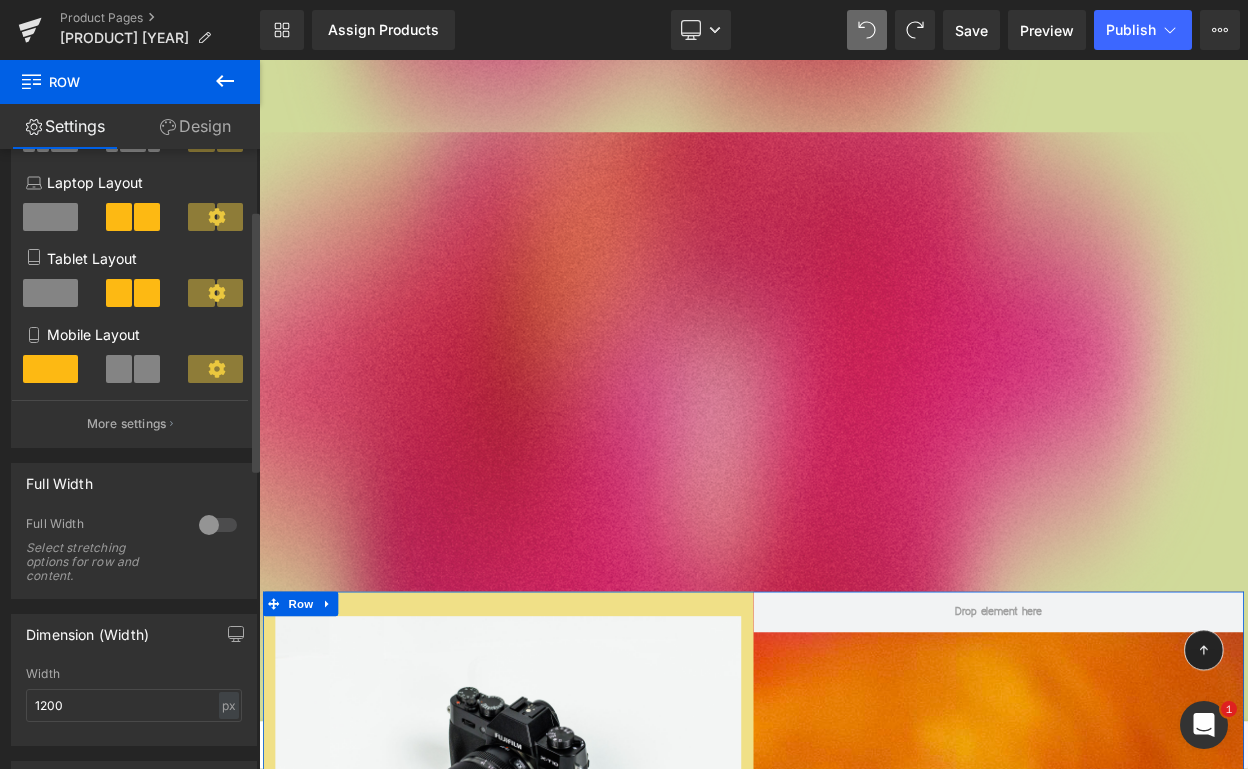 scroll, scrollTop: 347, scrollLeft: 0, axis: vertical 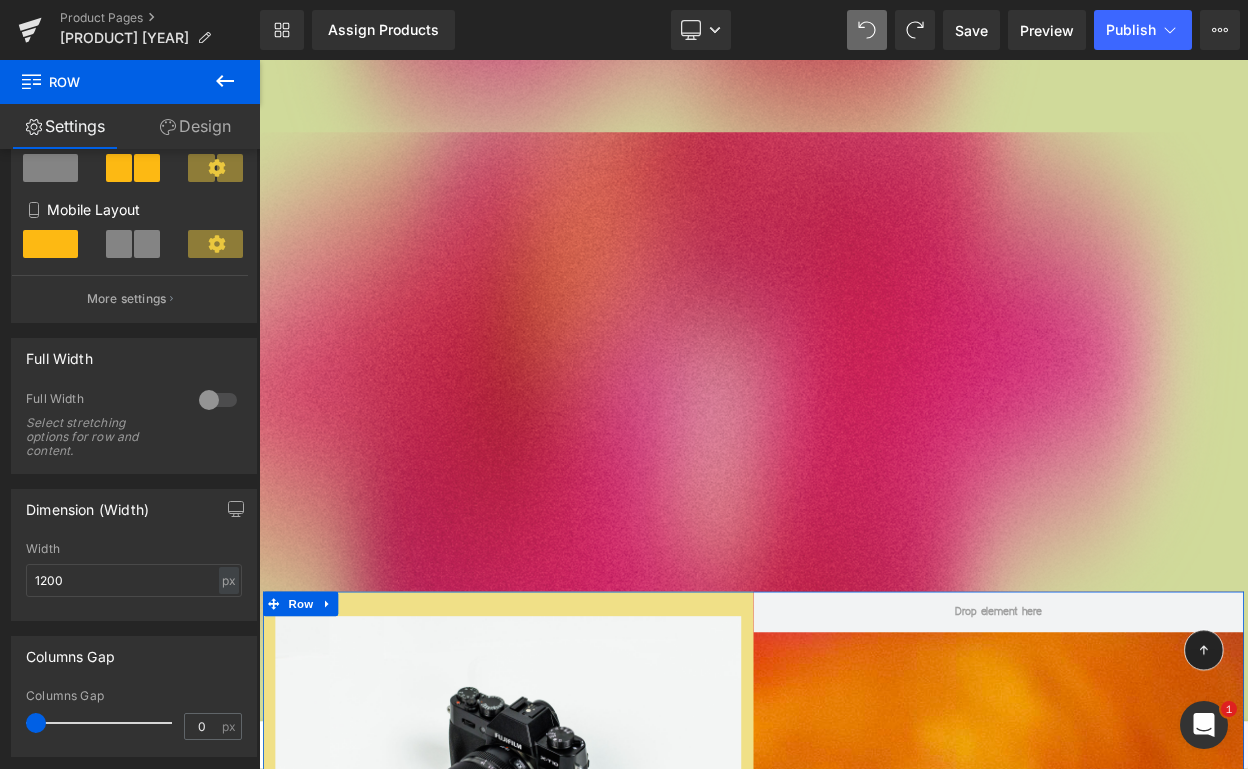 click on "Design" at bounding box center (195, 126) 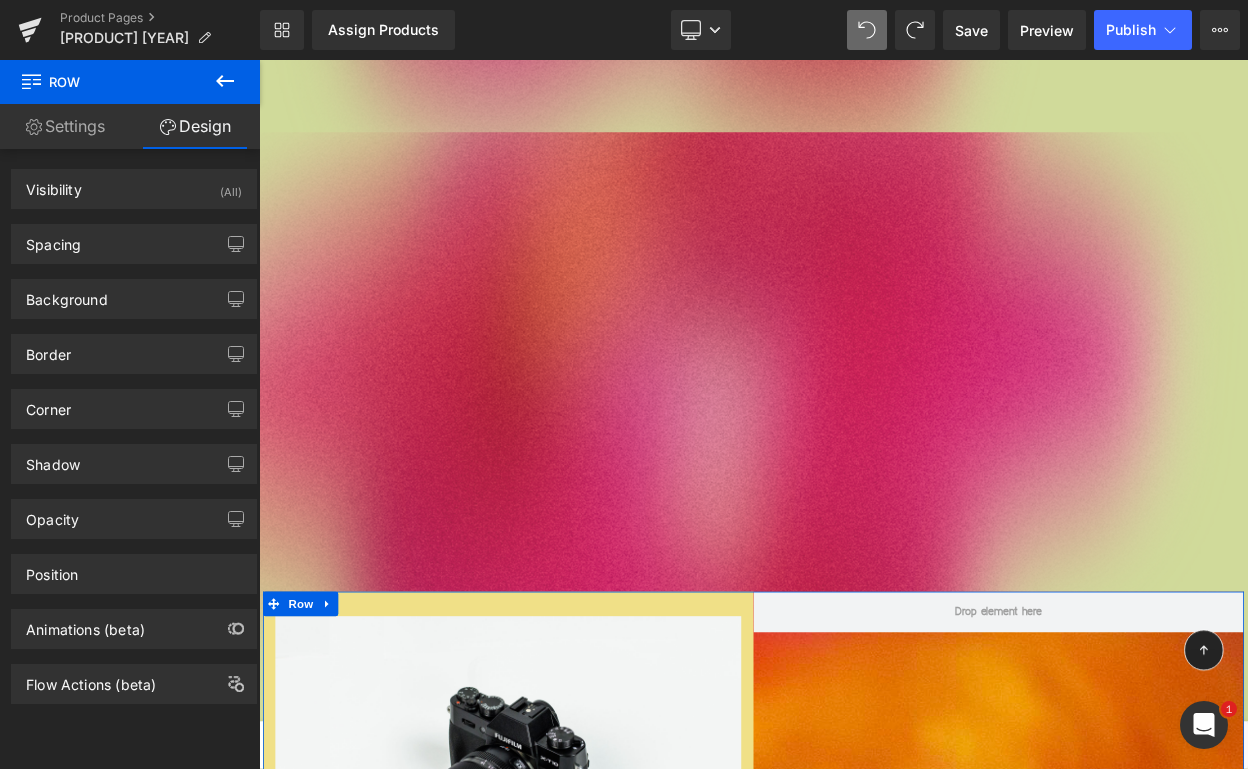 click on "Settings" at bounding box center [65, 126] 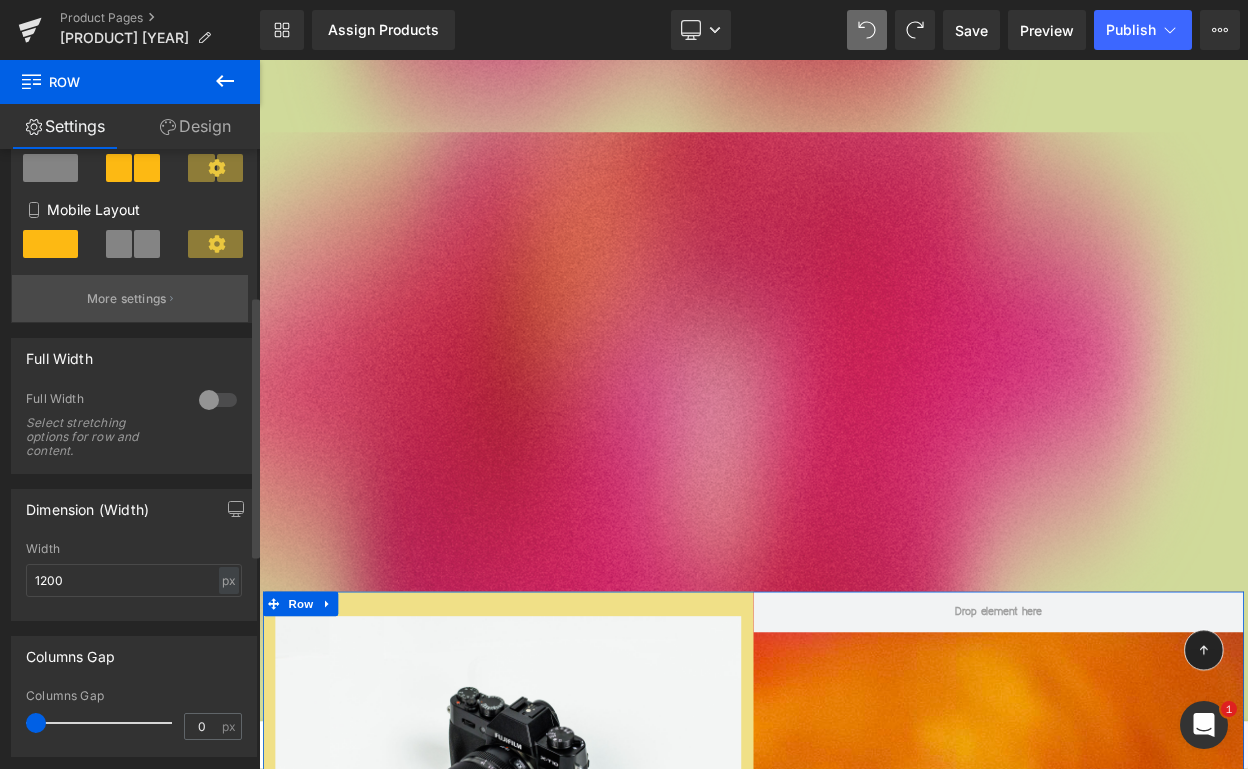 click on "More settings" at bounding box center [127, 299] 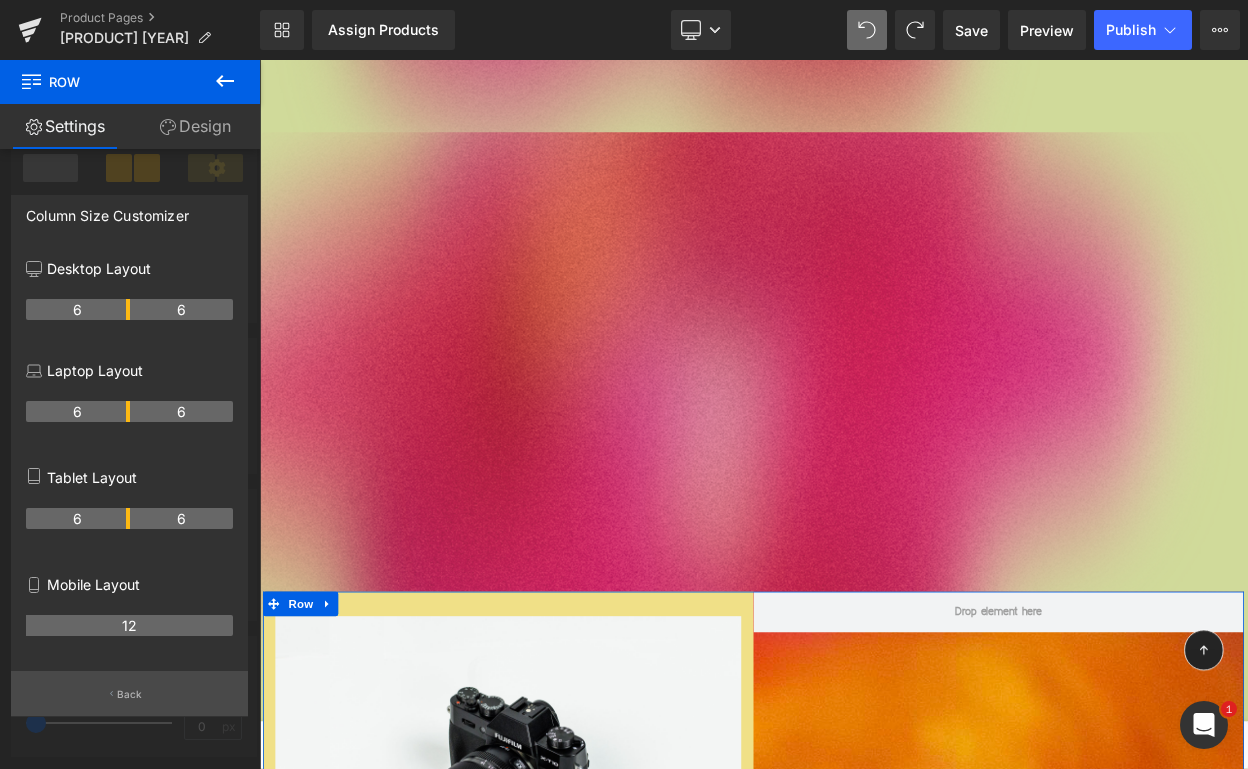 click on "Back" at bounding box center [130, 694] 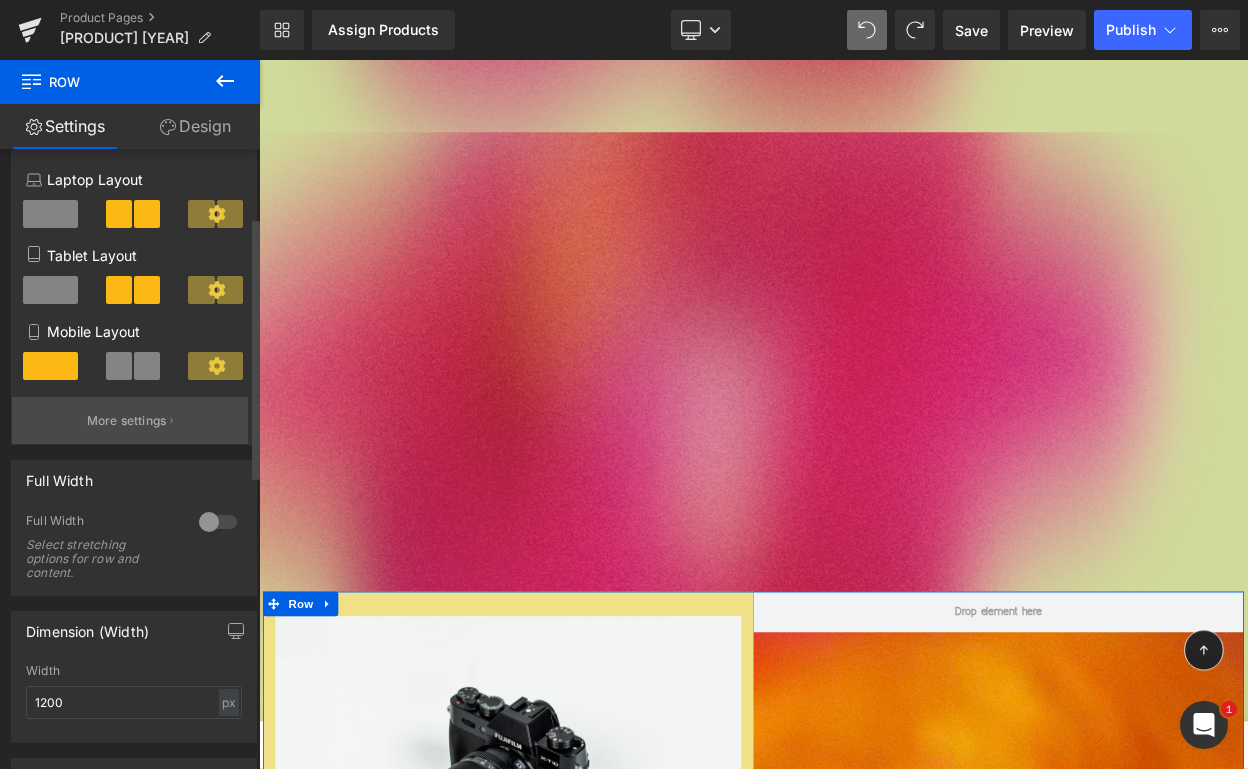 scroll, scrollTop: 99, scrollLeft: 0, axis: vertical 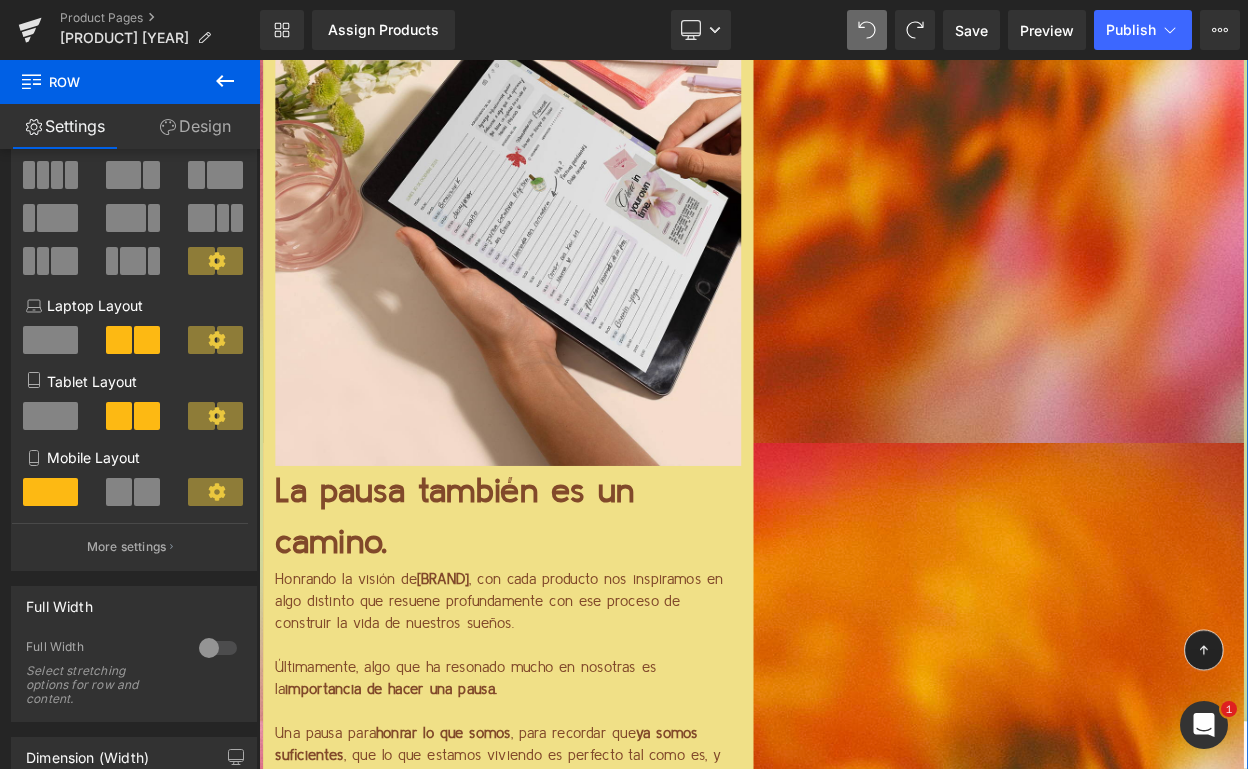 click at bounding box center [1164, 987] 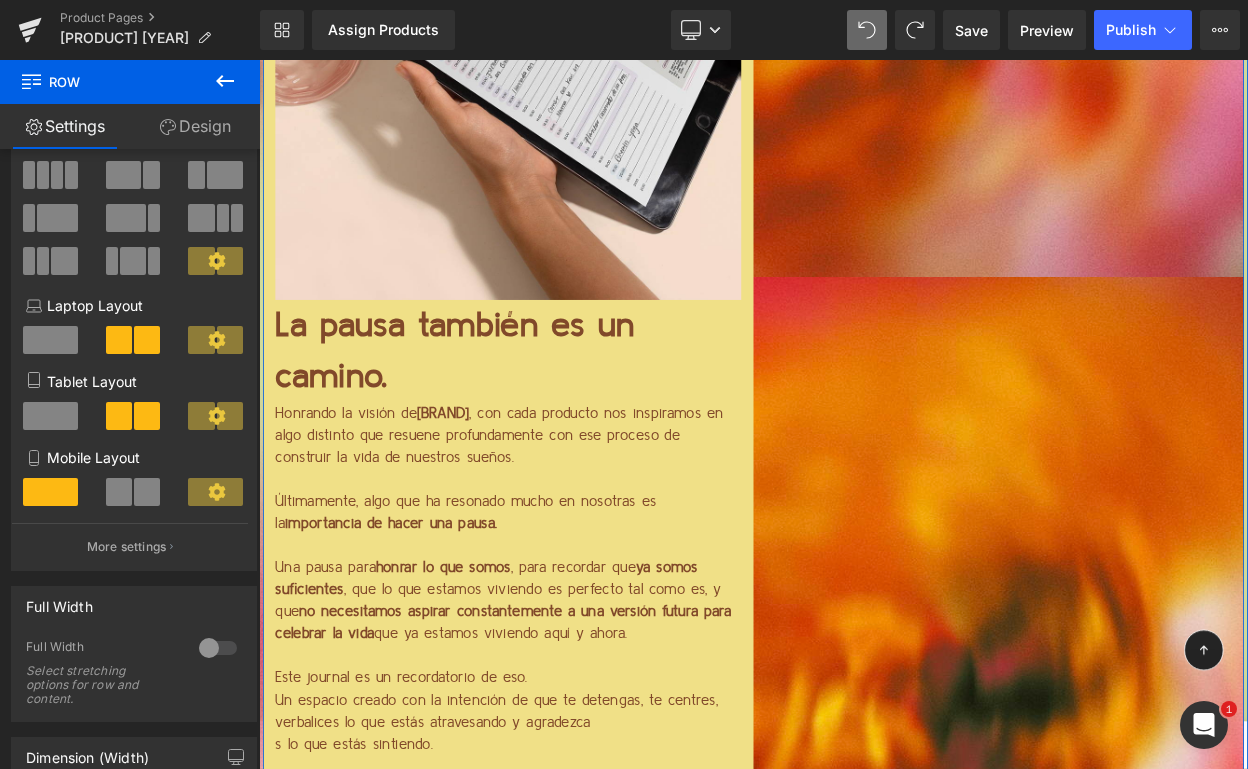 scroll, scrollTop: 3115, scrollLeft: 0, axis: vertical 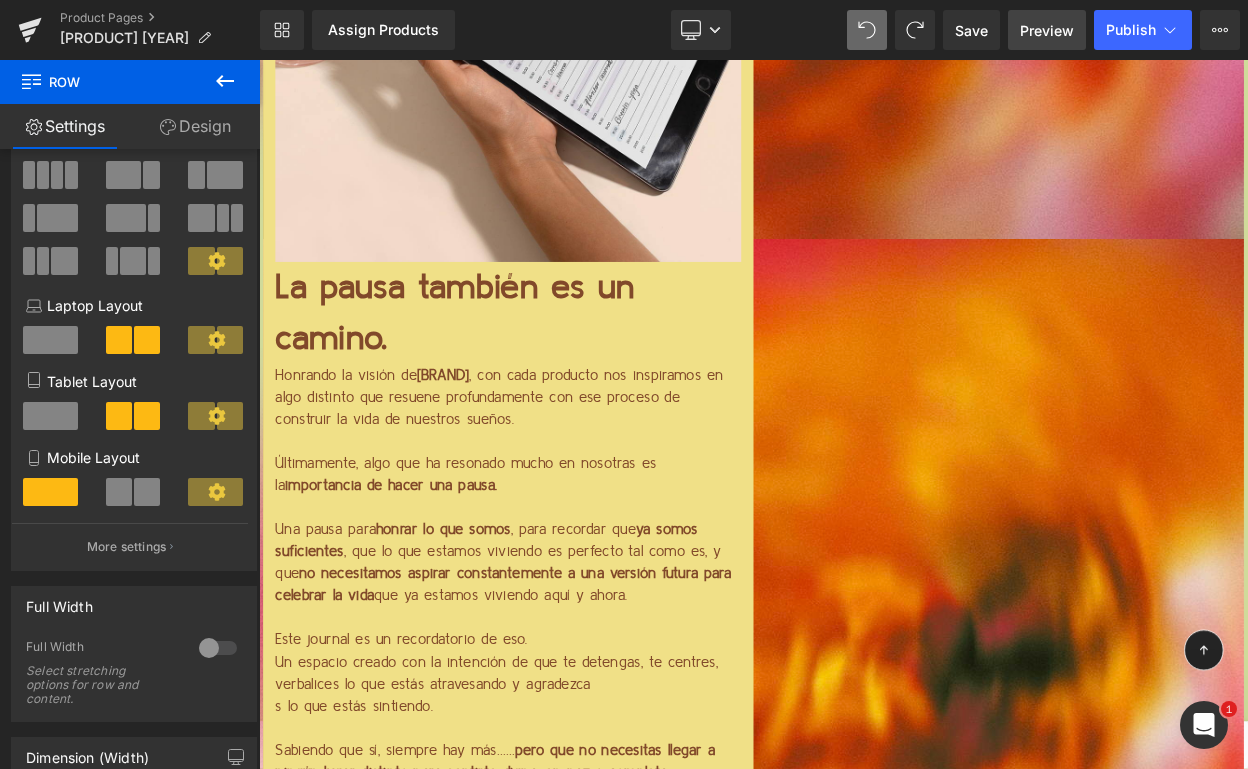 click on "Preview" at bounding box center (1047, 30) 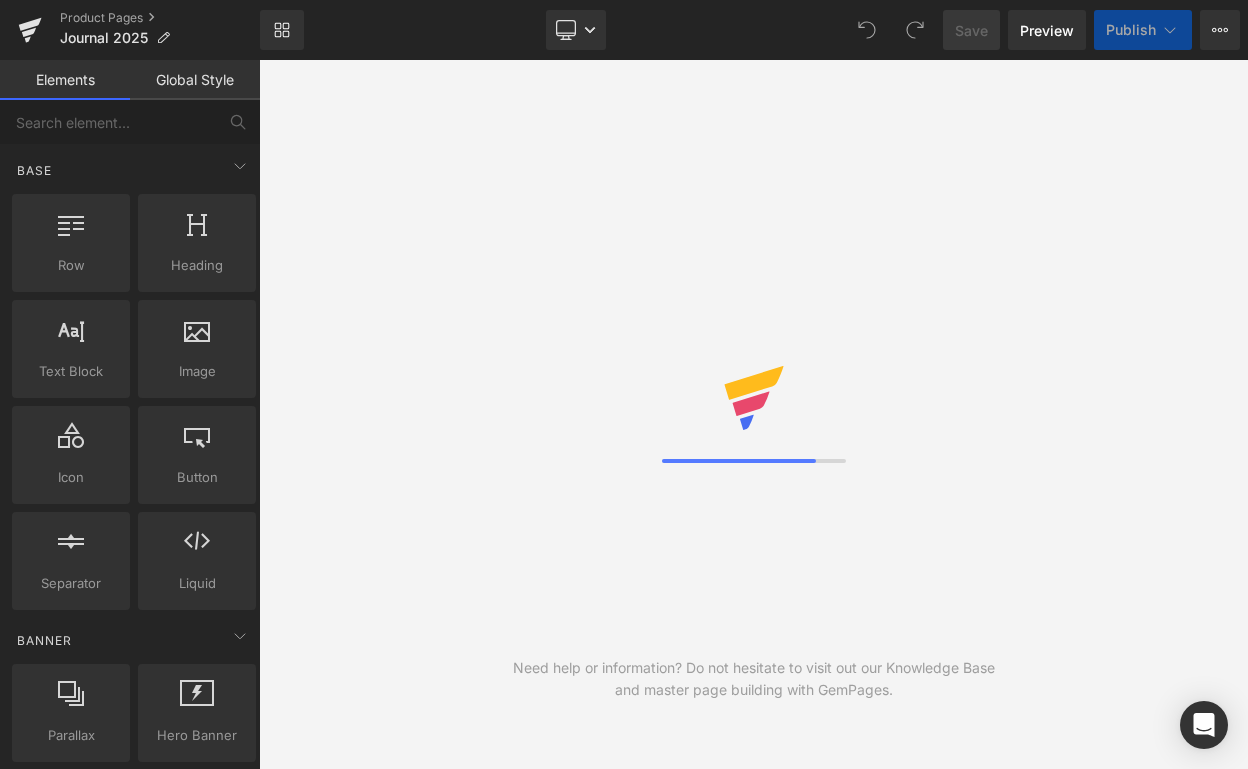 scroll, scrollTop: 0, scrollLeft: 0, axis: both 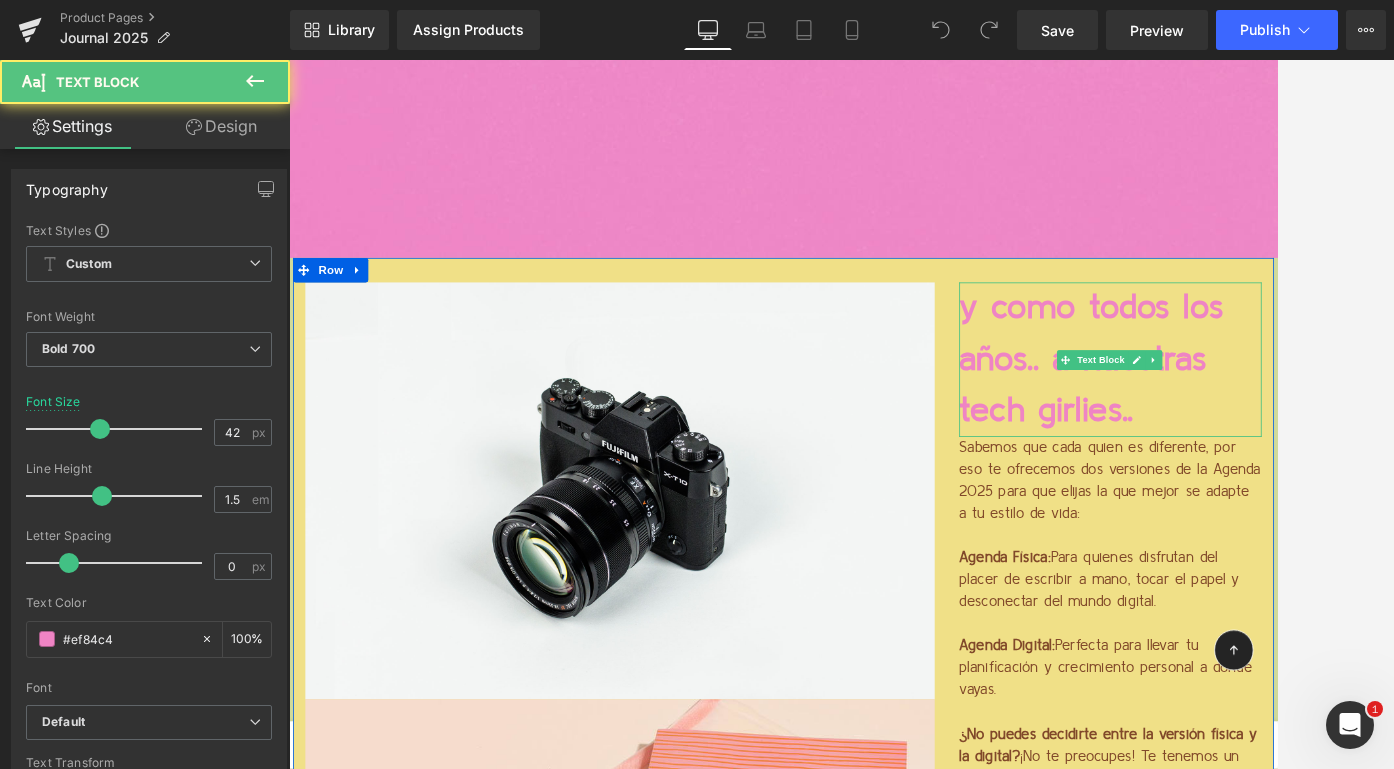 click on "y como todos los años.. a nuestras tech girlies.." at bounding box center [1294, 426] 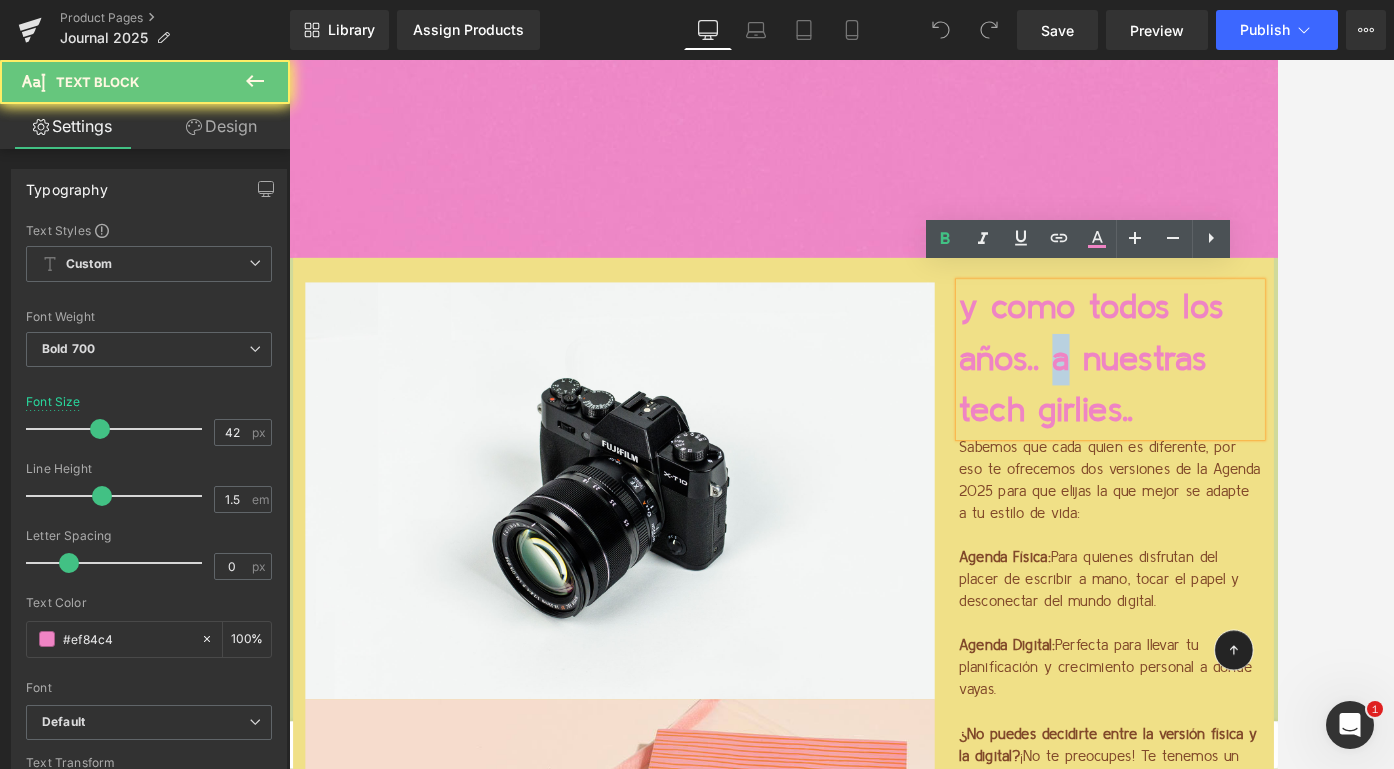 click on "y como todos los años.. a nuestras tech girlies.." at bounding box center (1294, 426) 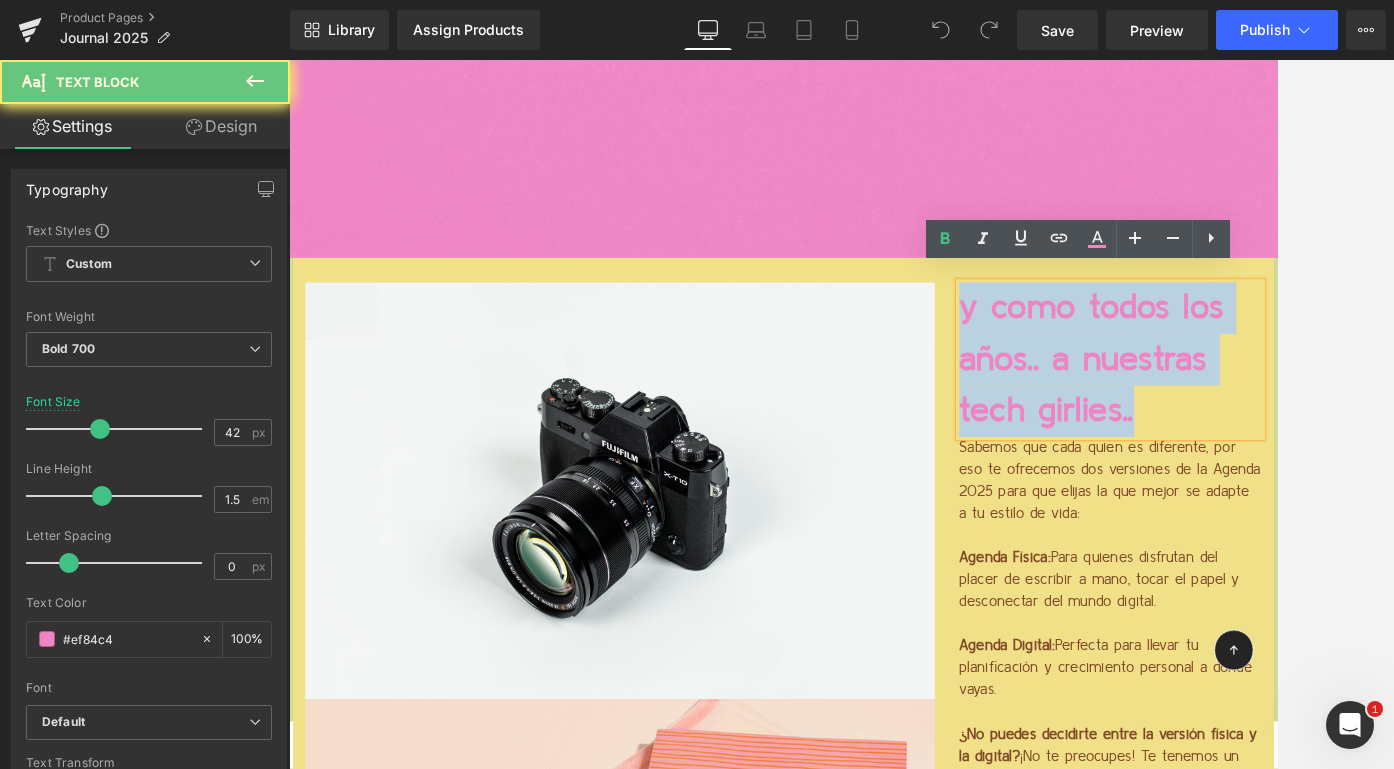 click on "y como todos los años.. a nuestras tech girlies.." at bounding box center [1294, 426] 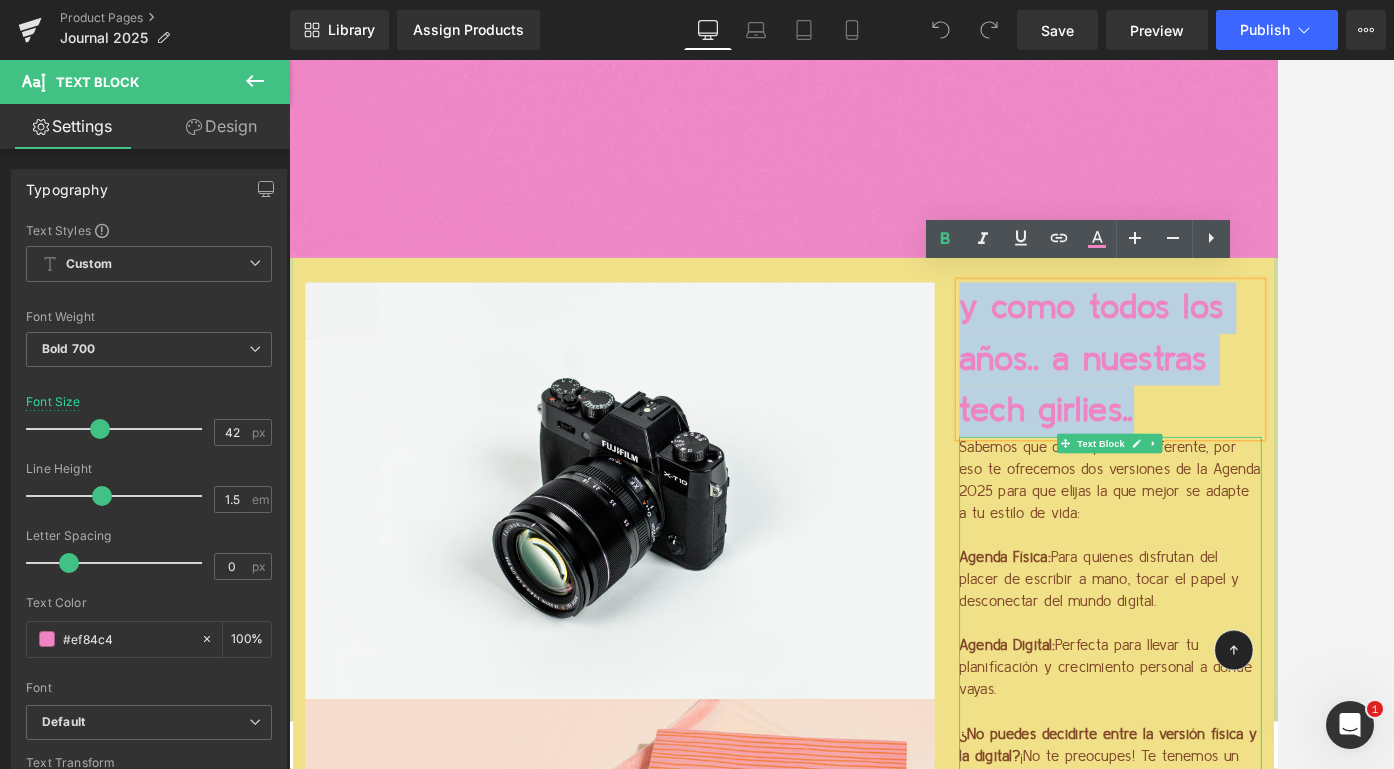 click on "Sabemos que cada quien es diferente, por eso te ofrecemos dos versiones de la Agenda 2025 para que elijas la que mejor se adapte a tu estilo de vida:" at bounding box center [1294, 575] 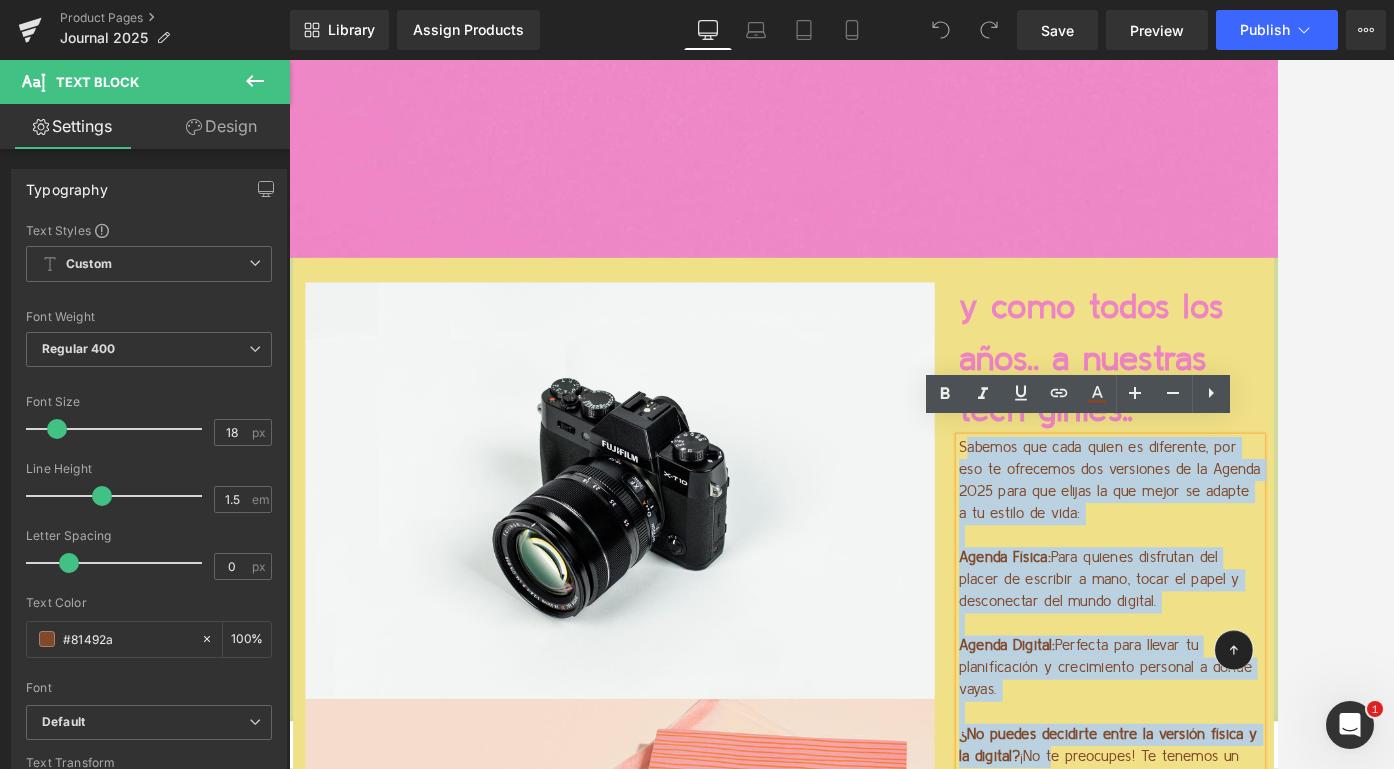 drag, startPoint x: 1109, startPoint y: 519, endPoint x: 1209, endPoint y: 880, distance: 374.59445 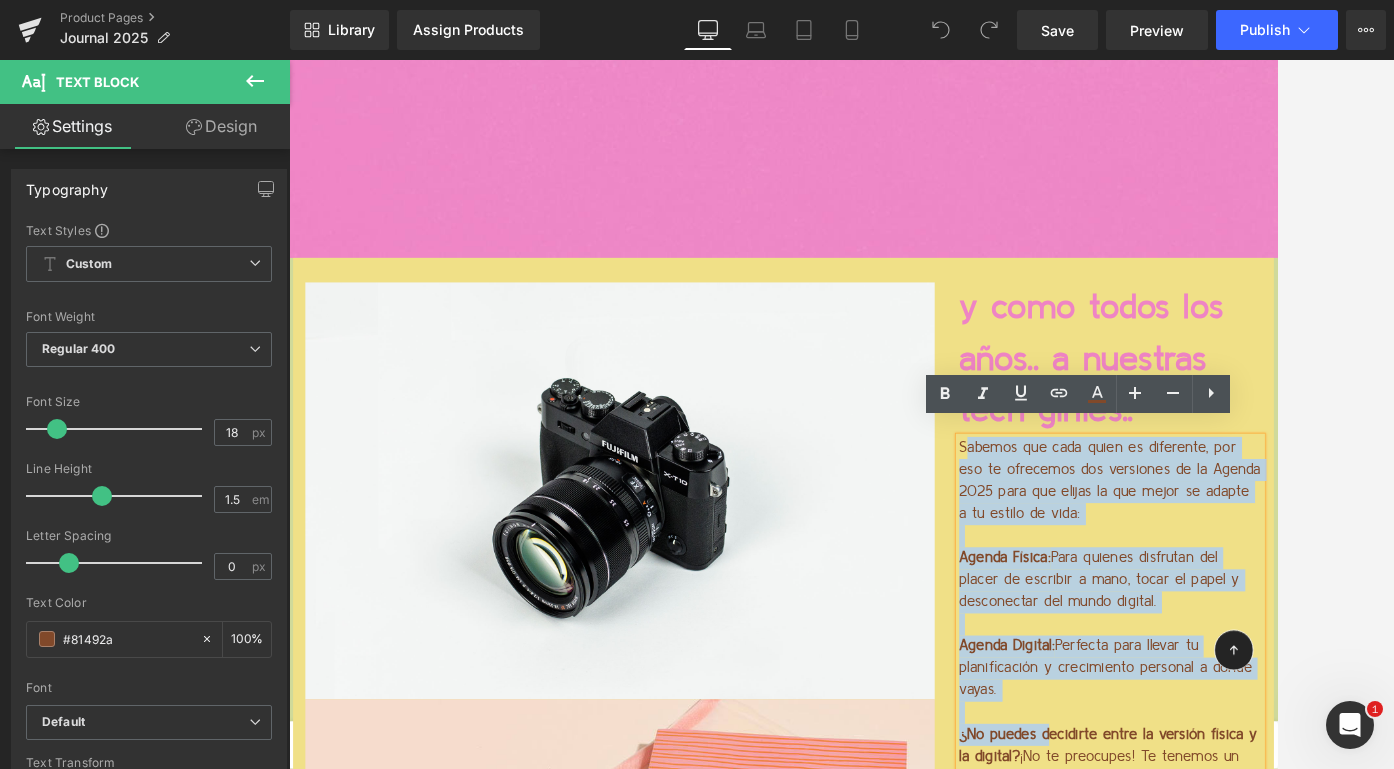 type 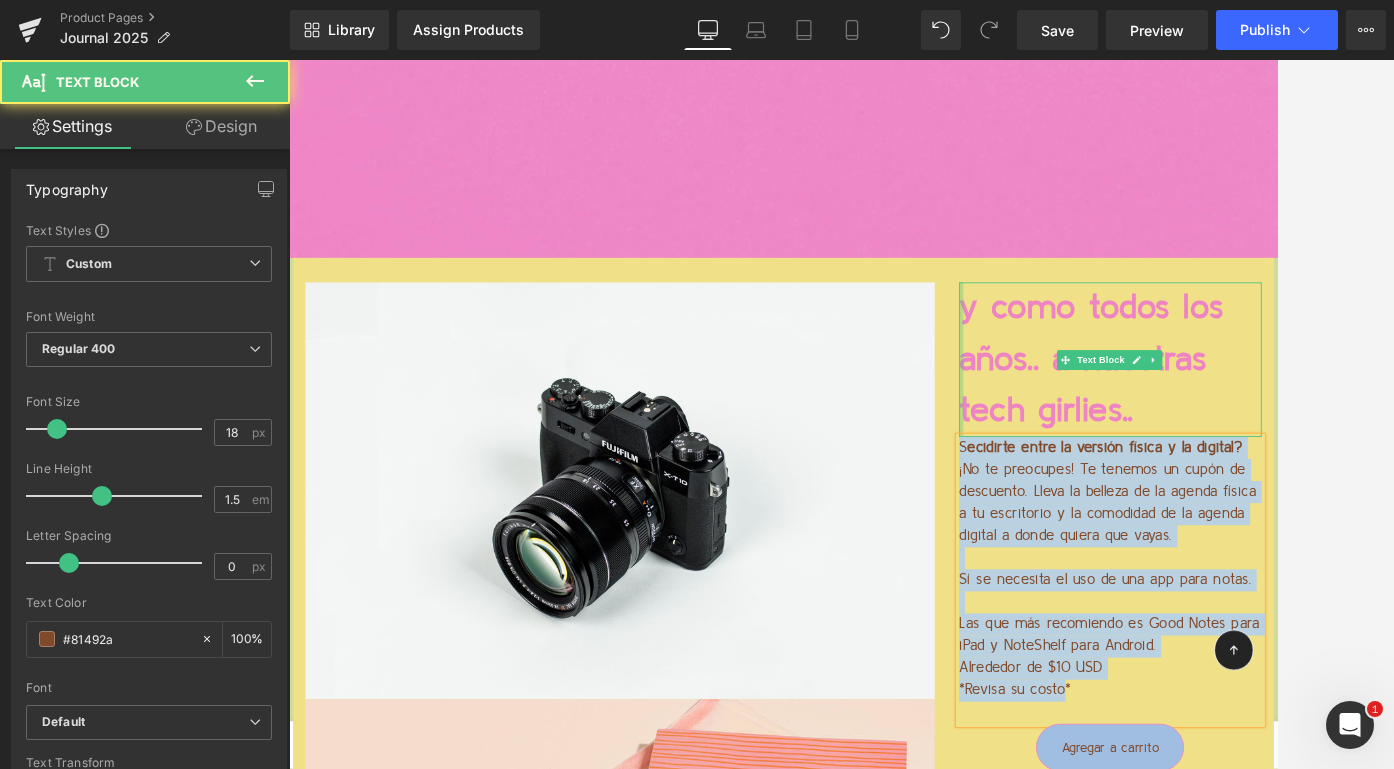 drag, startPoint x: 1231, startPoint y: 806, endPoint x: 1100, endPoint y: 489, distance: 343.00146 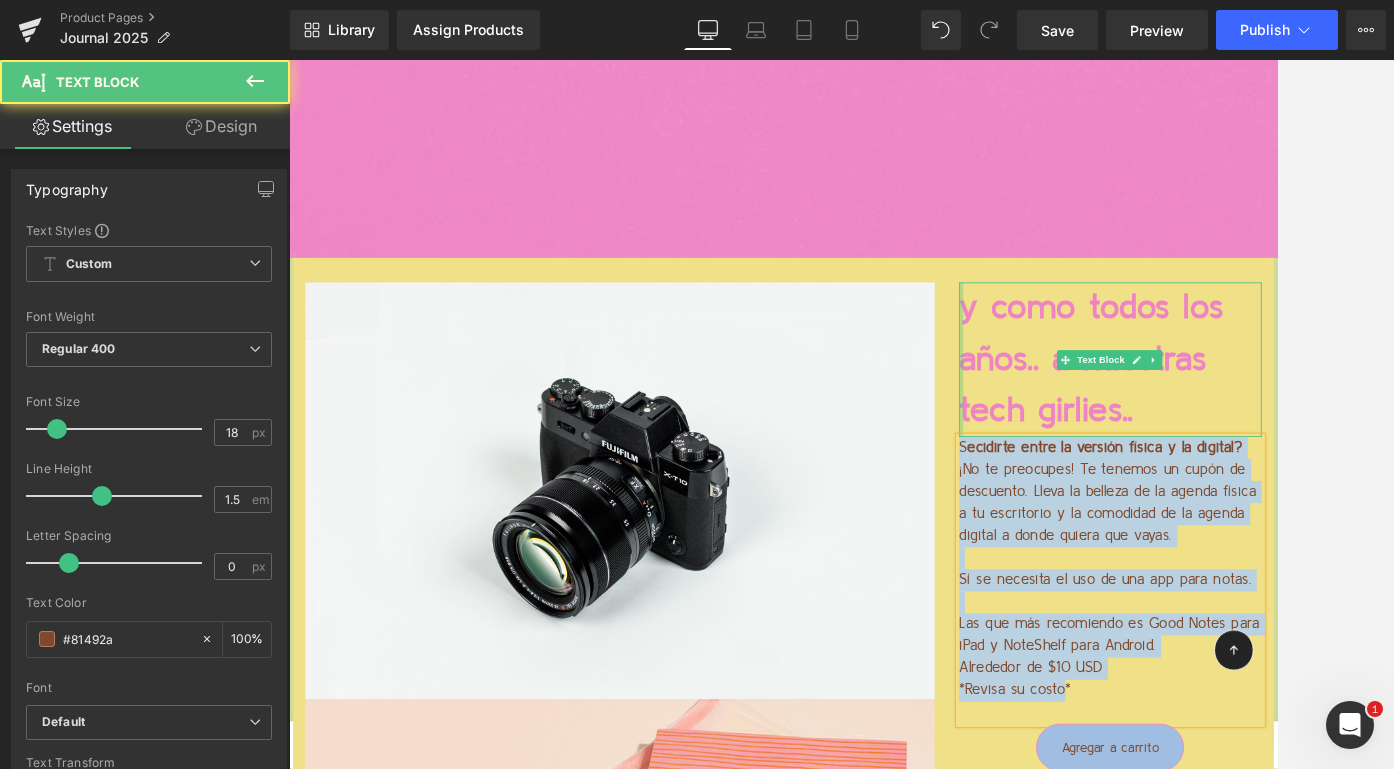 click on "y como todos los años.. a nuestras tech girlies.. Text Block         S ecidirte entre la versión física y la digital?  ¡No te preocupes! Te tenemos un cupón de descuento. Lleva la belleza de la agenda física a tu escritorio y la comodidad de la agenda digital a donde quiera que vayas. Sí se necesita el uso de una app para notas.  Las que más recomiendo es Good Notes para iPad y NoteShelf para Android.  Alrededor de $10 USD *Revisa su costo* Text Block         Agregar a carrito Button" at bounding box center (1294, 640) 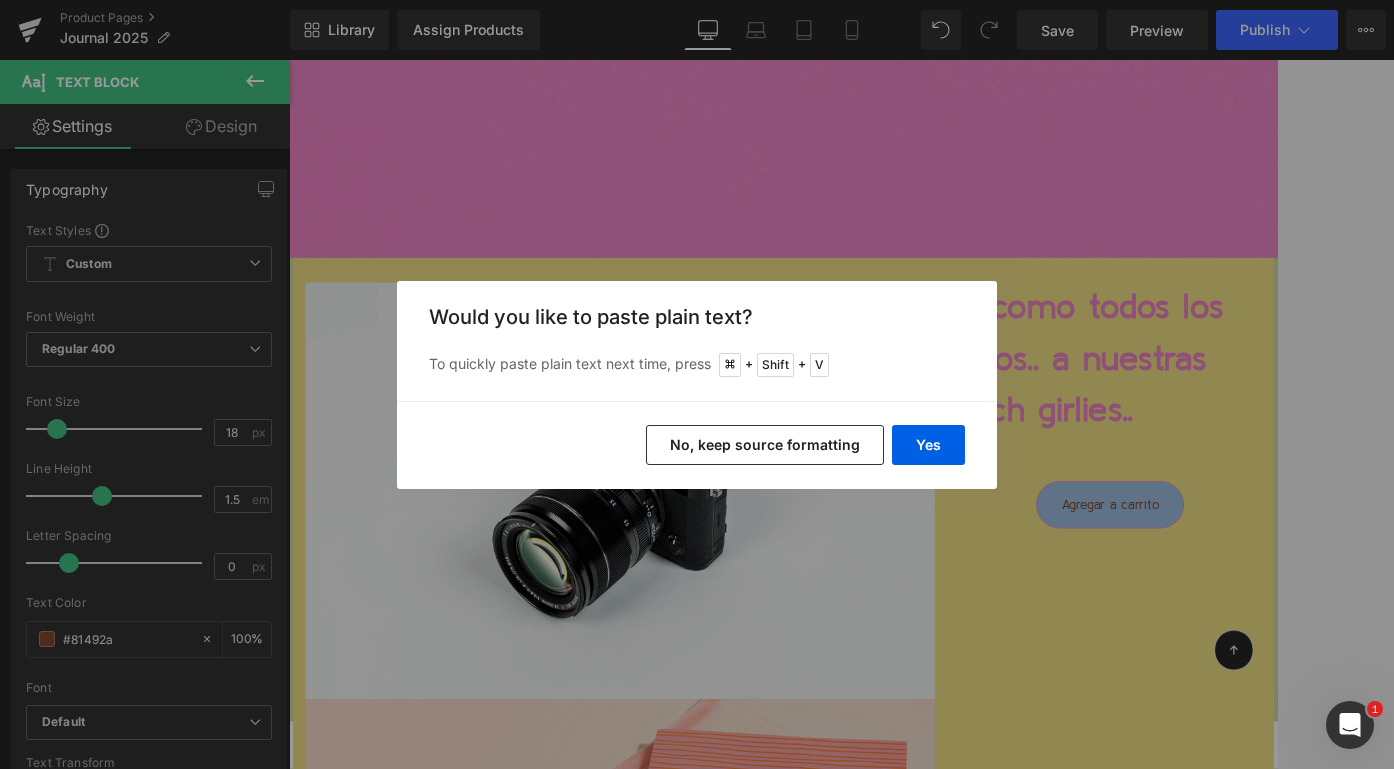 drag, startPoint x: 759, startPoint y: 449, endPoint x: 628, endPoint y: 470, distance: 132.67253 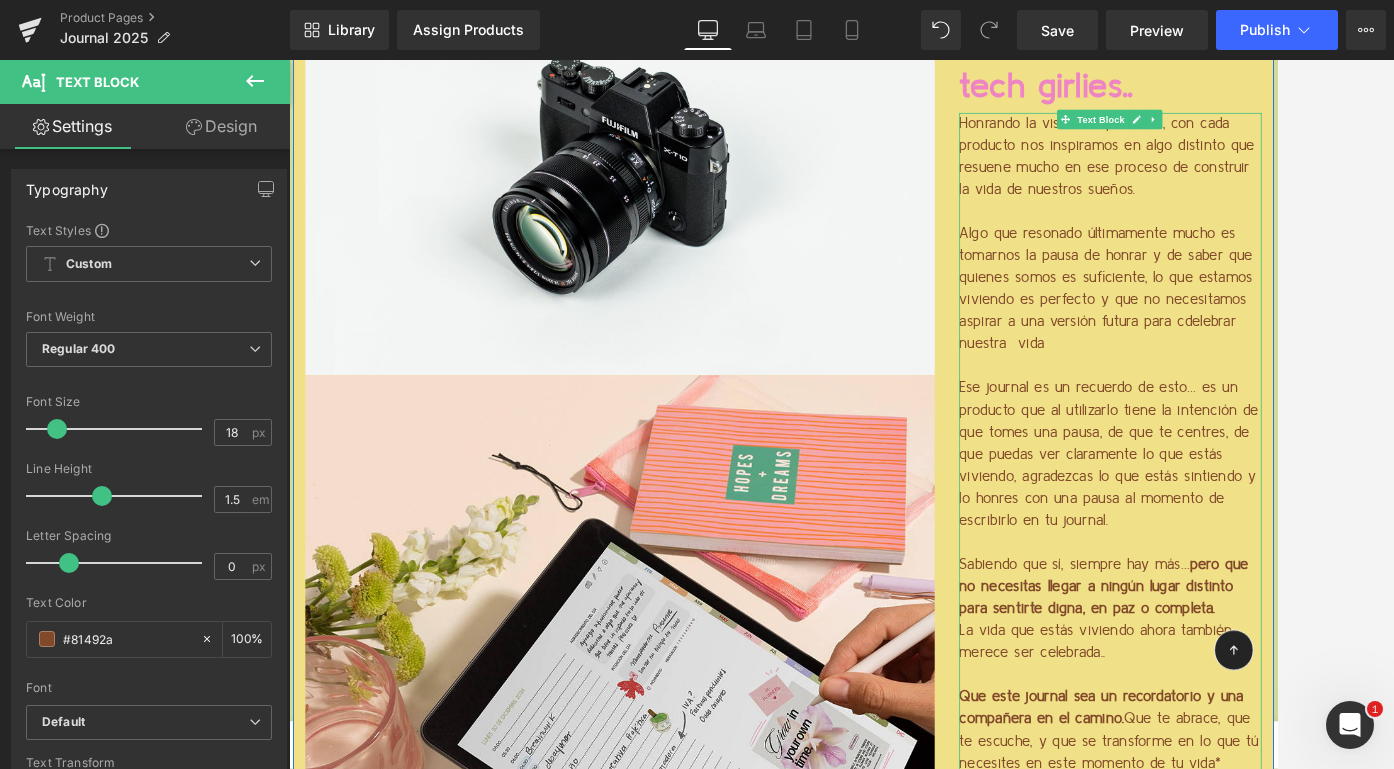 scroll, scrollTop: 5478, scrollLeft: 0, axis: vertical 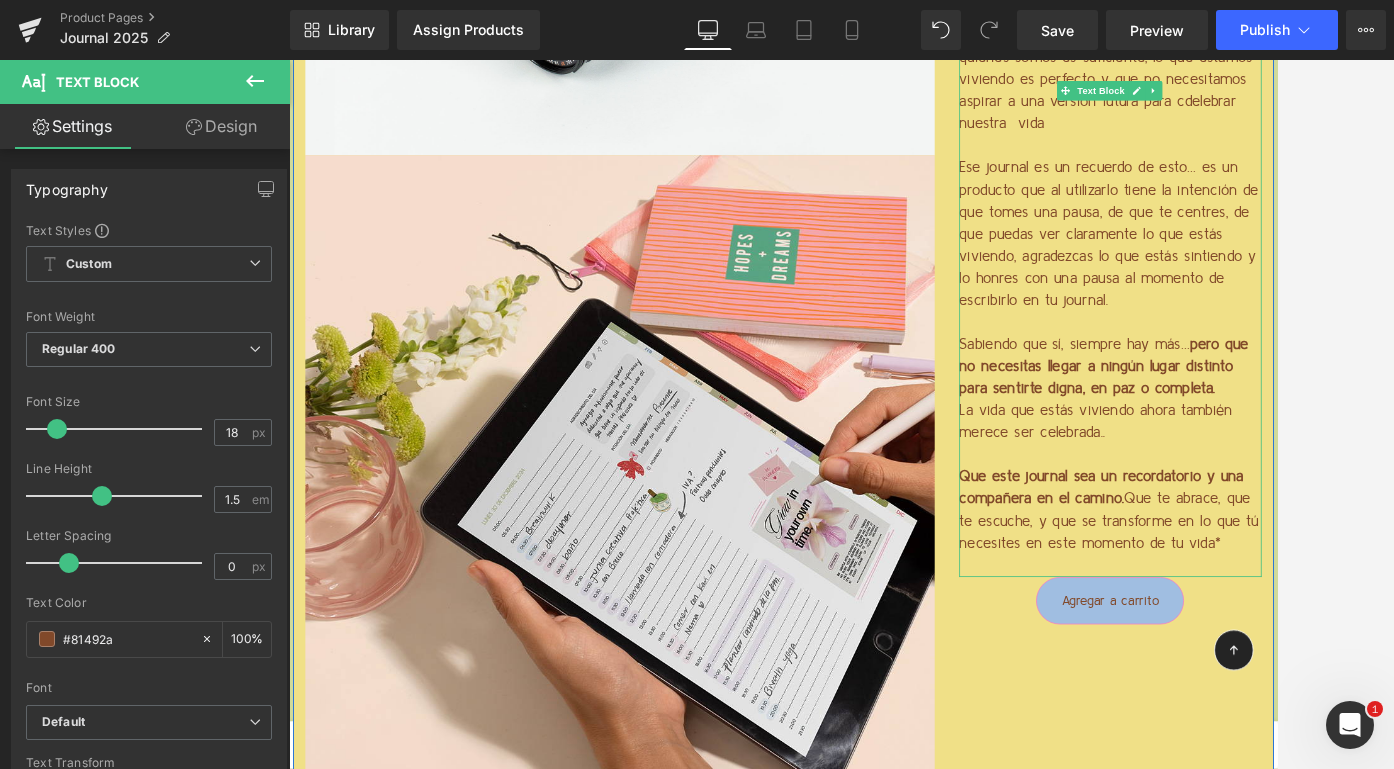 click on "Que te abrace, que te escuche, y que se transforme en lo que tú necesites en este momento de tu vida" at bounding box center (1292, 624) 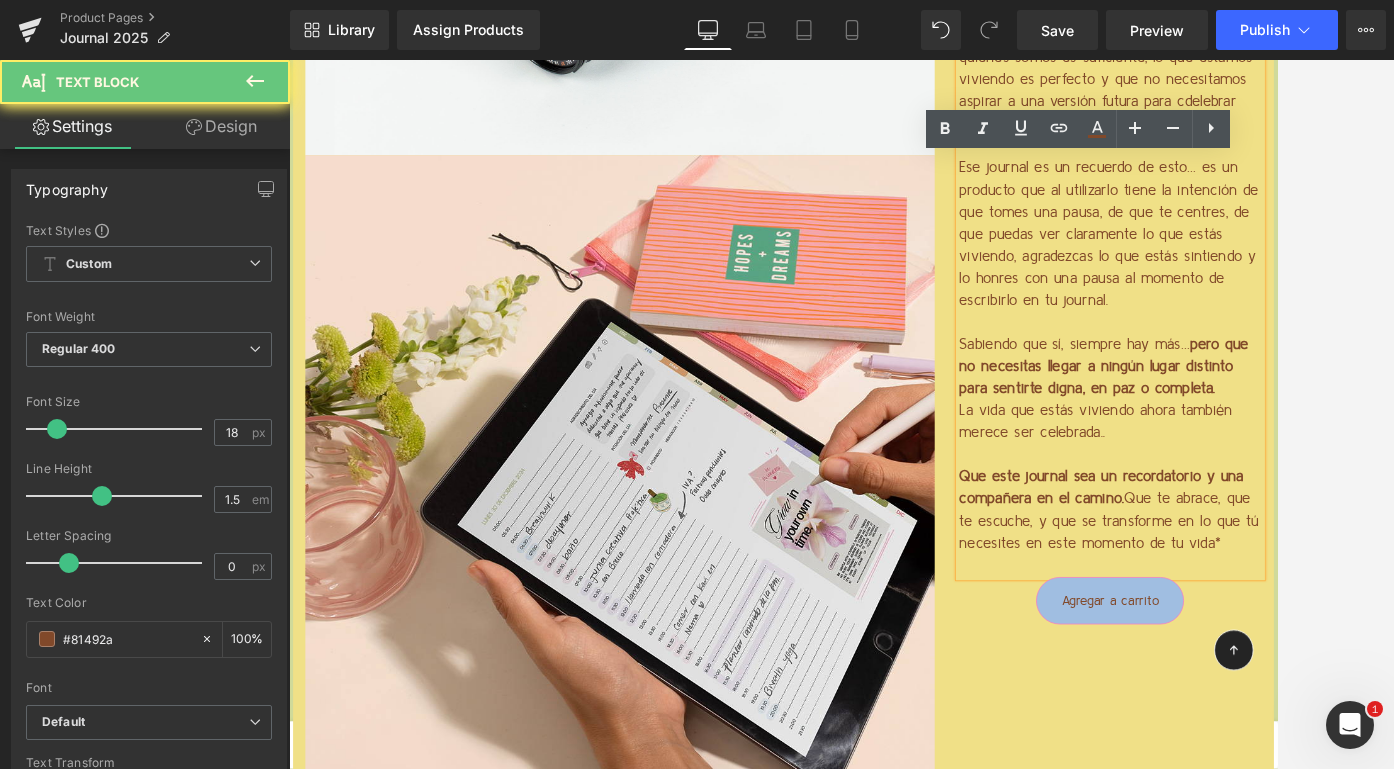 click on "Que este journal sea un recordatorio y una compañera en el camino.  Que te abrace, que te escuche, y que se transforme en lo que tú necesites en este momento de tu vida *" at bounding box center (1294, 611) 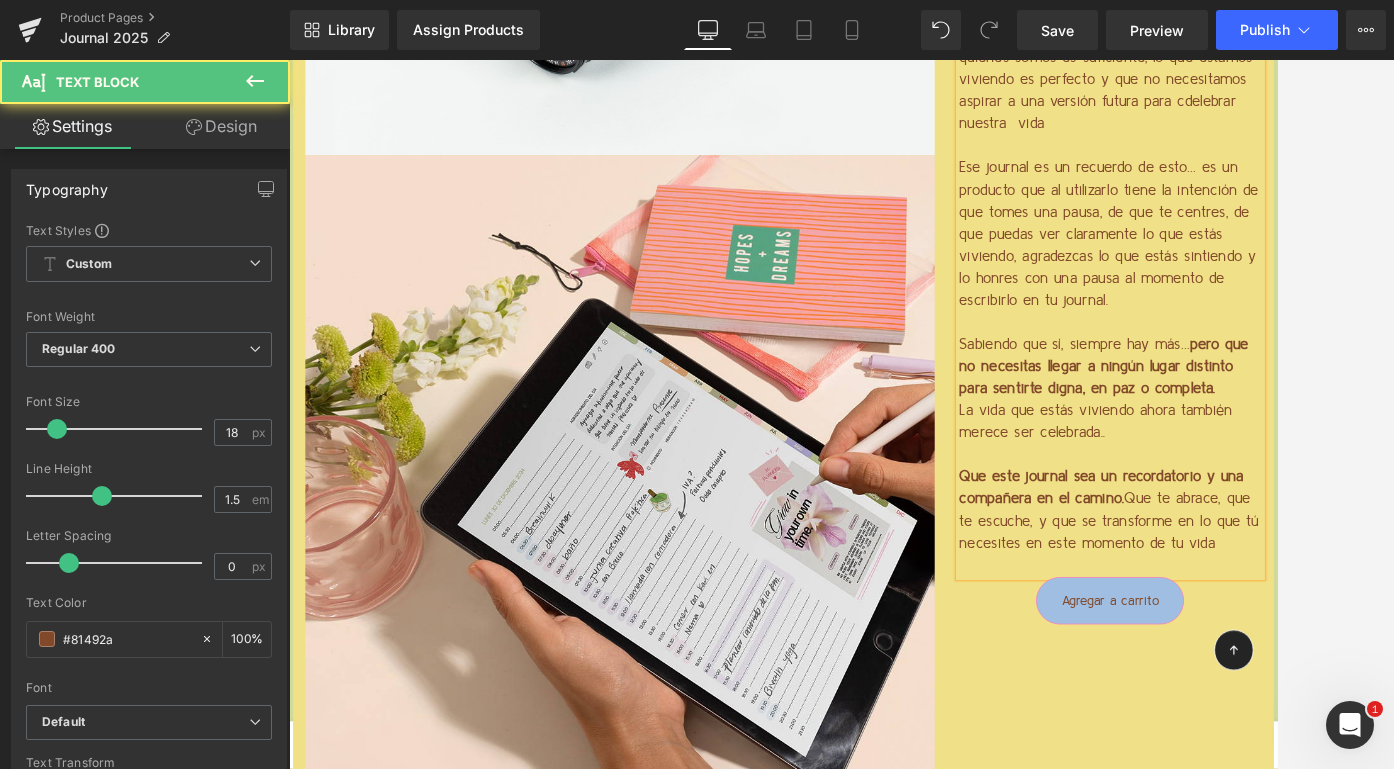 drag, startPoint x: 1422, startPoint y: 639, endPoint x: 1100, endPoint y: 381, distance: 412.6112 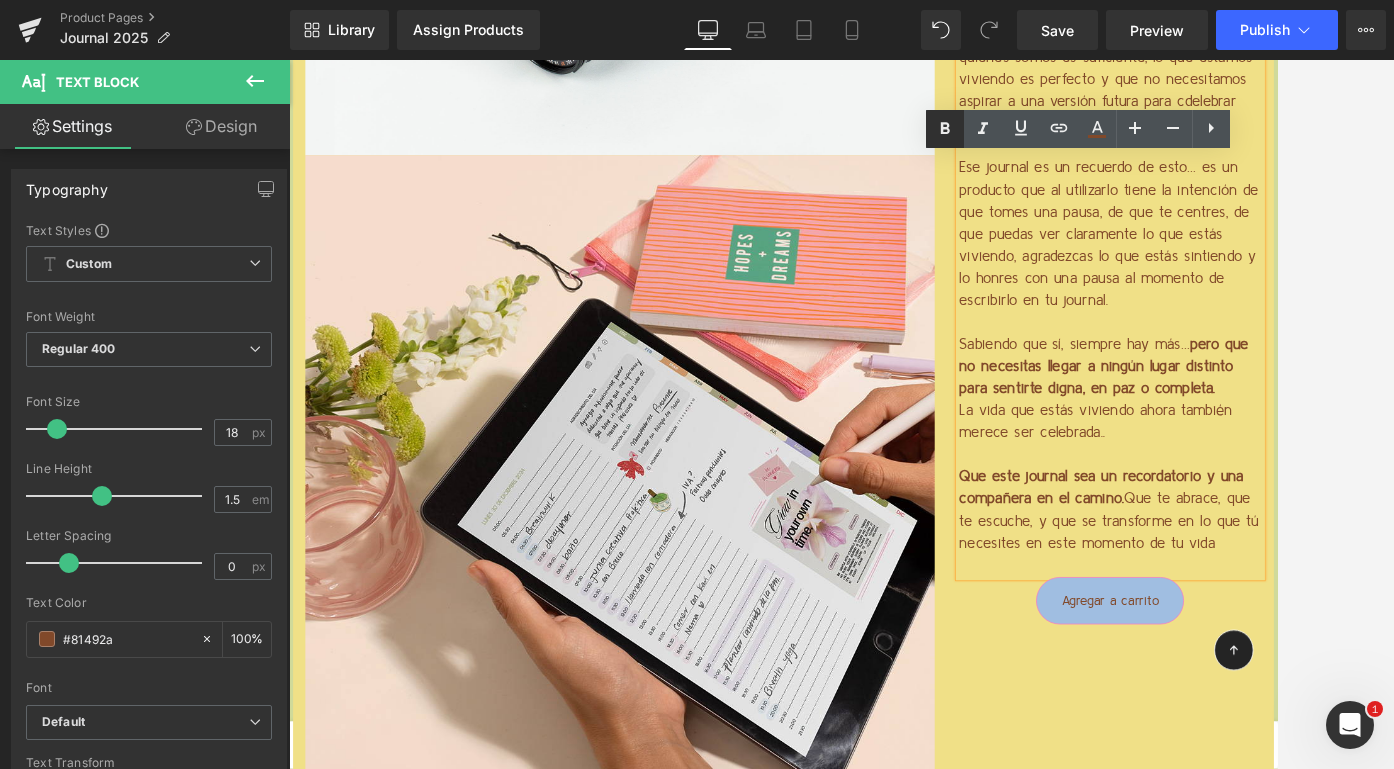 click 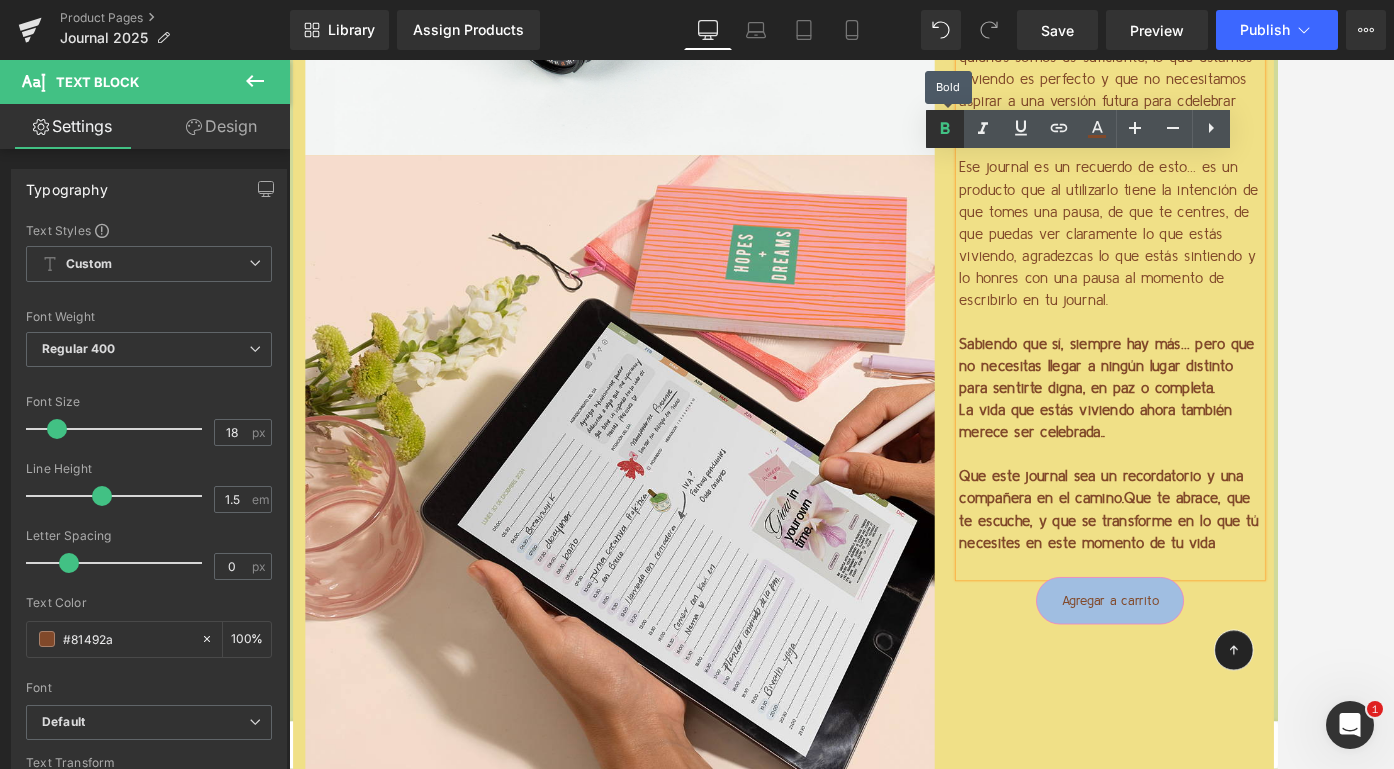 click 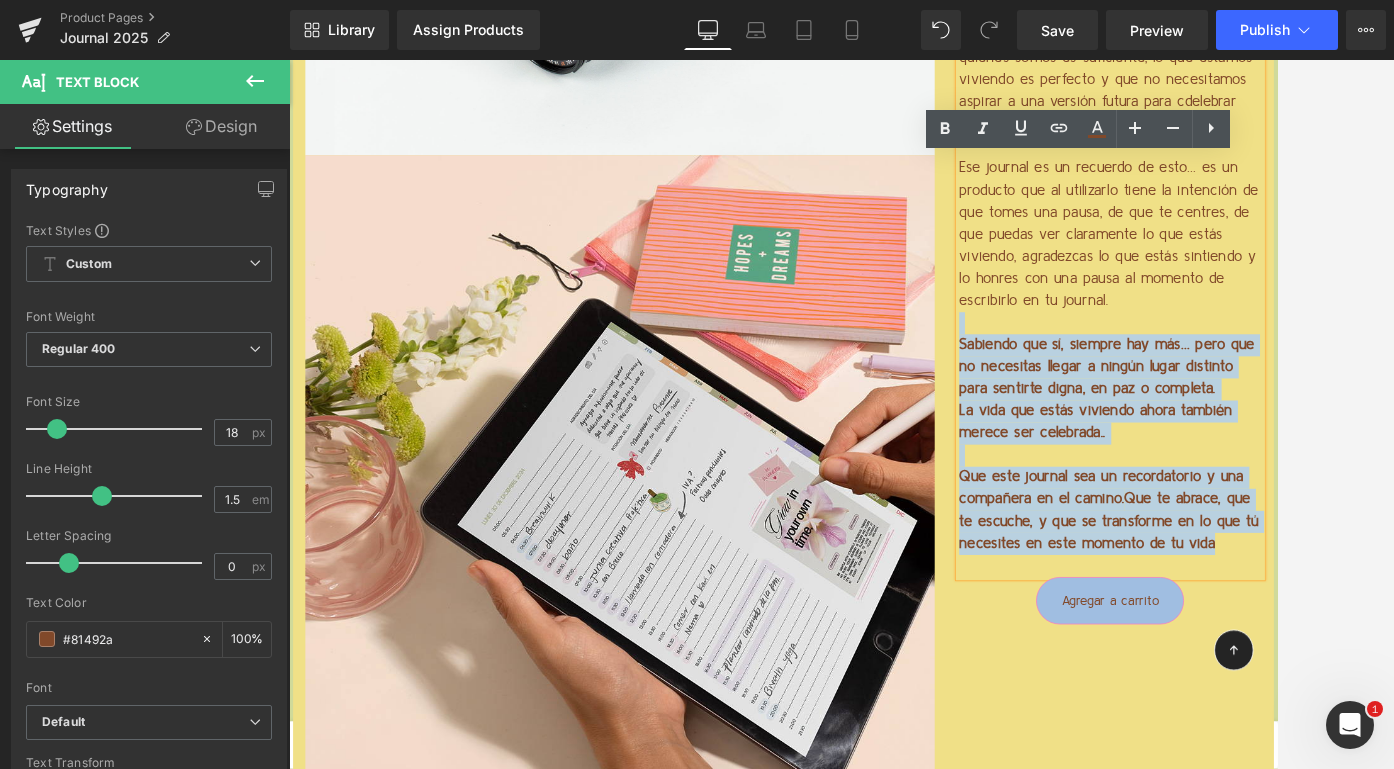 drag, startPoint x: 1425, startPoint y: 658, endPoint x: 1102, endPoint y: 376, distance: 428.78082 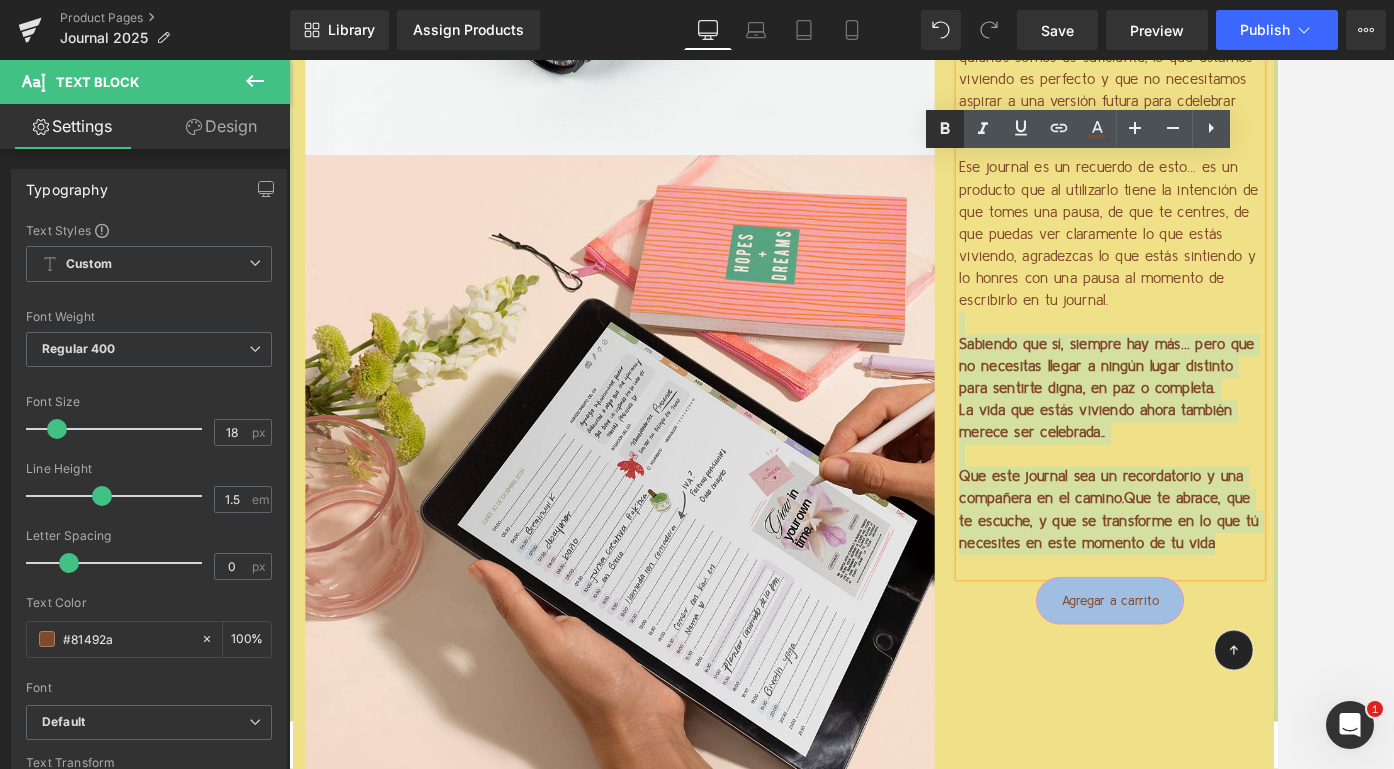 click 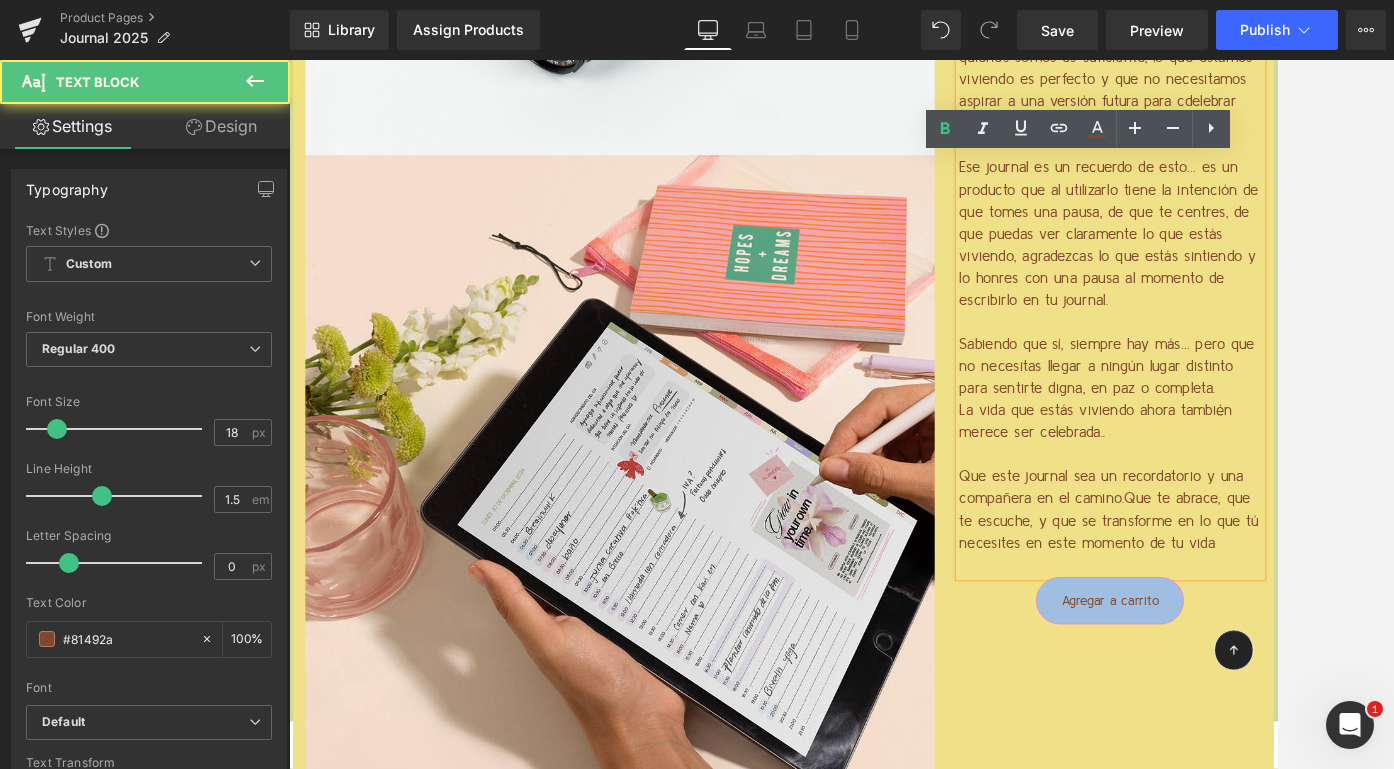 click on "Sabiendo que sí, siempre hay más… pero que no necesitas llegar a ningún lugar distinto para sentirte digna, en paz o completa." at bounding box center (1294, 435) 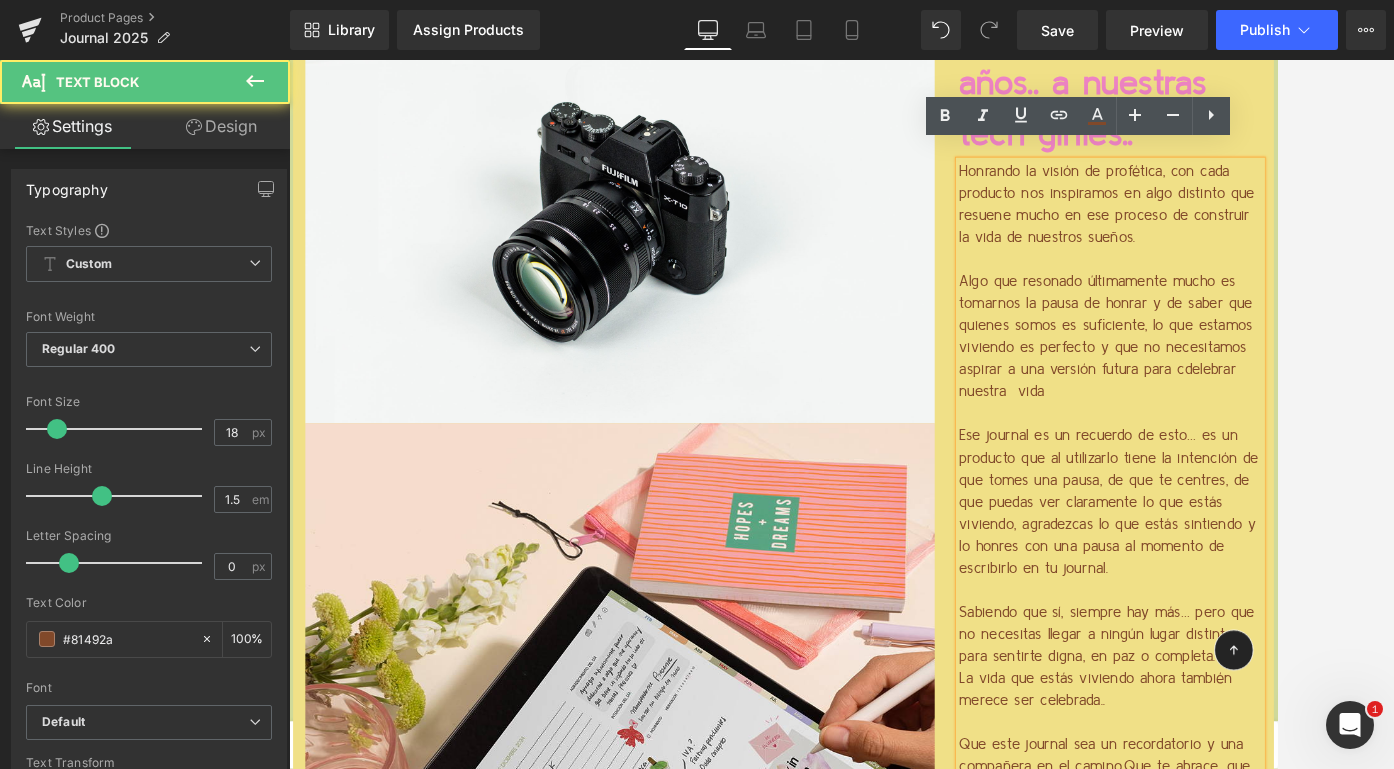 scroll, scrollTop: 5148, scrollLeft: 0, axis: vertical 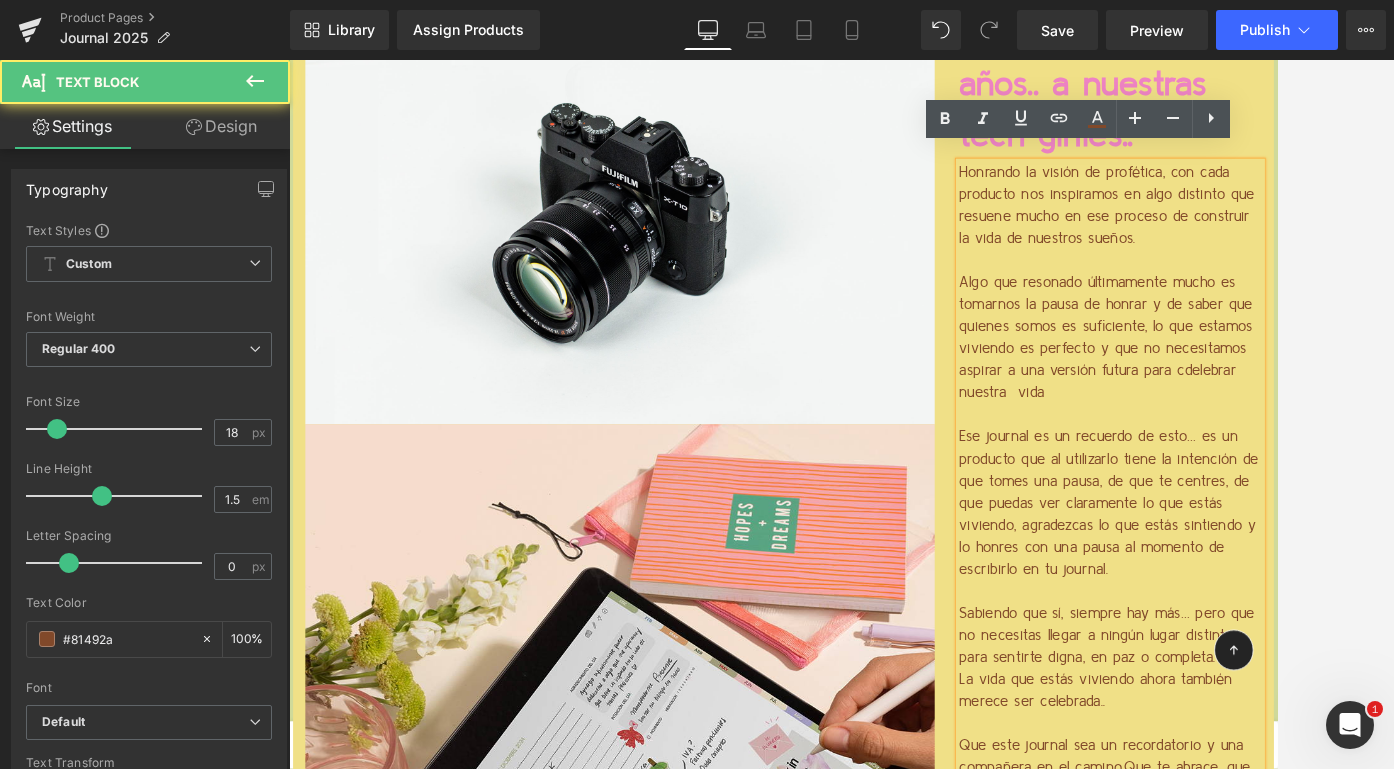 click on "Algo que resonado últimamente mucho es tomarnos la pausa de honrar y de saber que quienes somos es suficiente, lo que estamos viviendo es perfecto y que no necesitamos aspirar a una versión futura para cdelebrar nuestra    vida" at bounding box center [1294, 401] 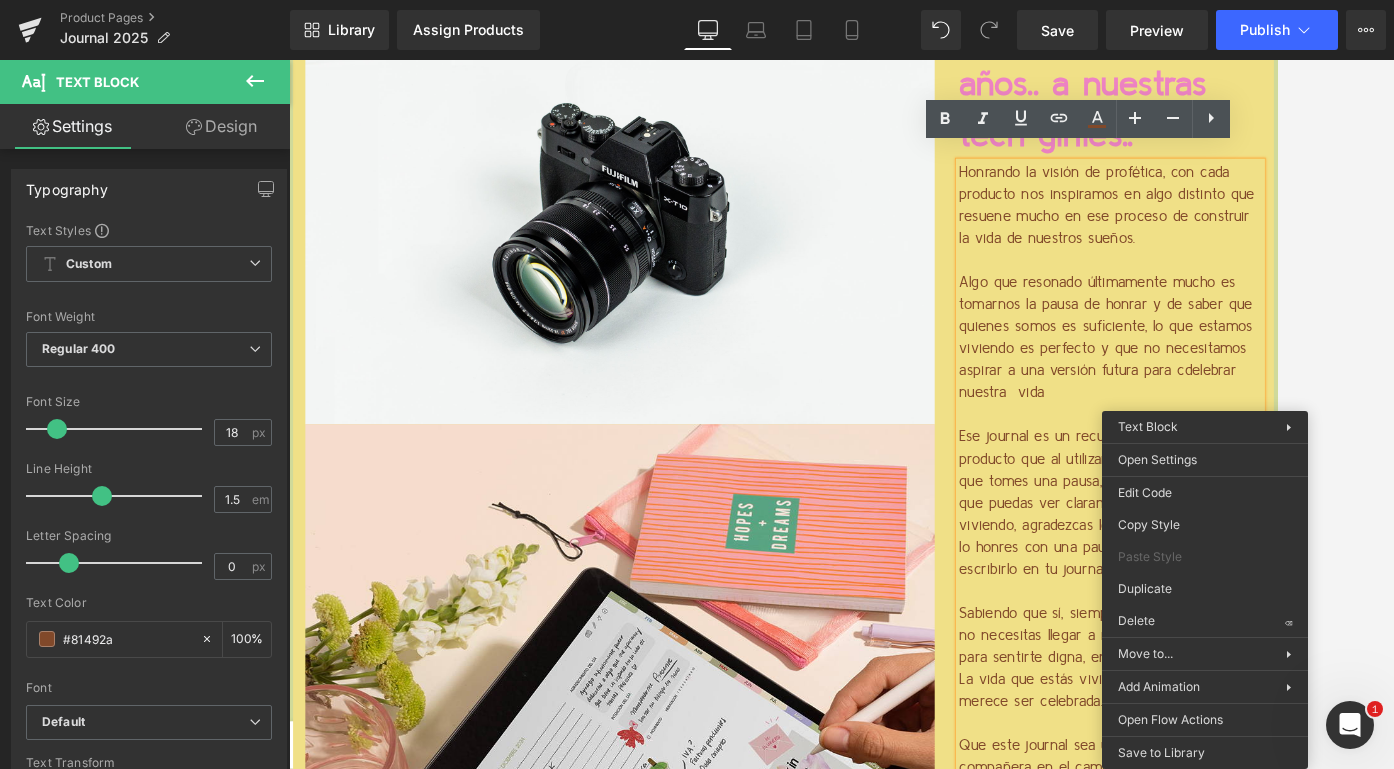 click on "Algo que resonado últimamente mucho es tomarnos la pausa de honrar y de saber que quienes somos es suficiente, lo que estamos viviendo es perfecto y que no necesitamos aspirar a una versión futura para cdelebrar nuestra    vida" at bounding box center (1294, 401) 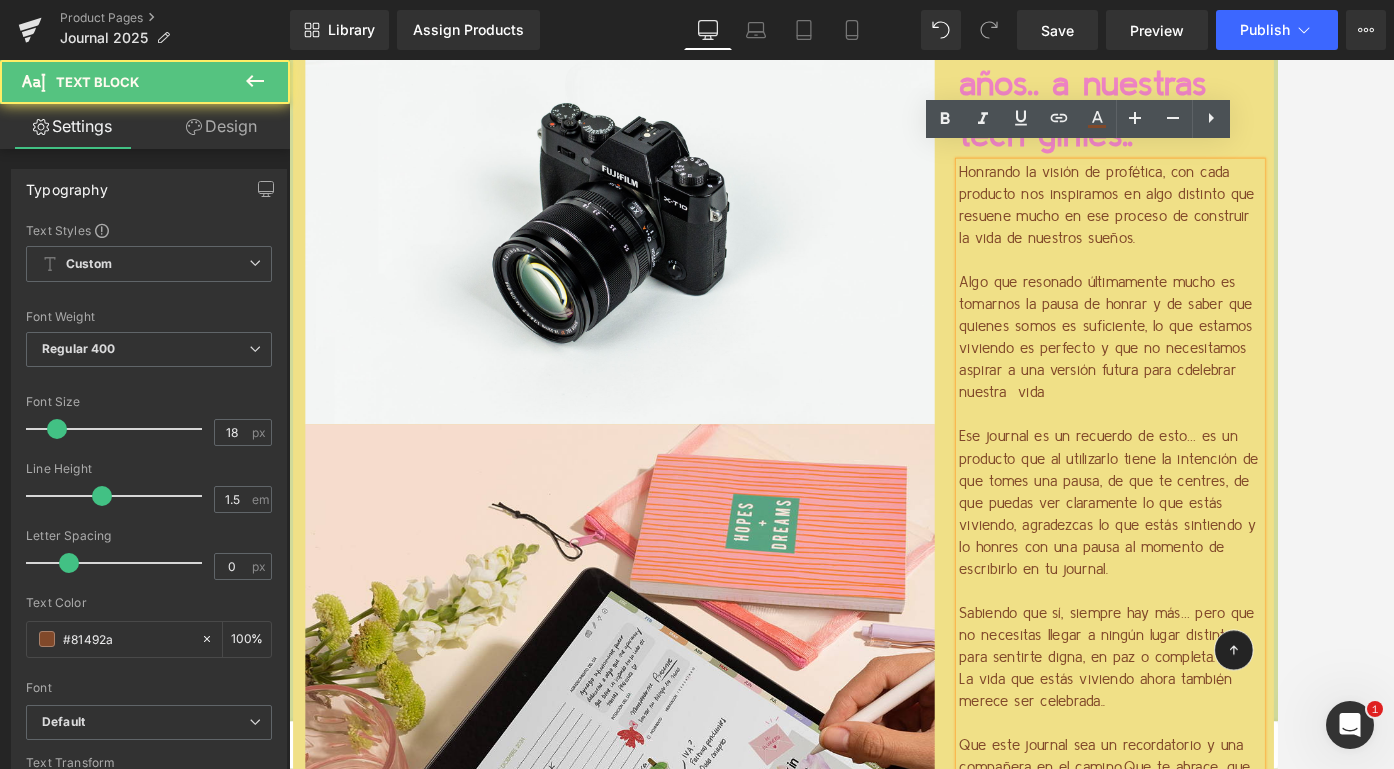 click on "Algo que resonado últimamente mucho es tomarnos la pausa de honrar y de saber que quienes somos es suficiente, lo que estamos viviendo es perfecto y que no necesitamos aspirar a una versión futura para cdelebrar nuestra    vida" at bounding box center [1294, 401] 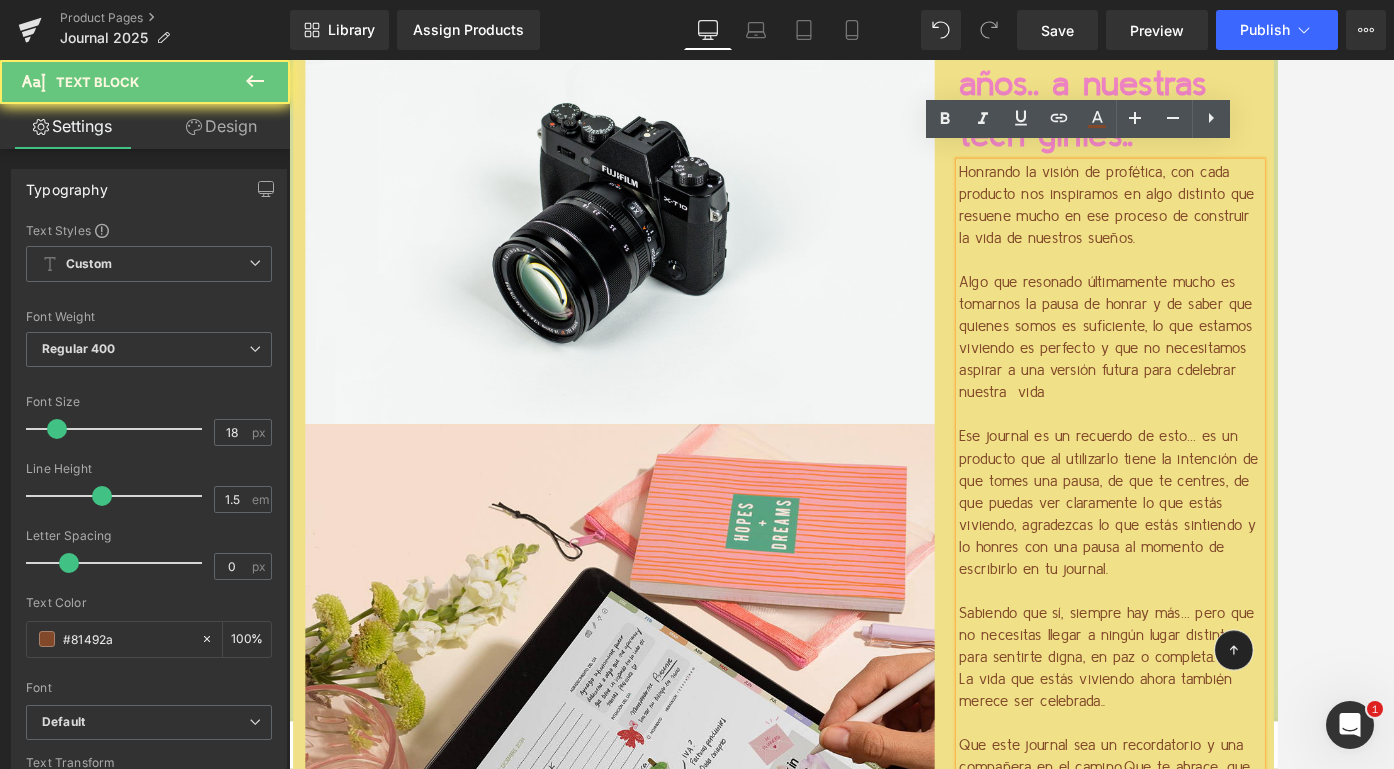type 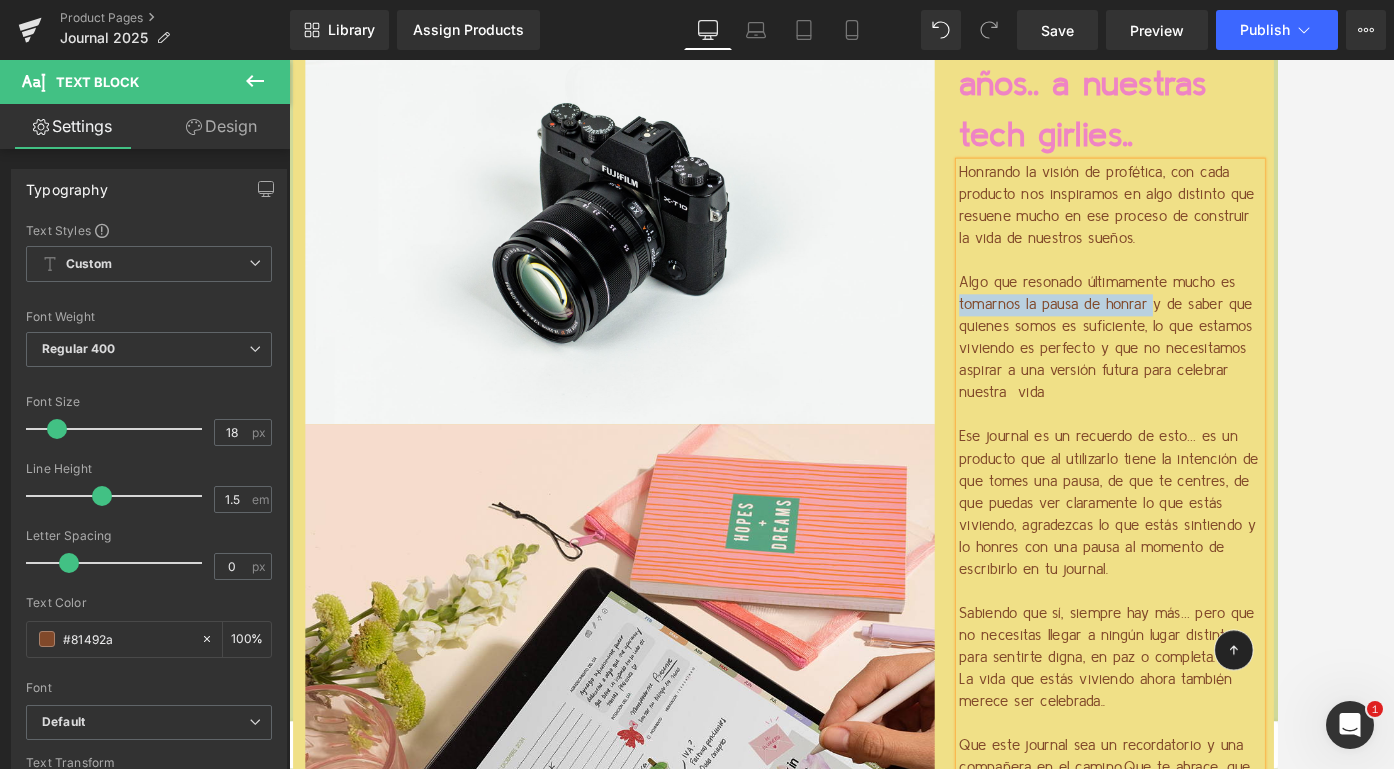 drag, startPoint x: 1101, startPoint y: 343, endPoint x: 1332, endPoint y: 342, distance: 231.00217 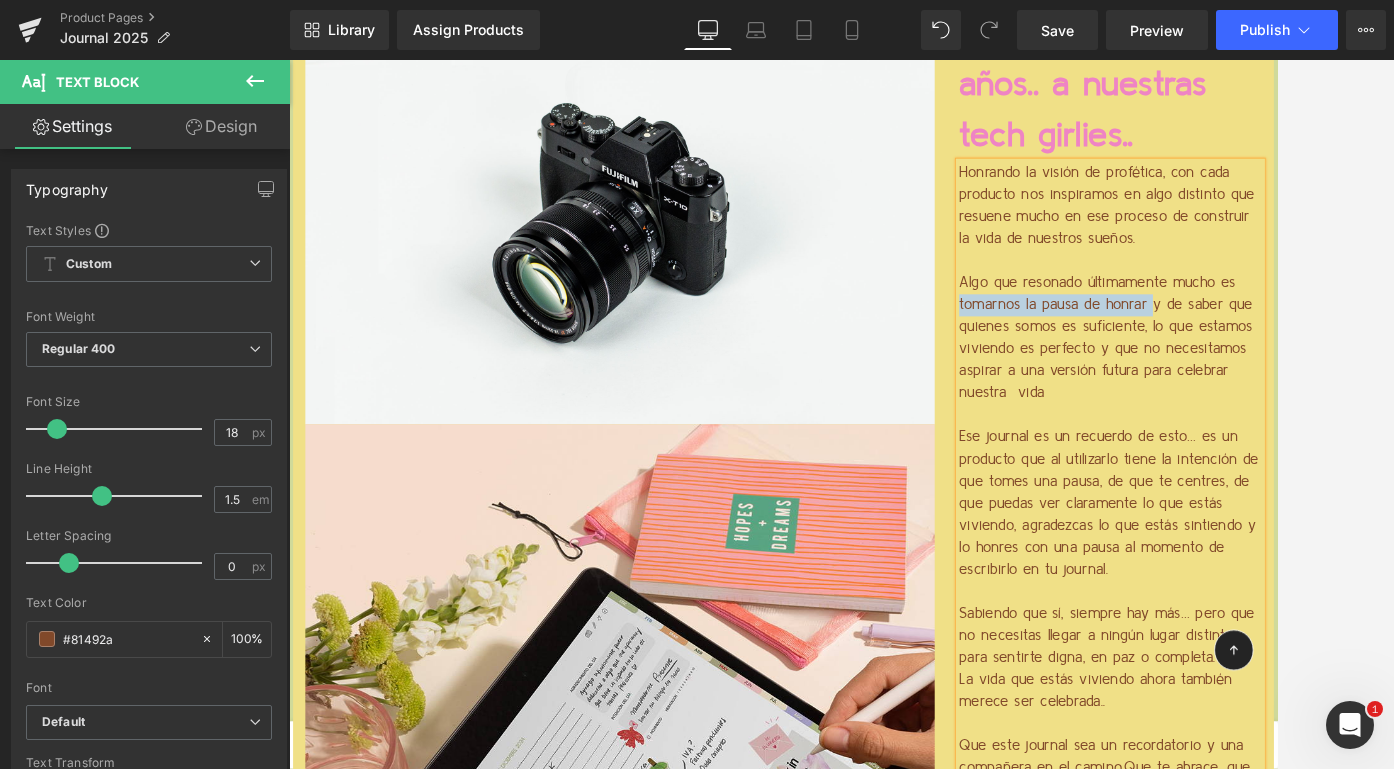 click on "Algo que resonado últimamente mucho es tomarnos la pausa de honrar y de saber que quienes somos es suficiente, lo que estamos viviendo es perfecto y que no necesitamos aspirar a una versión futura para celebrar nuestra    vida" at bounding box center [1294, 401] 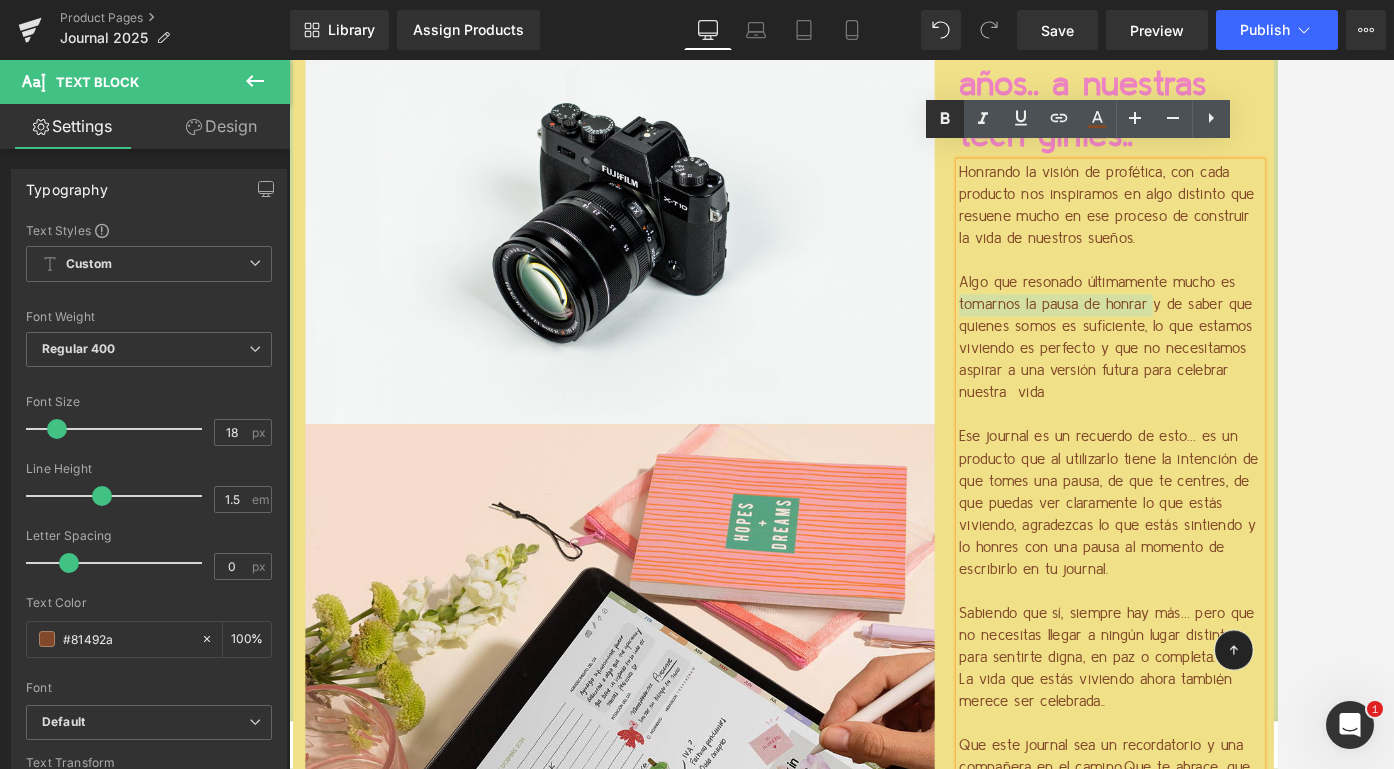 click 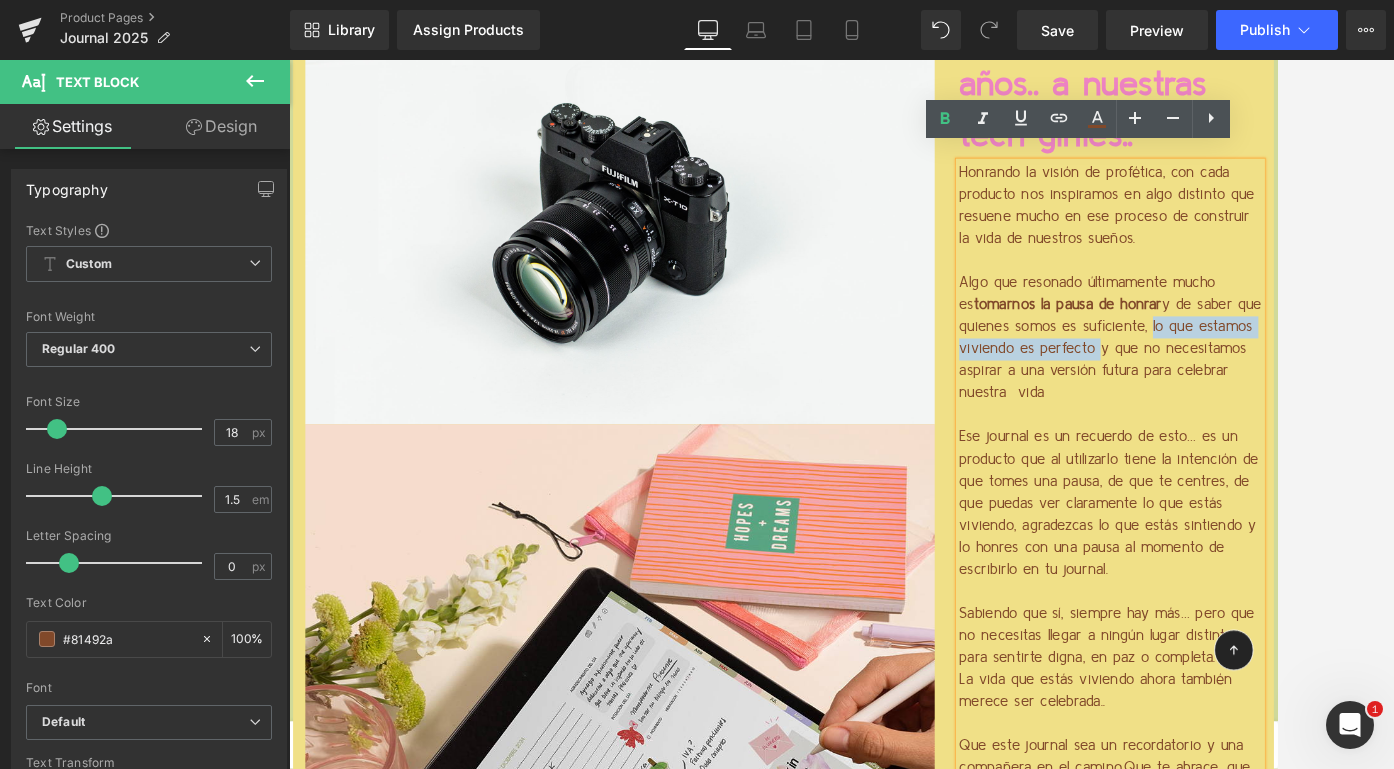 drag, startPoint x: 1331, startPoint y: 372, endPoint x: 1272, endPoint y: 396, distance: 63.694584 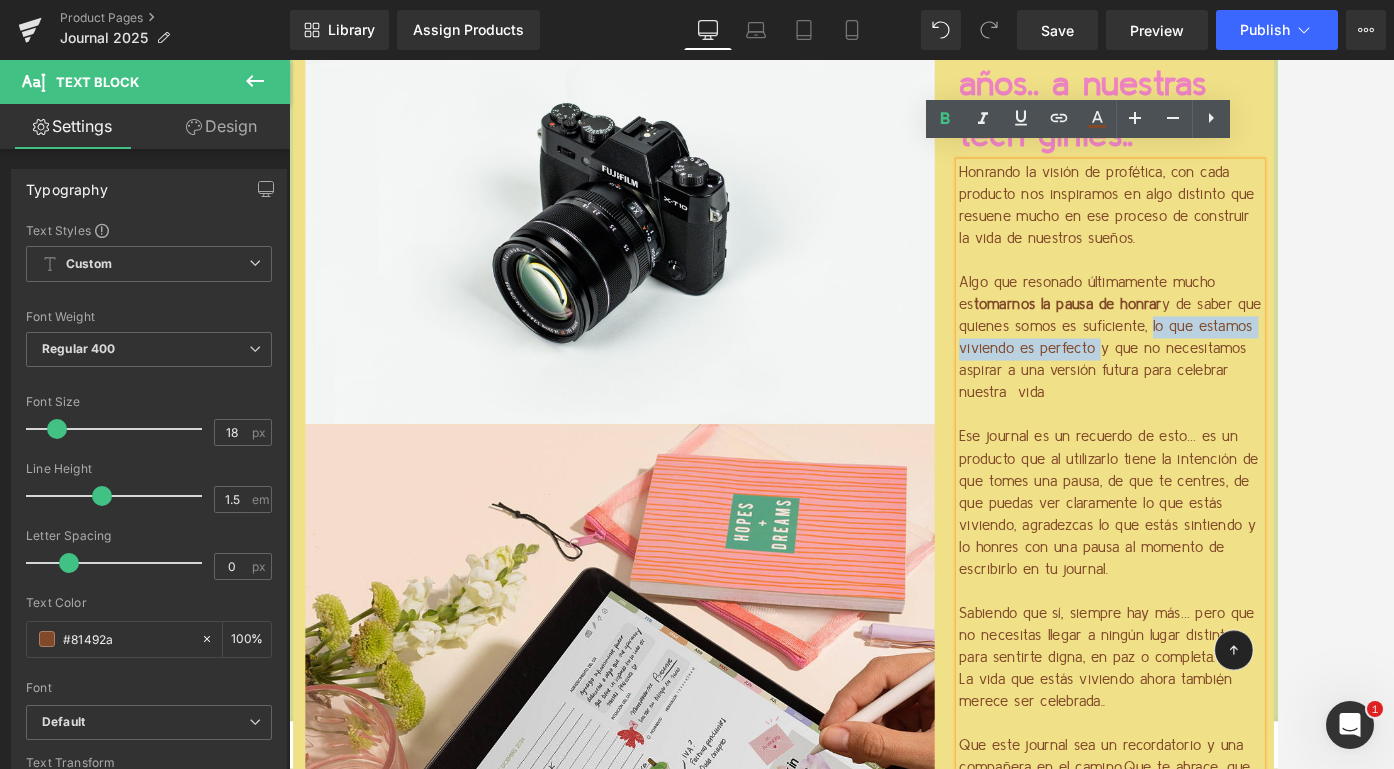 click on "Algo que resonado últimamente mucho es  tomarnos la pausa de honrar  y de saber que quienes somos es suficiente, lo que estamos viviendo es perfecto y que no necesitamos aspirar a una versión futura para celebrar nuestra    vida" at bounding box center (1294, 401) 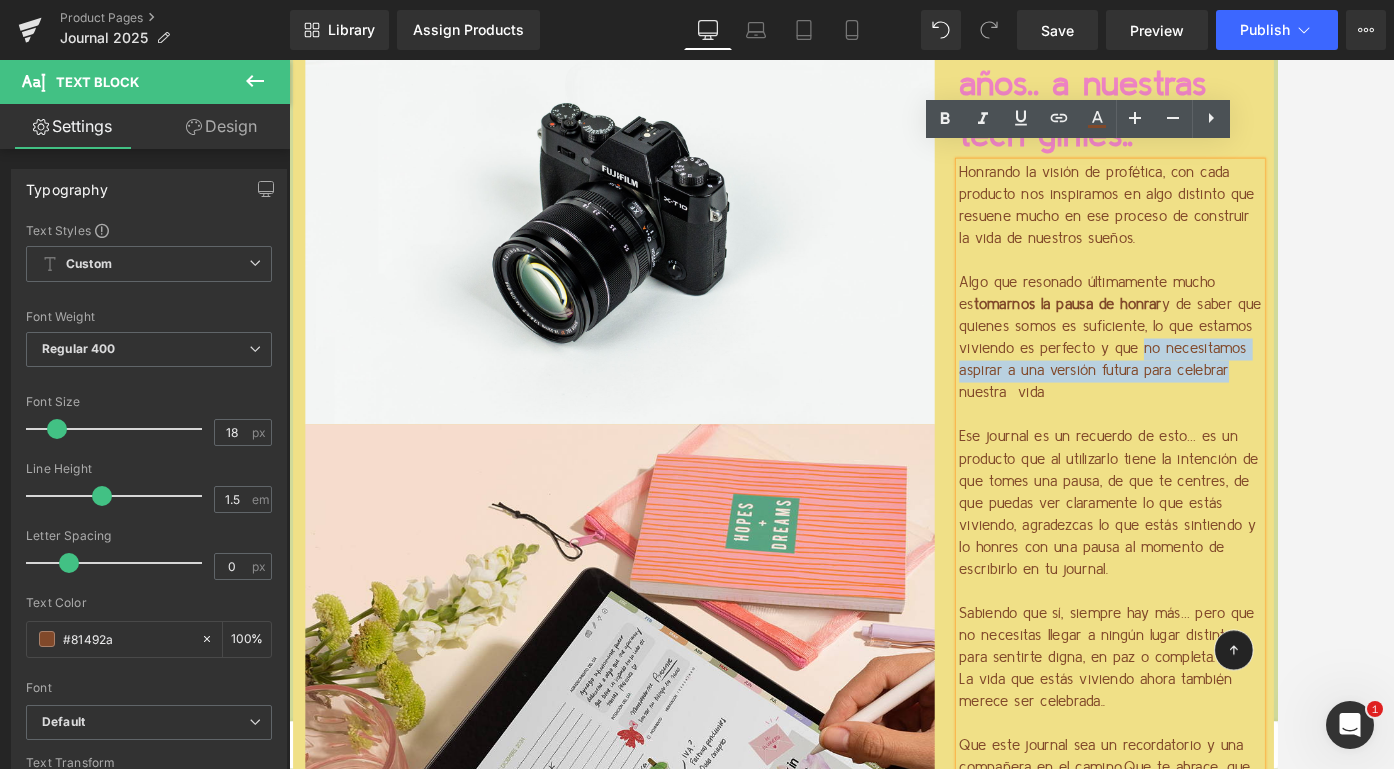 drag, startPoint x: 1325, startPoint y: 399, endPoint x: 1438, endPoint y: 426, distance: 116.18089 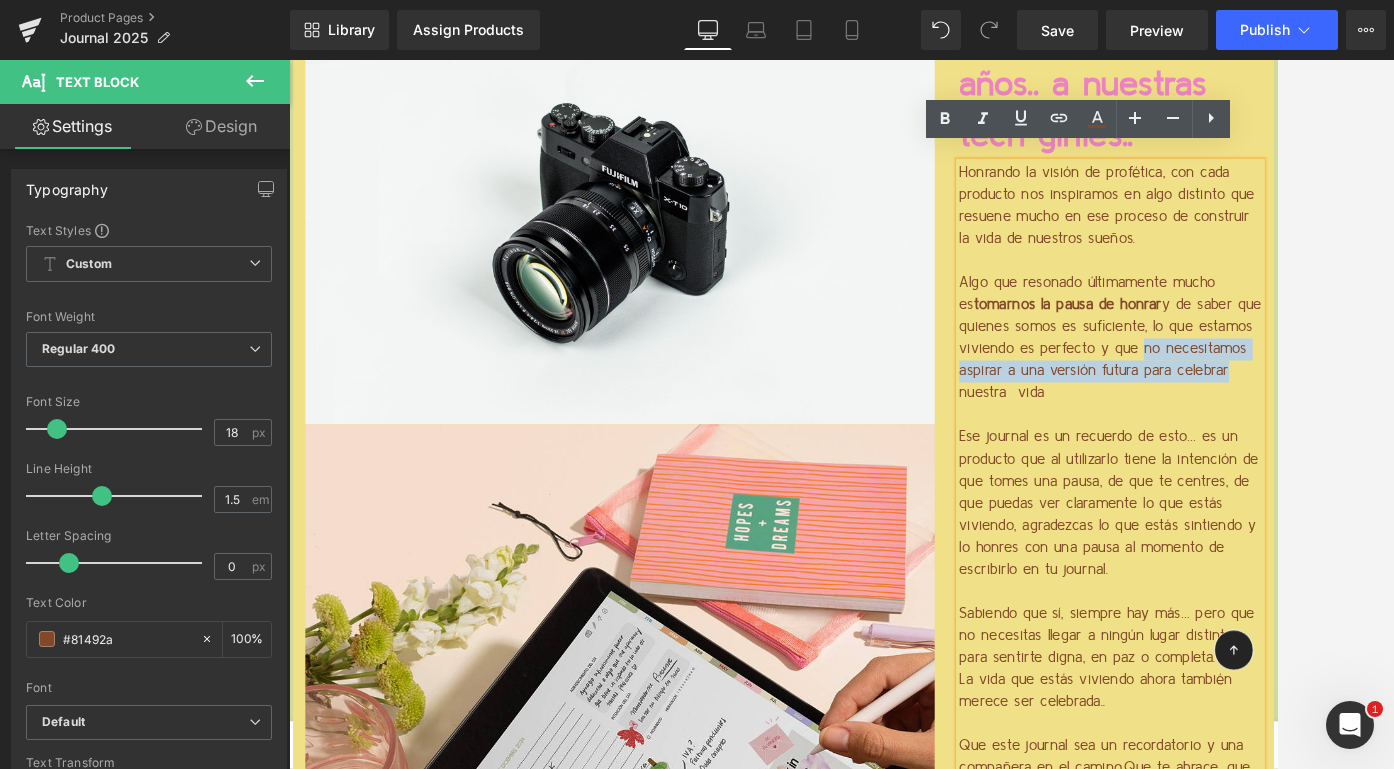 click on "Algo que resonado últimamente mucho es  tomarnos la pausa de honrar  y de saber que quienes somos es suficiente, lo que estamos viviendo es perfecto y que no necesitamos aspirar a una versión futura para celebrar nuestra    vida" at bounding box center [1294, 401] 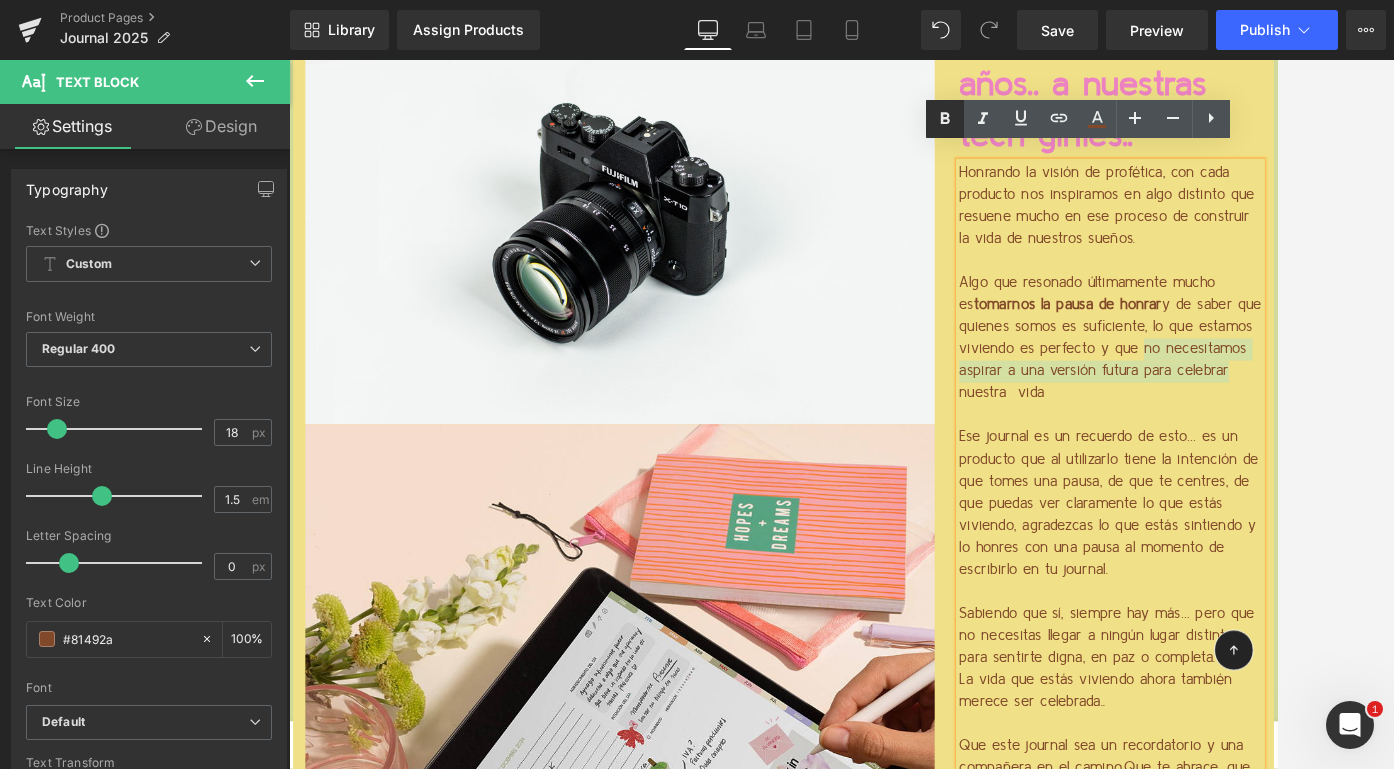 click 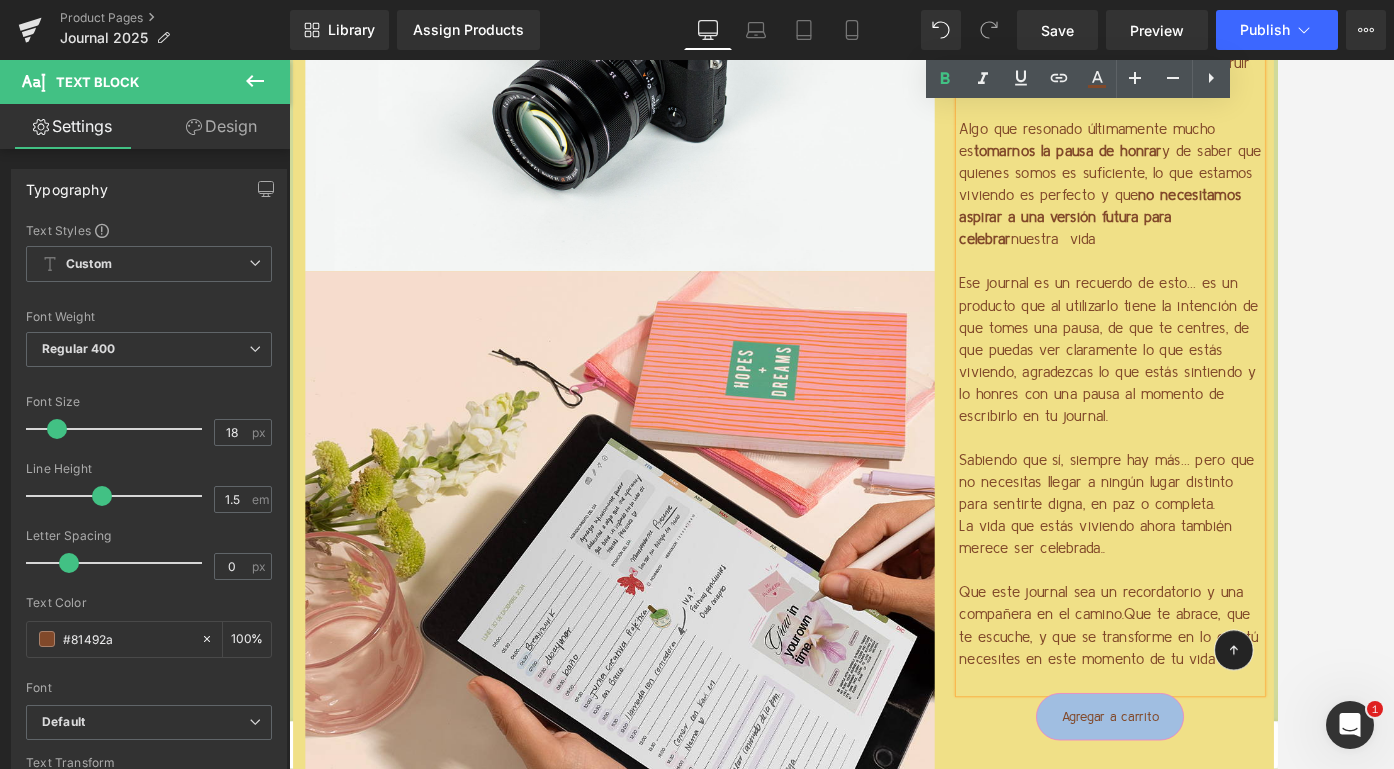 scroll, scrollTop: 5341, scrollLeft: 0, axis: vertical 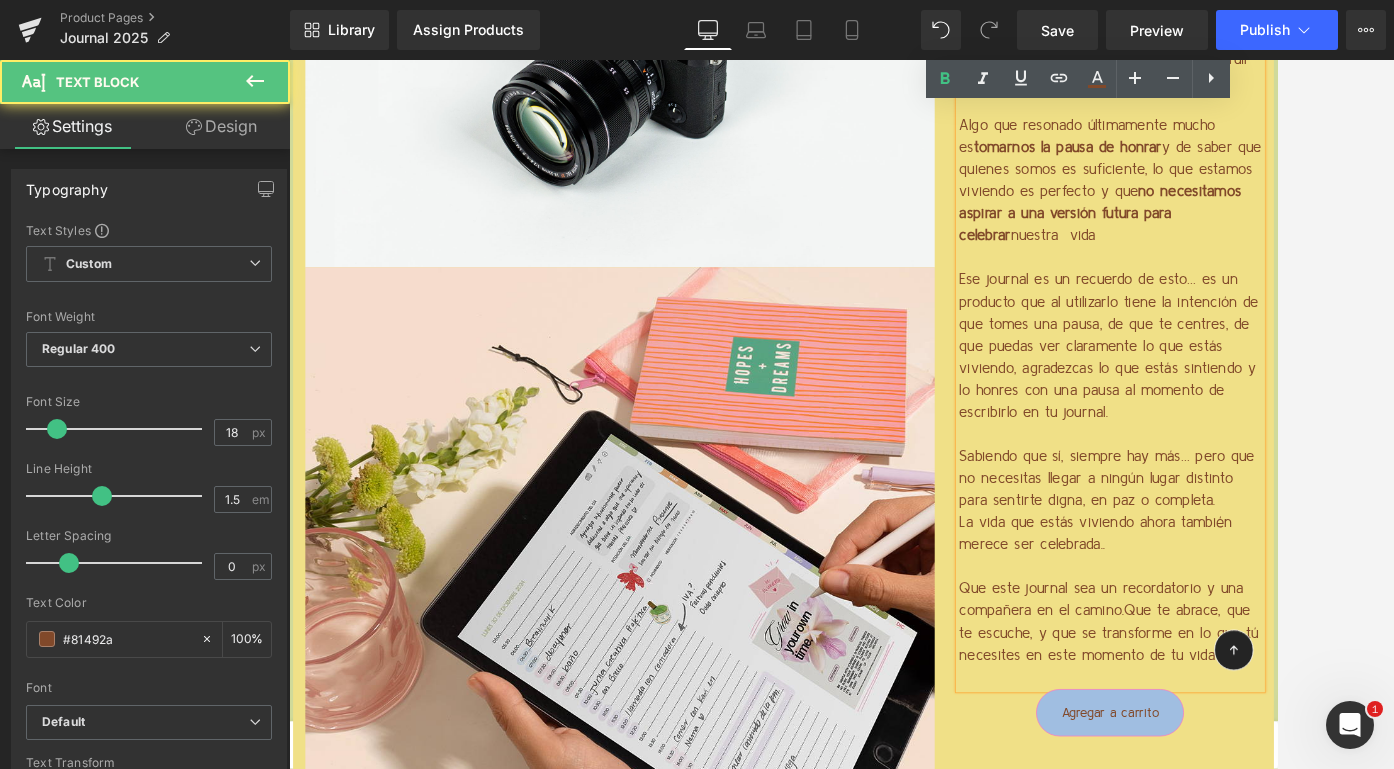 click on "Ese journal es un recuerdo de esto… es un producto que al utilizarlo tiene la intención de que tomes una pausa, de que te centres, de que puedas ver claramente lo que estás viviendo, agradezcas lo que estás sintiendo y lo honres con una pausa al momento de escribirlo en tu journal." at bounding box center (1294, 410) 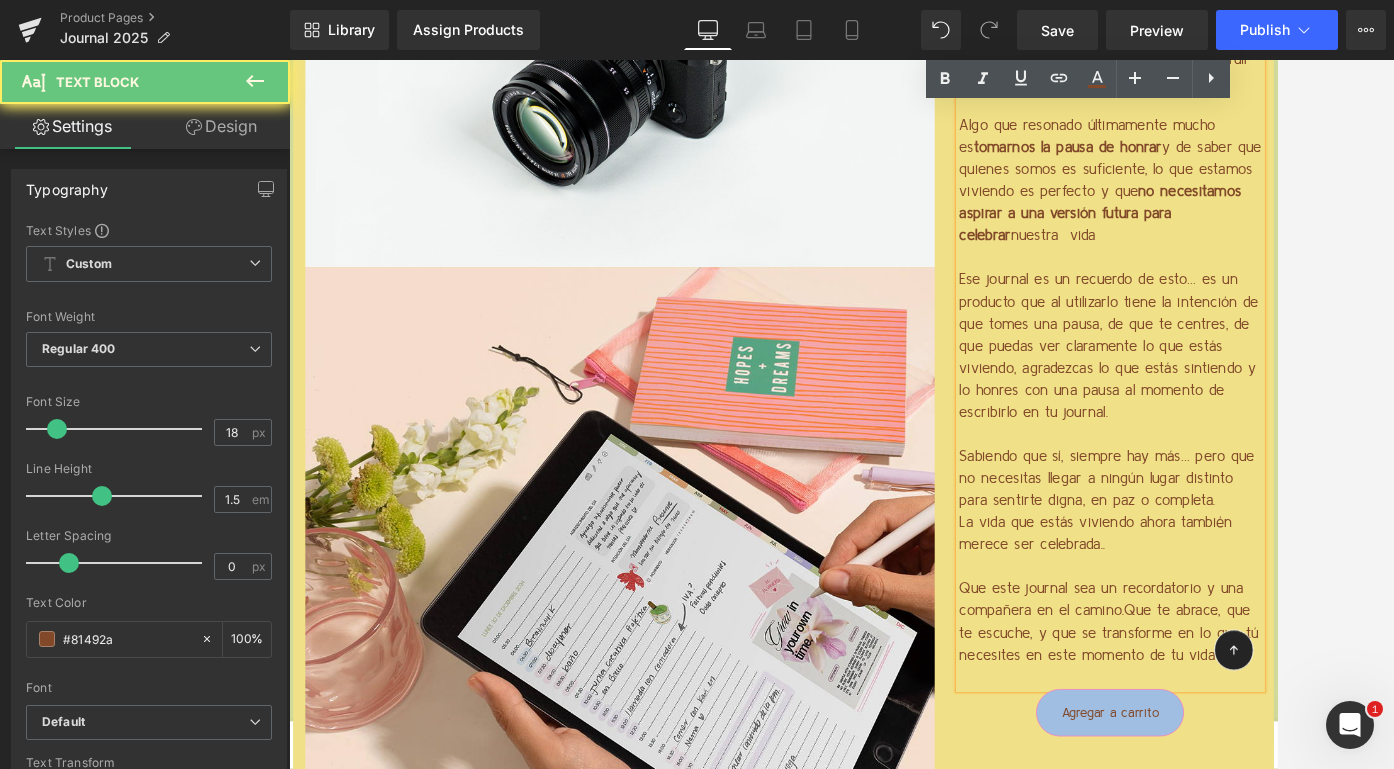 click on "Ese journal es un recuerdo de esto… es un producto que al utilizarlo tiene la intención de que tomes una pausa, de que te centres, de que puedas ver claramente lo que estás viviendo, agradezcas lo que estás sintiendo y lo honres con una pausa al momento de escribirlo en tu journal." at bounding box center [1294, 410] 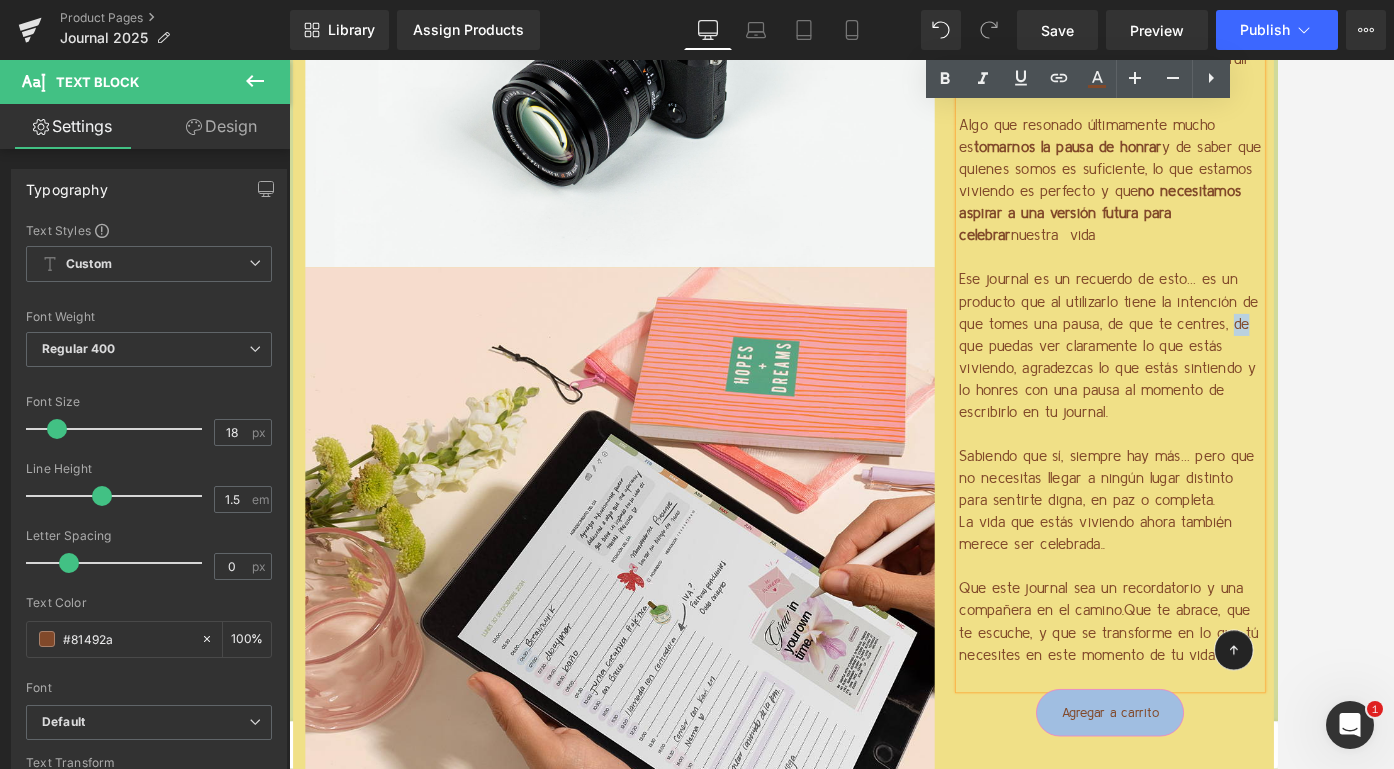 click on "Ese journal es un recuerdo de esto… es un producto que al utilizarlo tiene la intención de que tomes una pausa, de que te centres, de que puedas ver claramente lo que estás viviendo, agradezcas lo que estás sintiendo y lo honres con una pausa al momento de escribirlo en tu journal." at bounding box center [1294, 410] 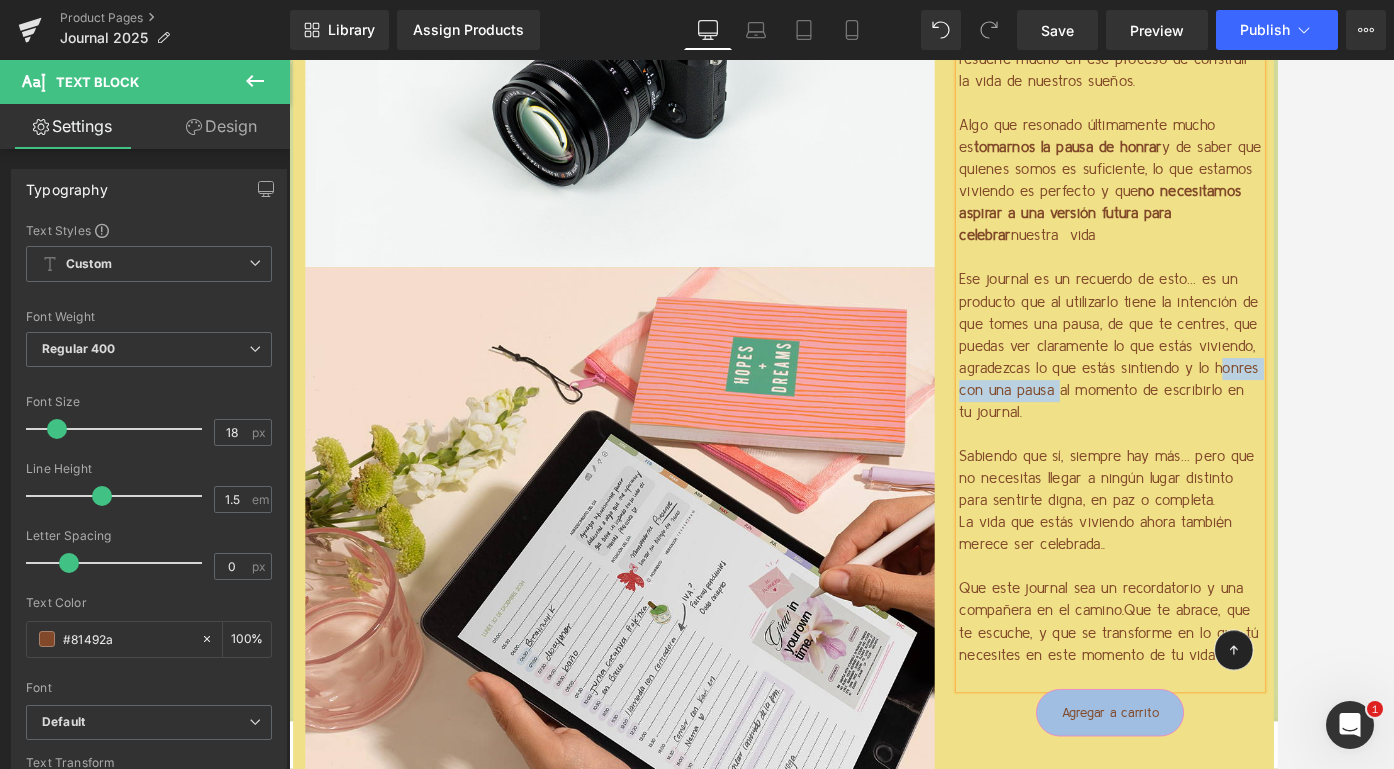 drag, startPoint x: 1418, startPoint y: 419, endPoint x: 1220, endPoint y: 448, distance: 200.11247 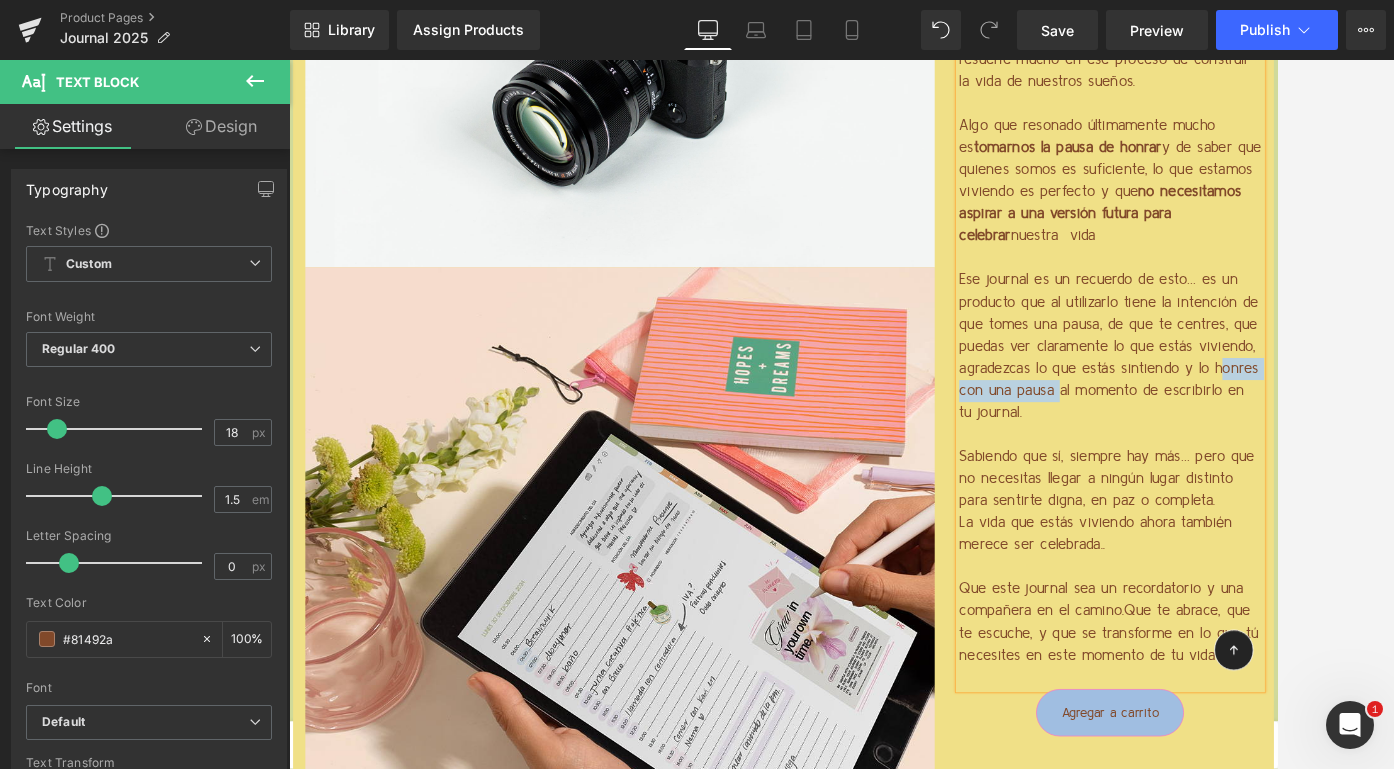 click on "Ese journal es un recuerdo de esto… es un producto que al utilizarlo tiene la intención de que tomes una pausa, de que te centres, que puedas ver claramente lo que estás viviendo, agradezcas lo que estás sintiendo y lo honres con una pausa al momento de escribirlo en tu journal." at bounding box center [1294, 410] 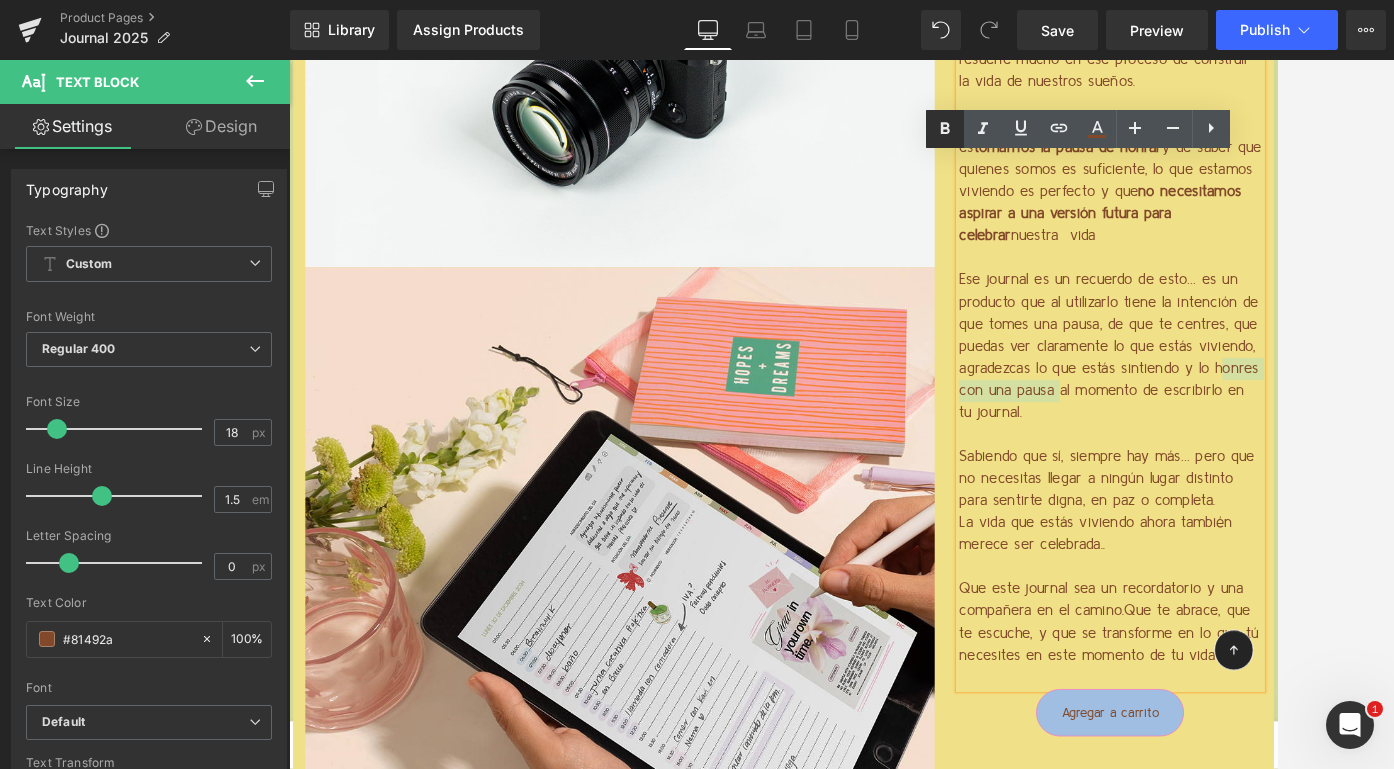 click 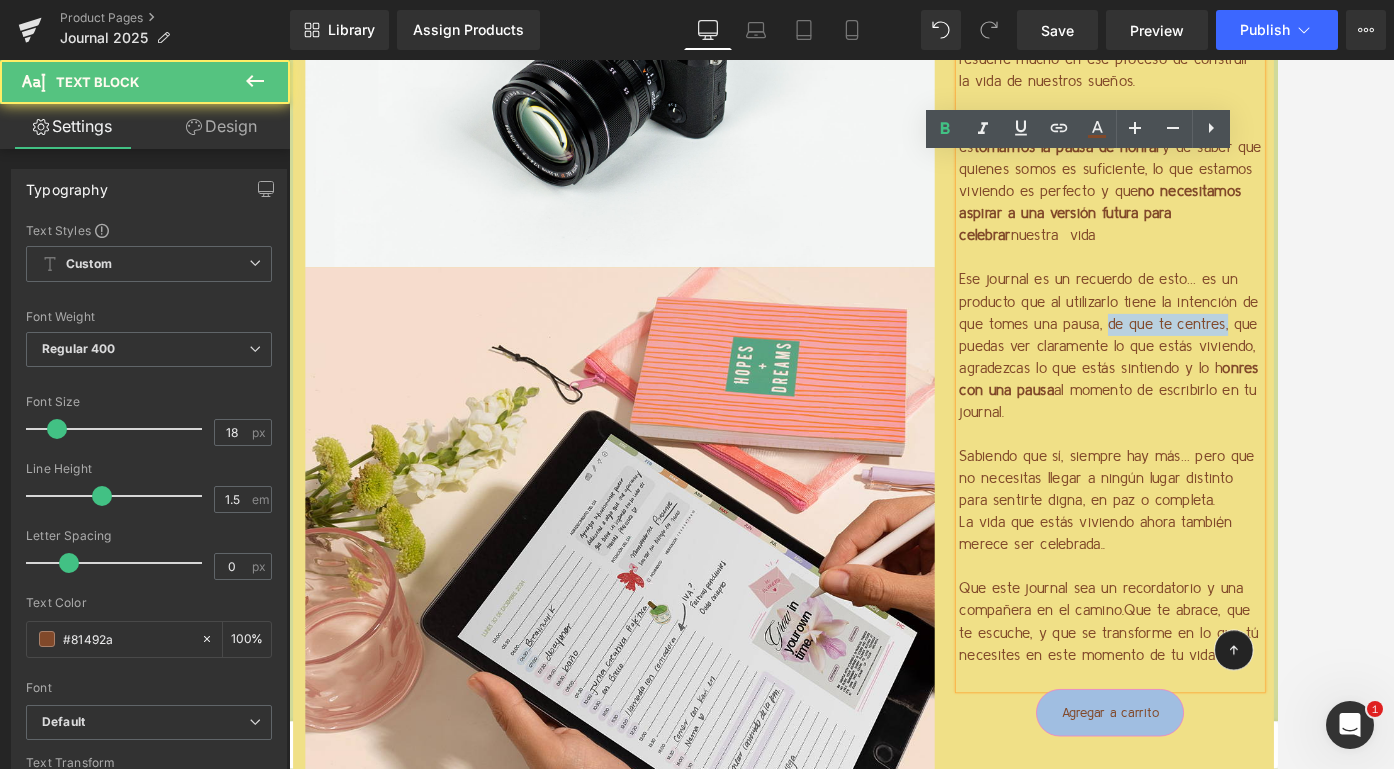 drag, startPoint x: 1283, startPoint y: 365, endPoint x: 1429, endPoint y: 372, distance: 146.16771 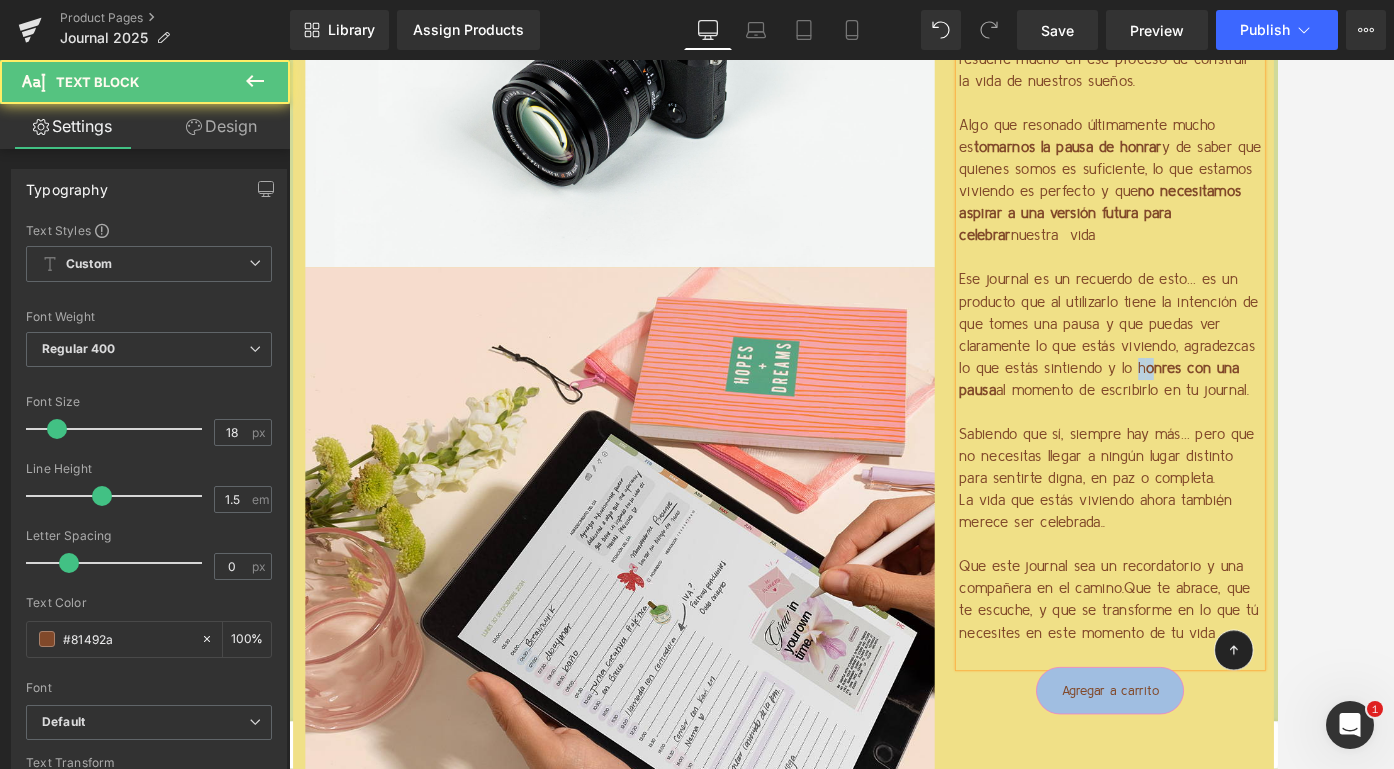 drag, startPoint x: 1316, startPoint y: 425, endPoint x: 1332, endPoint y: 425, distance: 16 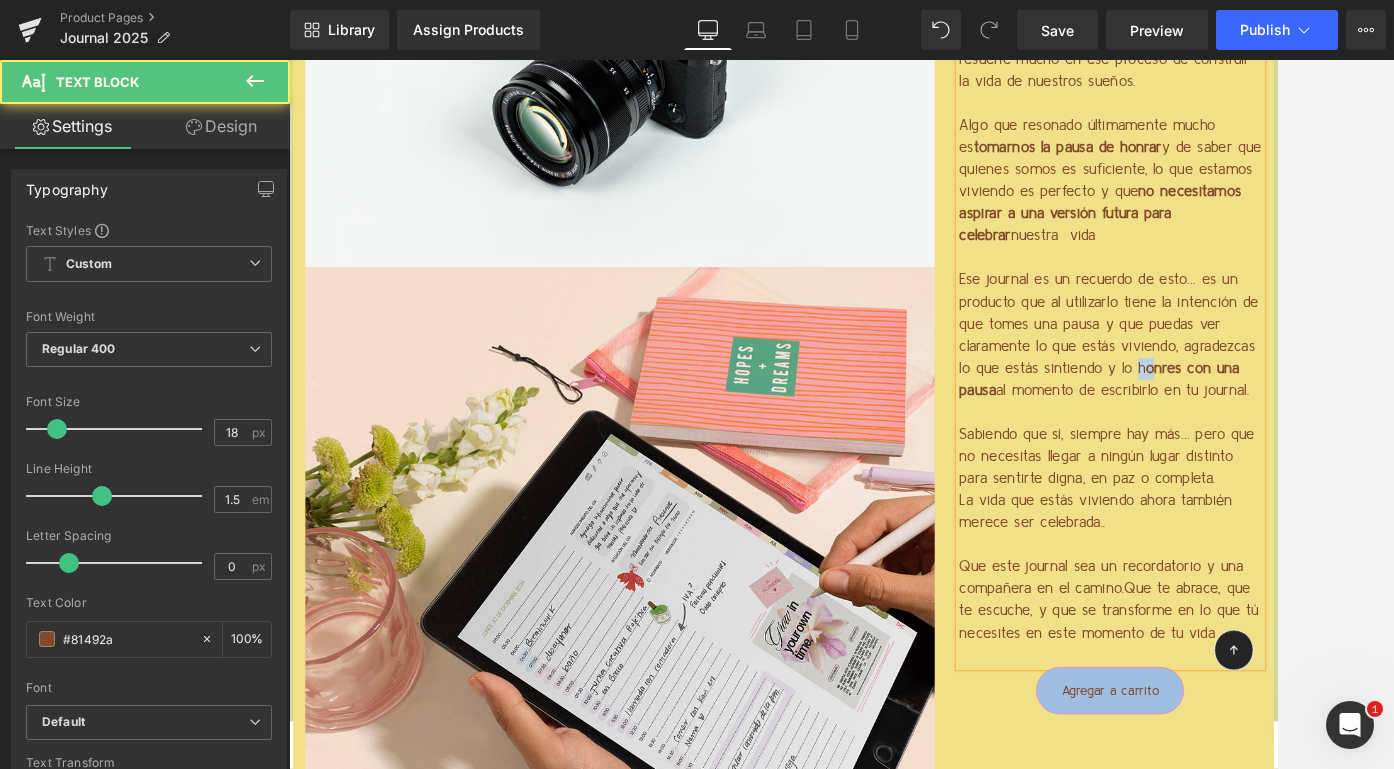 click on "Ese journal es un recuerdo de esto… es un producto que al utilizarlo tiene la intención de que tomes una pausa y que puedas ver claramente lo que estás viviendo, agradezcas lo que estás sintiendo y lo h onres con una pausa  al momento de escribirlo en tu journal." at bounding box center [1294, 397] 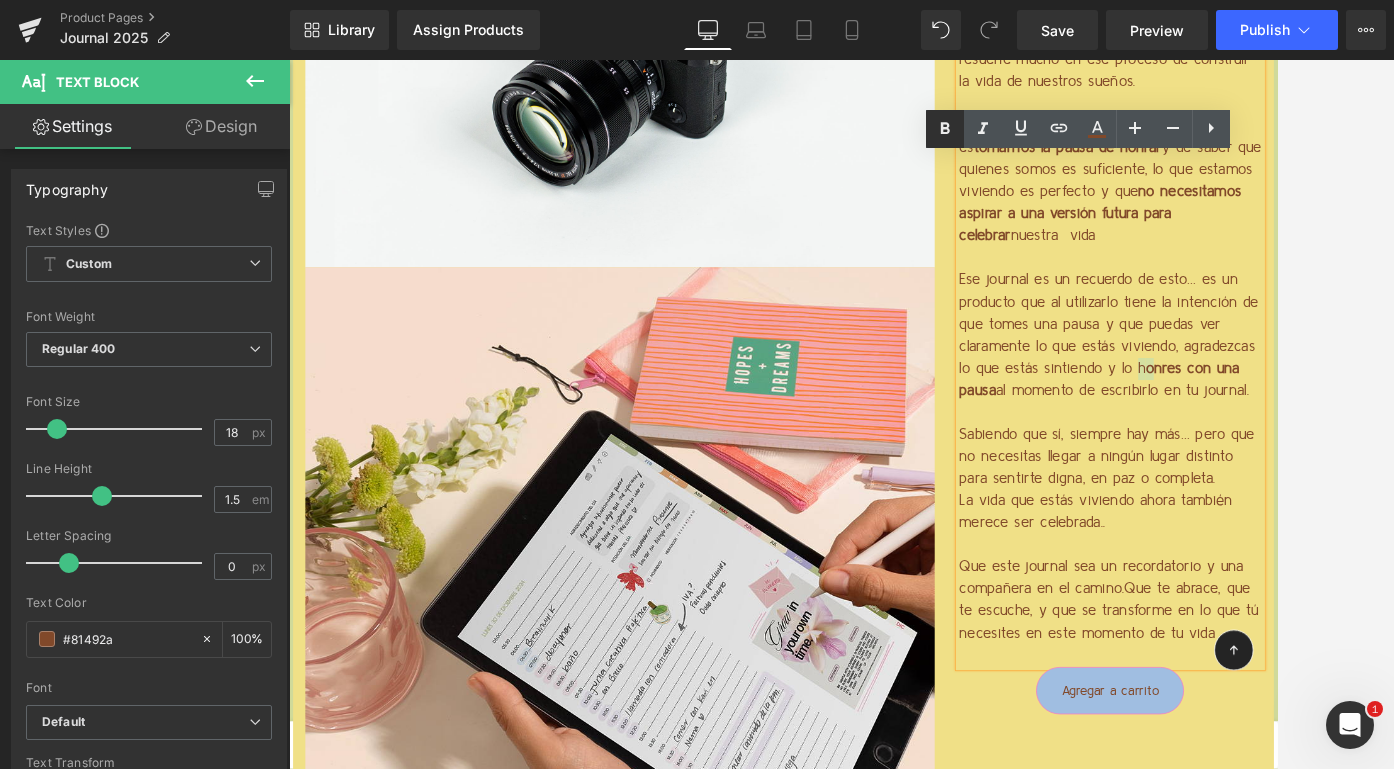 click 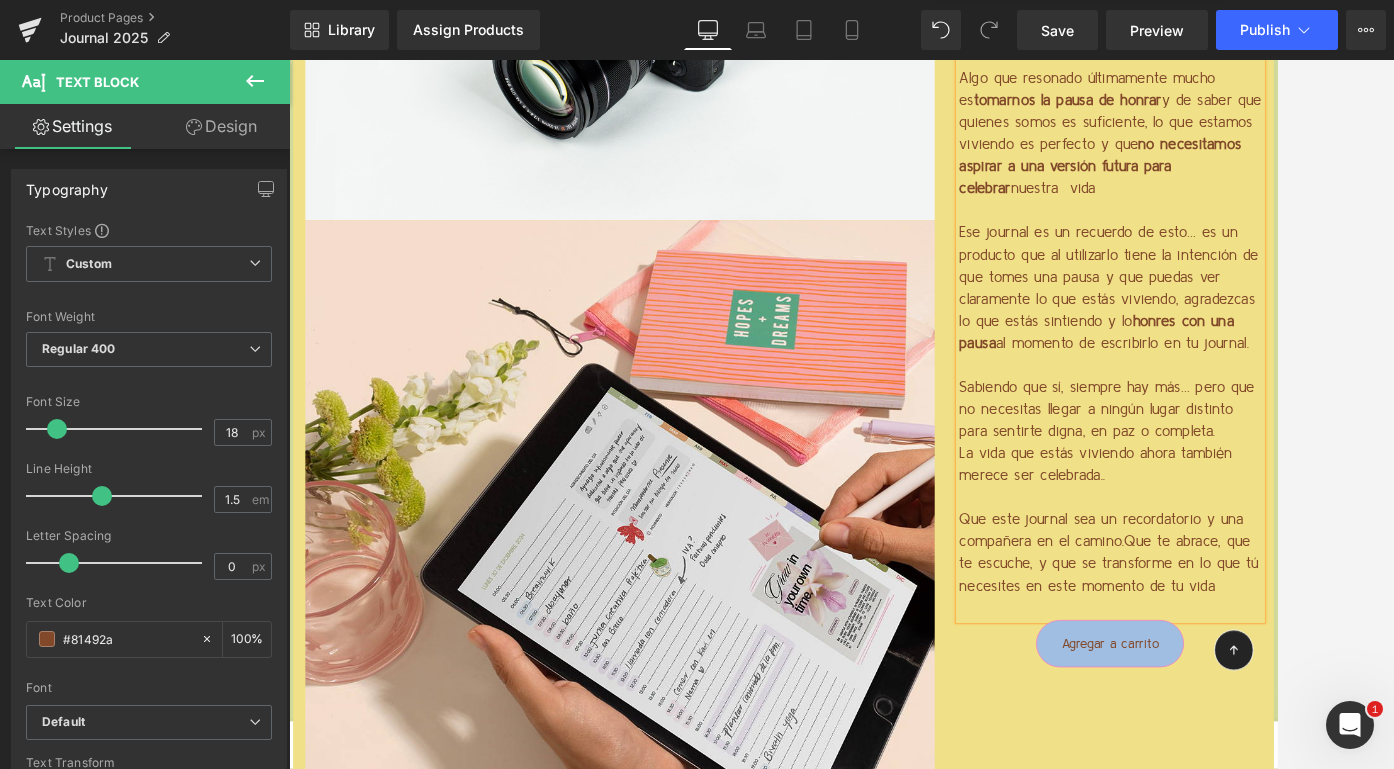scroll, scrollTop: 5403, scrollLeft: 0, axis: vertical 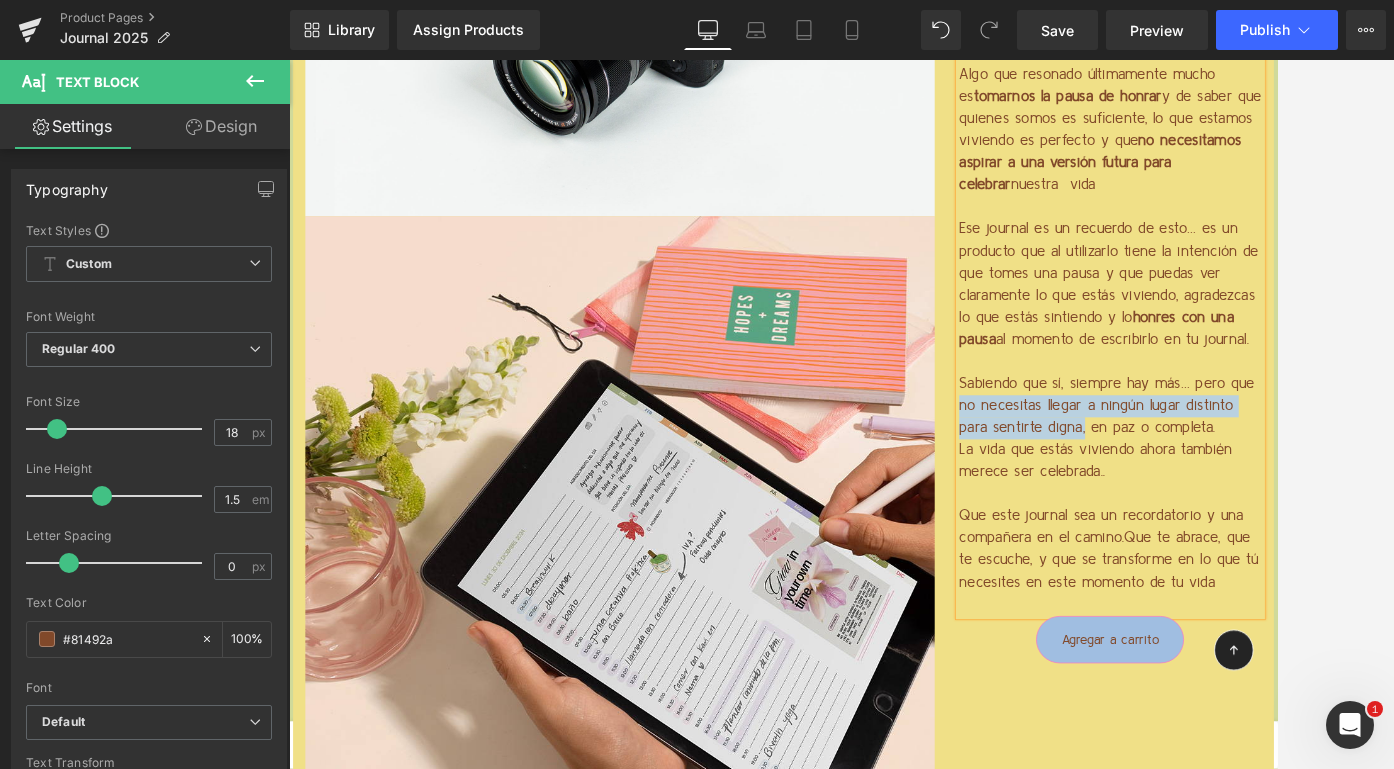 drag, startPoint x: 1101, startPoint y: 466, endPoint x: 1250, endPoint y: 499, distance: 152.61061 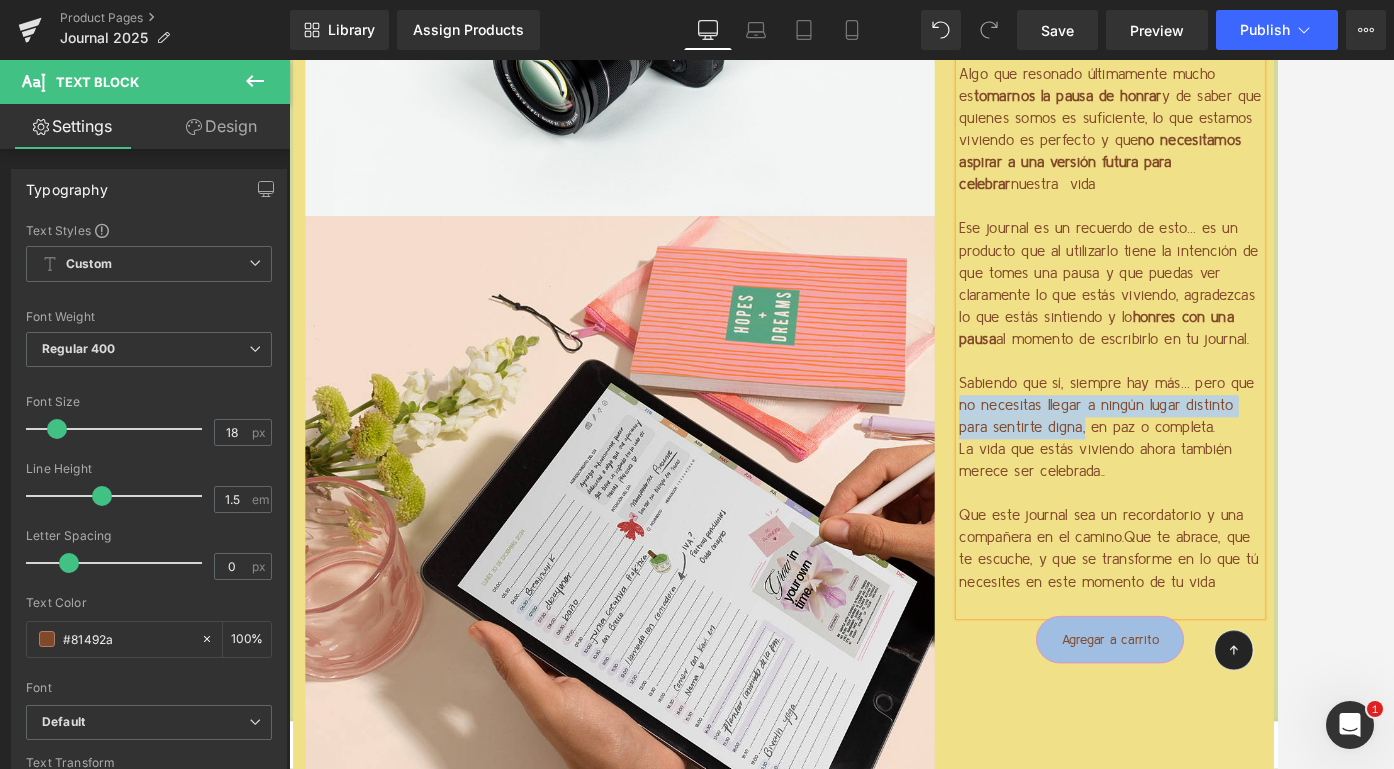 click on "Sabiendo que sí, siempre hay más… pero que no necesitas llegar a ningún lugar distinto para sentirte digna, en paz o completa." at bounding box center [1294, 483] 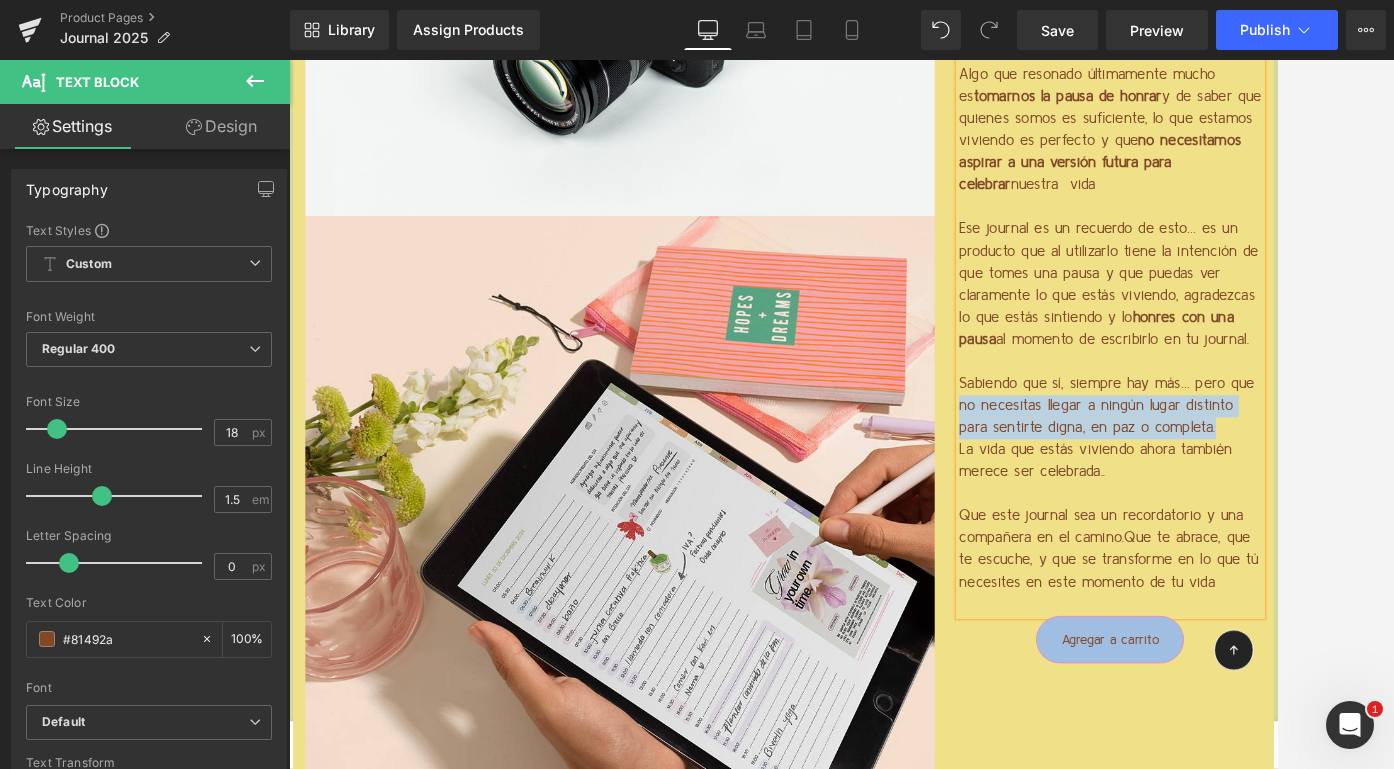 drag, startPoint x: 1419, startPoint y: 504, endPoint x: 1101, endPoint y: 460, distance: 321.0296 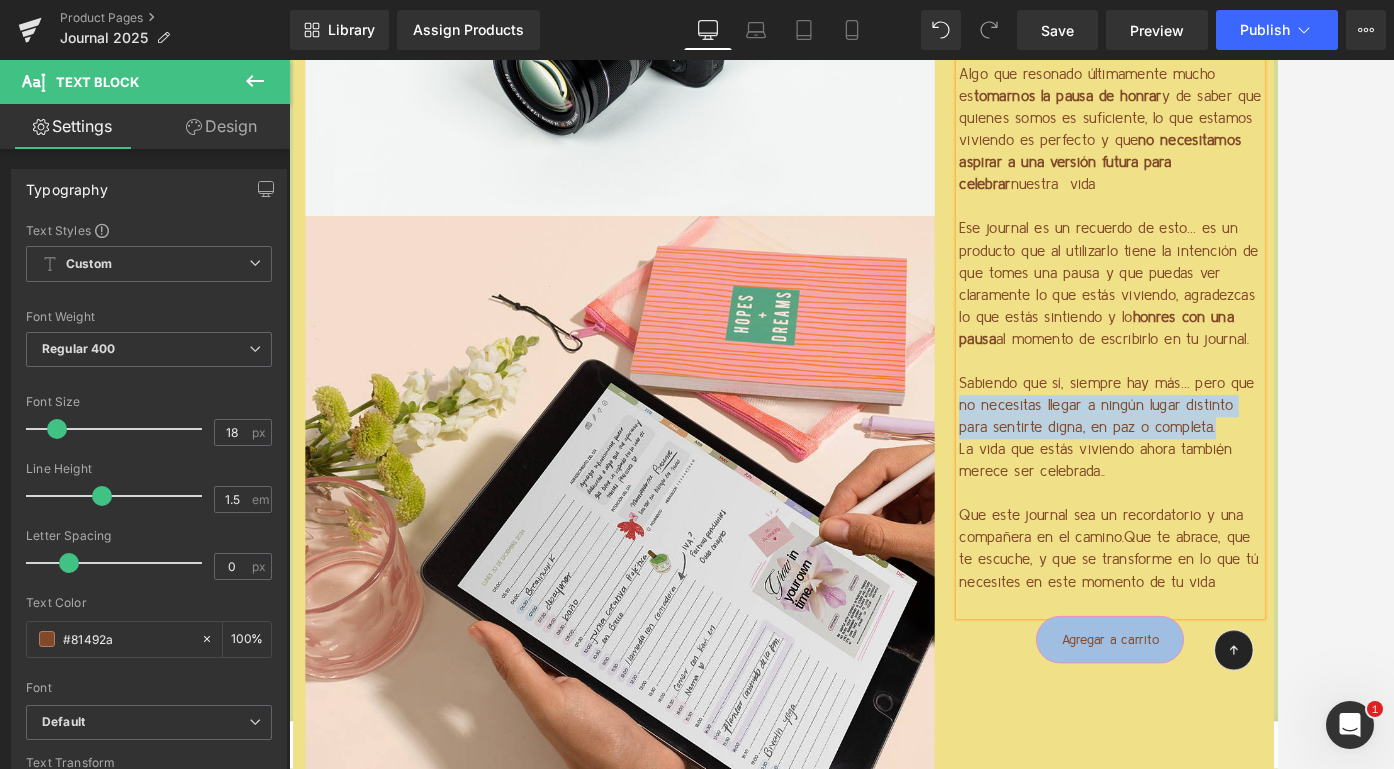 click on "Sabiendo que sí, siempre hay más… pero que no necesitas llegar a ningún lugar distinto para sentirte digna, en paz o completa." at bounding box center (1294, 483) 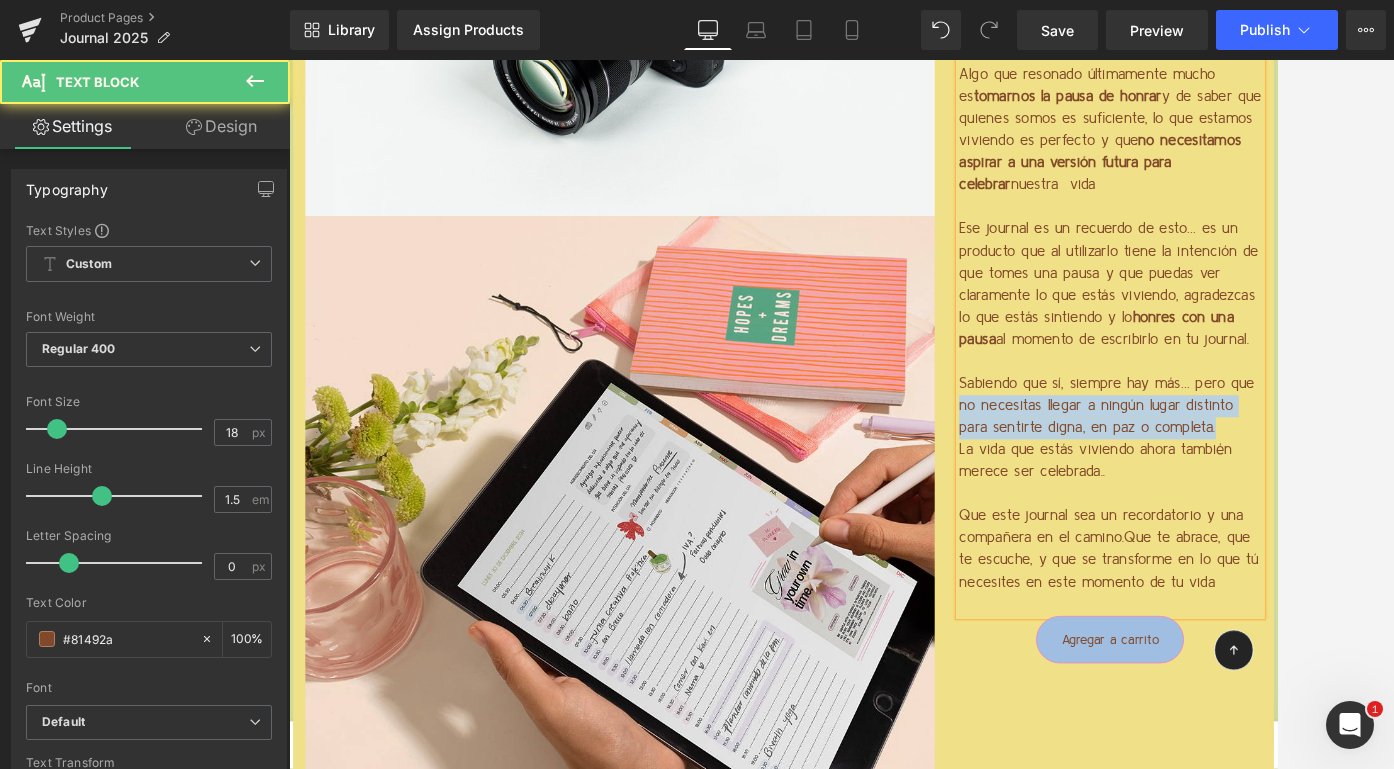 click on "Sabiendo que sí, siempre hay más… pero que no necesitas llegar a ningún lugar distinto para sentirte digna, en paz o completa." at bounding box center (1294, 483) 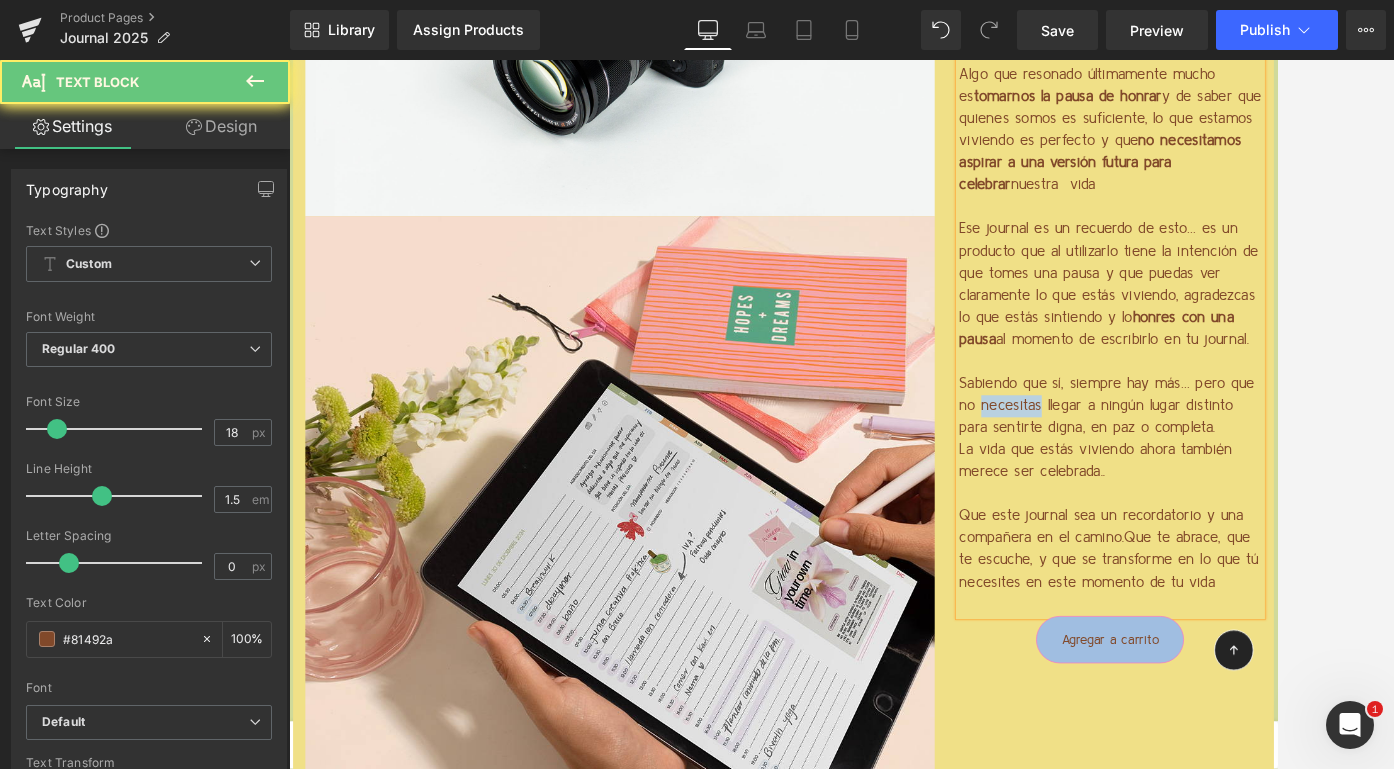 click on "Sabiendo que sí, siempre hay más… pero que no necesitas llegar a ningún lugar distinto para sentirte digna, en paz o completa." at bounding box center [1294, 483] 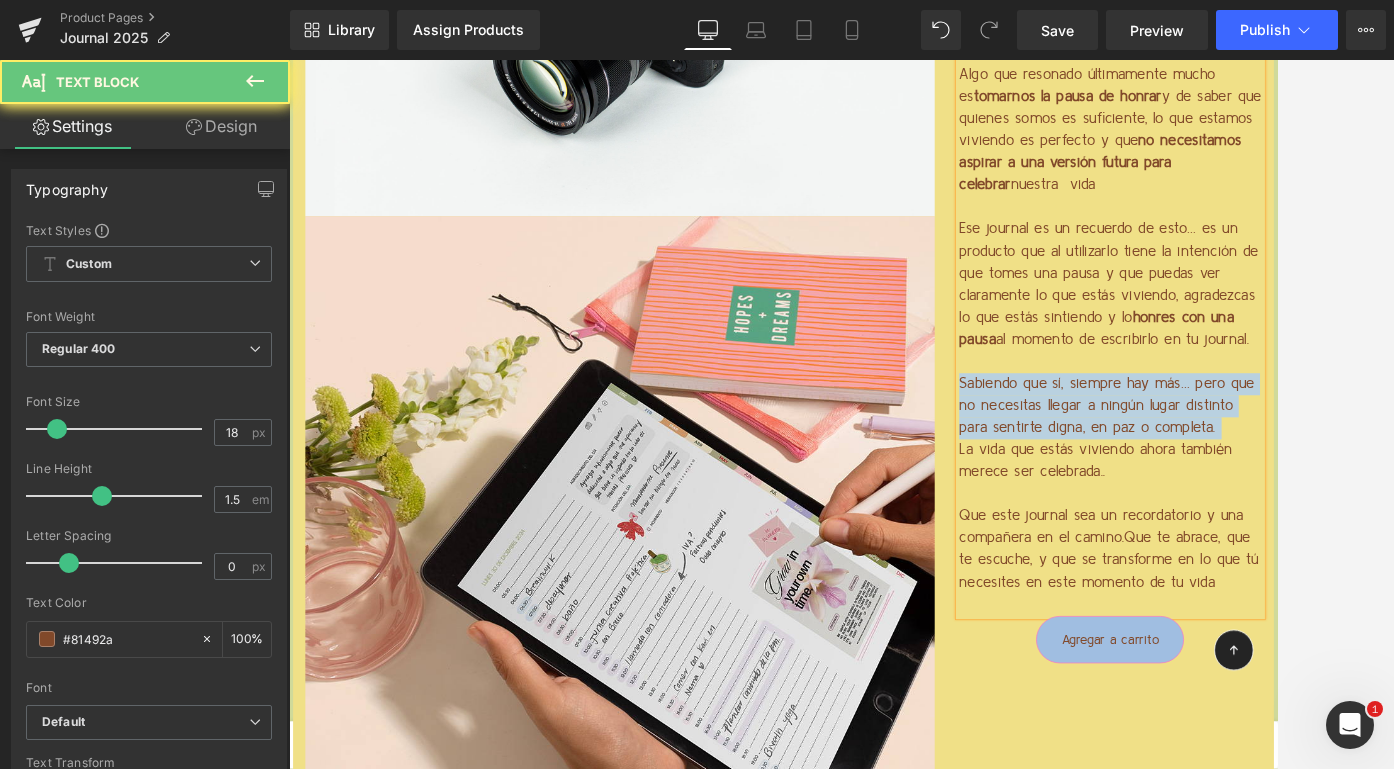 click on "Sabiendo que sí, siempre hay más… pero que no necesitas llegar a ningún lugar distinto para sentirte digna, en paz o completa." at bounding box center (1294, 483) 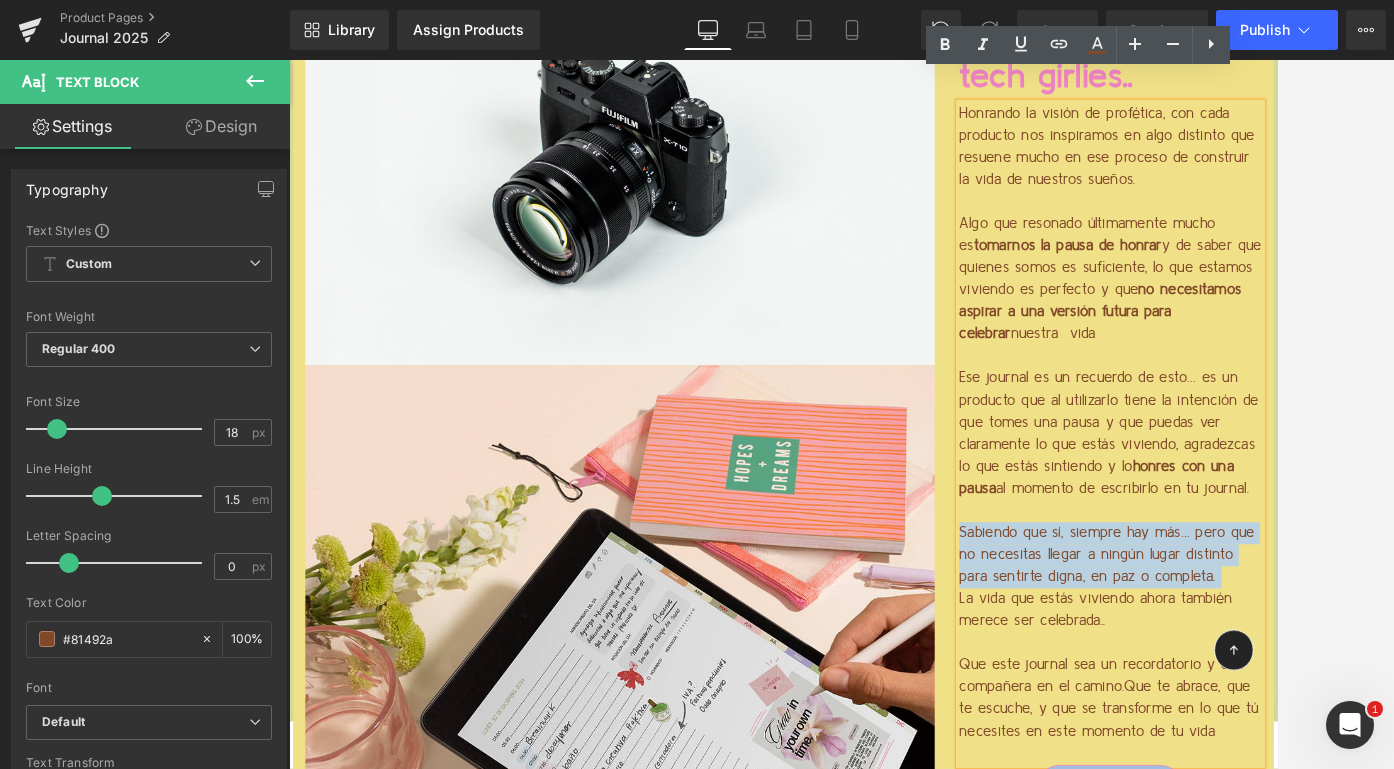 scroll, scrollTop: 5189, scrollLeft: 0, axis: vertical 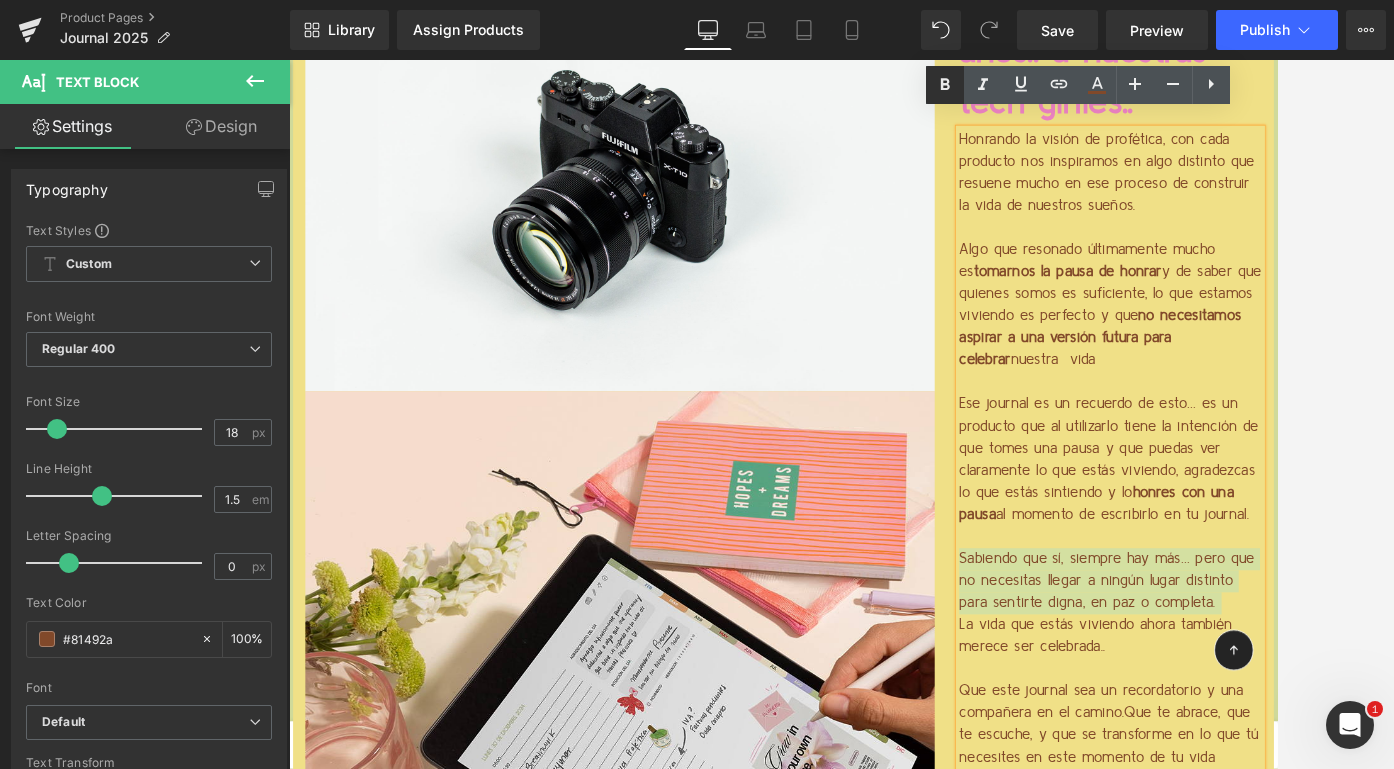 click 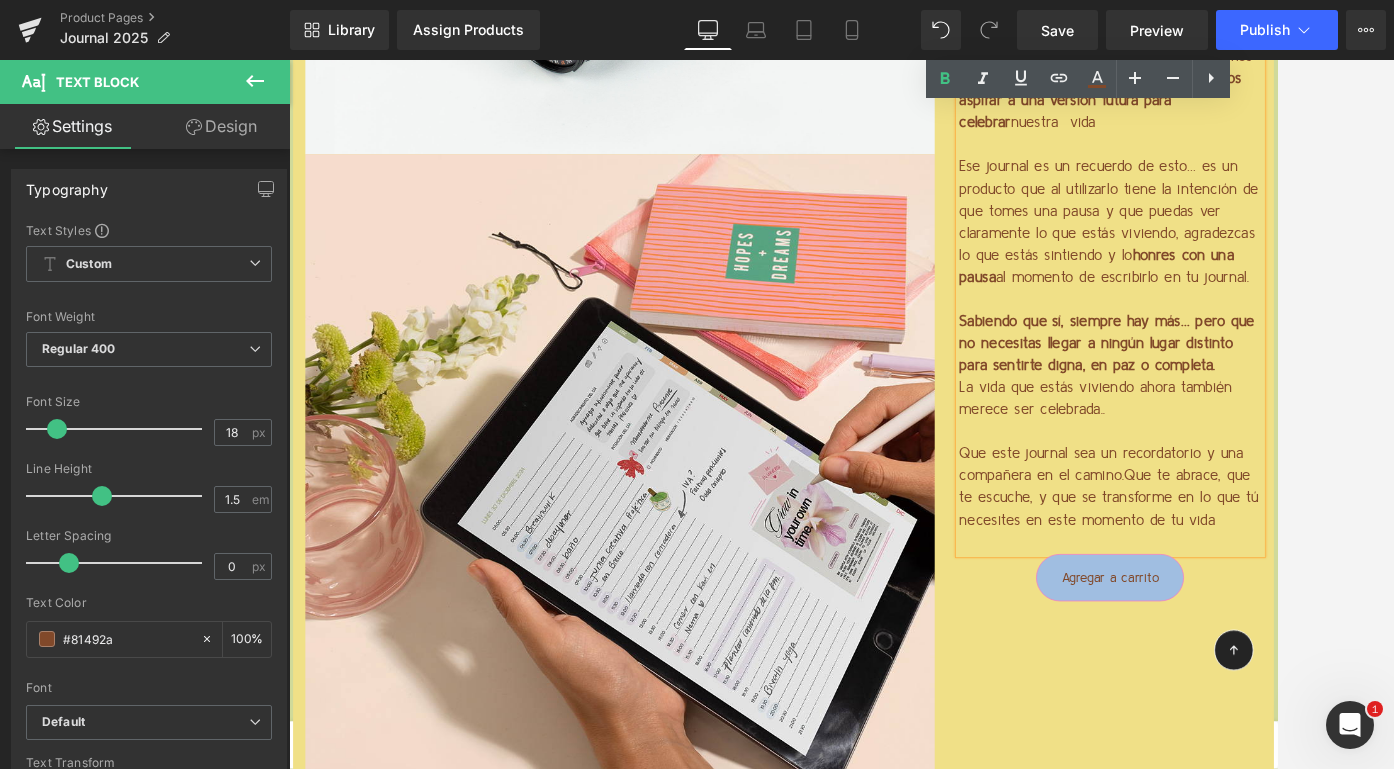 scroll, scrollTop: 5484, scrollLeft: 0, axis: vertical 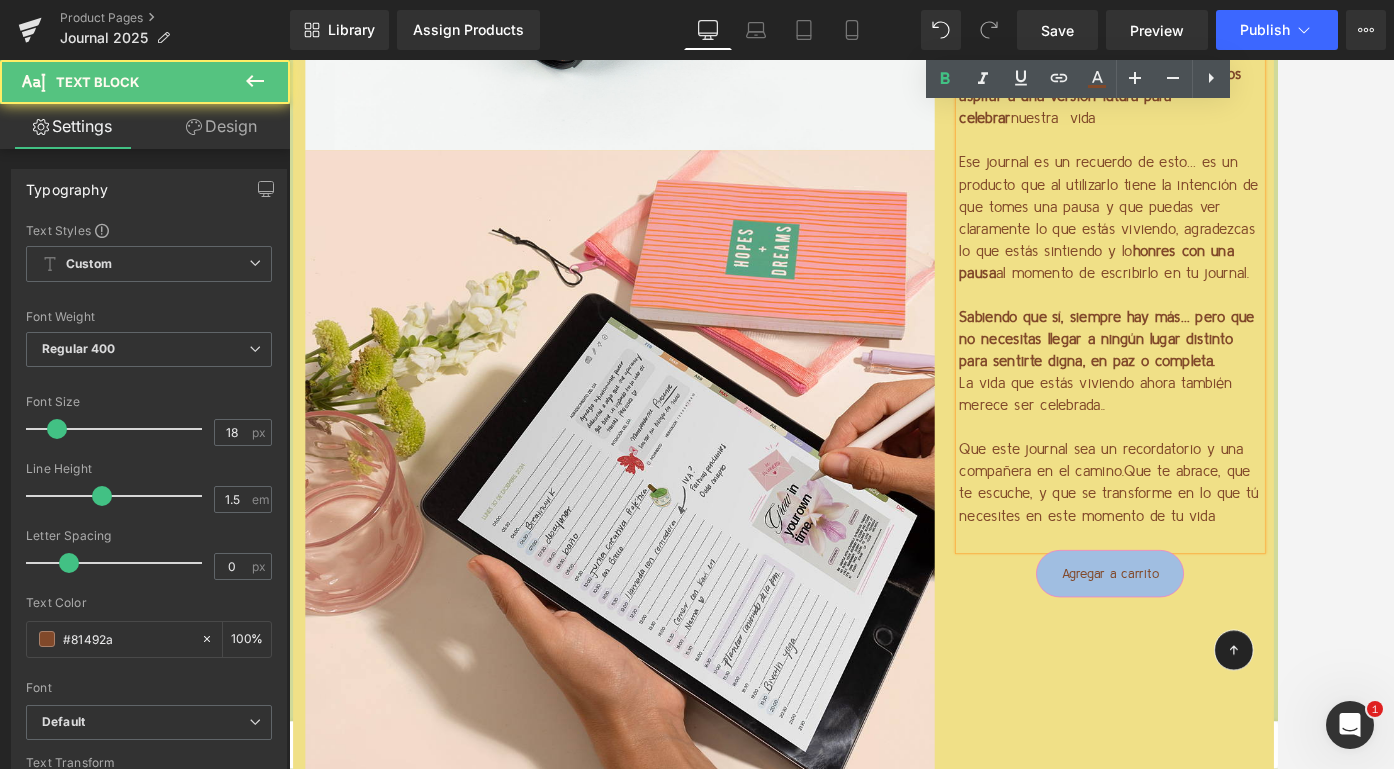 drag, startPoint x: 1277, startPoint y: 578, endPoint x: 1423, endPoint y: 613, distance: 150.13661 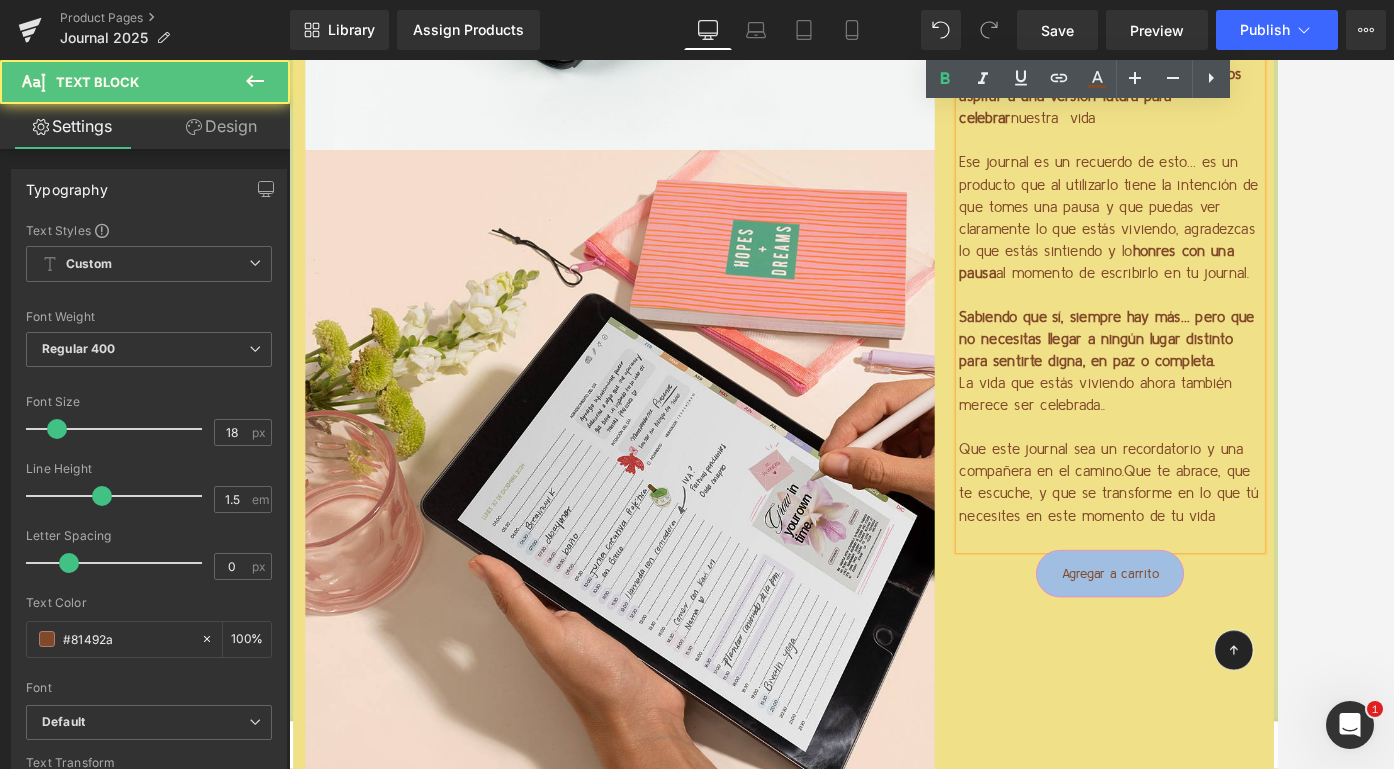 click on "Que este journal sea un recordatorio y una compañera en el camino.  Que te abrace, que te escuche, y que se transforme en lo que tú necesites en este momento de tu vida" at bounding box center (1294, 578) 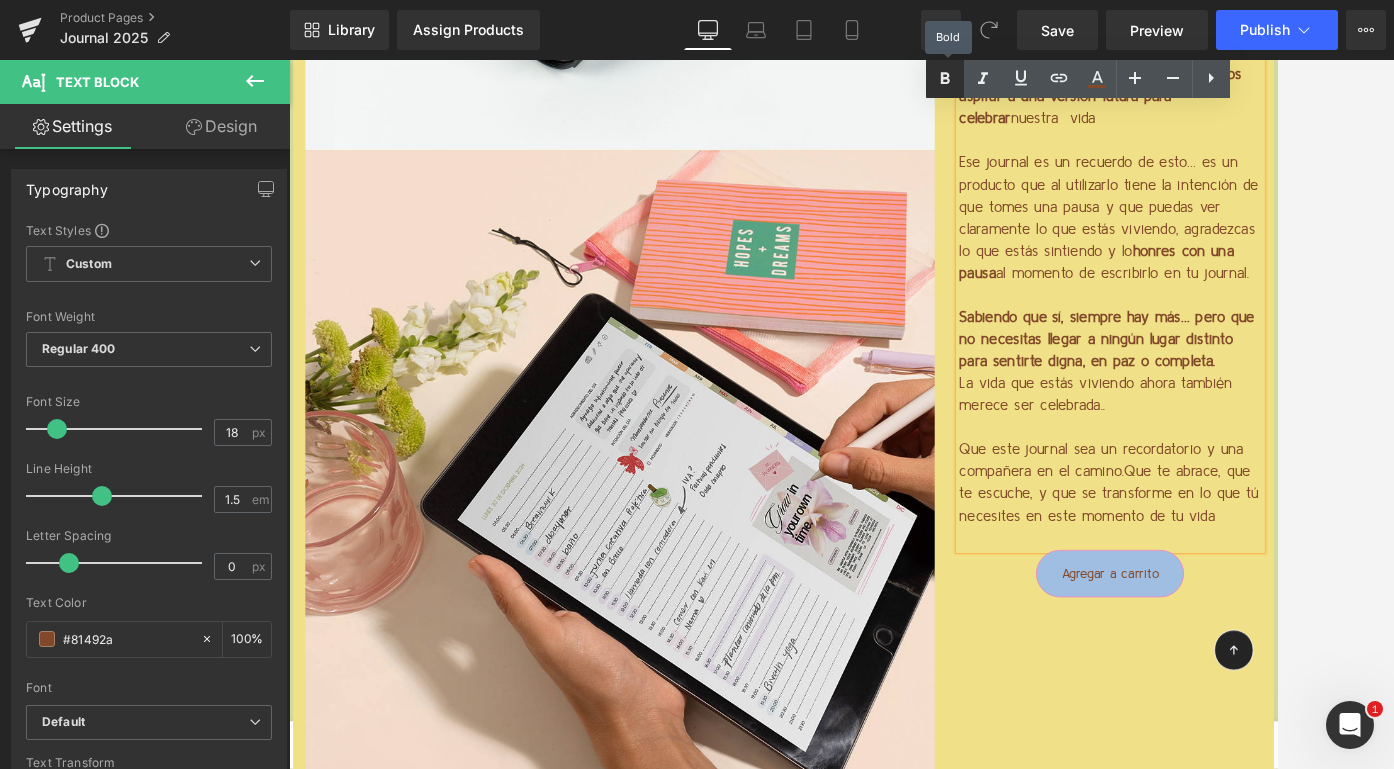 click 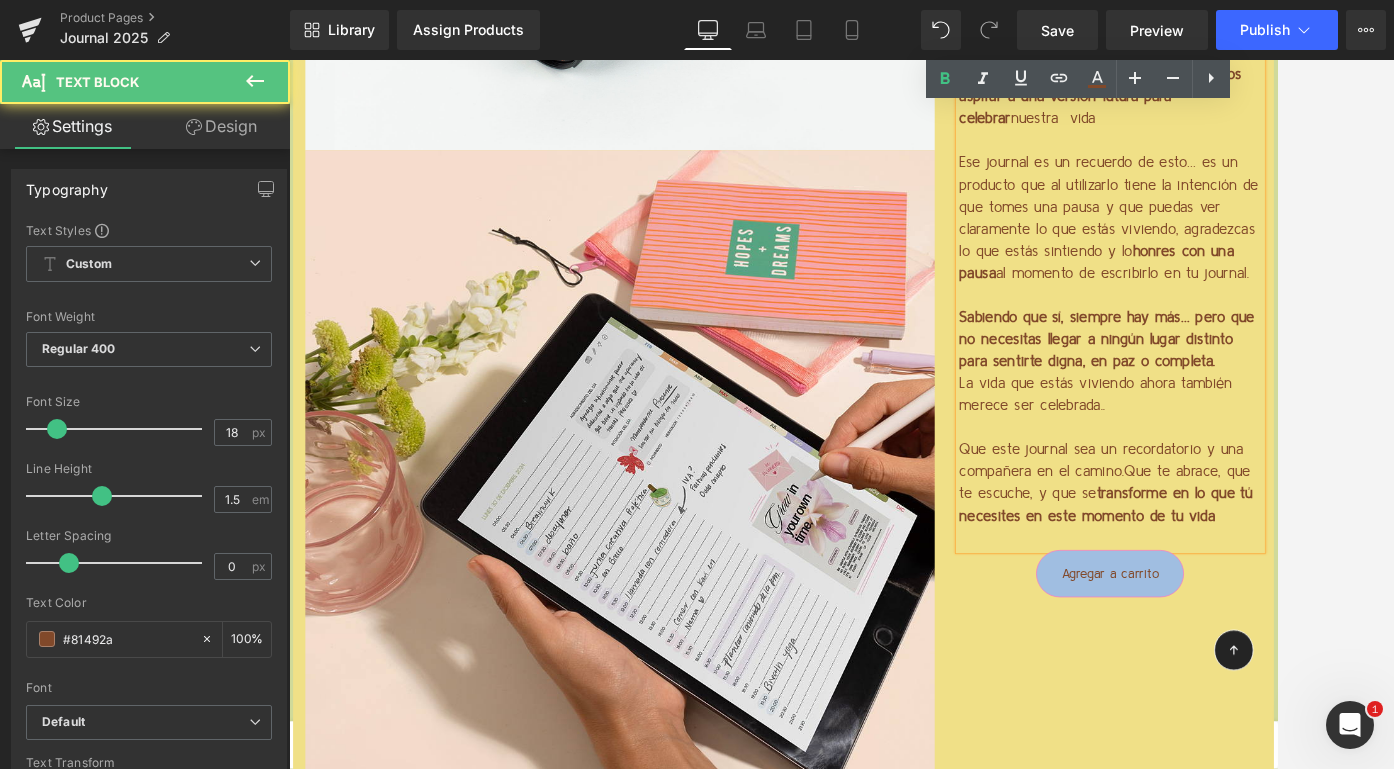 click at bounding box center (1294, 645) 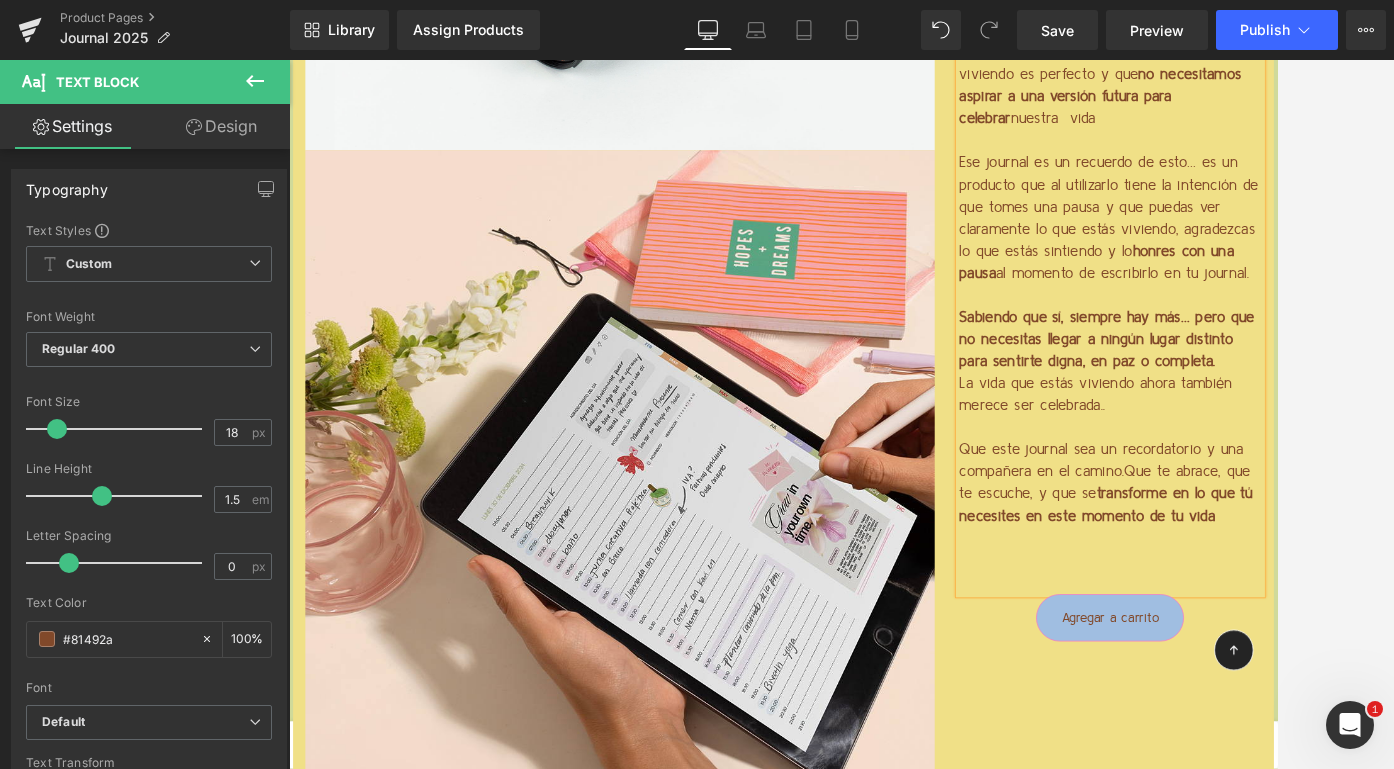 click at bounding box center [841, 414] 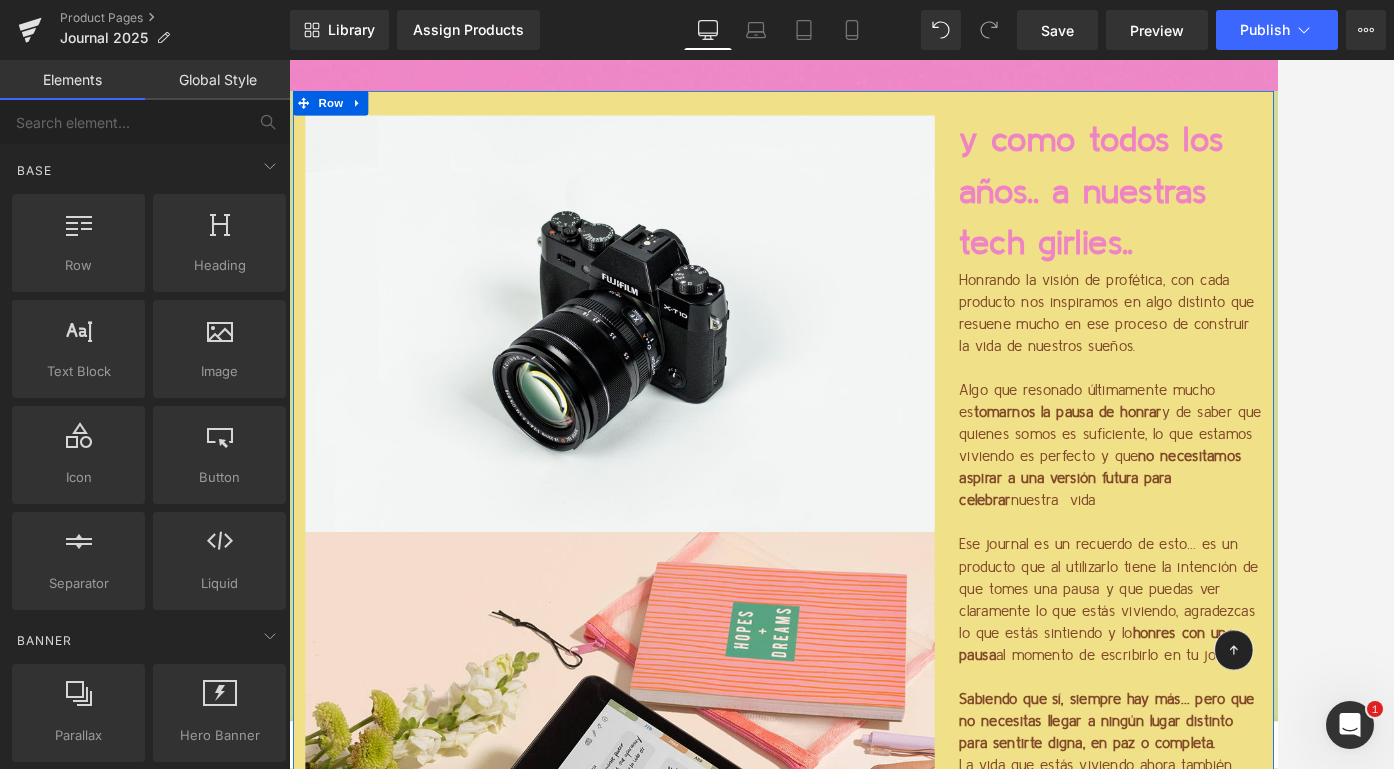 scroll, scrollTop: 4933, scrollLeft: 0, axis: vertical 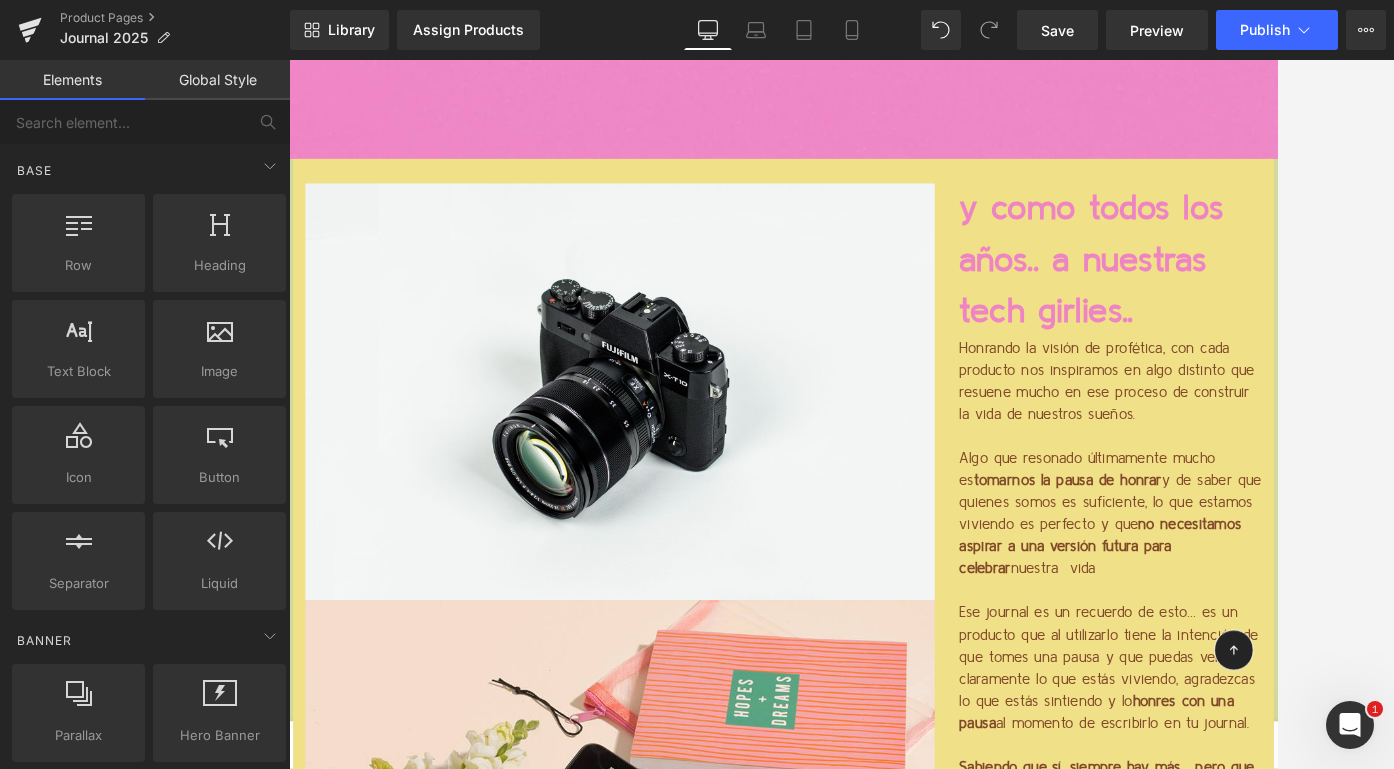 click on "y como todos los años.. a nuestras tech girlies.." at bounding box center (1294, 305) 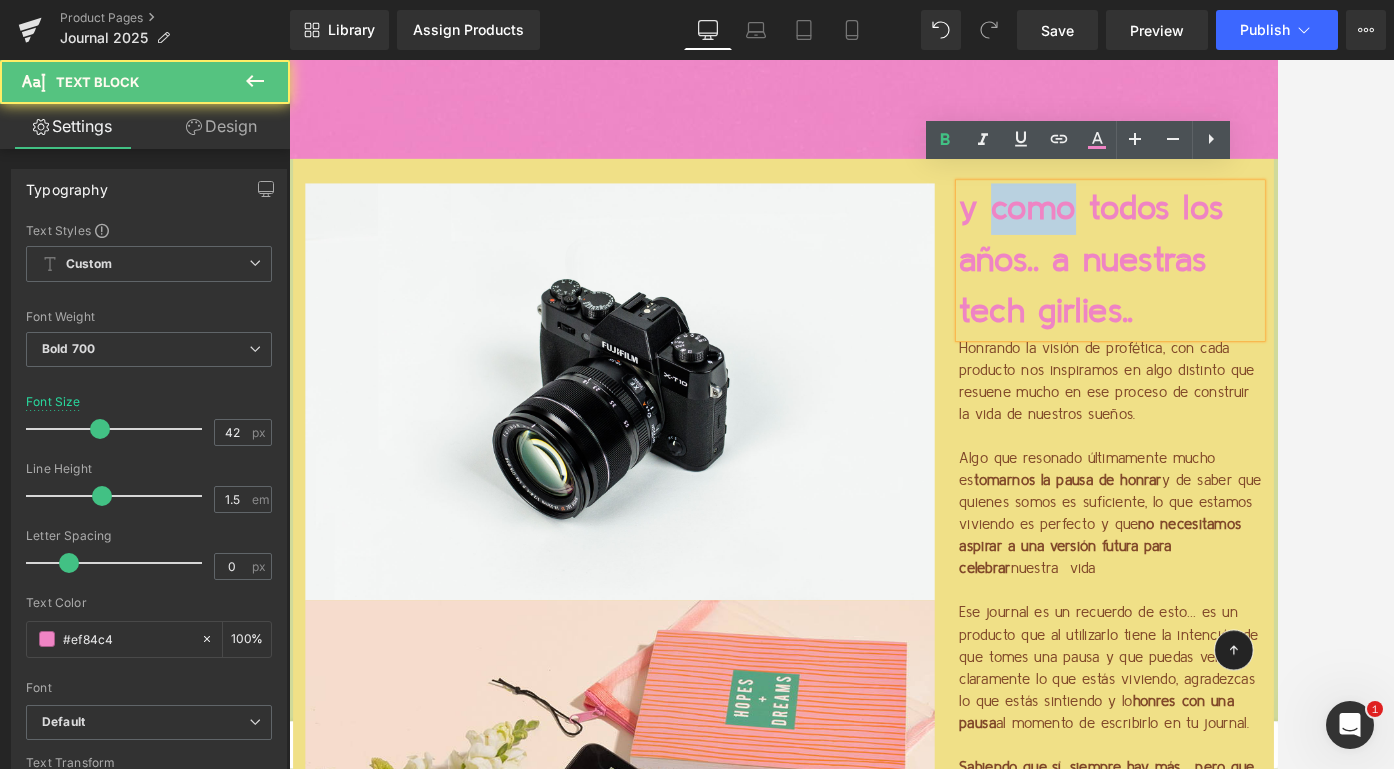 click on "y como todos los años.. a nuestras tech girlies.." at bounding box center [1294, 305] 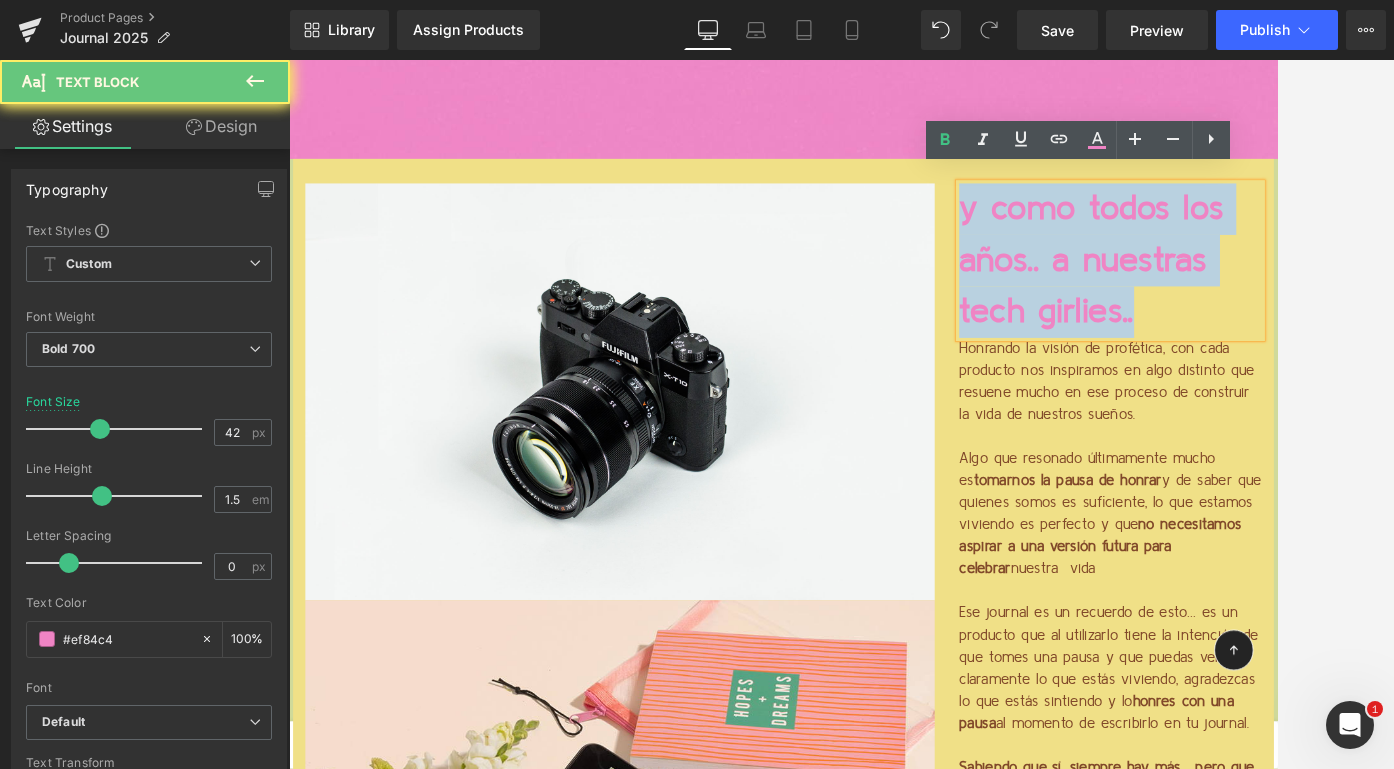 click on "y como todos los años.. a nuestras tech girlies.." at bounding box center [1294, 305] 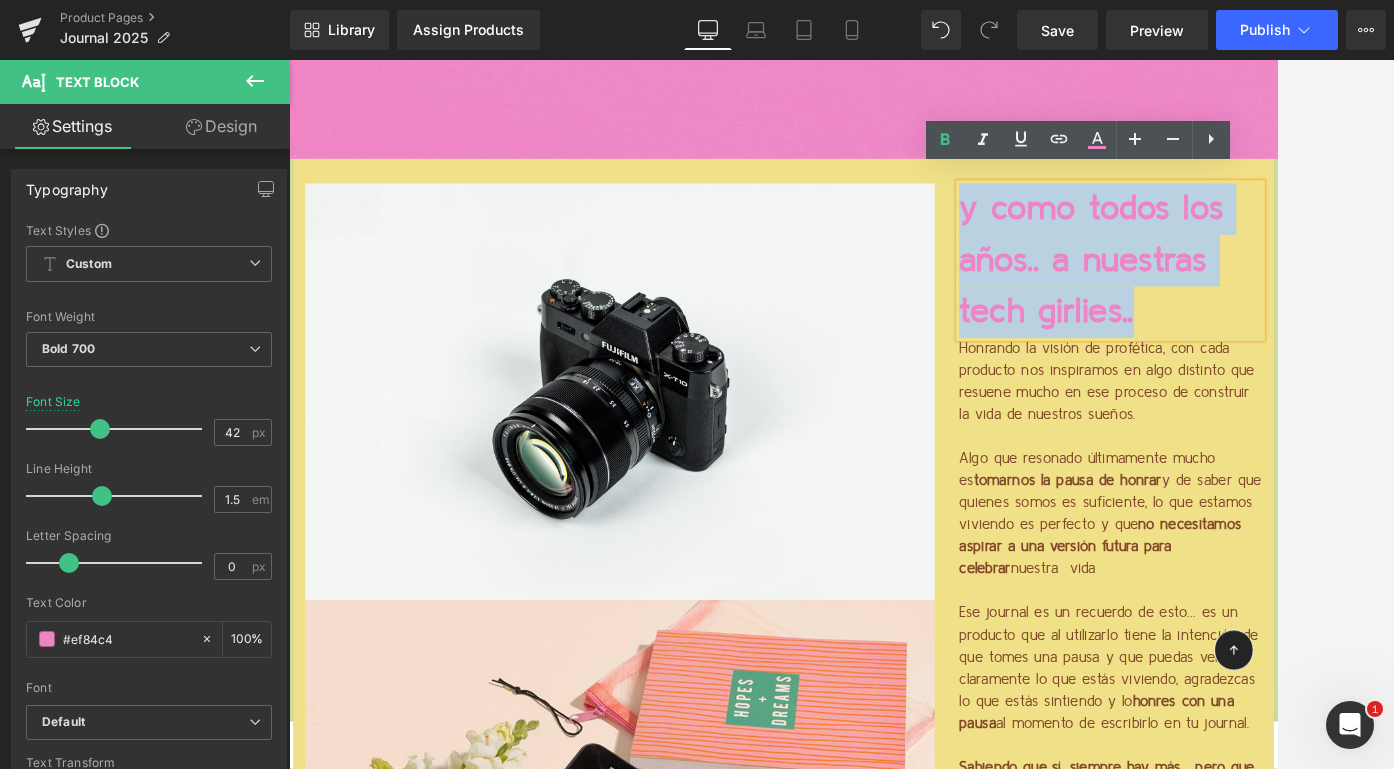 type 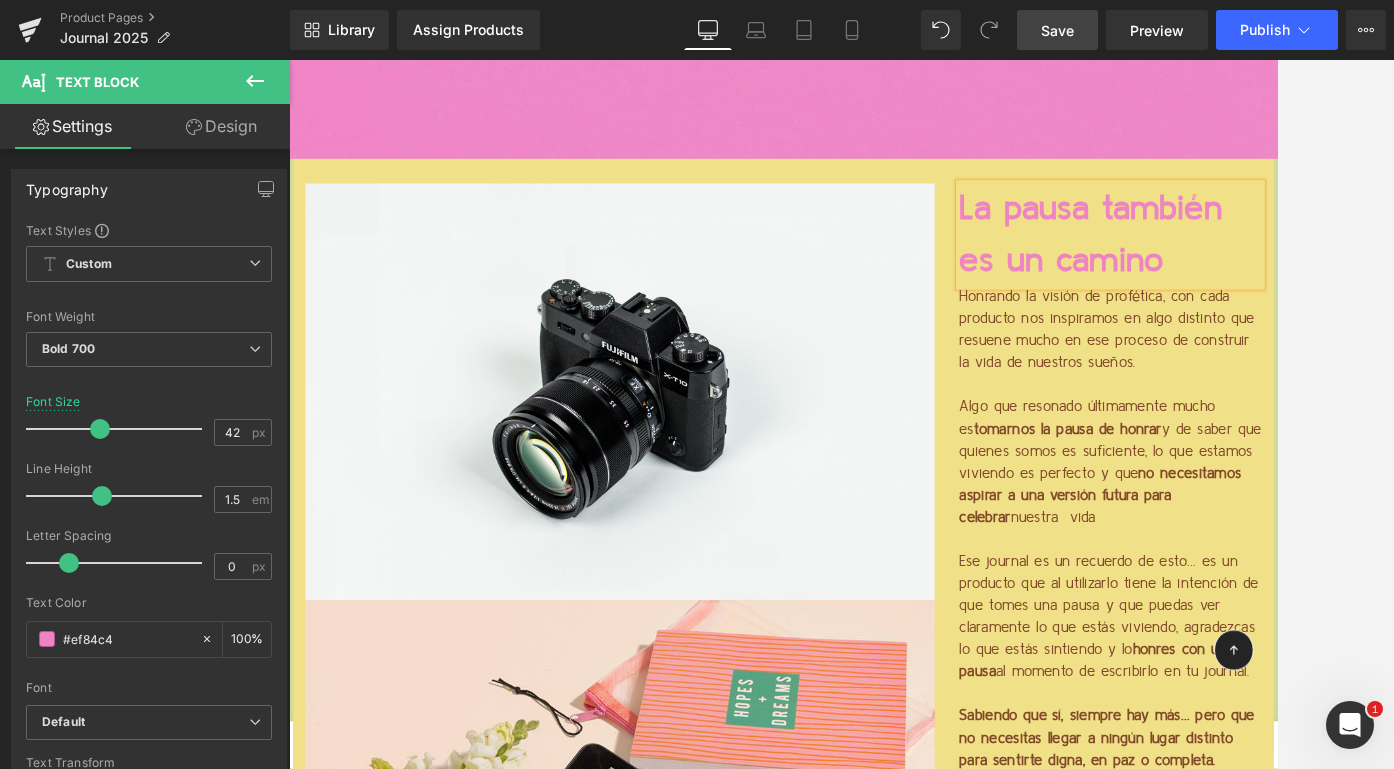 click on "Save" at bounding box center (1057, 30) 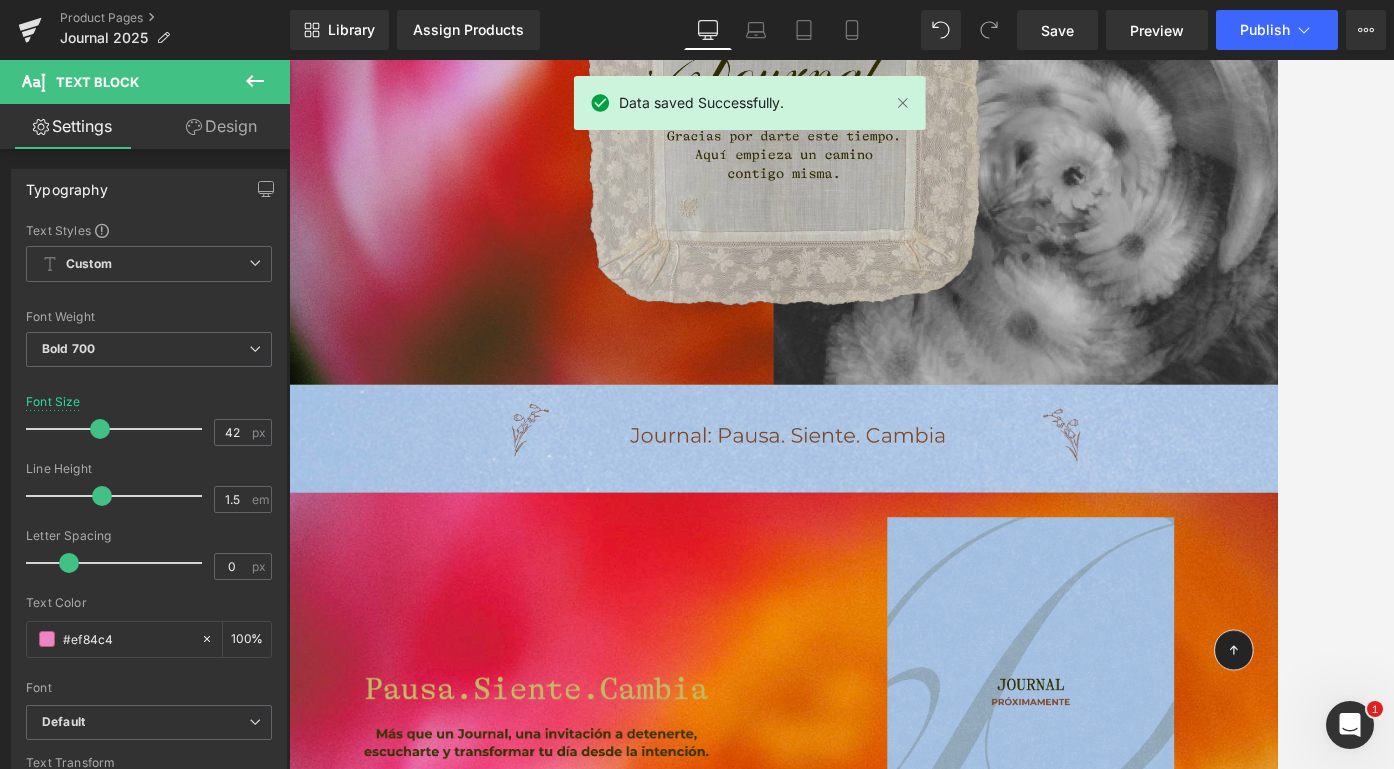 scroll, scrollTop: 510, scrollLeft: 0, axis: vertical 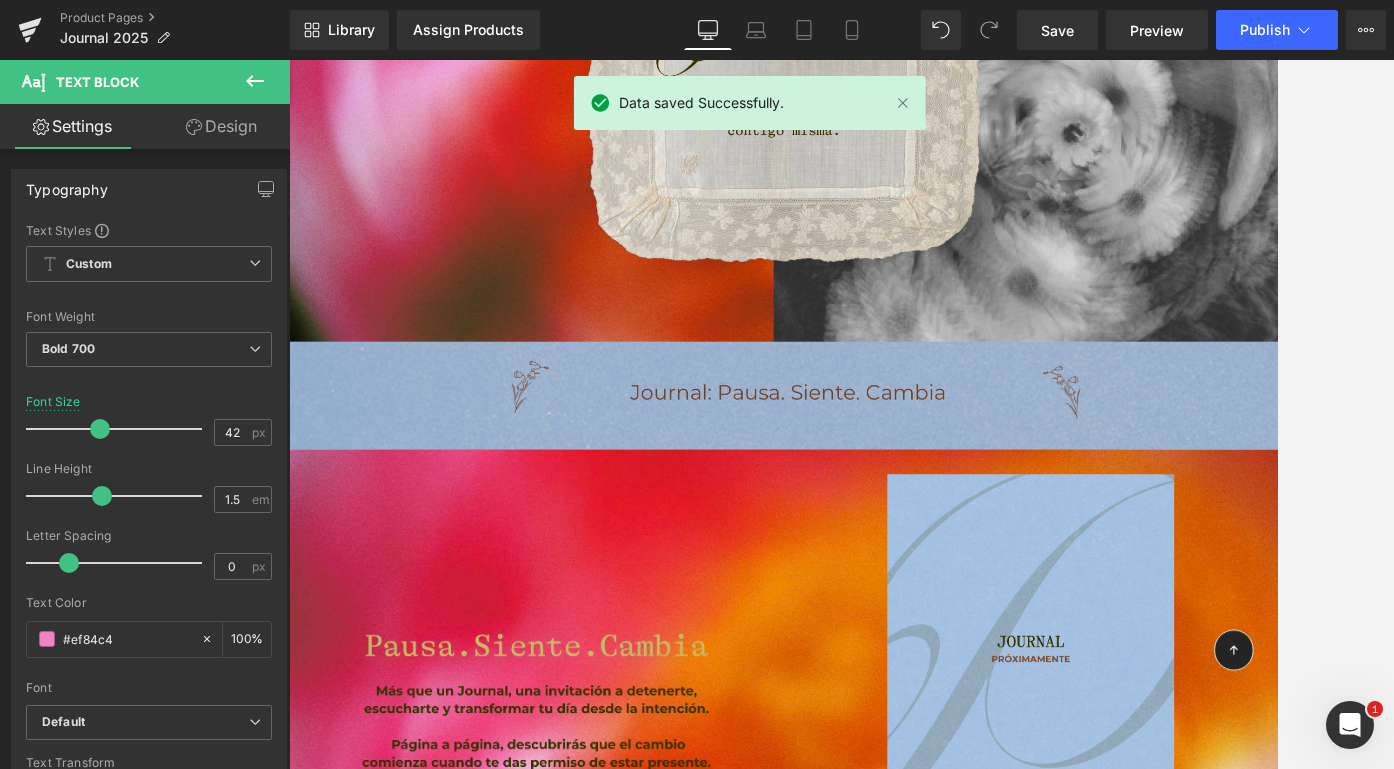 click at bounding box center [894, 471] 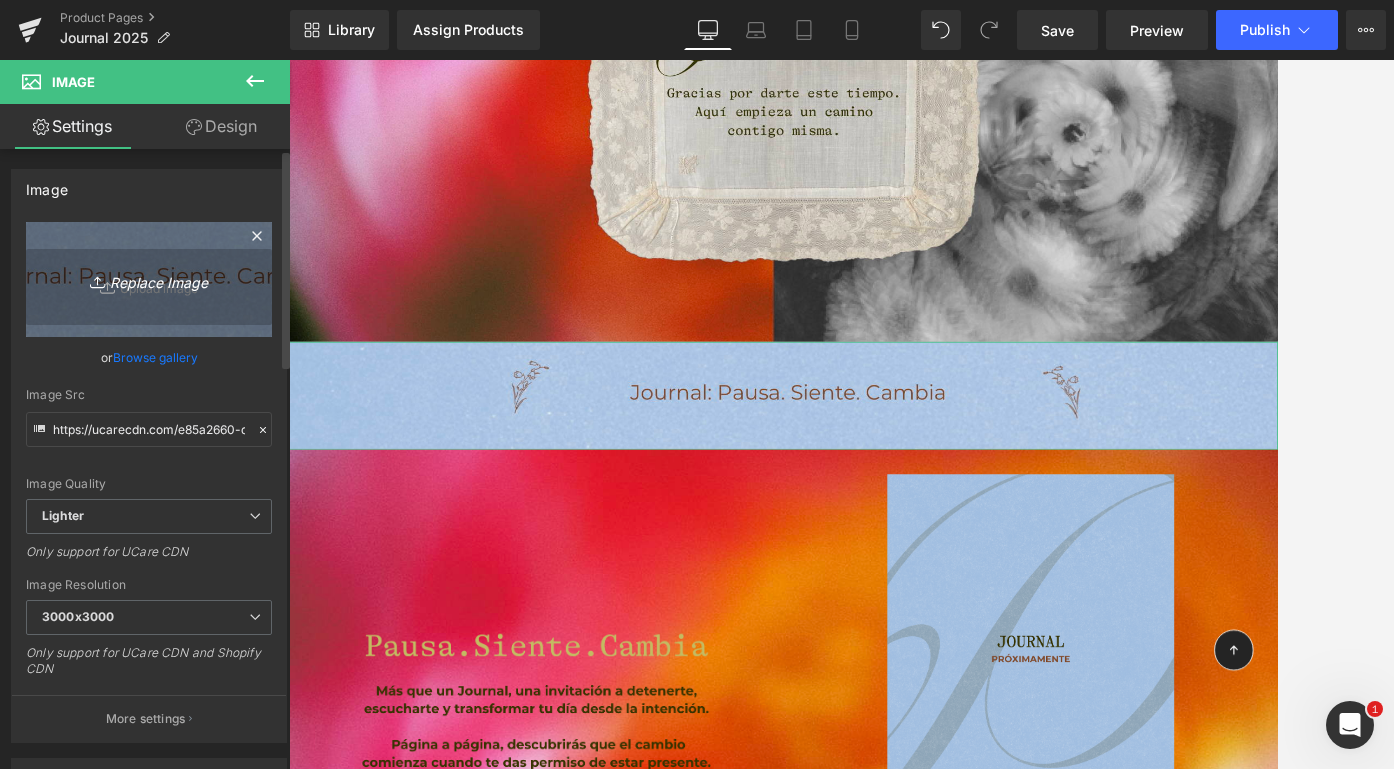 click on "Replace Image" at bounding box center (149, 279) 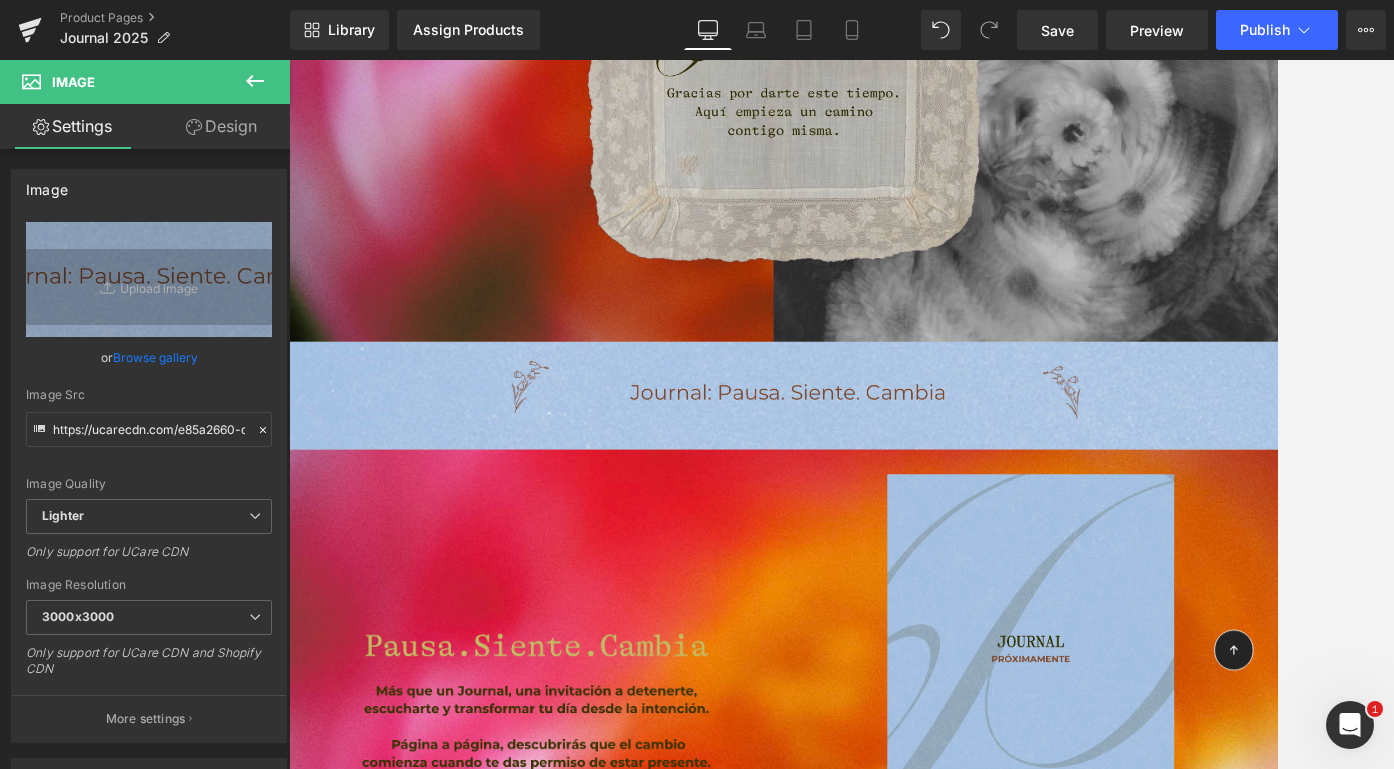 type on "C:\fakepath\Screenshot 2025-08-05 at 3.22.22 p.m..png" 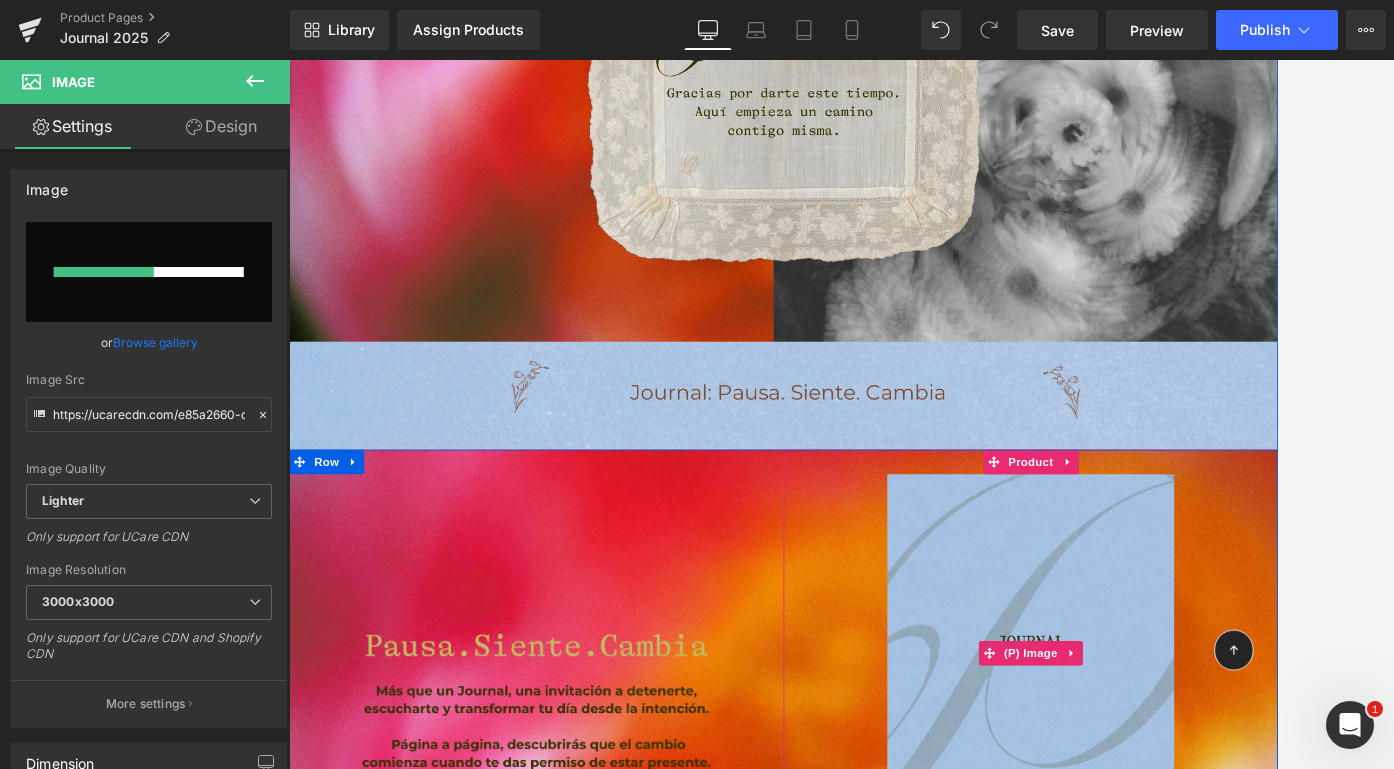 type 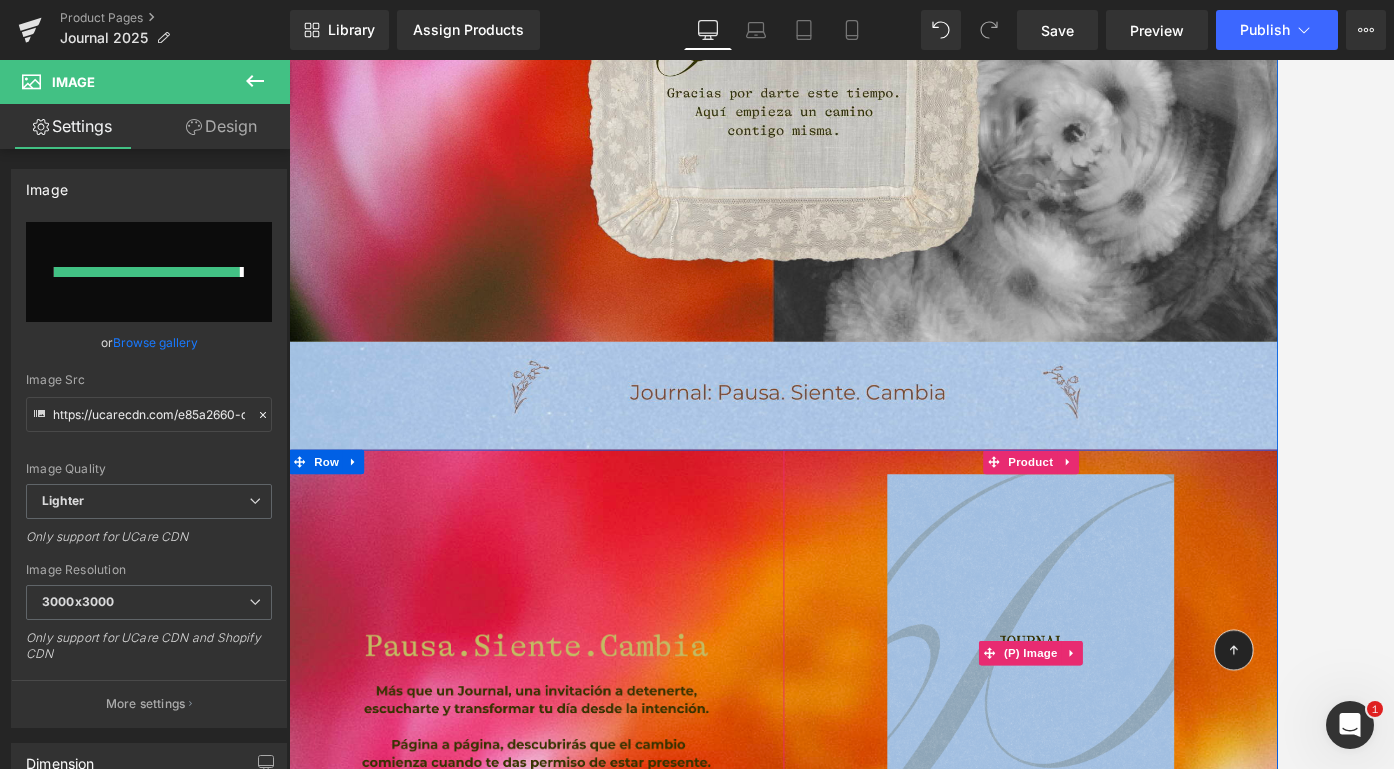 type on "https://ucarecdn.com/c6463095-49ad-4101-b59b-e1af034a7a0d/-/format/auto/-/preview/3000x3000/-/quality/lighter/Screenshot%202025-08-05%20at%203.22.22%E2%80%AFp.m..png" 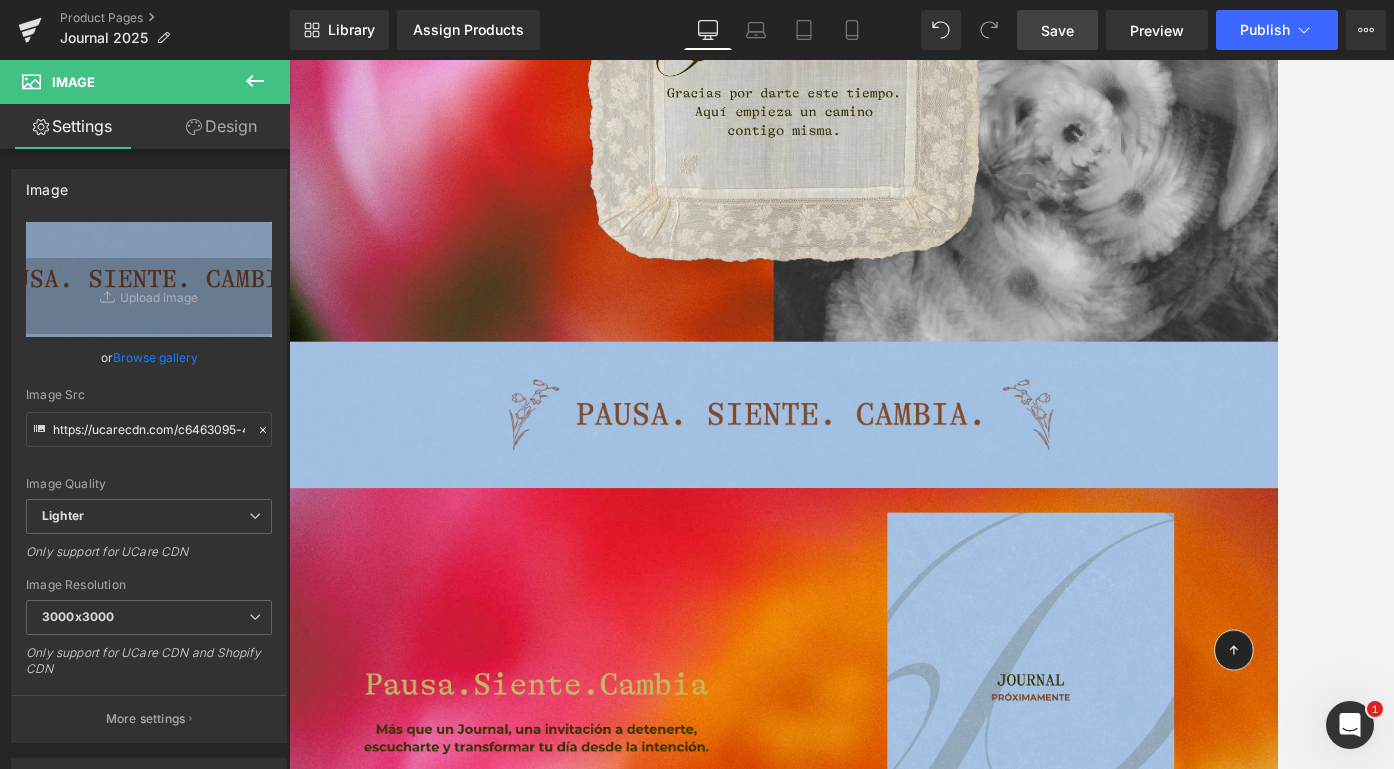 click on "Save" at bounding box center [1057, 30] 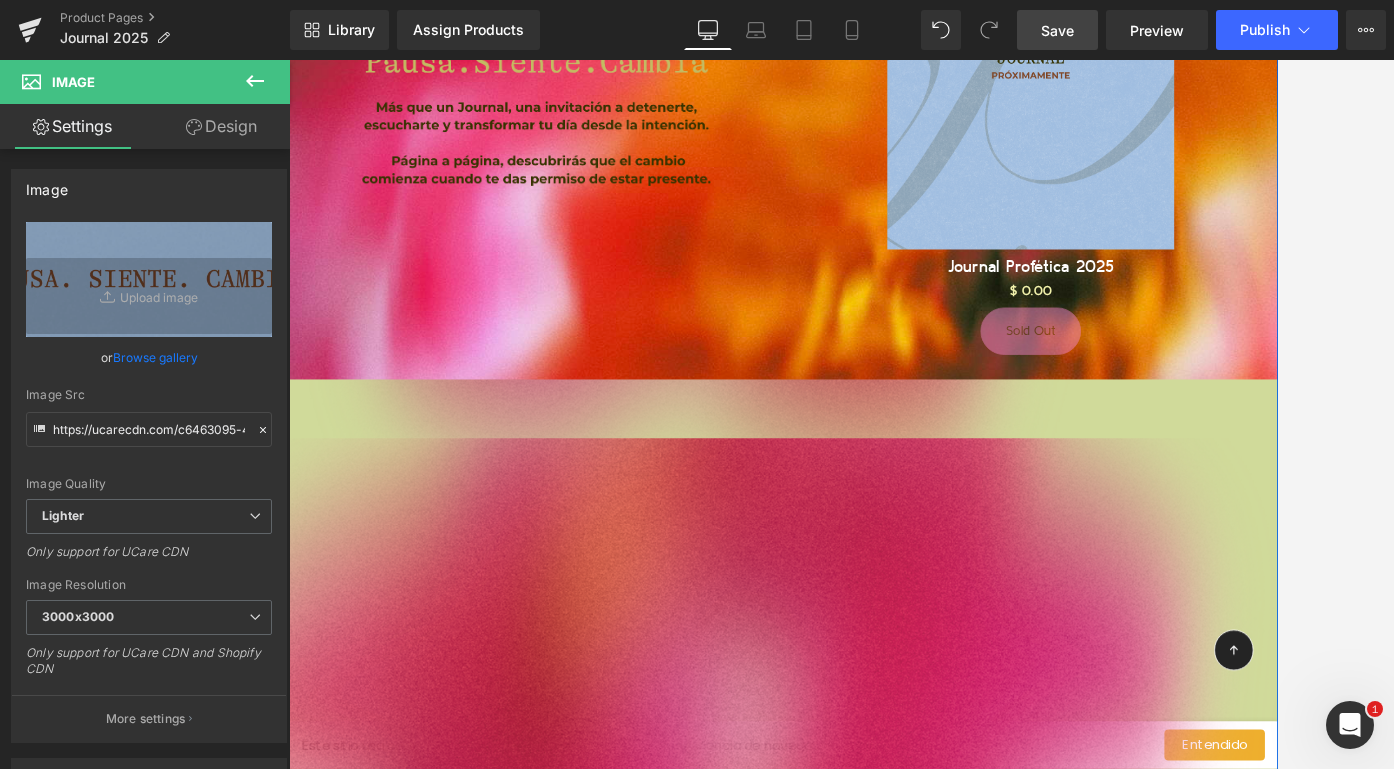 scroll, scrollTop: 1324, scrollLeft: 0, axis: vertical 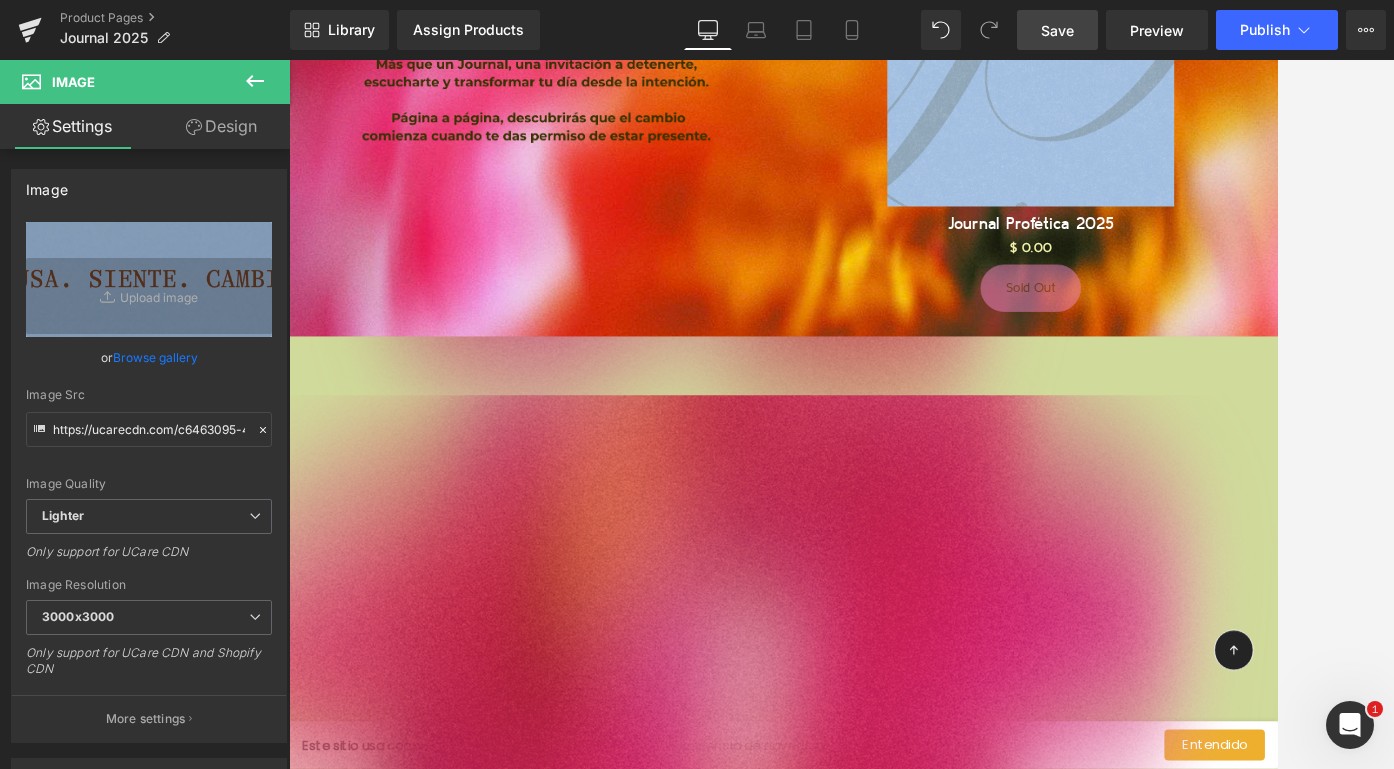 click 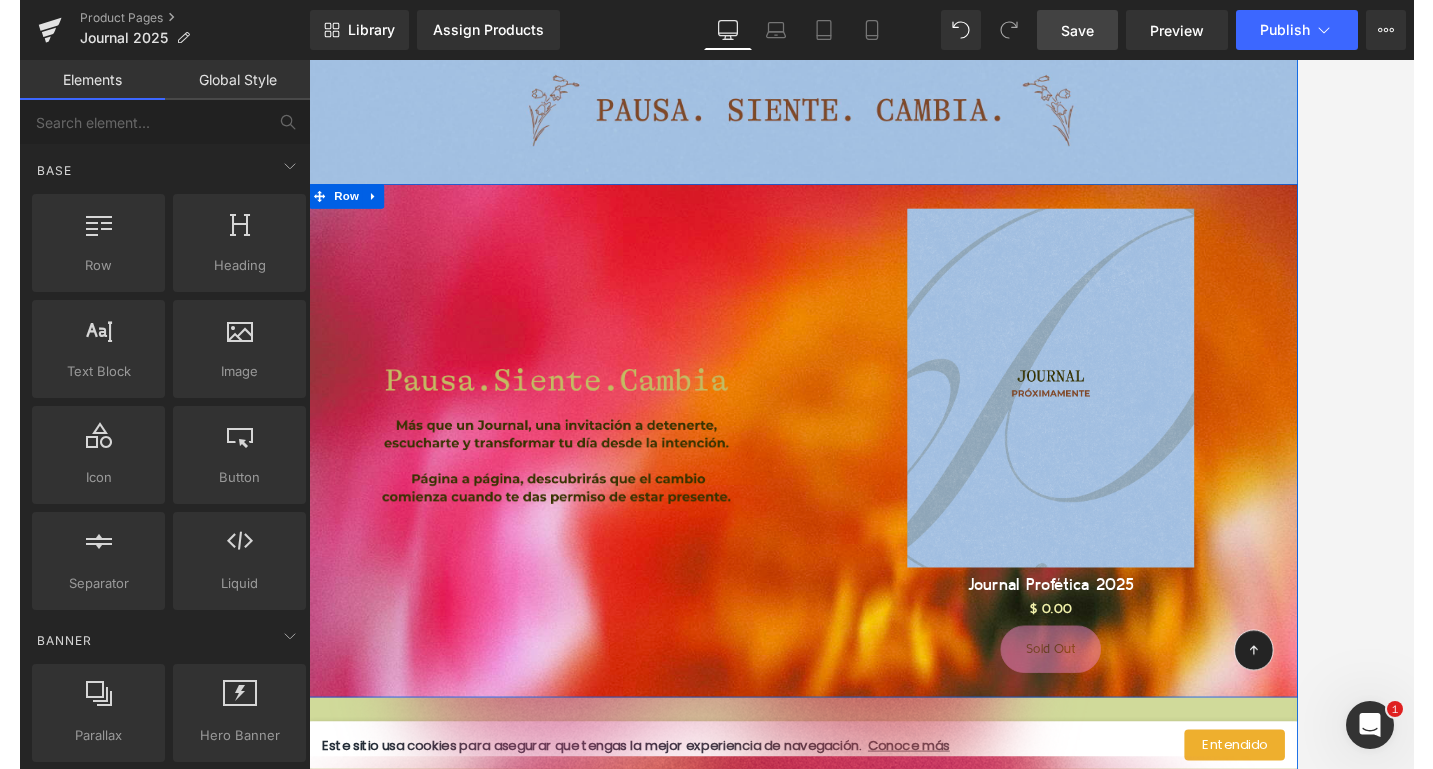 scroll, scrollTop: 880, scrollLeft: 0, axis: vertical 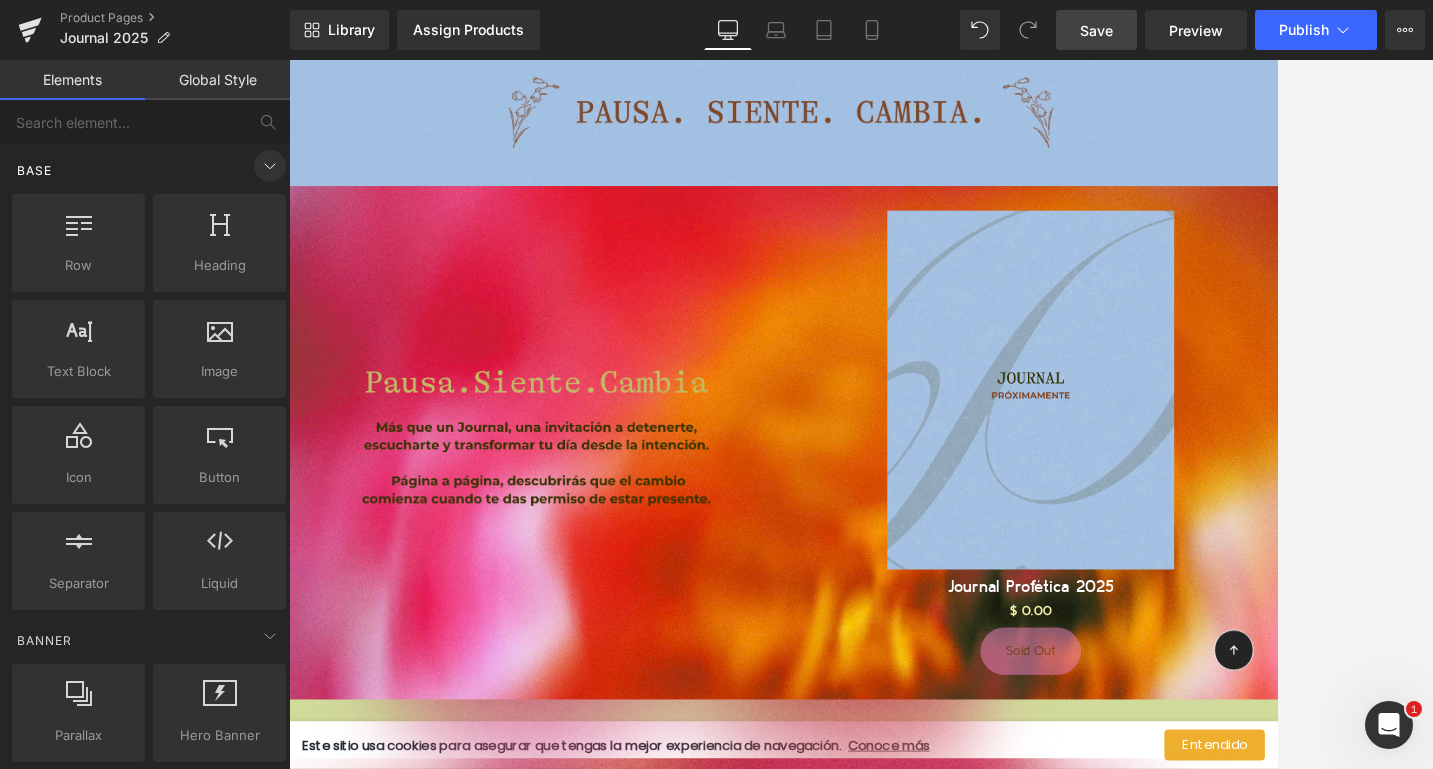 click 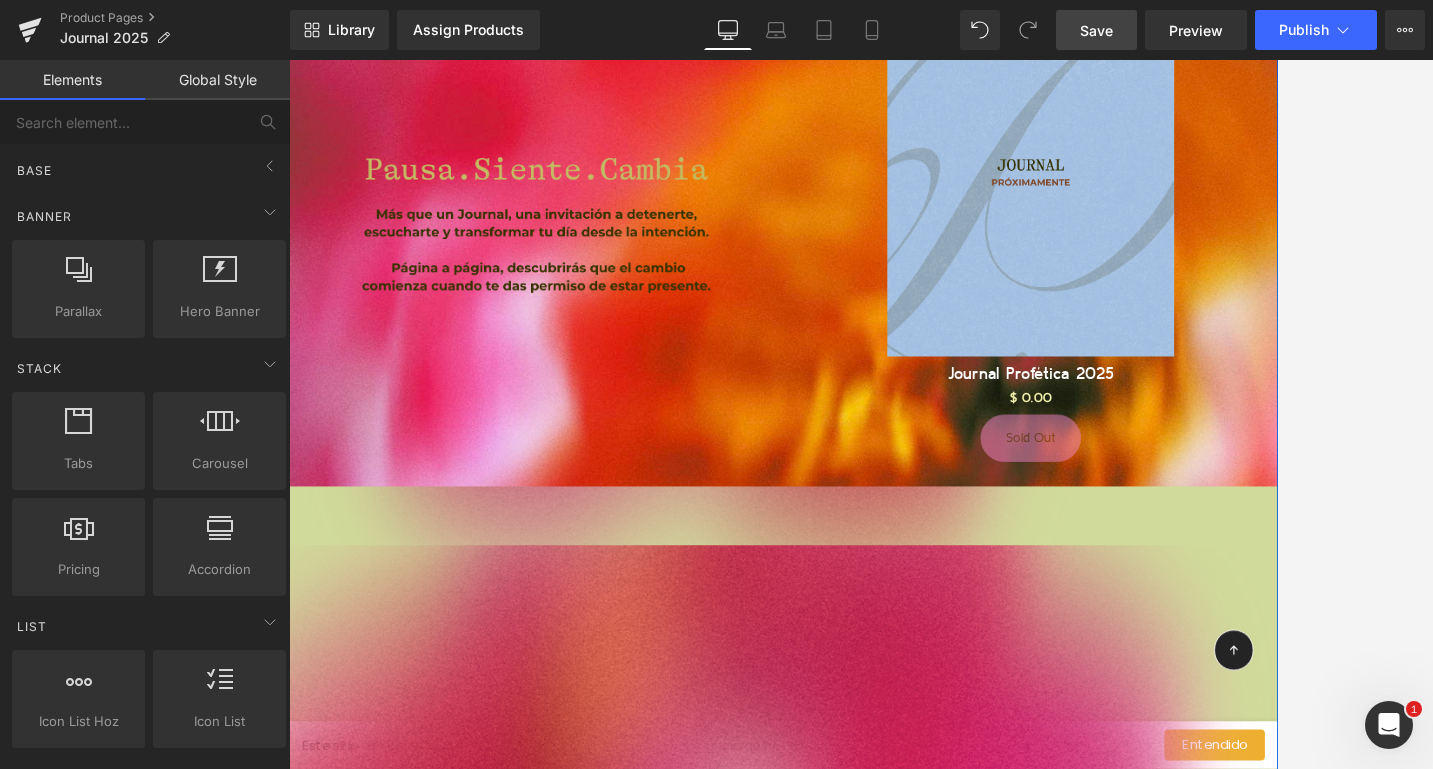 scroll, scrollTop: 1245, scrollLeft: 0, axis: vertical 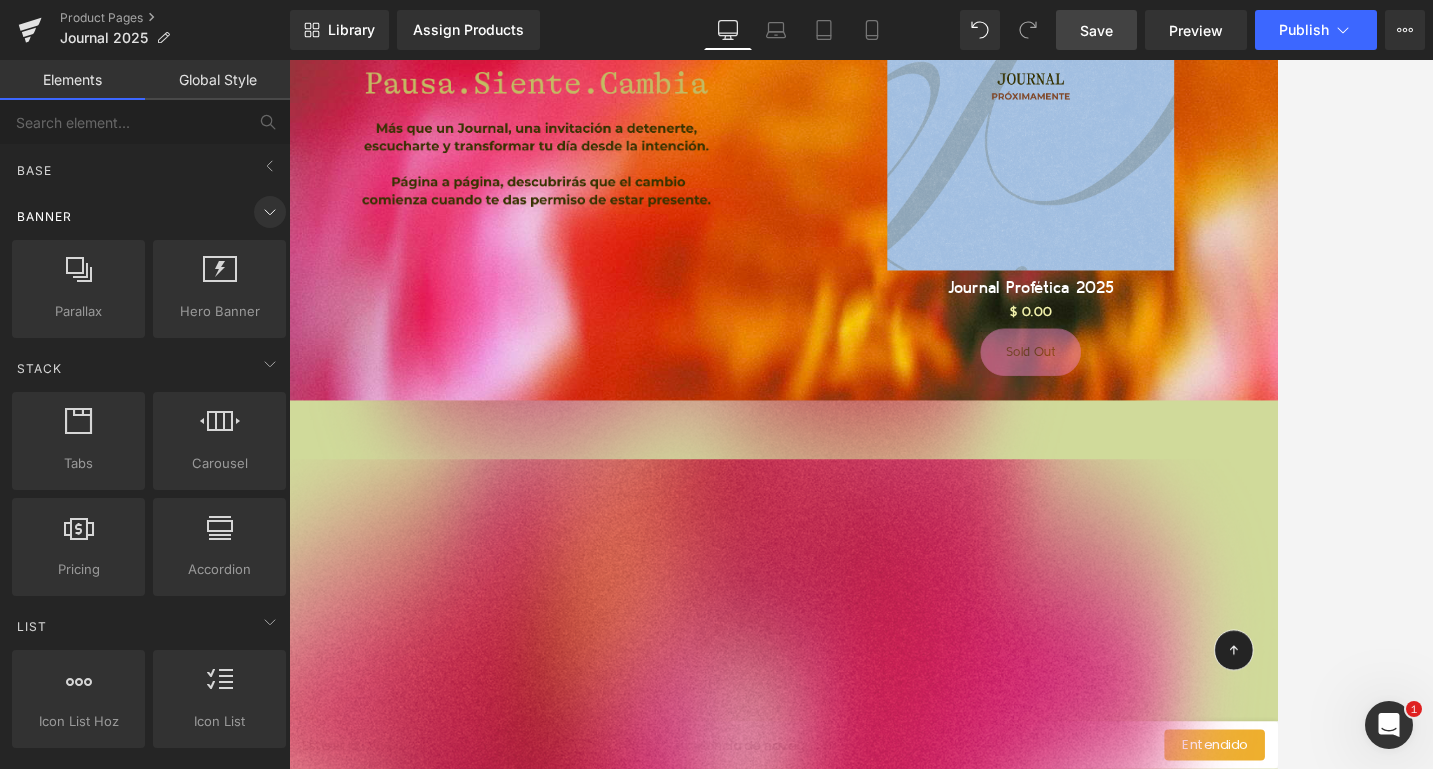 click 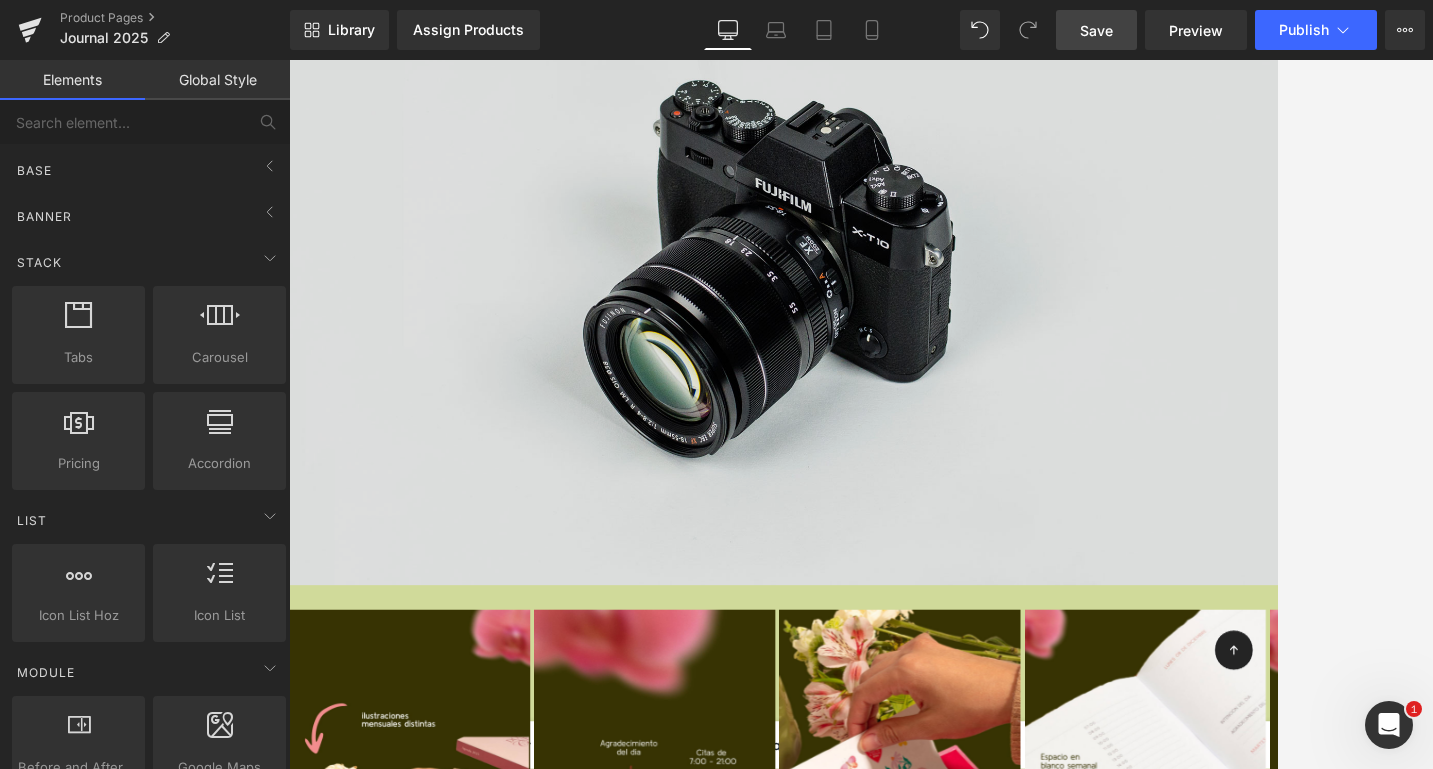scroll, scrollTop: 9177, scrollLeft: 0, axis: vertical 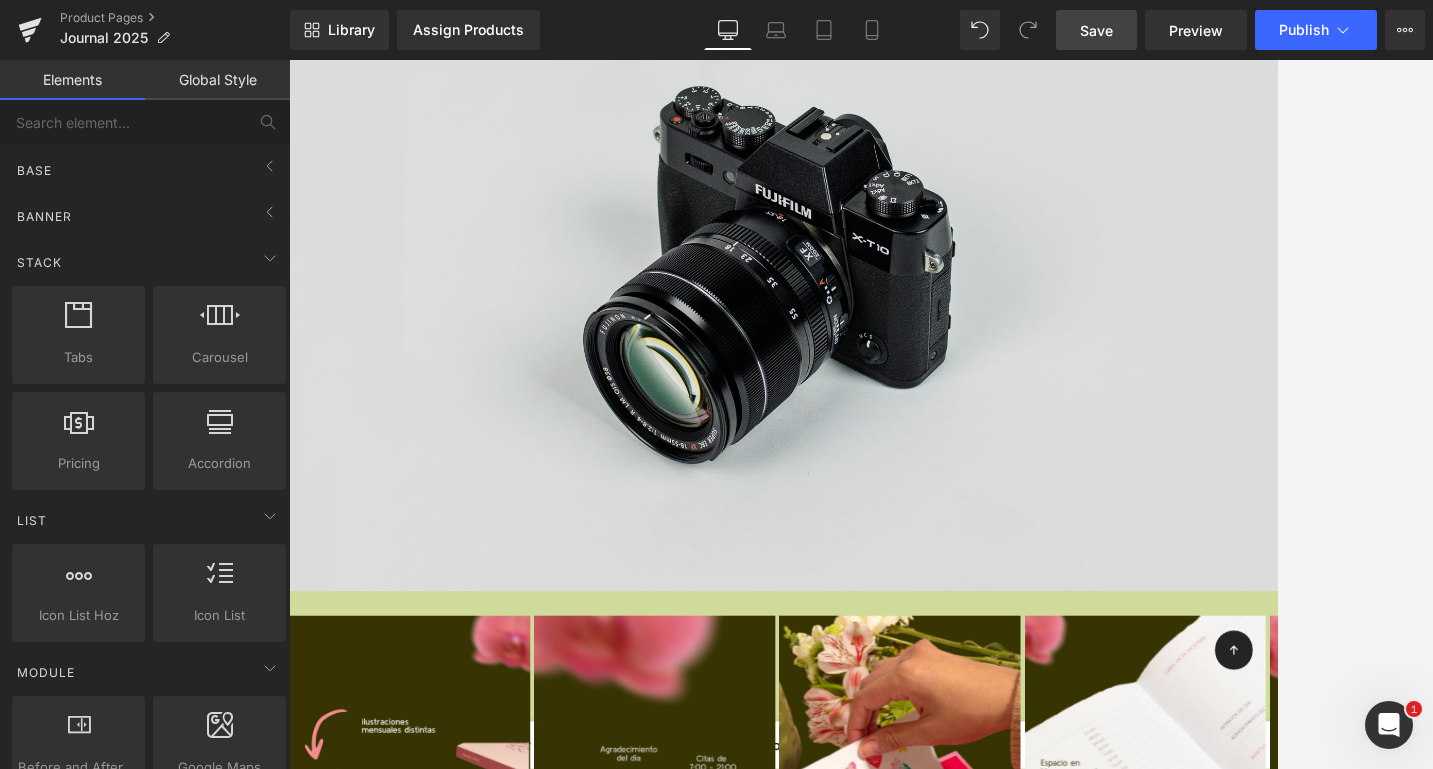 click at bounding box center [894, 309] 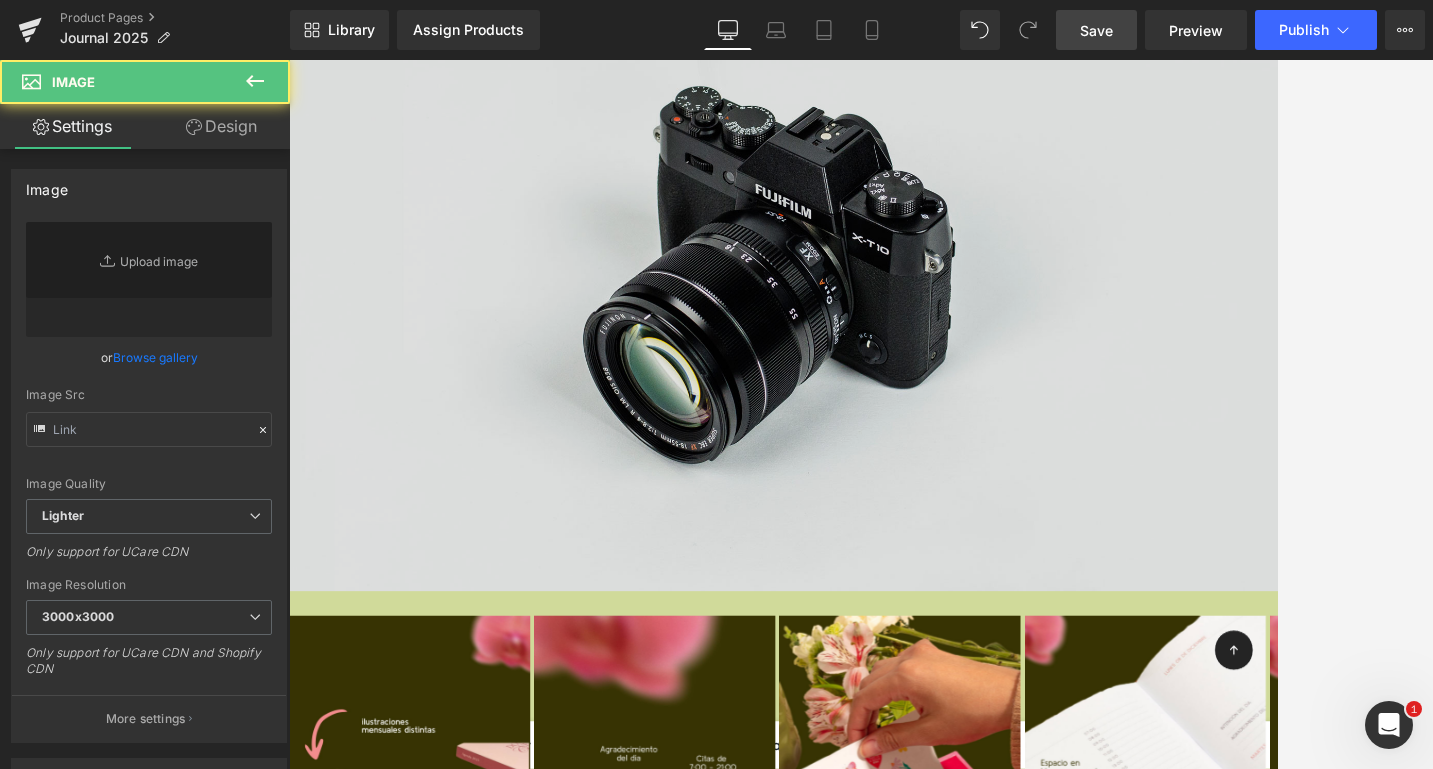 type on "//d1um8515vdn9kb.cloudfront.net/images/parallax.jpg" 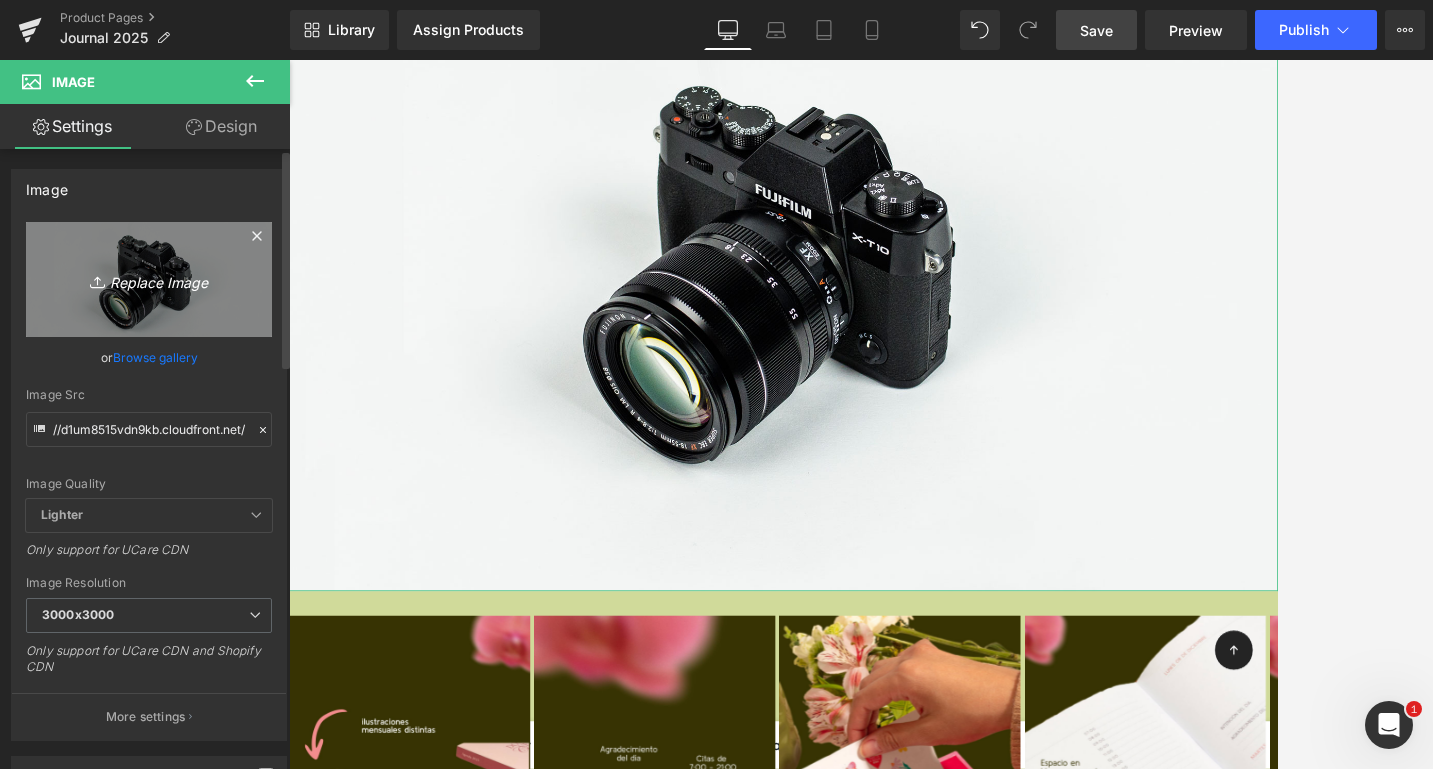 click on "Replace Image" at bounding box center (149, 279) 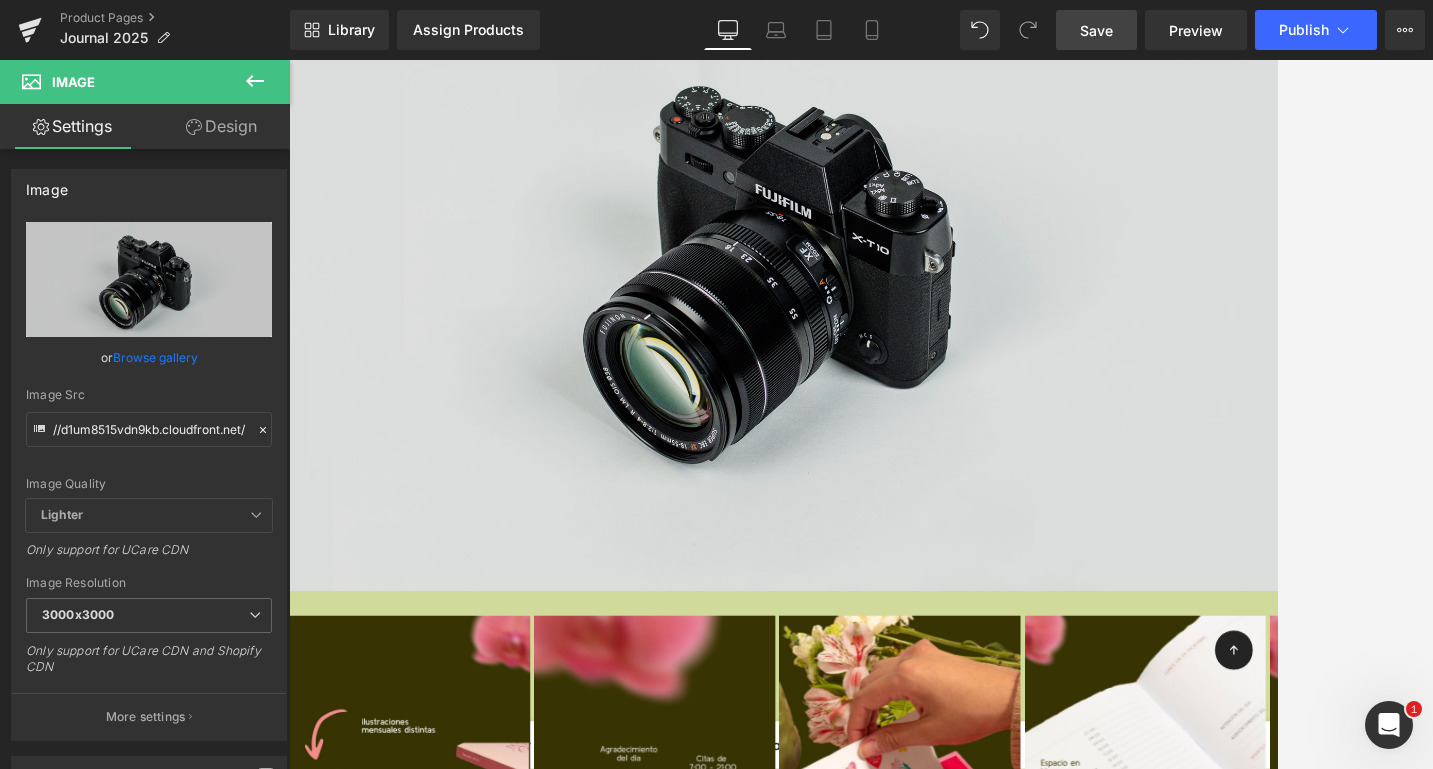 type on "C:\fakepath\Screenshot 2025-08-05 at 3.24.01 p.m..png" 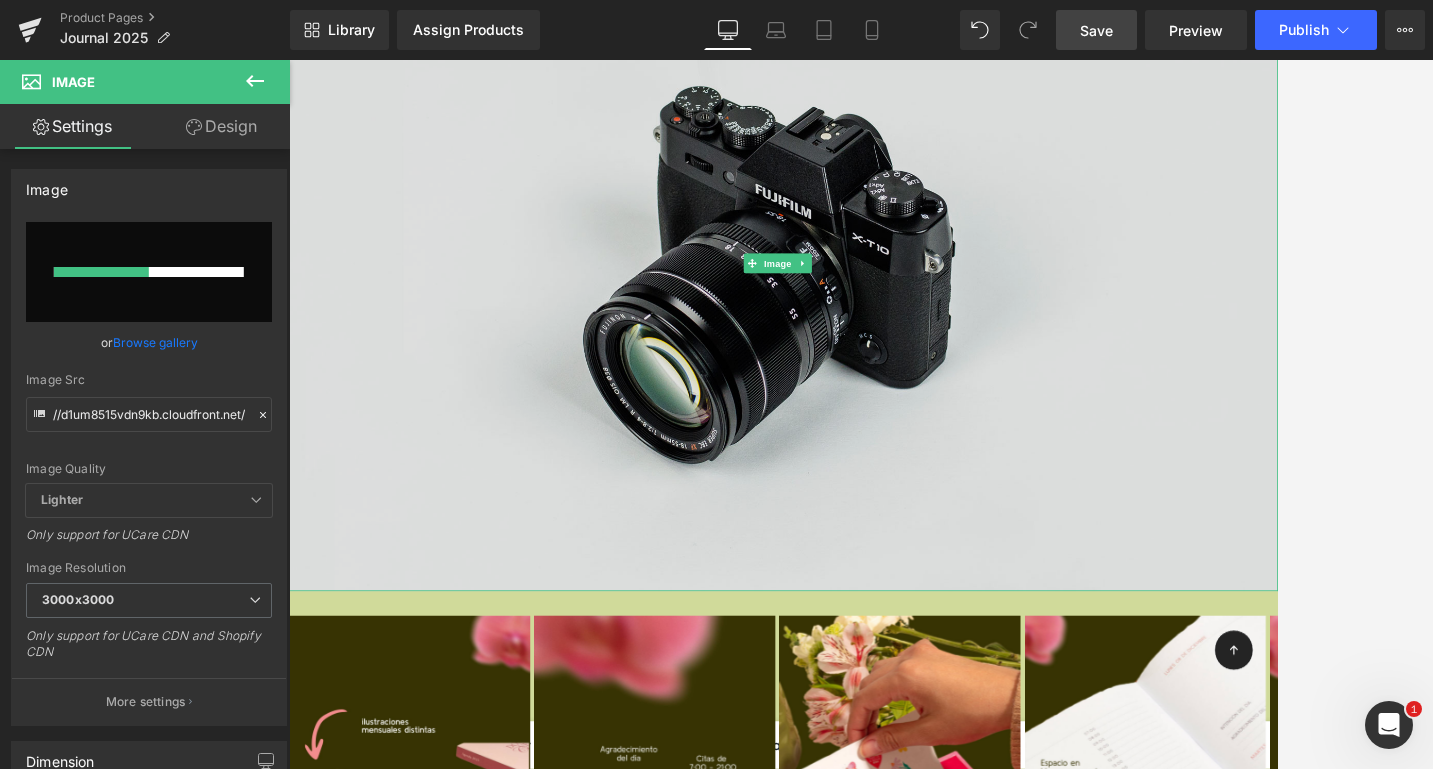 type 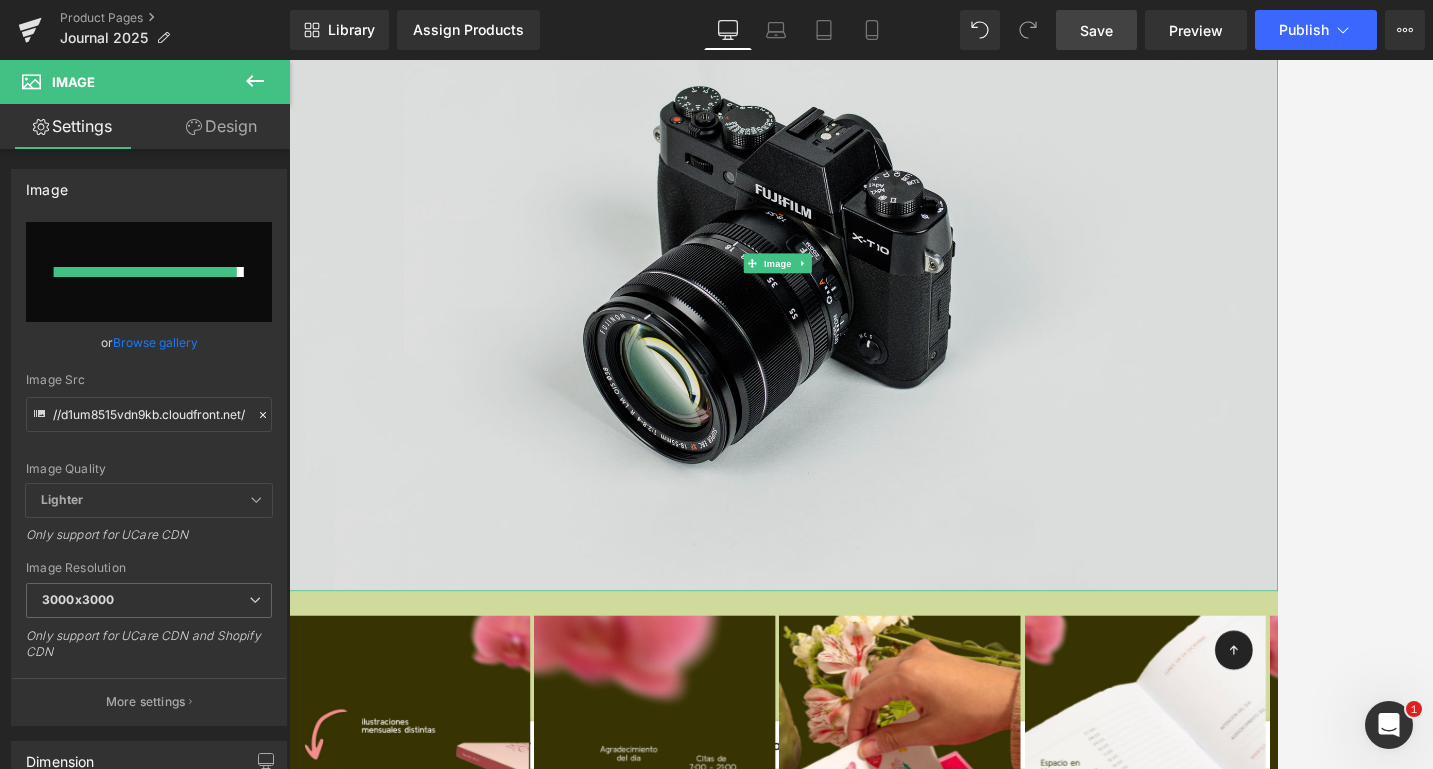 type on "https://ucarecdn.com/2aa836bd-ab19-4225-a9a9-d59a3ea8e481/-/format/auto/-/preview/3000x3000/-/quality/lighter/Screenshot%202025-08-05%20at%203.24.01%E2%80%AFp.m..png" 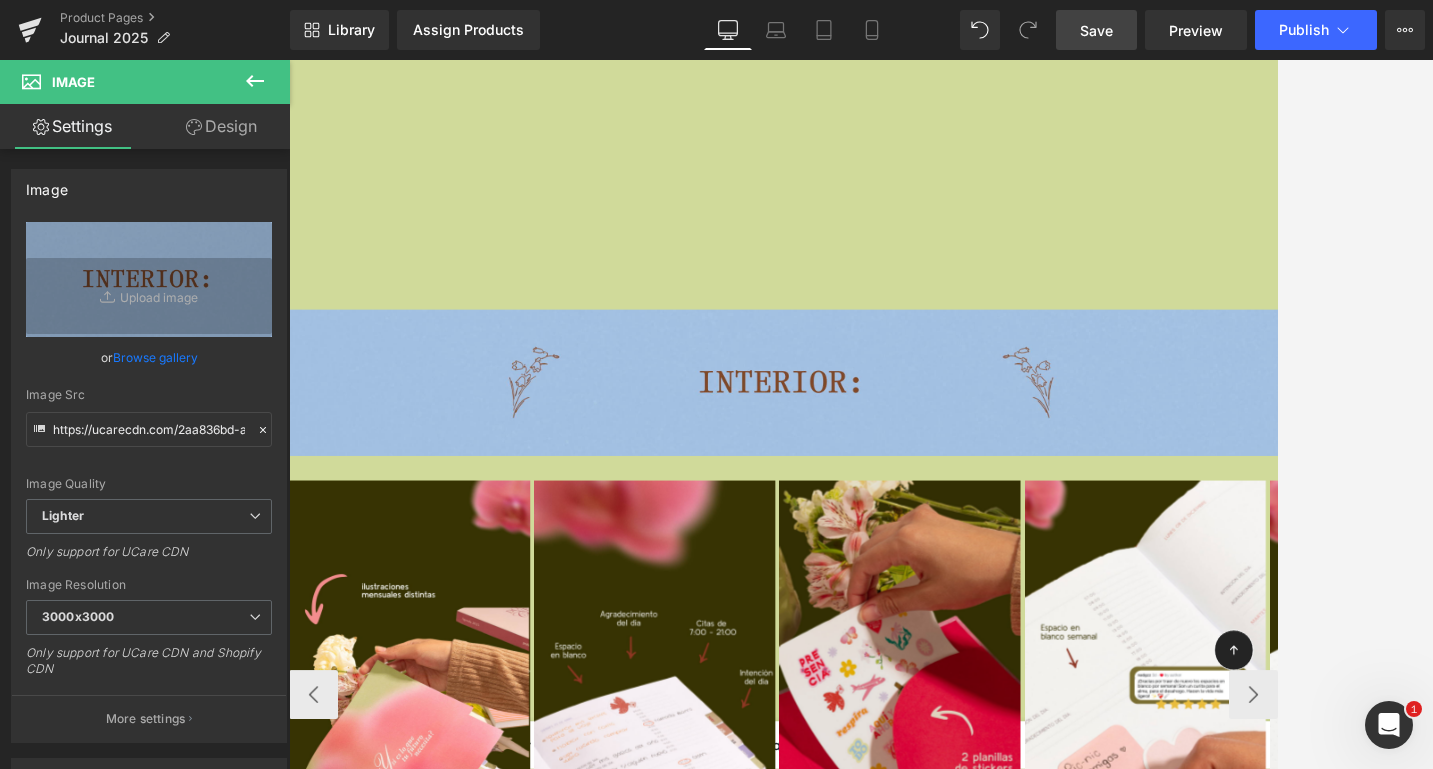 scroll, scrollTop: 8673, scrollLeft: 0, axis: vertical 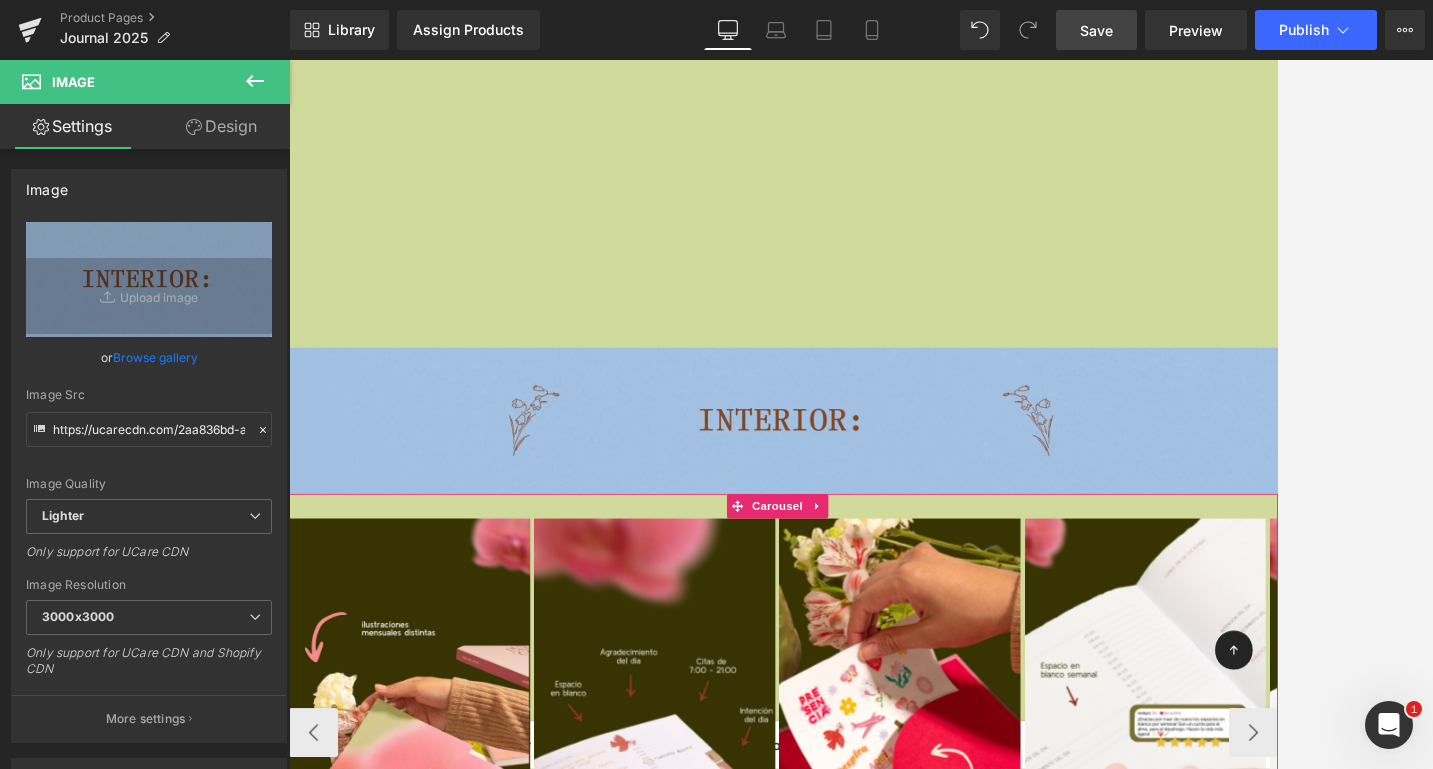 click on "Image
Image
Image
Image
Image
‹ ›
Carousel" at bounding box center (894, 868) 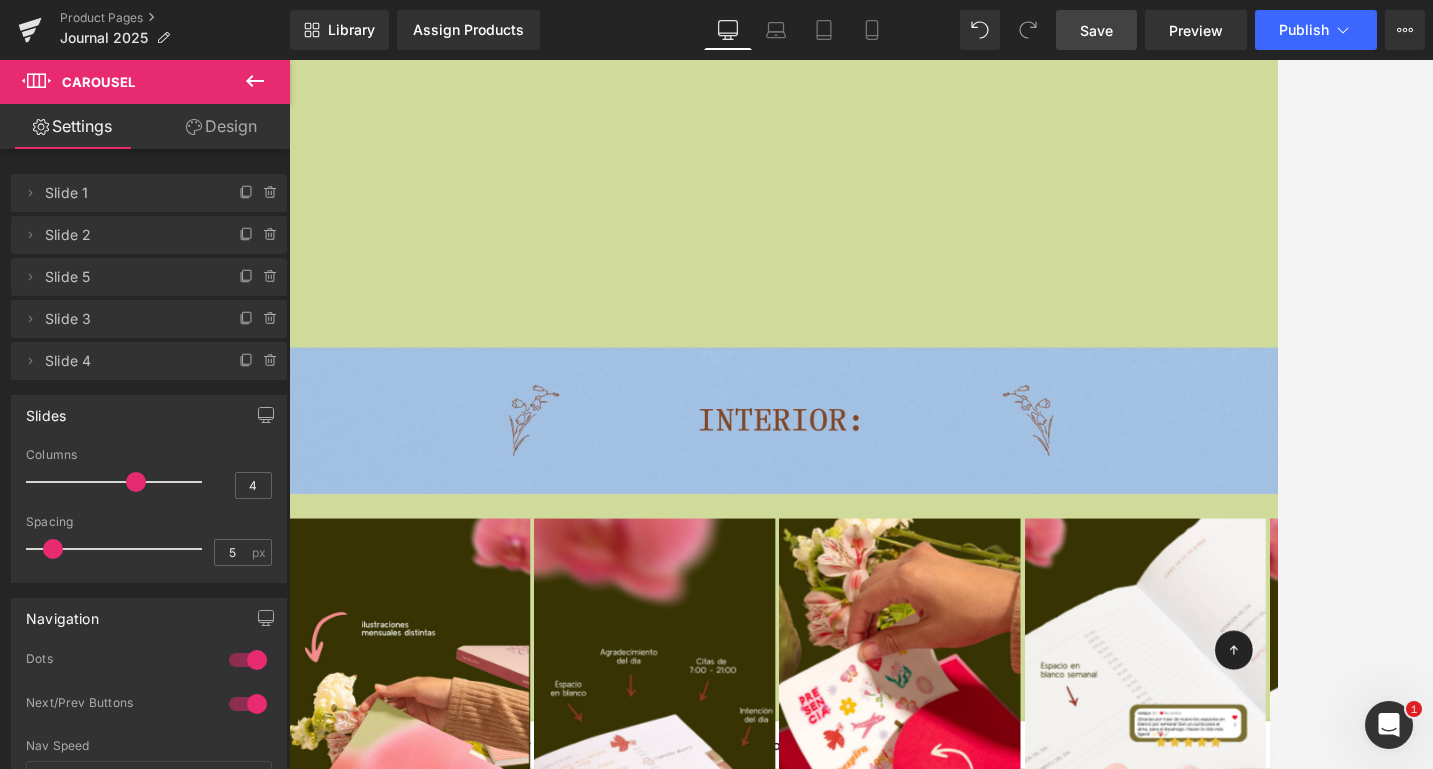 drag, startPoint x: 1103, startPoint y: 25, endPoint x: 1097, endPoint y: 42, distance: 18.027756 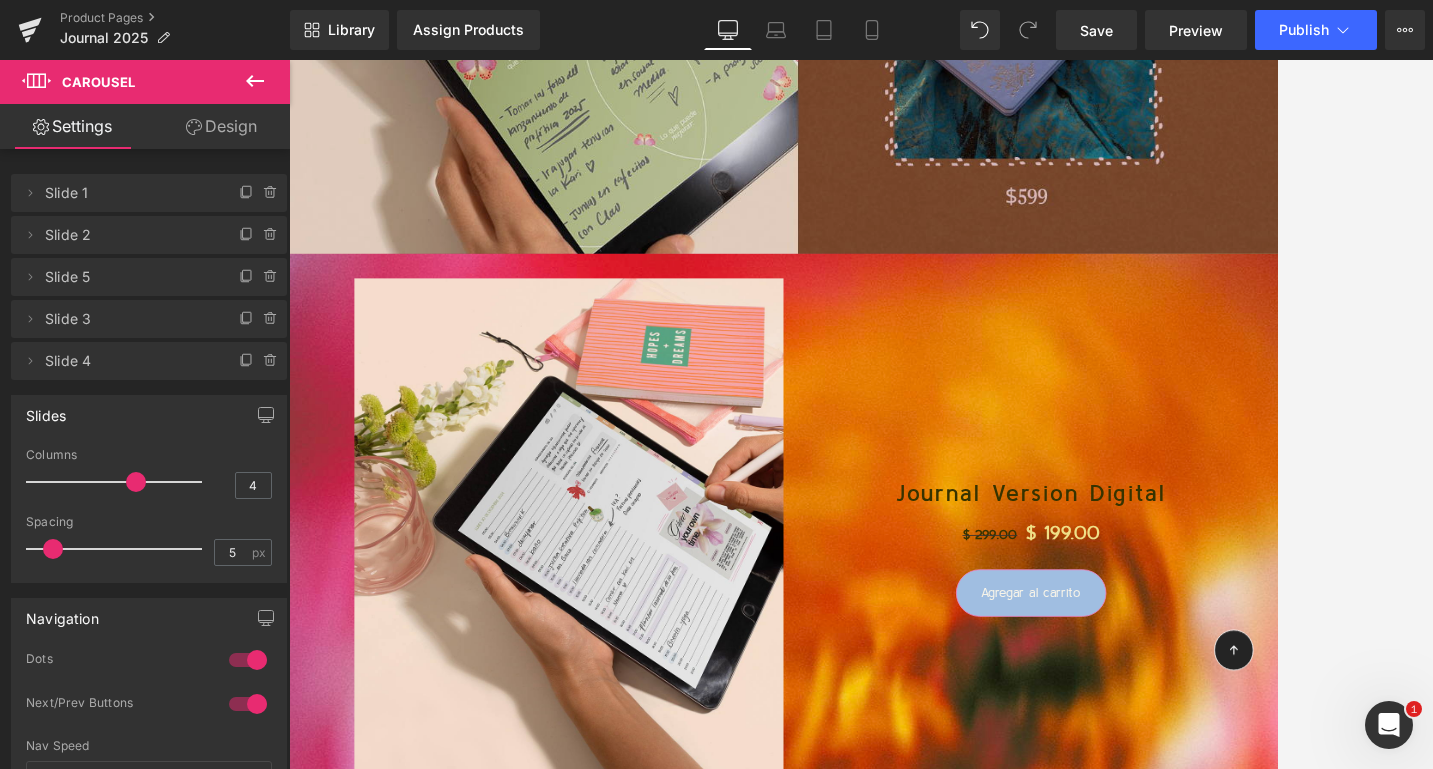 scroll, scrollTop: 2898, scrollLeft: 0, axis: vertical 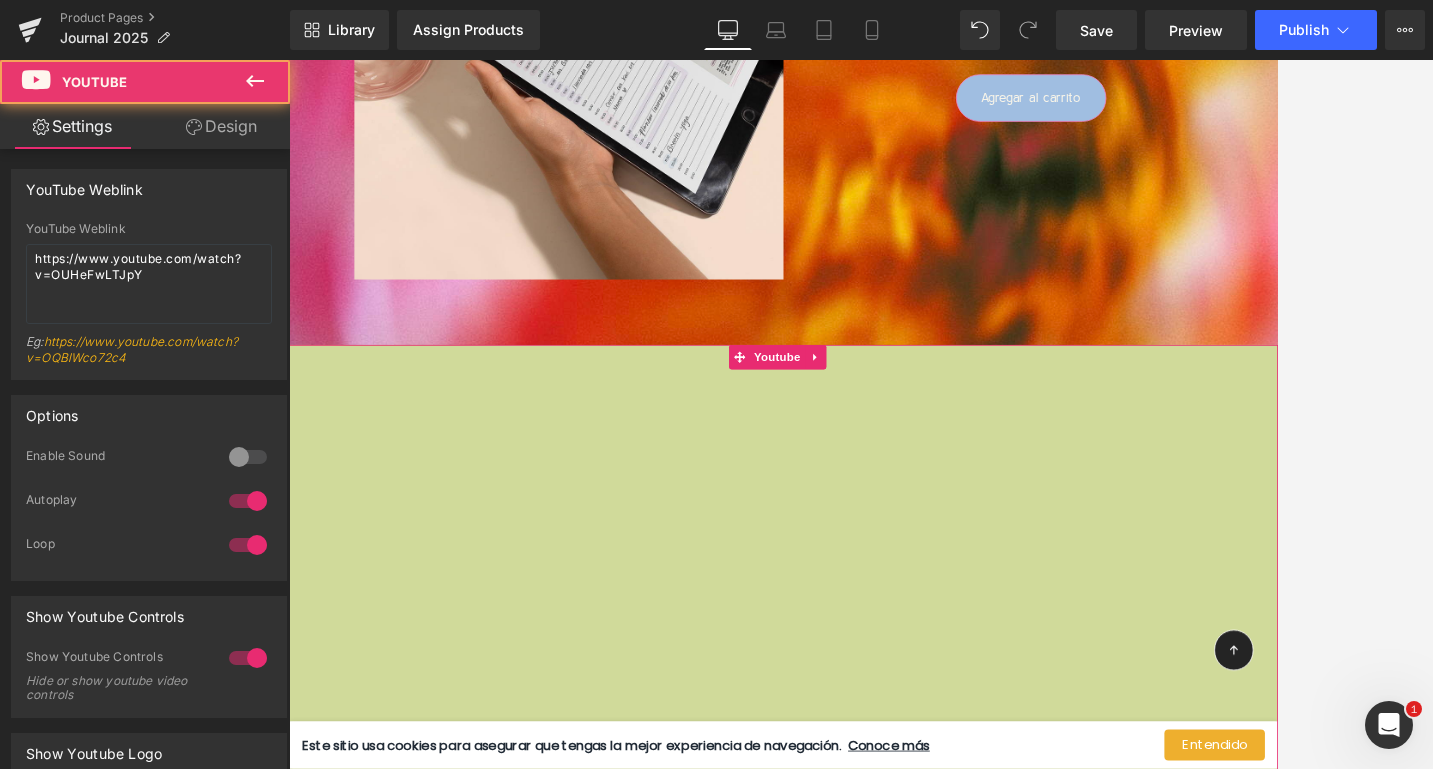 click at bounding box center [894, 748] 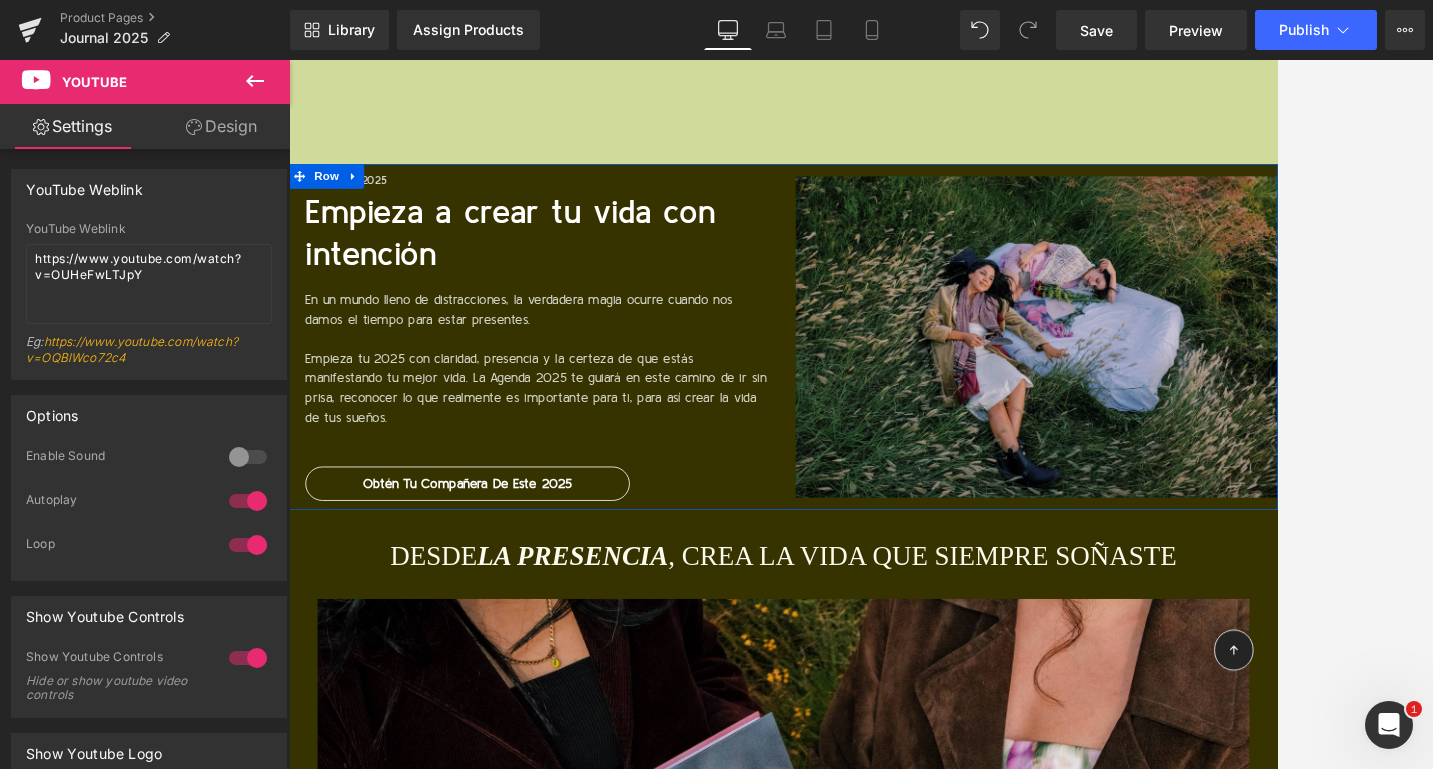 scroll, scrollTop: 10483, scrollLeft: 0, axis: vertical 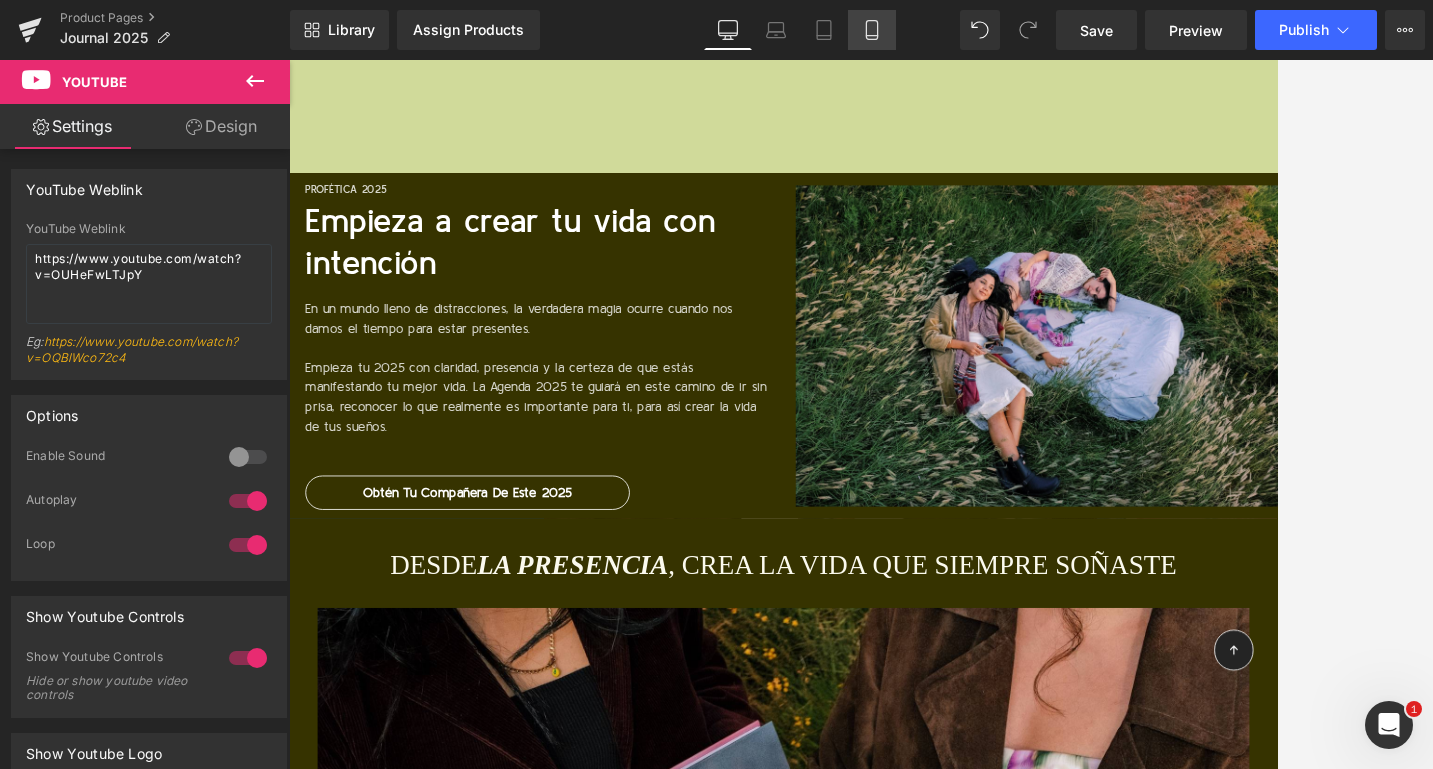 click 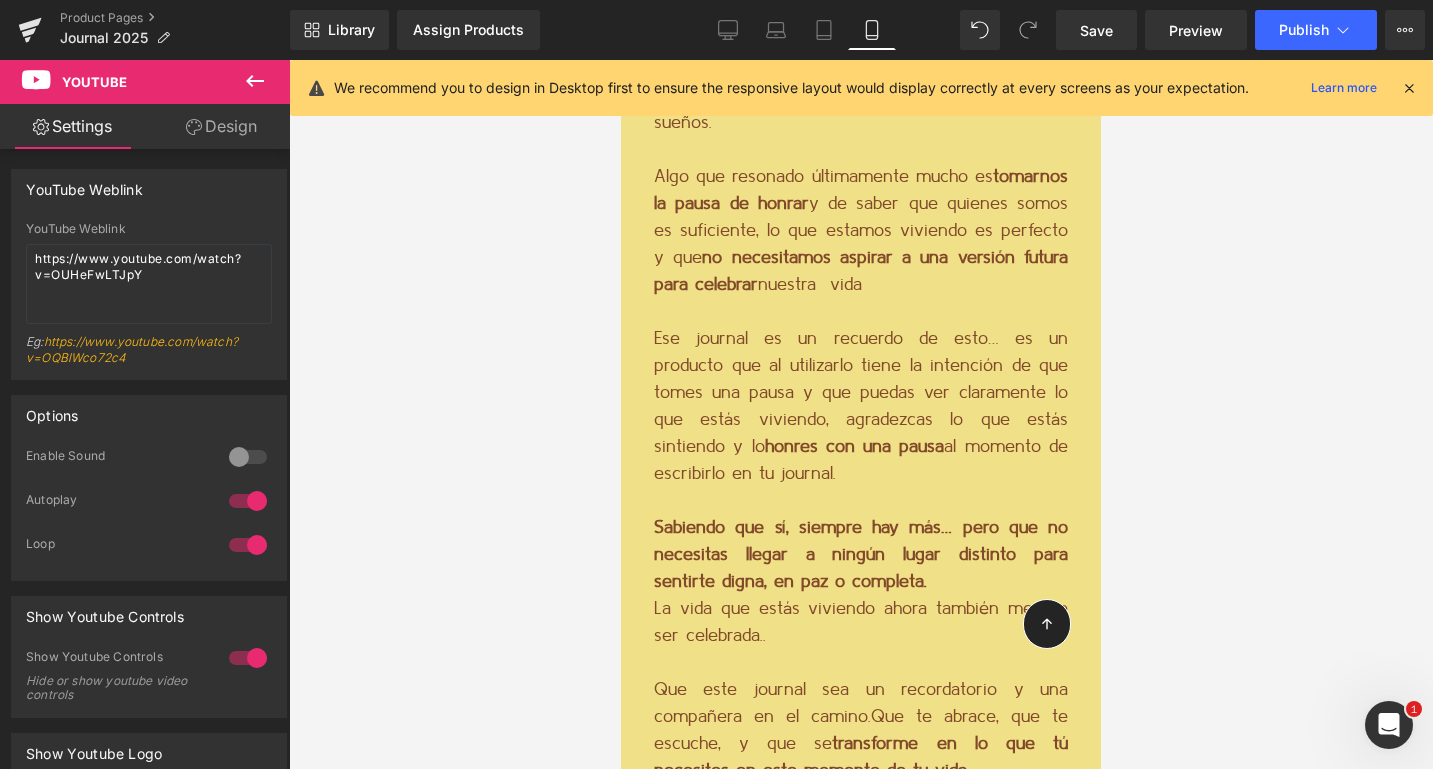 scroll, scrollTop: 4153, scrollLeft: 0, axis: vertical 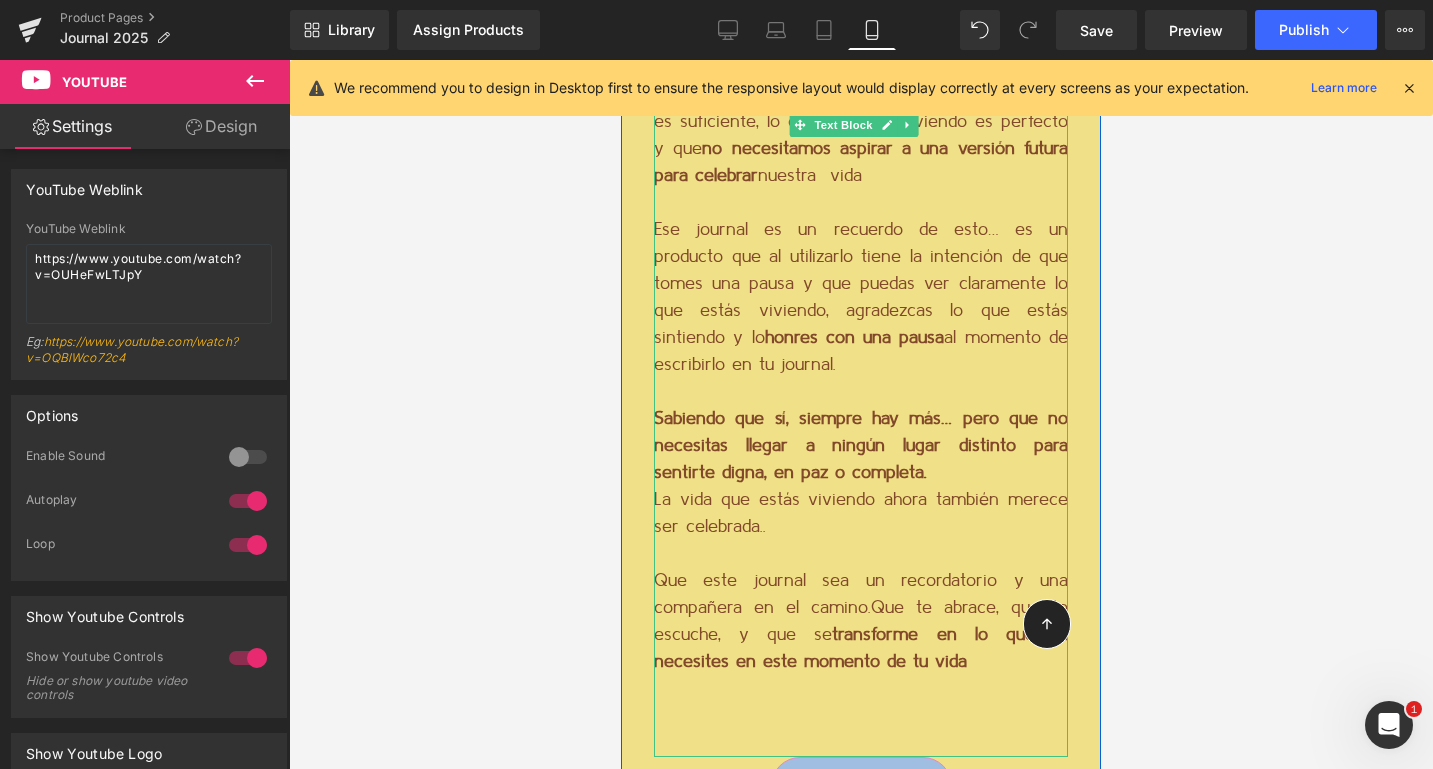 click on "La vida que estás viviendo ahora también merece ser celebrada.." at bounding box center (861, 514) 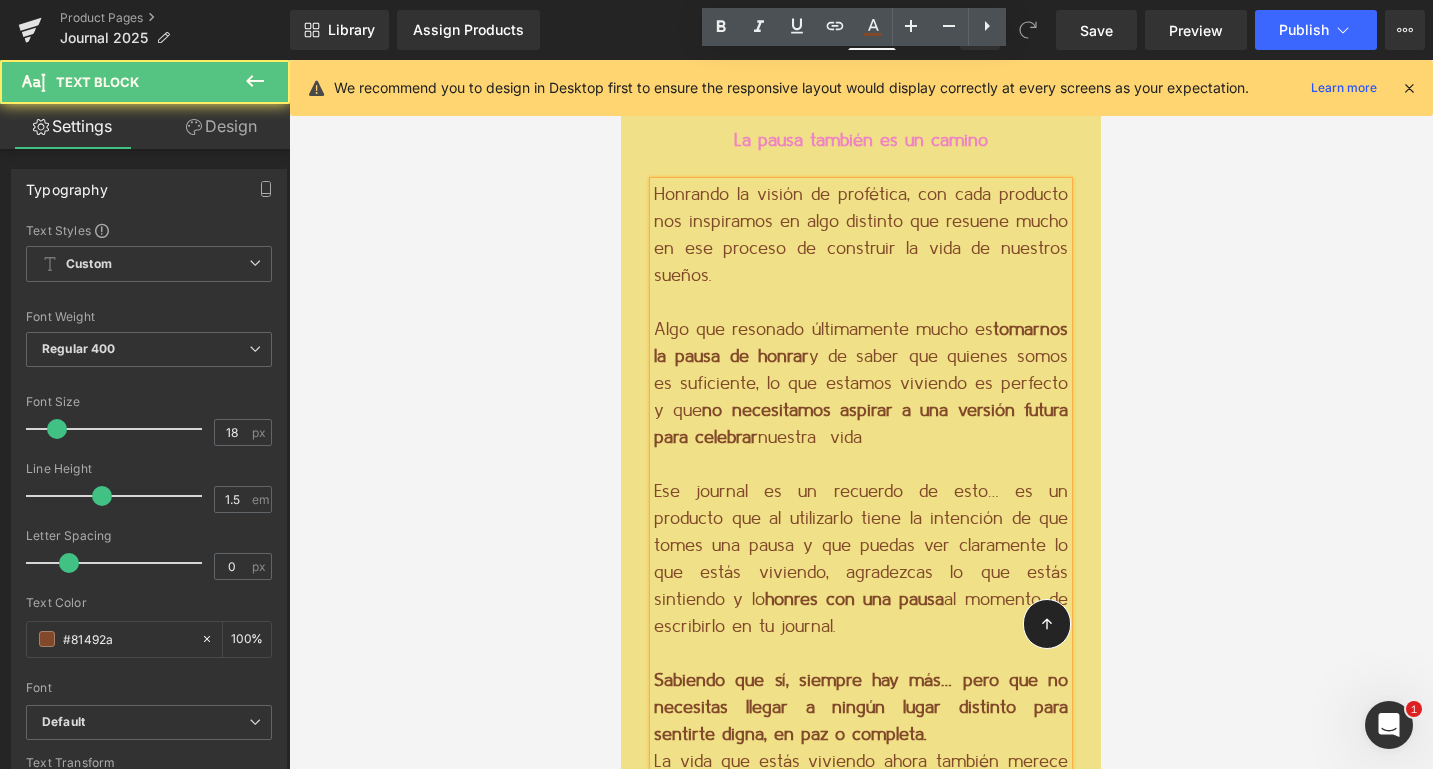 scroll, scrollTop: 3853, scrollLeft: 0, axis: vertical 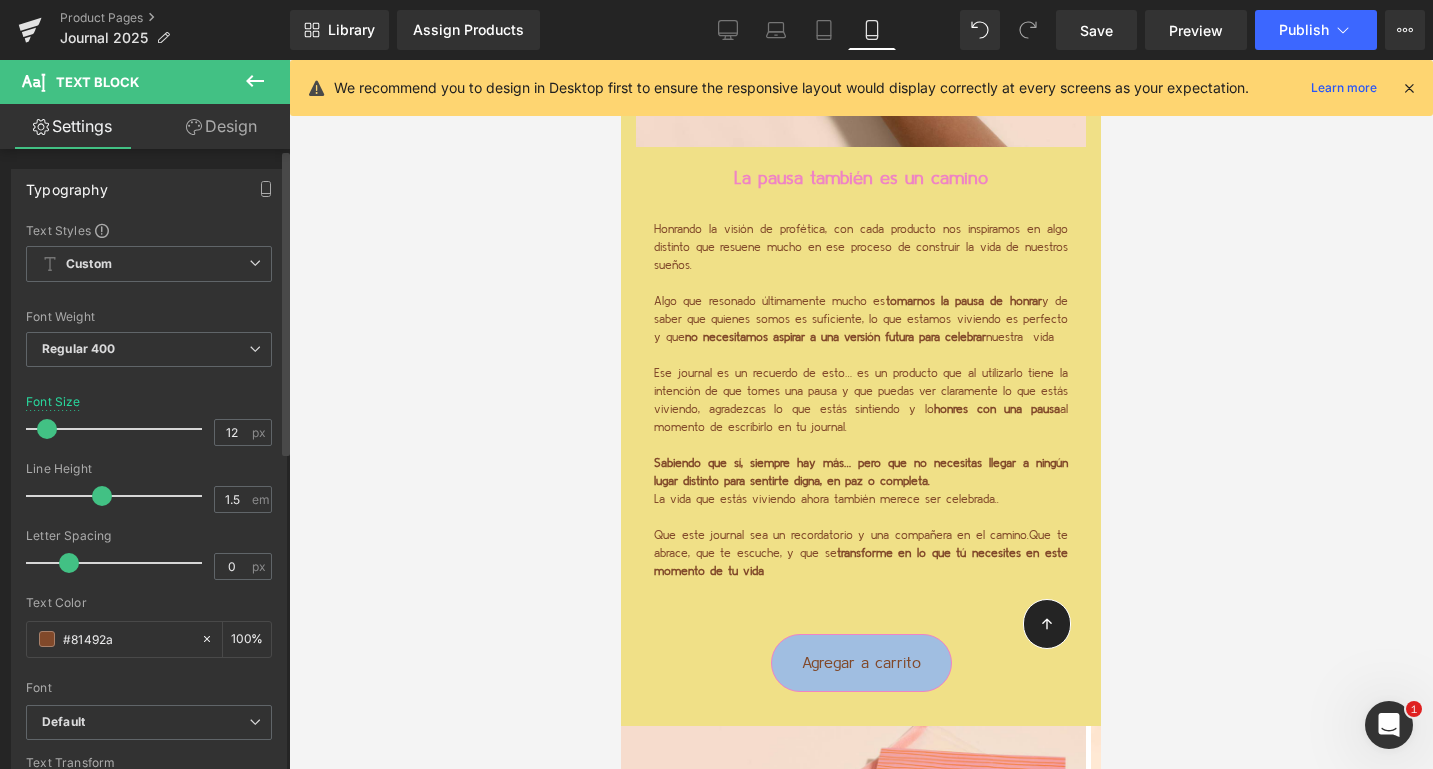 type on "13" 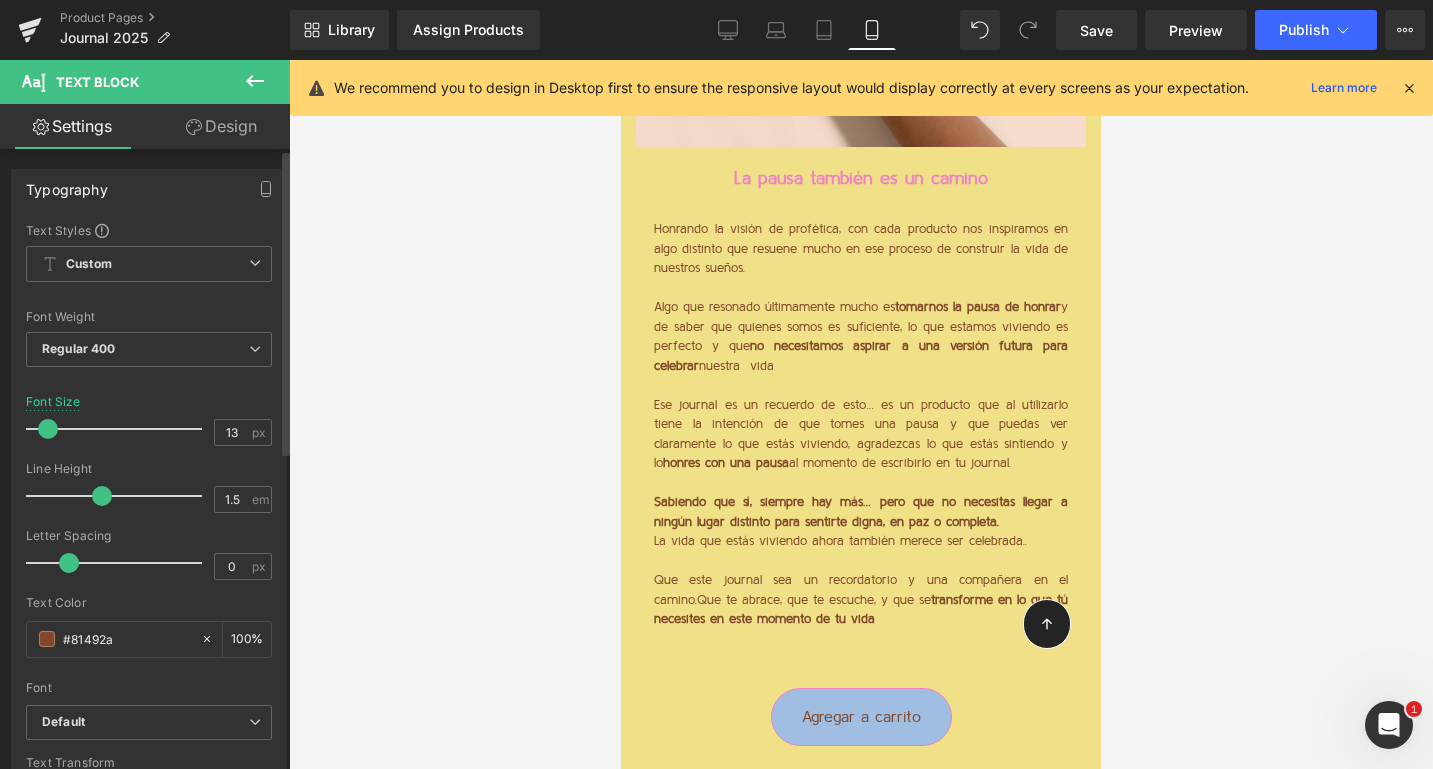 click at bounding box center (48, 429) 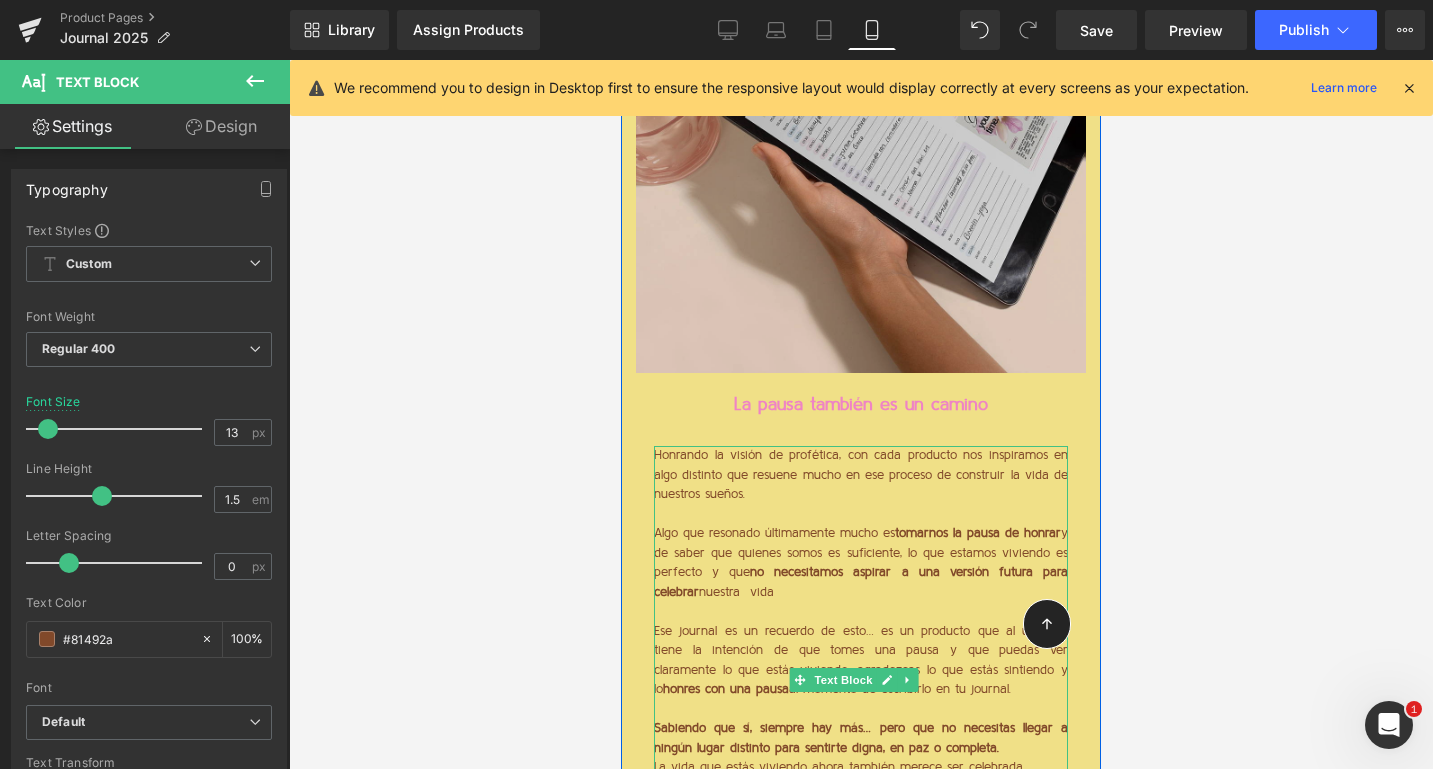 scroll, scrollTop: 3339, scrollLeft: 0, axis: vertical 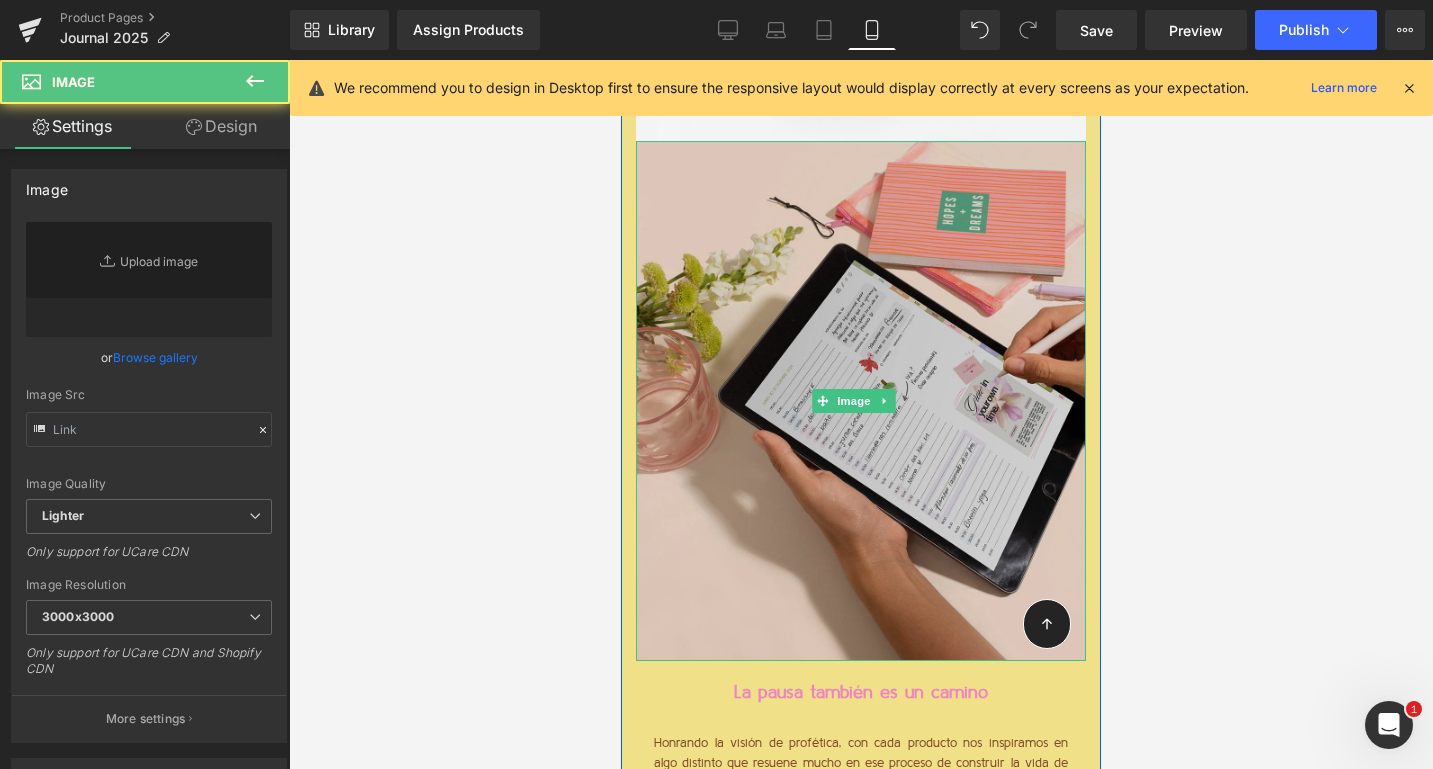 type on "https://ucarecdn.com/427fce56-388f-4ba9-8cfd-c962f9df0695/-/format/auto/-/preview/3000x3000/-/quality/lighter/Profe%CC%81tica_AgendaF_5.jpg" 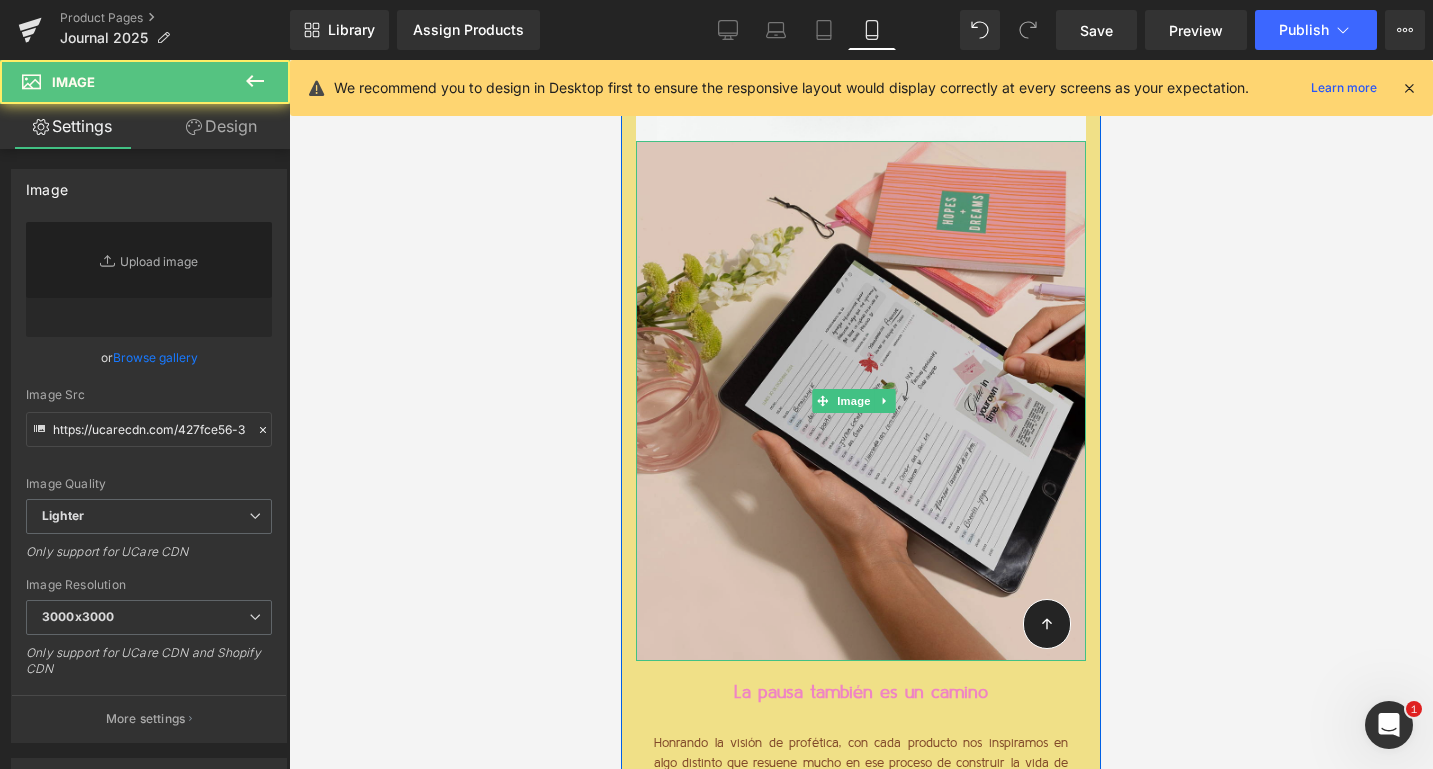 click at bounding box center [861, 401] 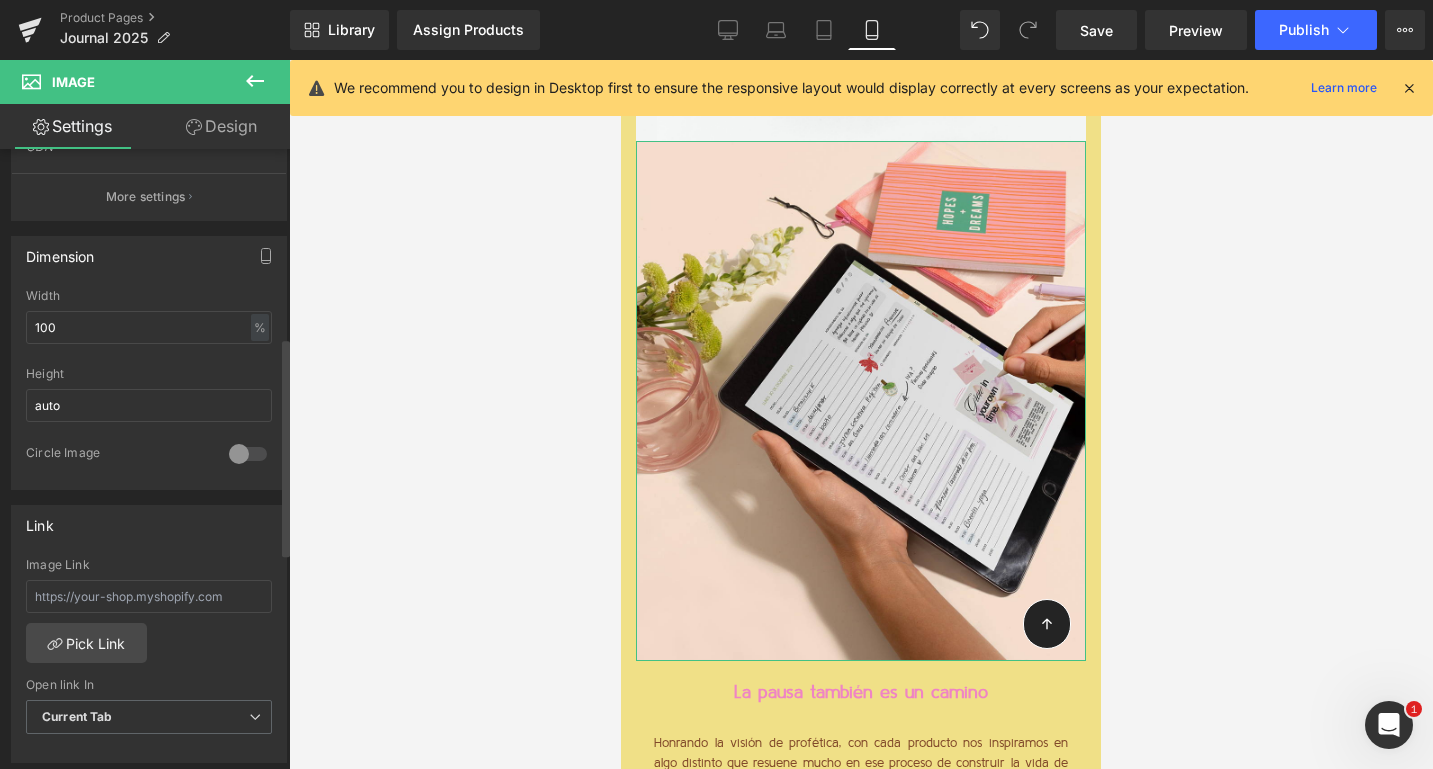 scroll, scrollTop: 518, scrollLeft: 0, axis: vertical 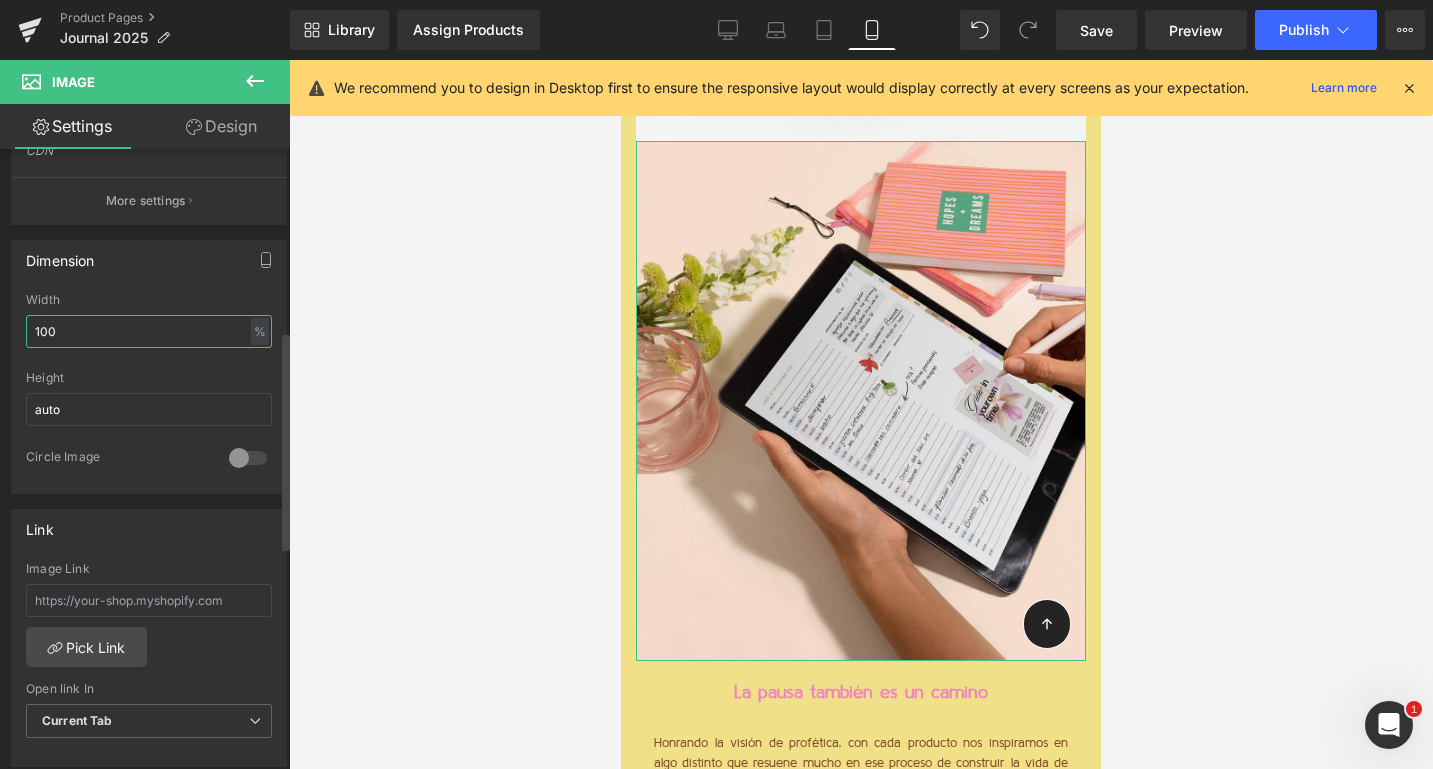 click on "100" at bounding box center [149, 331] 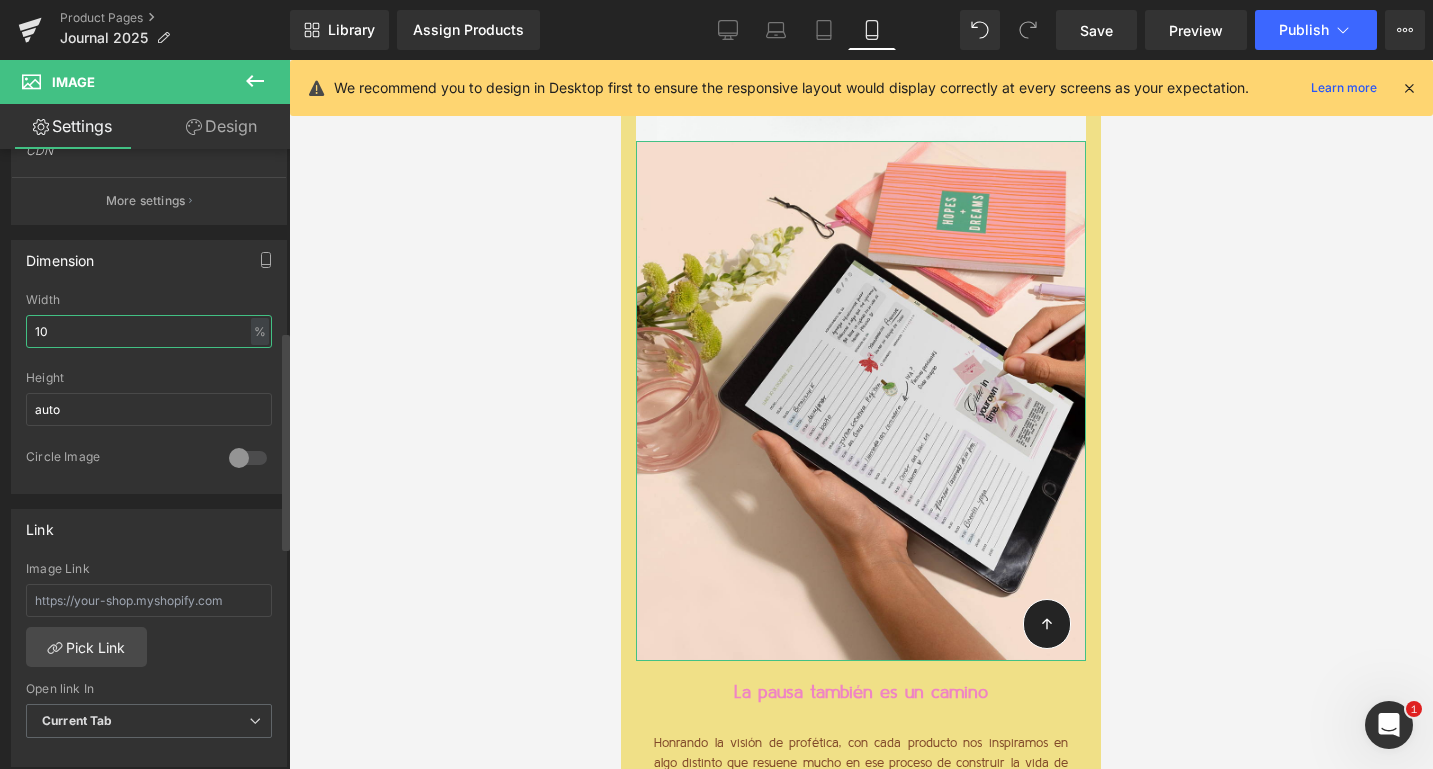 type on "1" 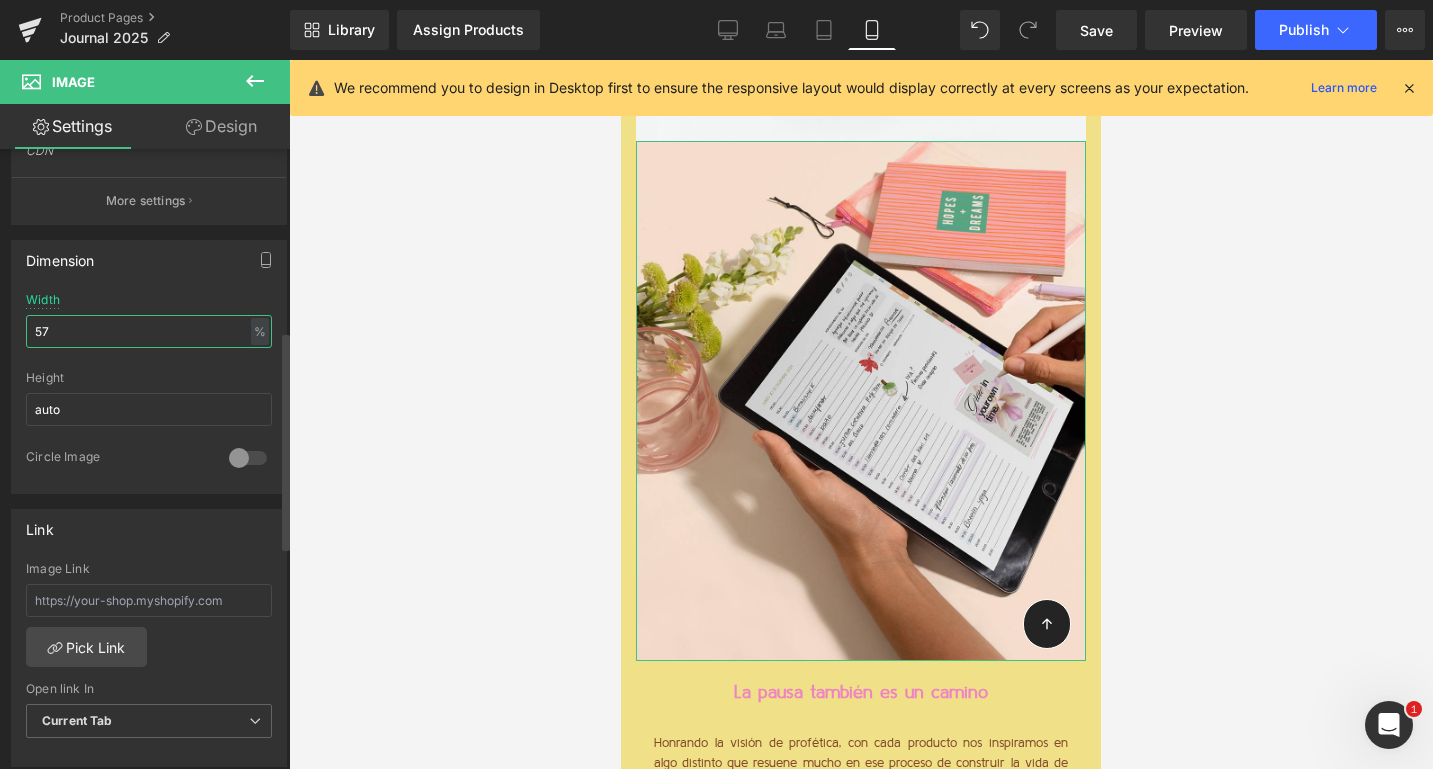 type on "5" 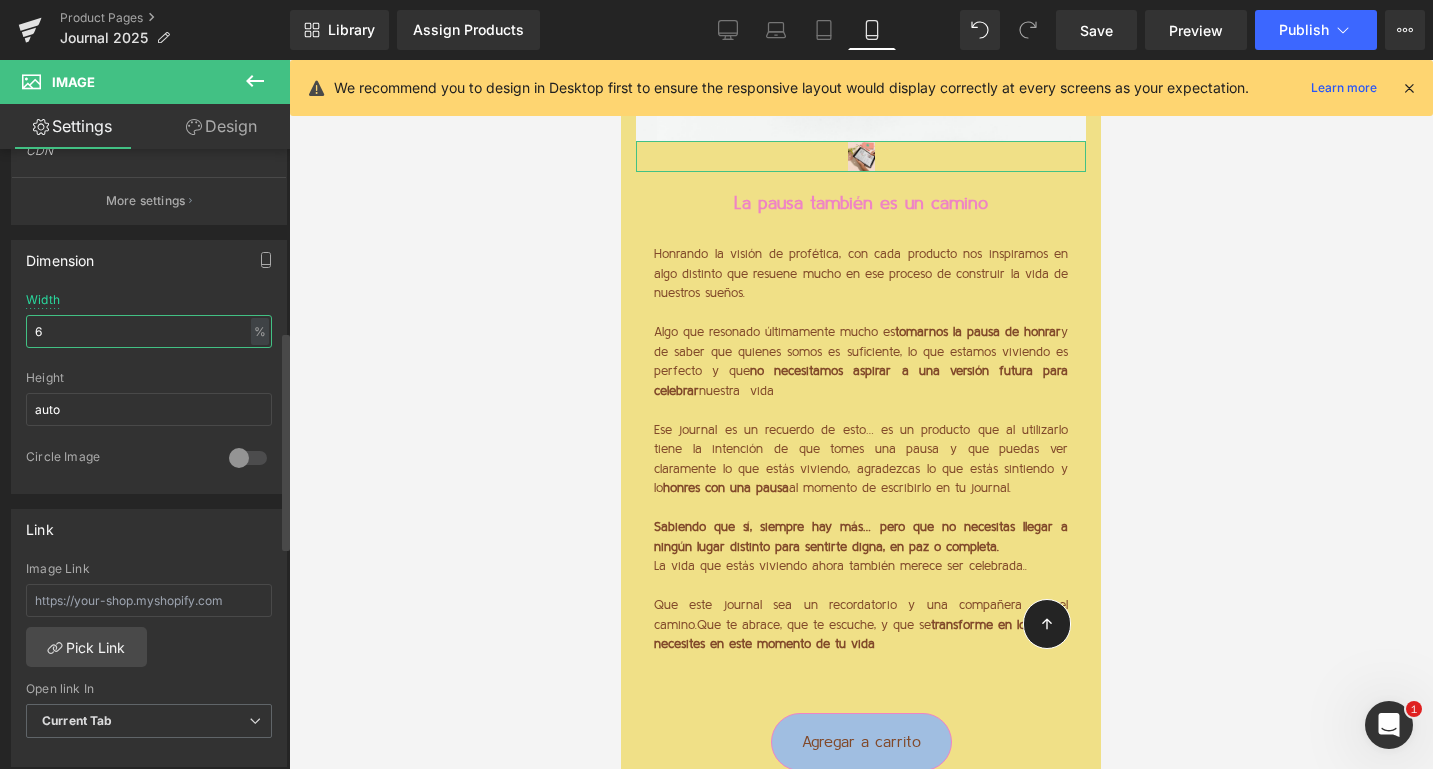 type on "60" 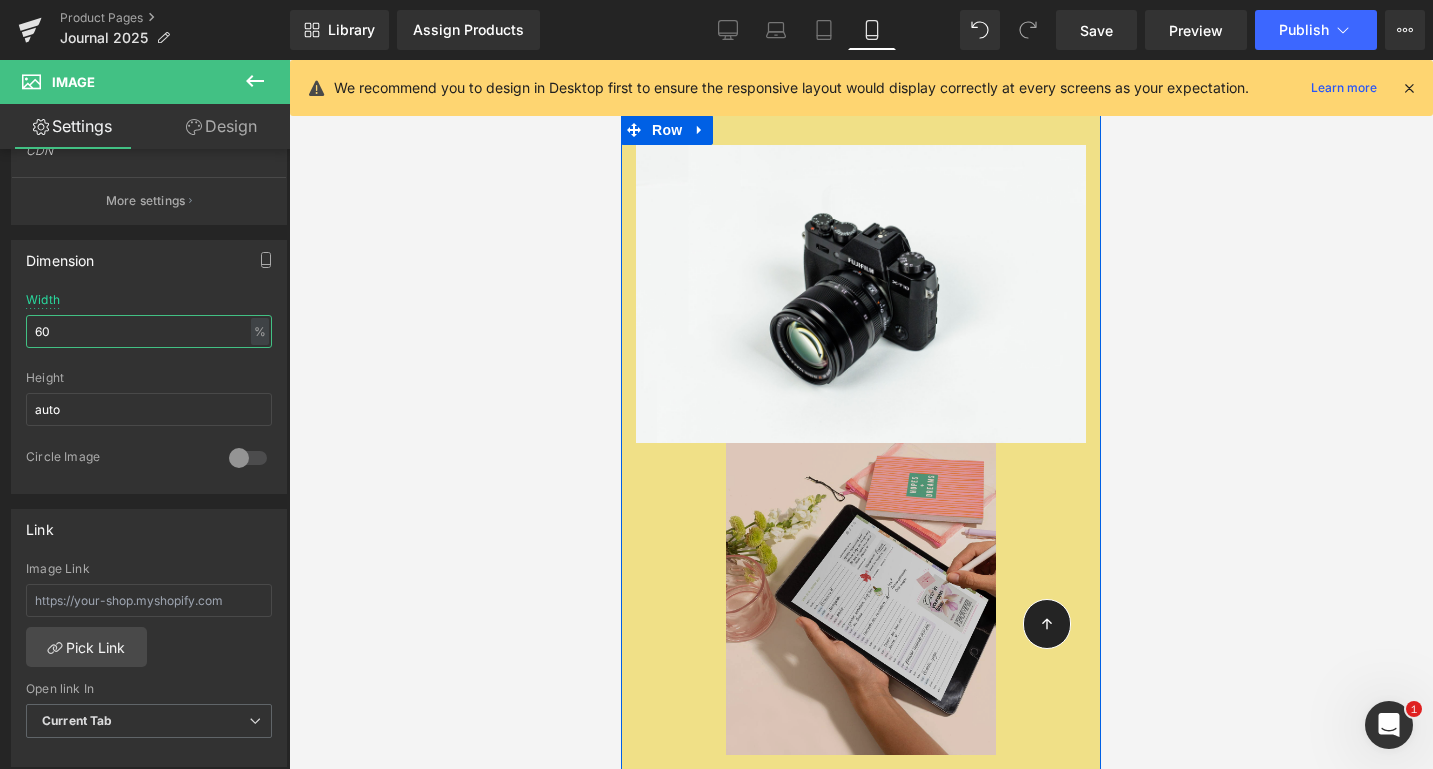 scroll, scrollTop: 3005, scrollLeft: 0, axis: vertical 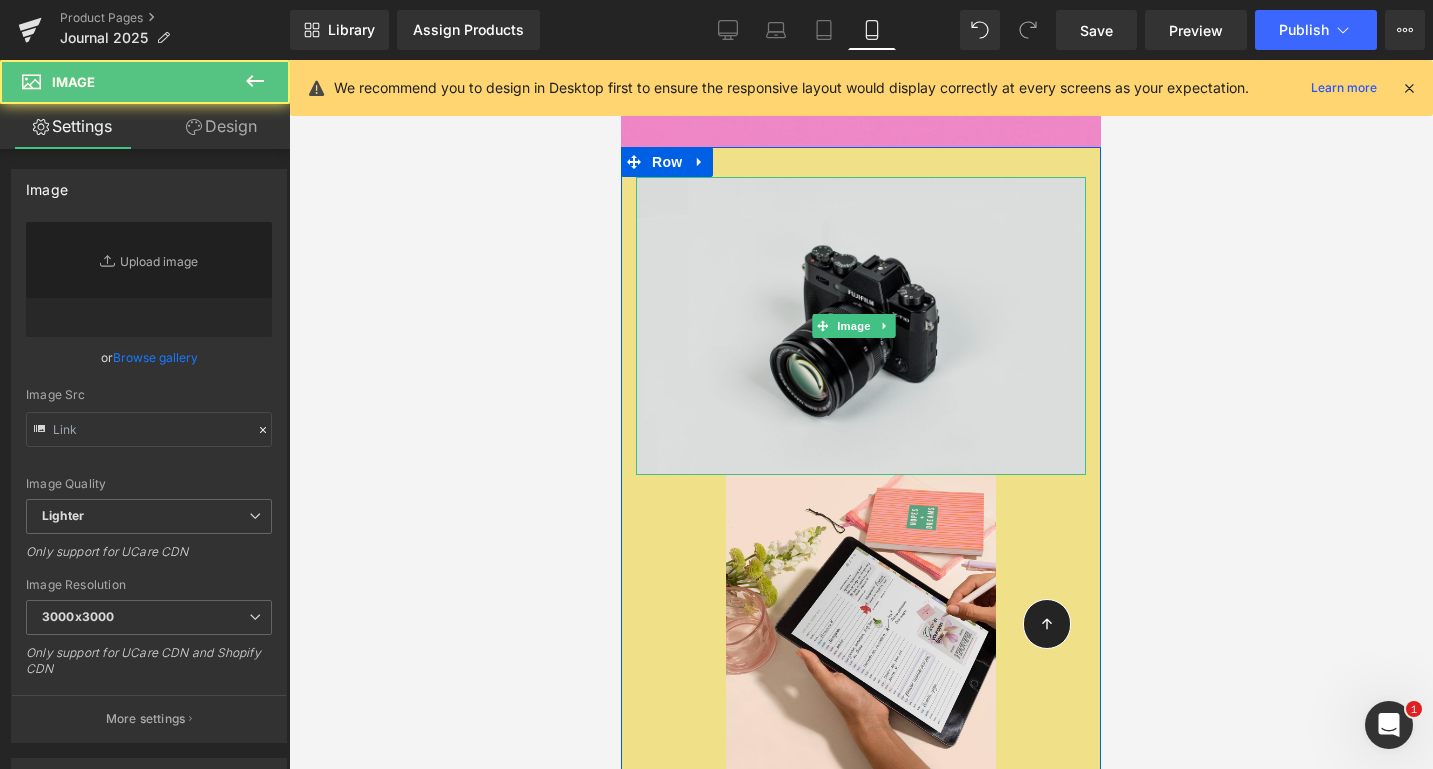 click on "Image" at bounding box center [861, 326] 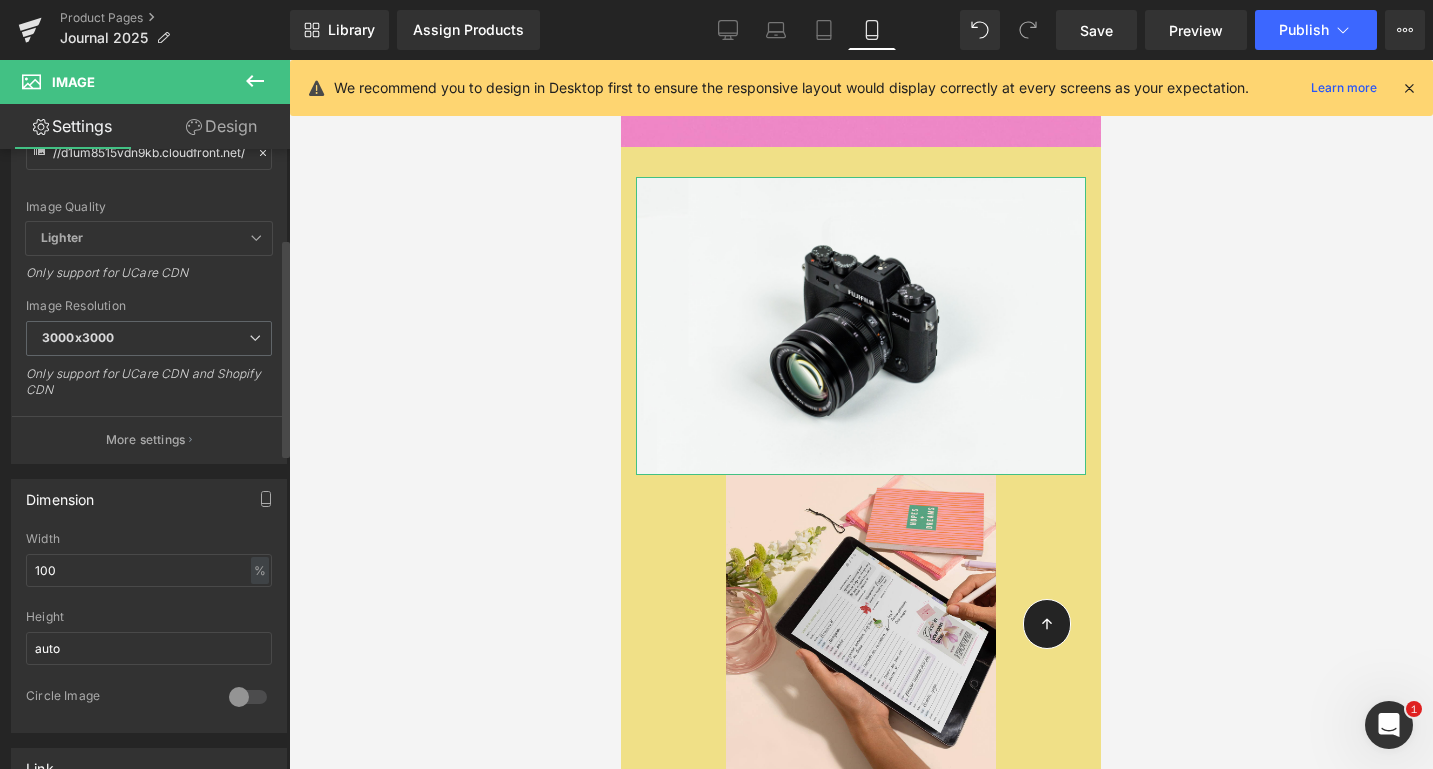 scroll, scrollTop: 356, scrollLeft: 0, axis: vertical 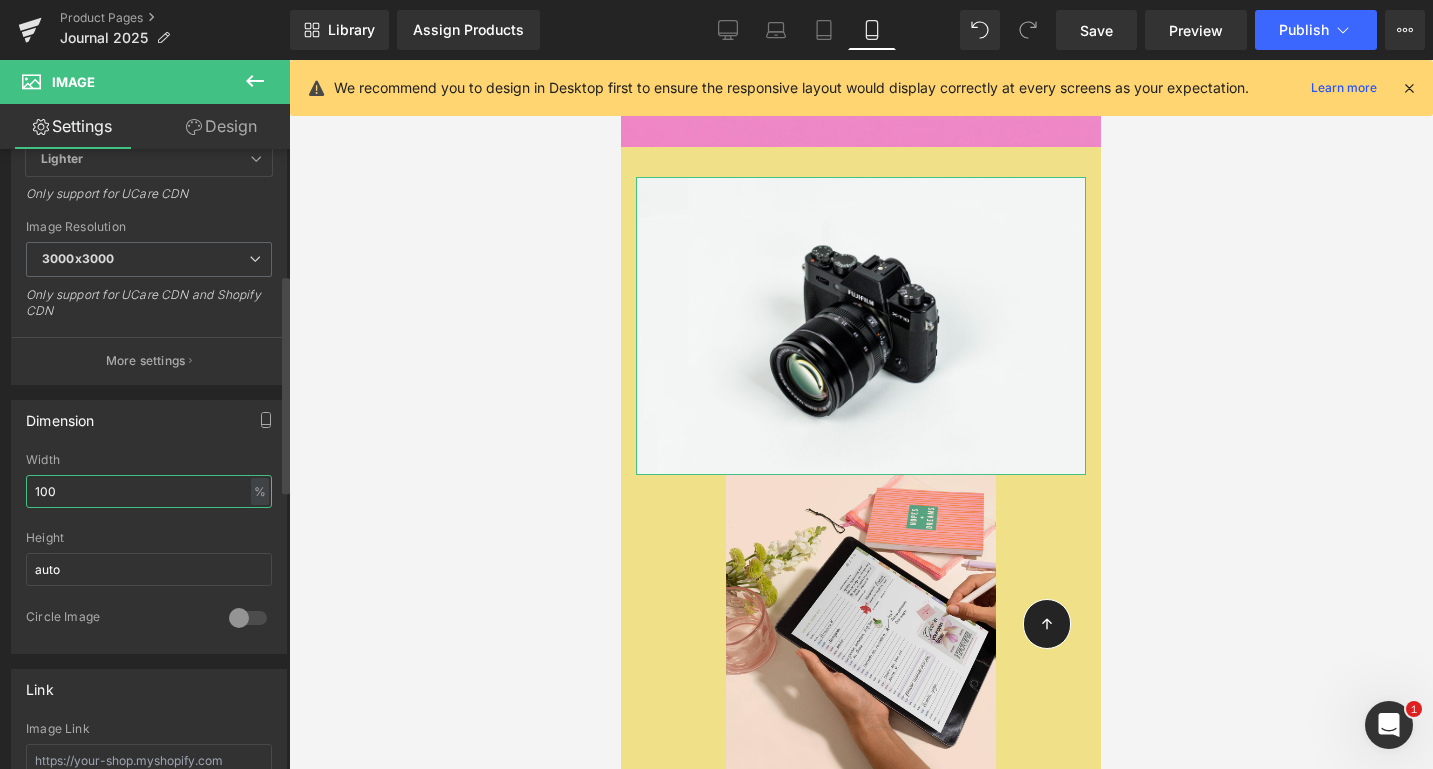 click on "100" at bounding box center (149, 491) 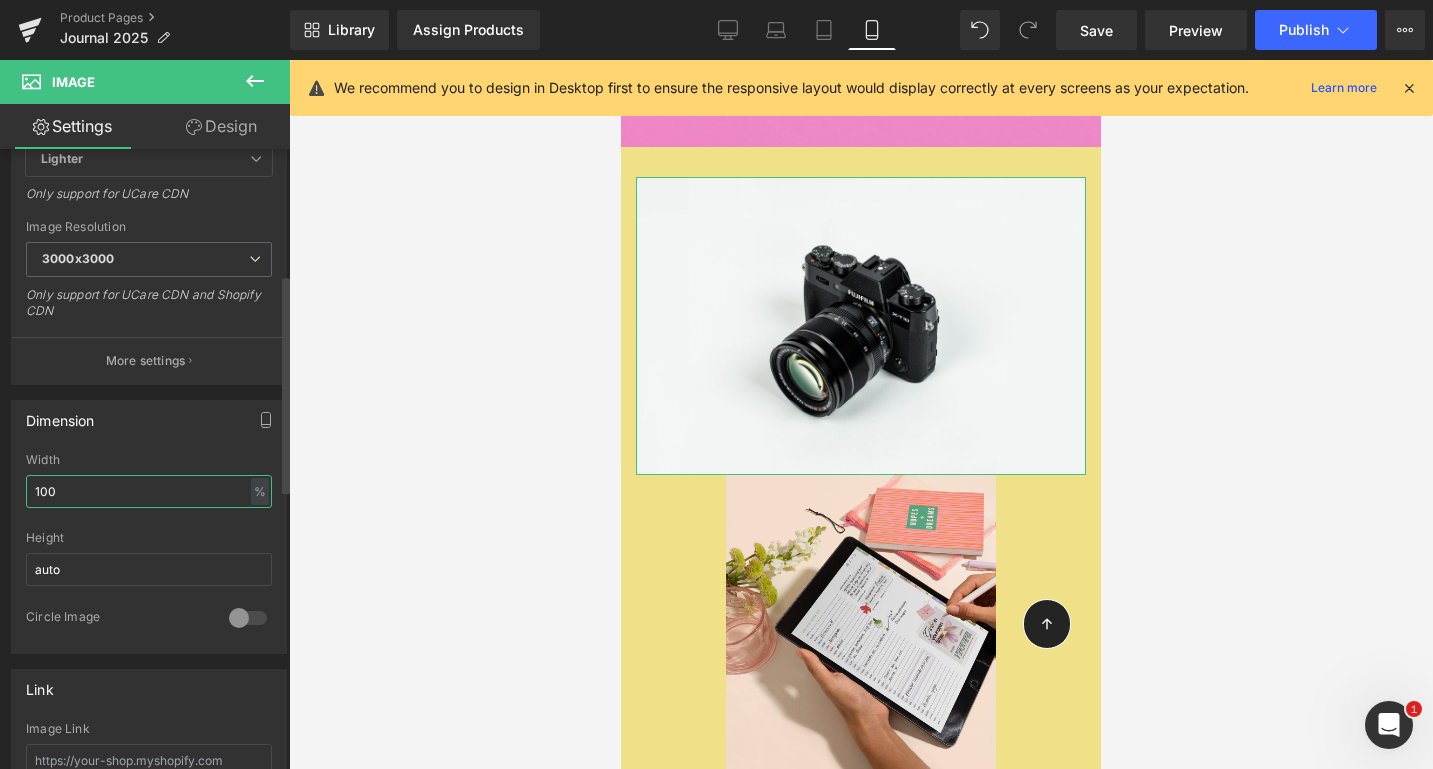 click on "100" at bounding box center (149, 491) 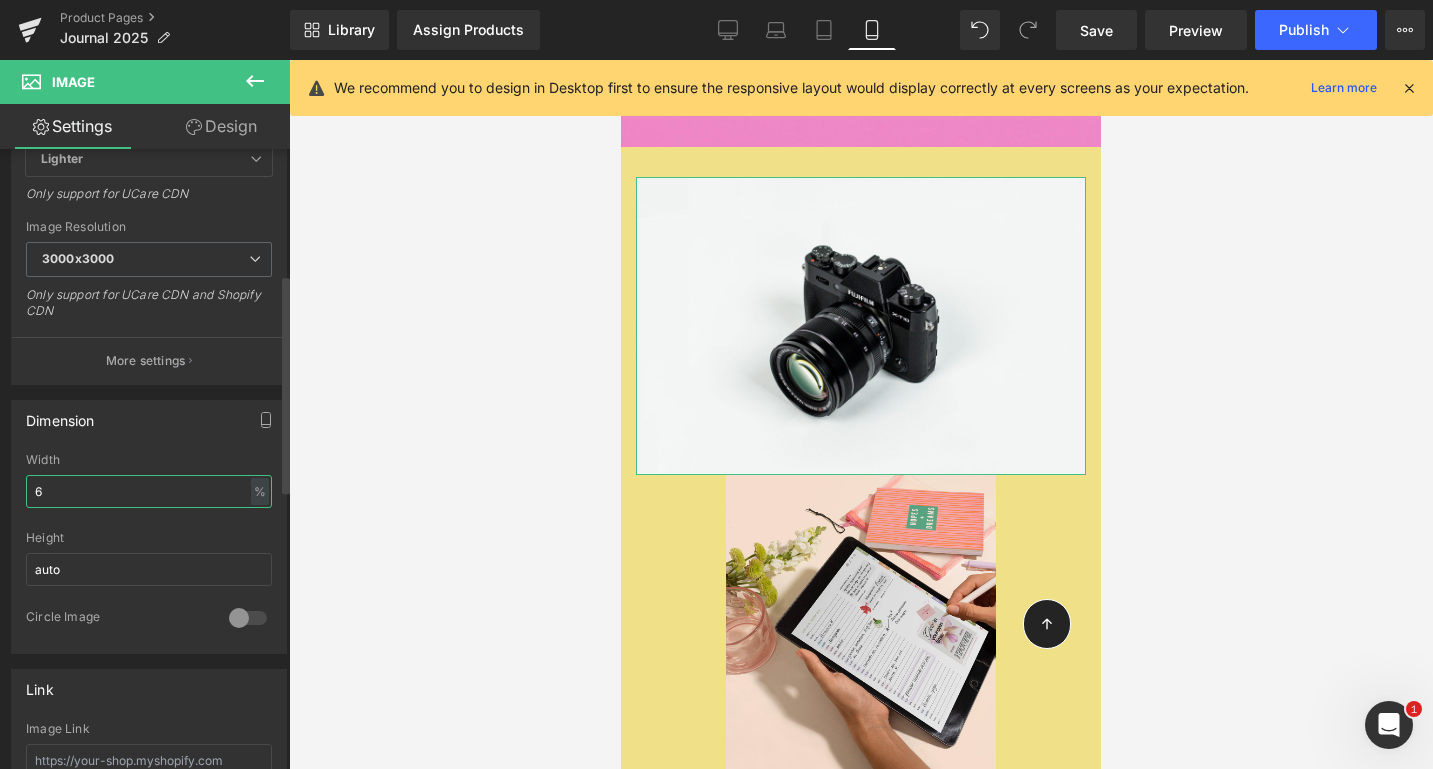type on "60" 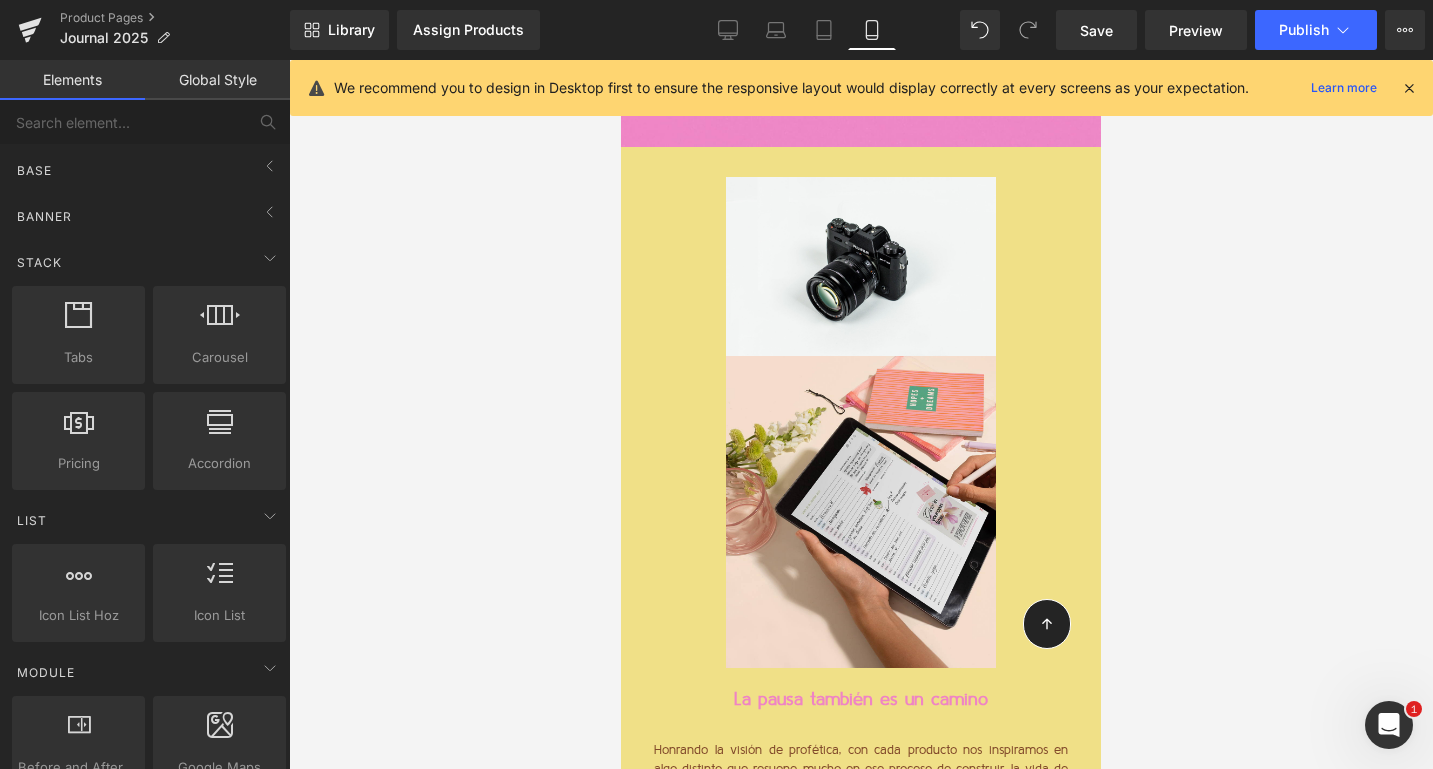 click at bounding box center (861, 414) 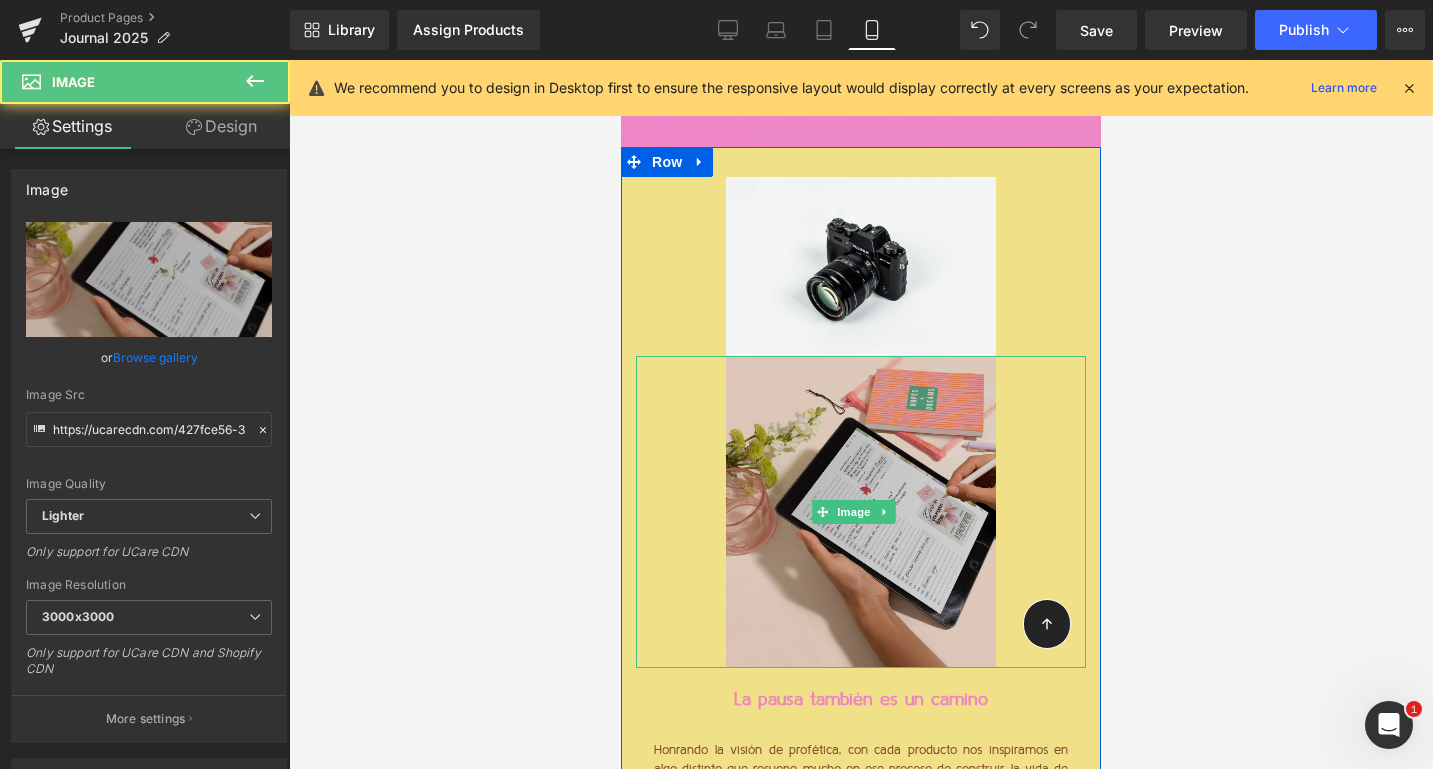 click at bounding box center (861, 512) 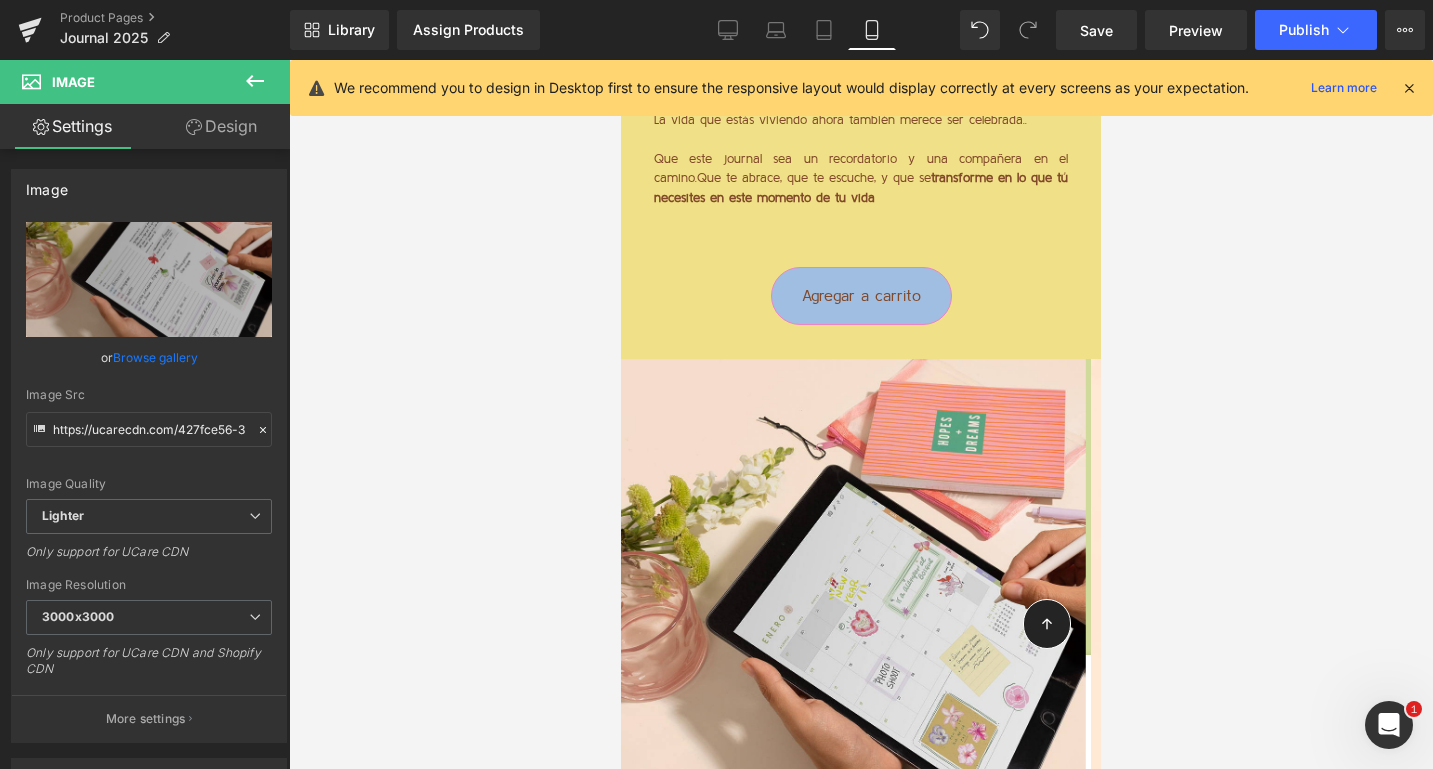 scroll, scrollTop: 3922, scrollLeft: 0, axis: vertical 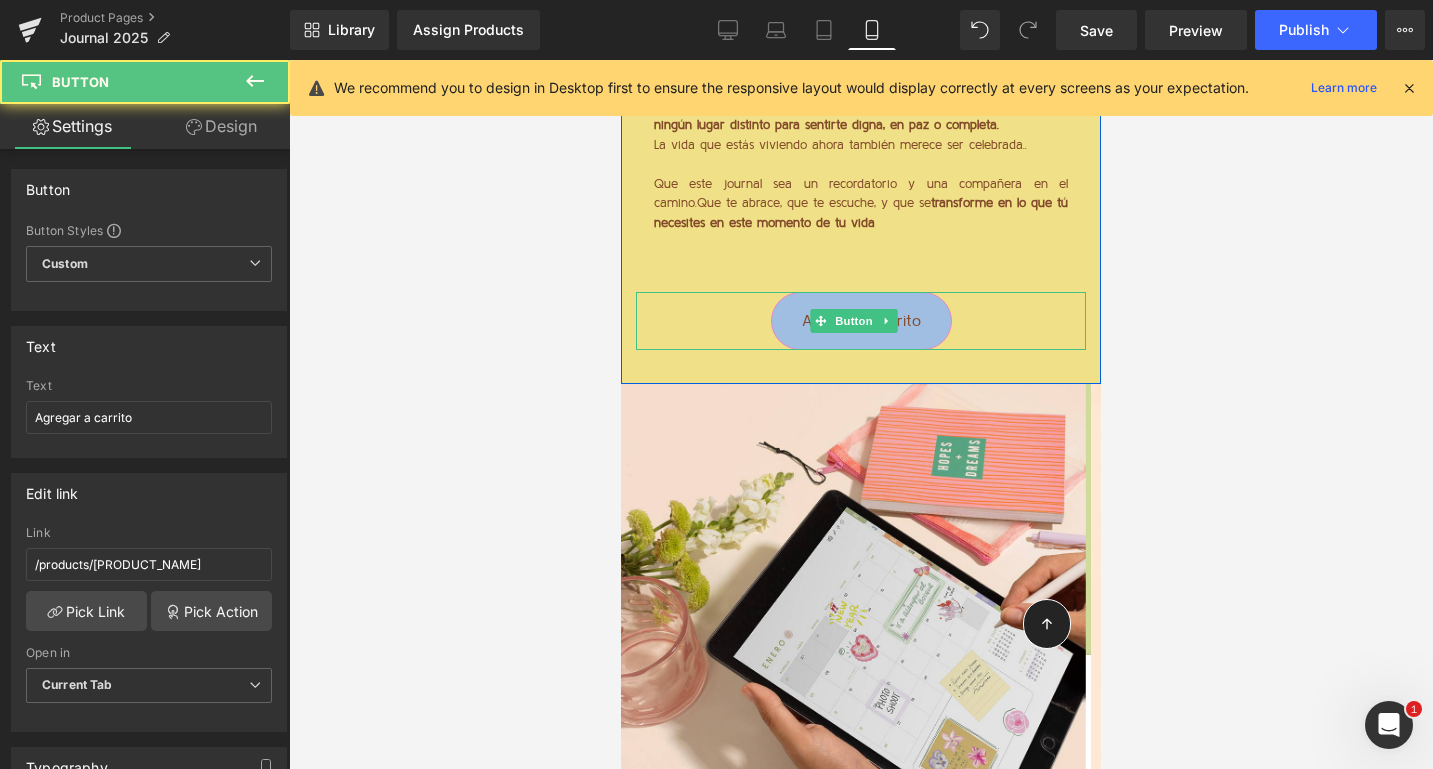 click on "Agregar a carrito" at bounding box center [861, 321] 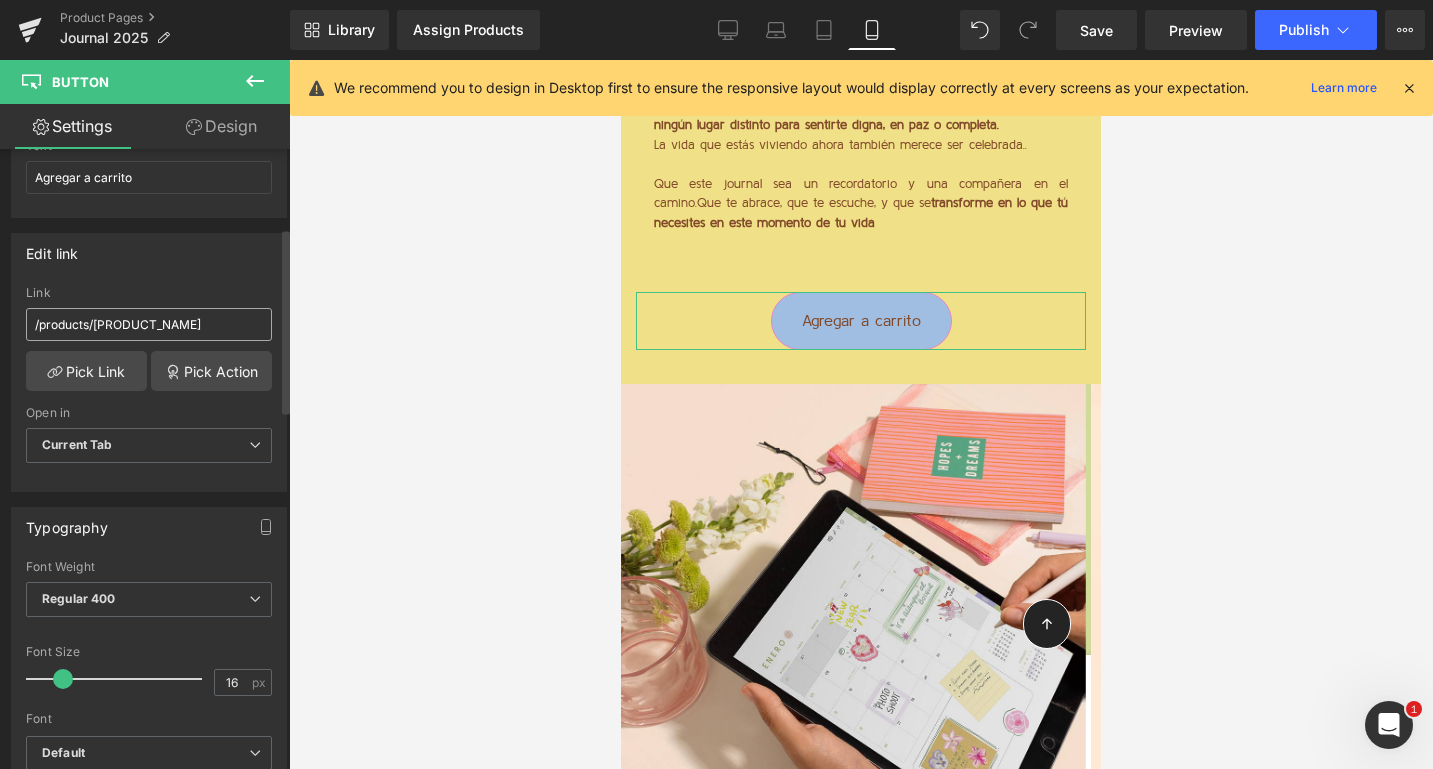 scroll, scrollTop: 434, scrollLeft: 0, axis: vertical 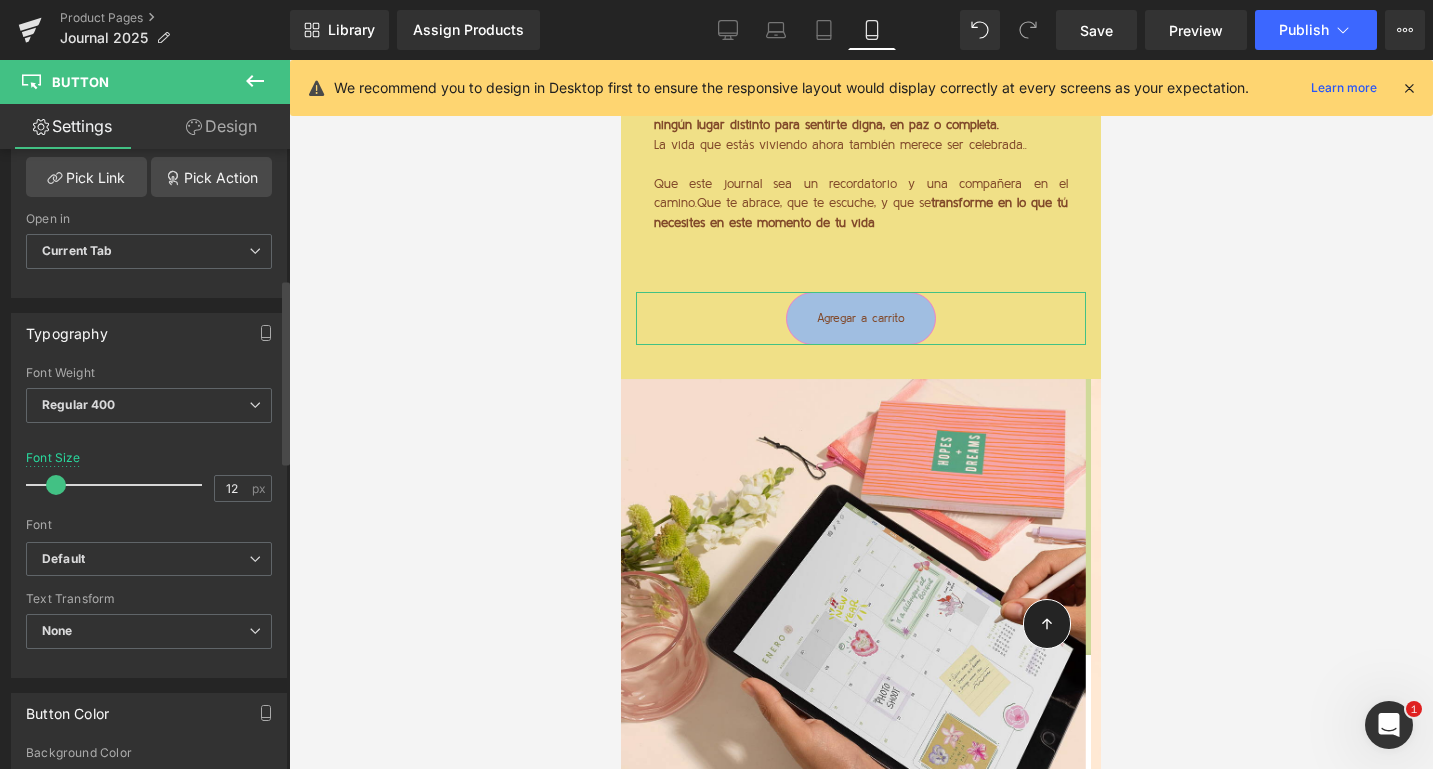 type on "13" 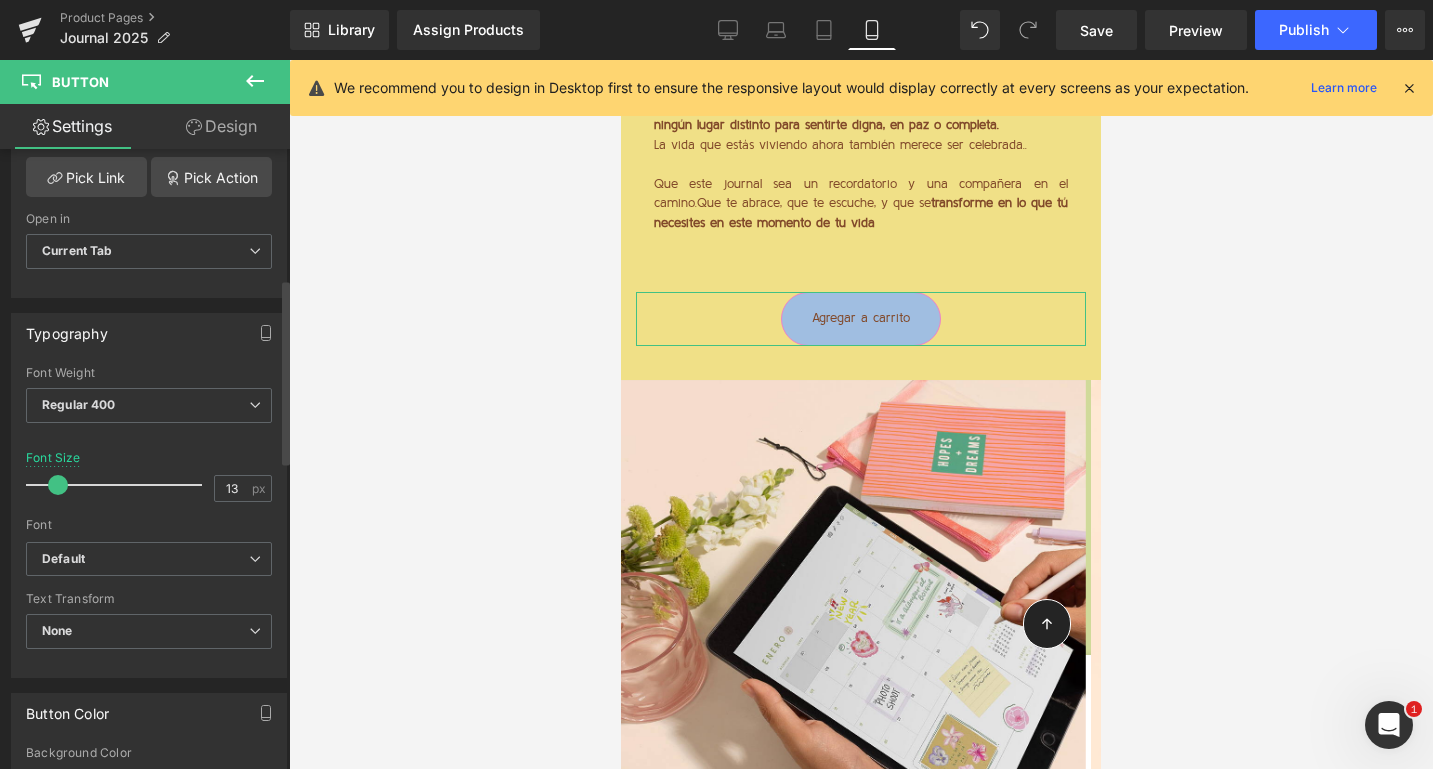 click at bounding box center (58, 485) 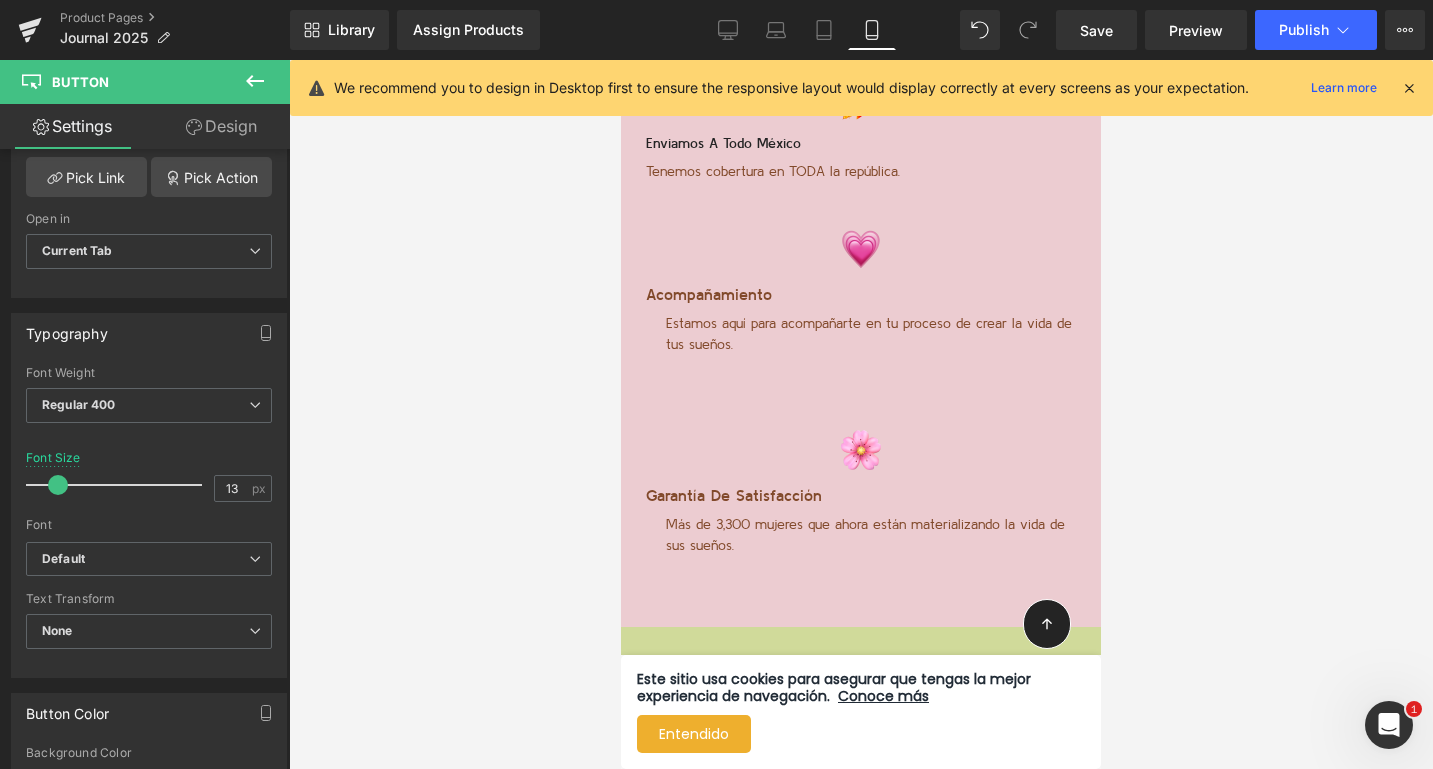 scroll, scrollTop: 6587, scrollLeft: 0, axis: vertical 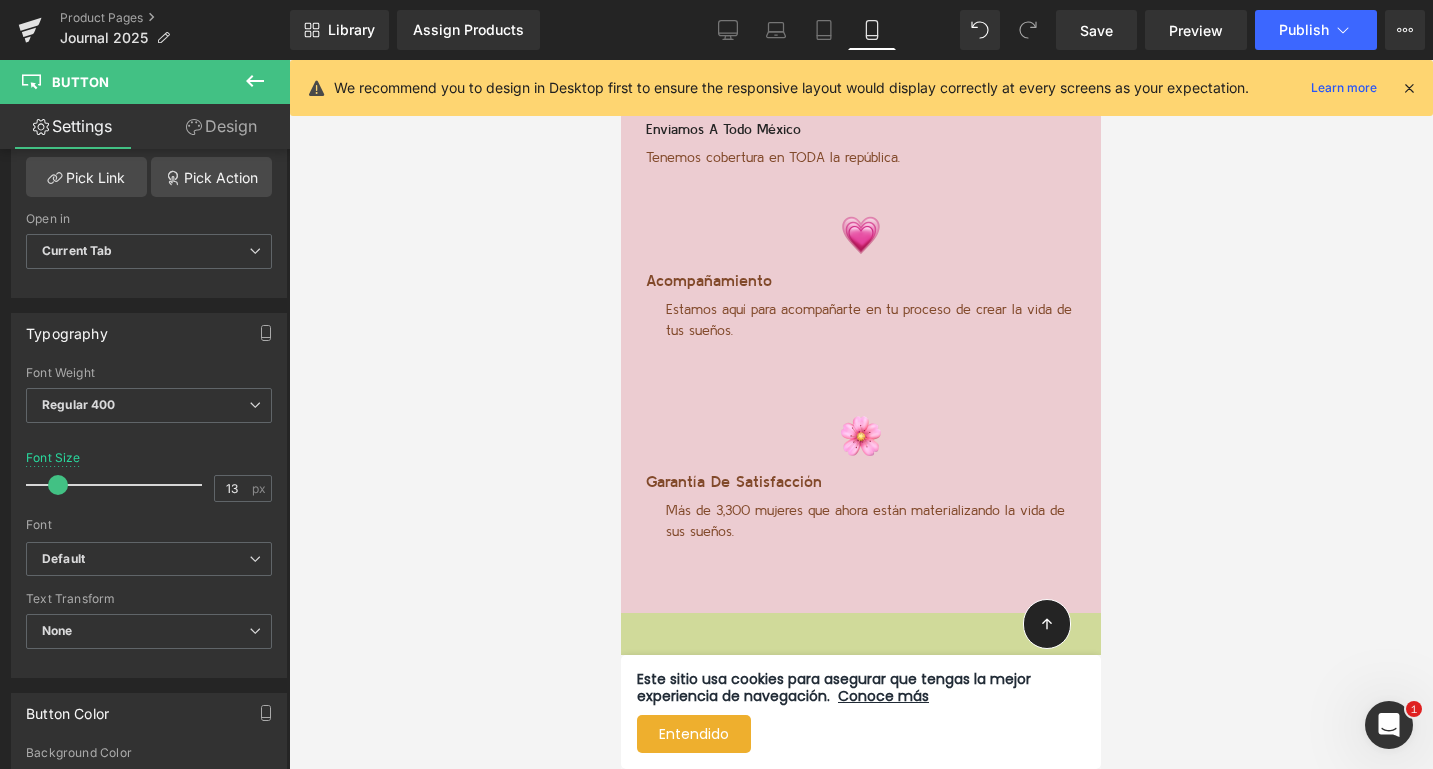click on "Garantía de satisfacción Heading" at bounding box center (861, 475) 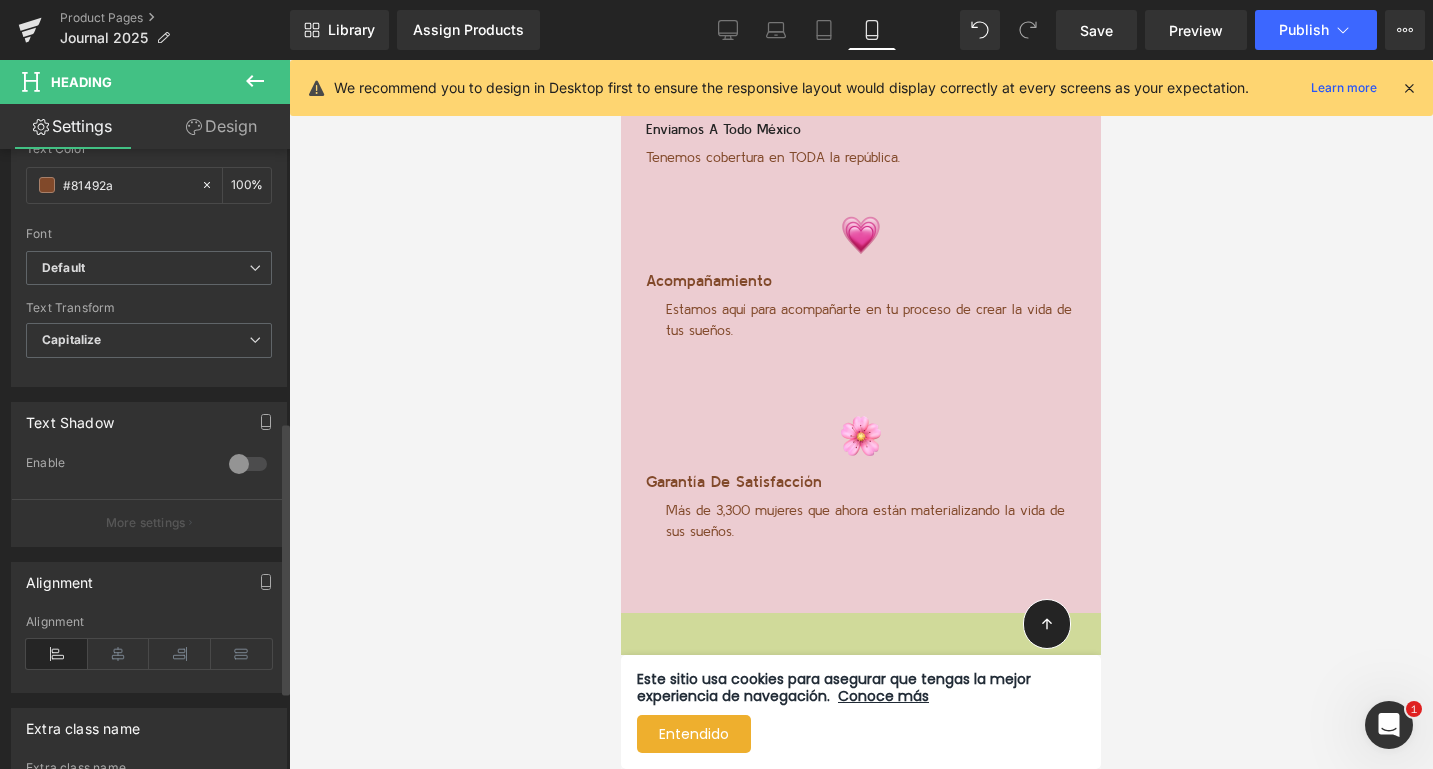 scroll, scrollTop: 653, scrollLeft: 0, axis: vertical 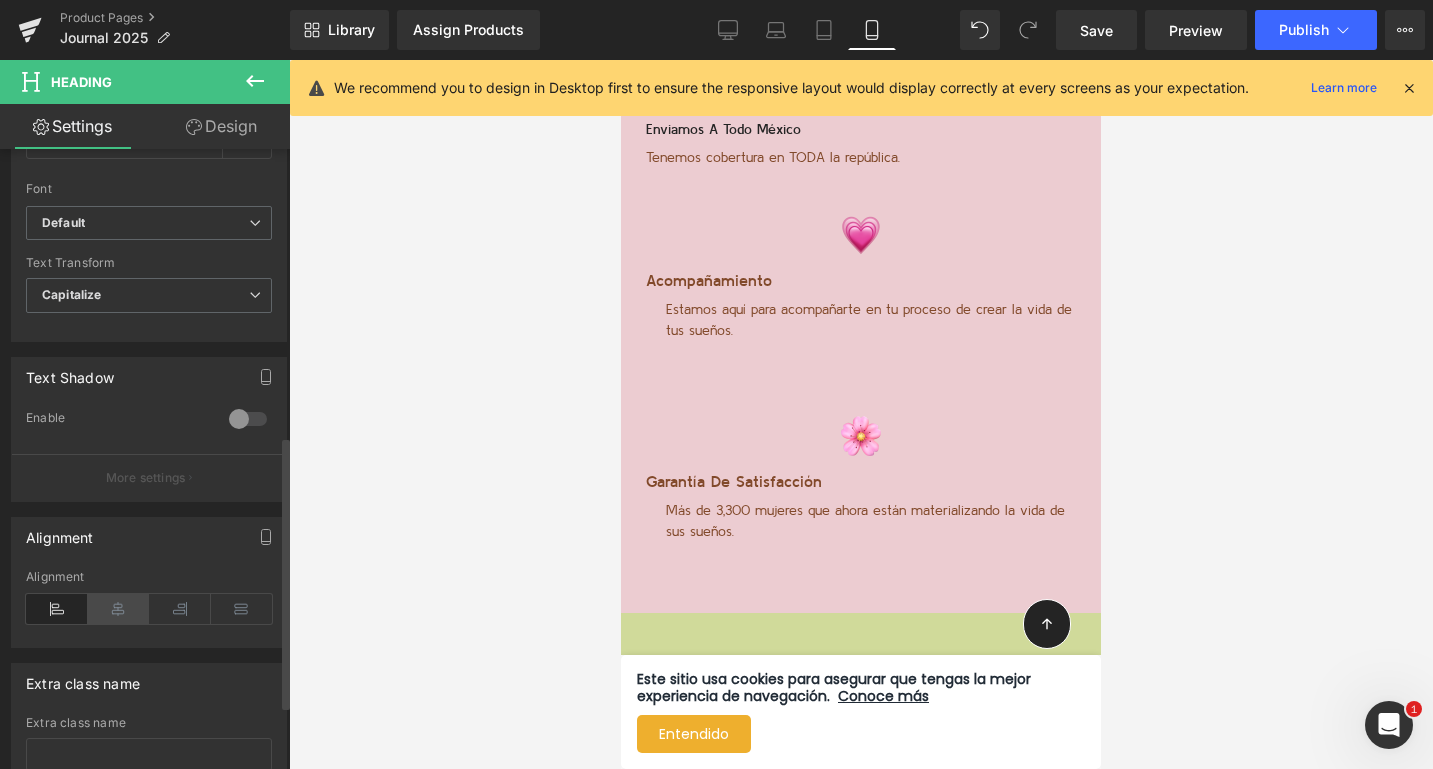 click at bounding box center (119, 609) 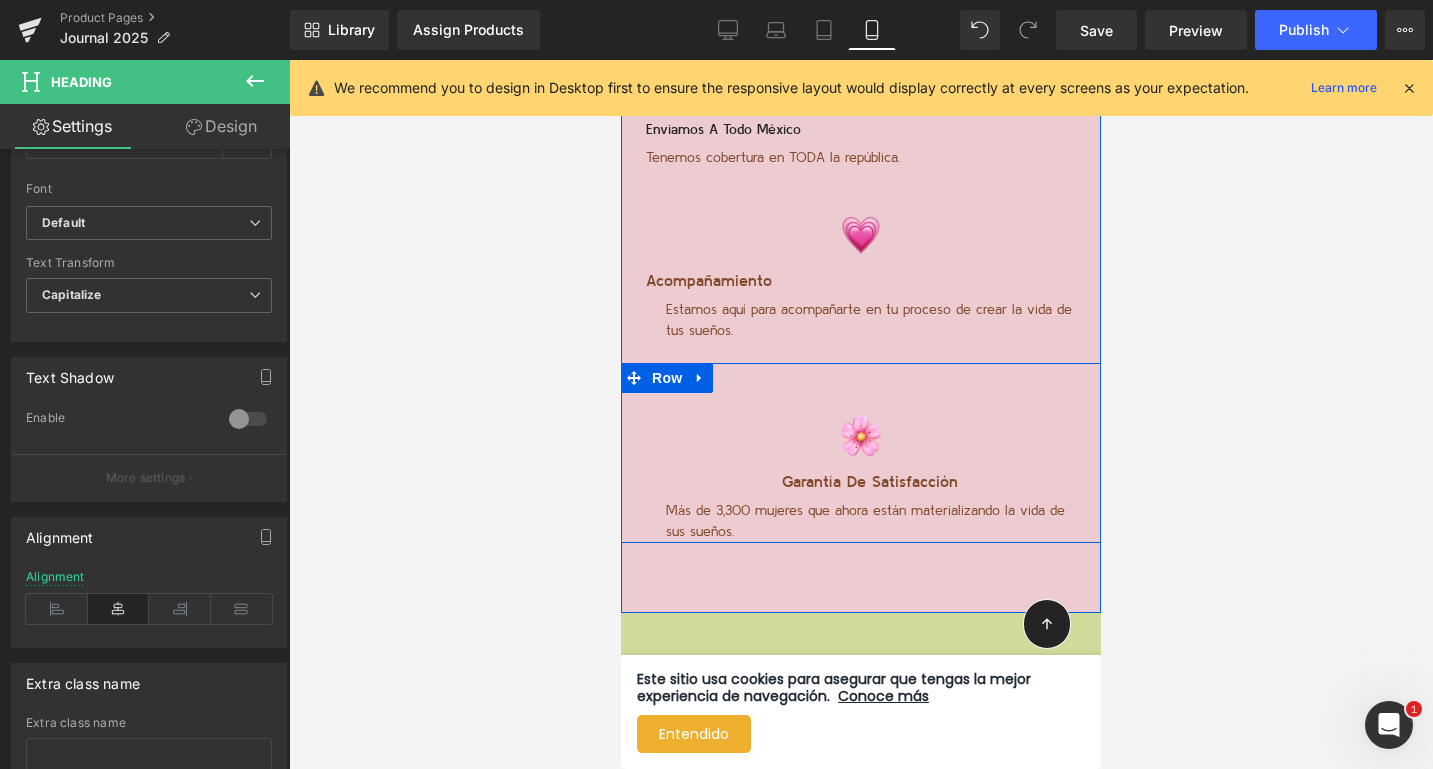 click on "Más de 3,300 mujeres que ahora están materializando la vida de sus sueños." at bounding box center (869, 522) 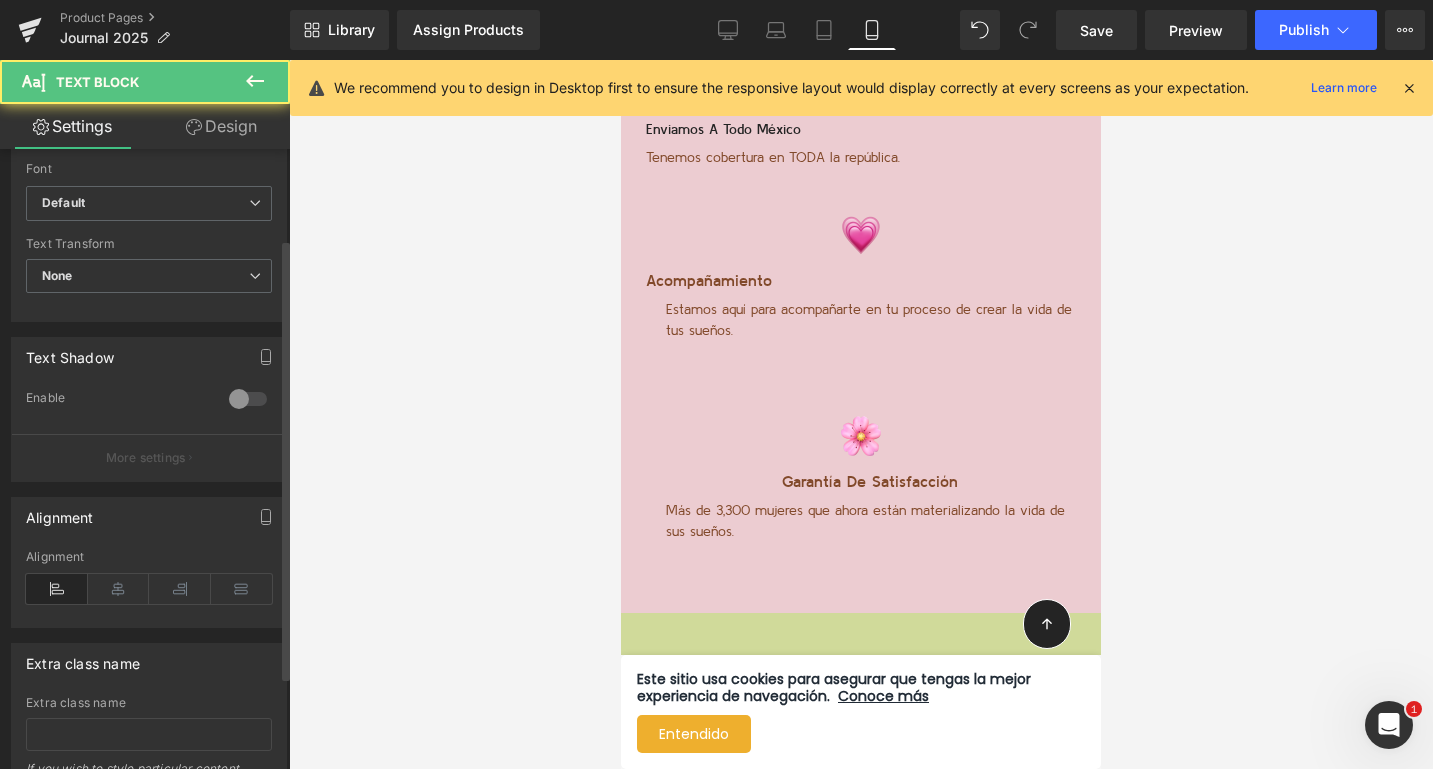scroll, scrollTop: 621, scrollLeft: 0, axis: vertical 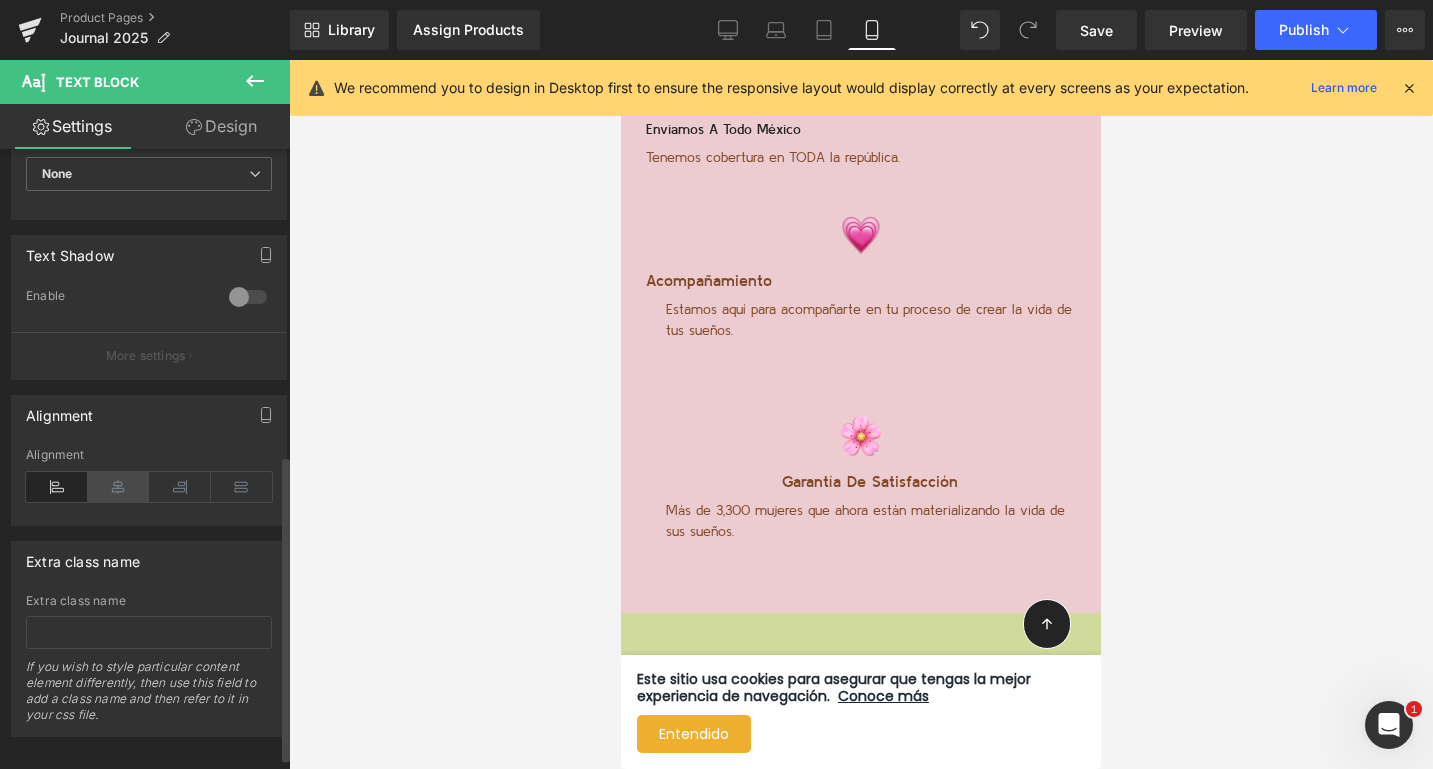 click at bounding box center [119, 487] 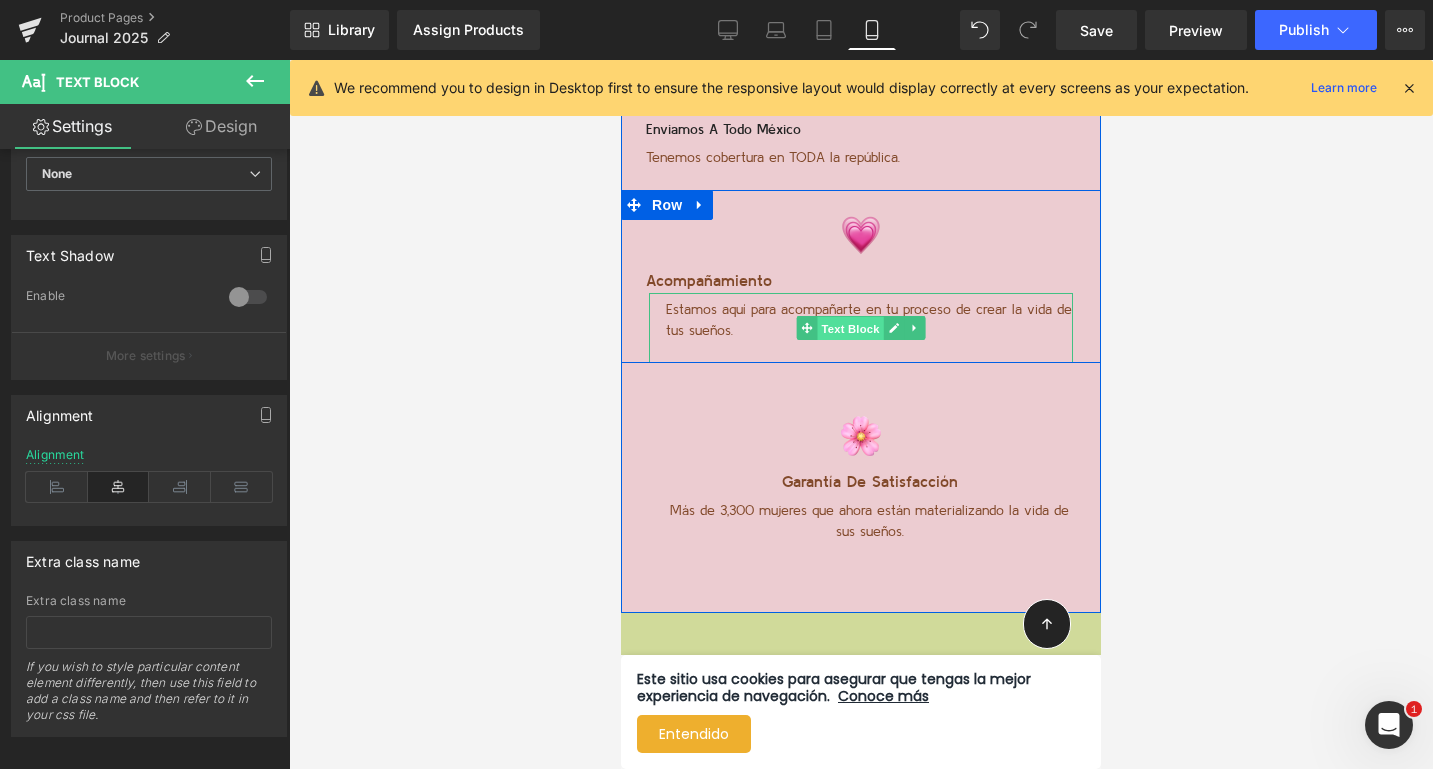 click on "Text Block" at bounding box center (850, 328) 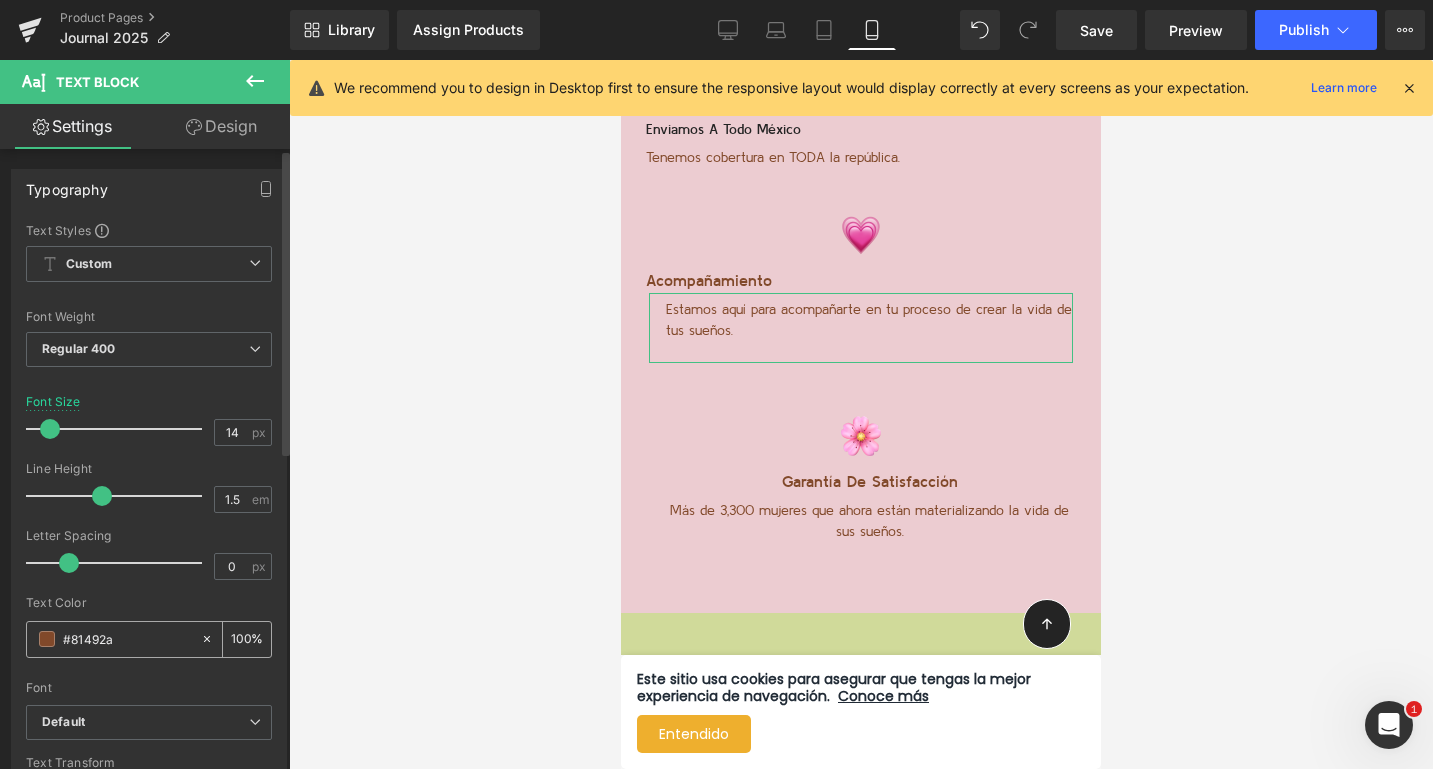 scroll, scrollTop: 645, scrollLeft: 0, axis: vertical 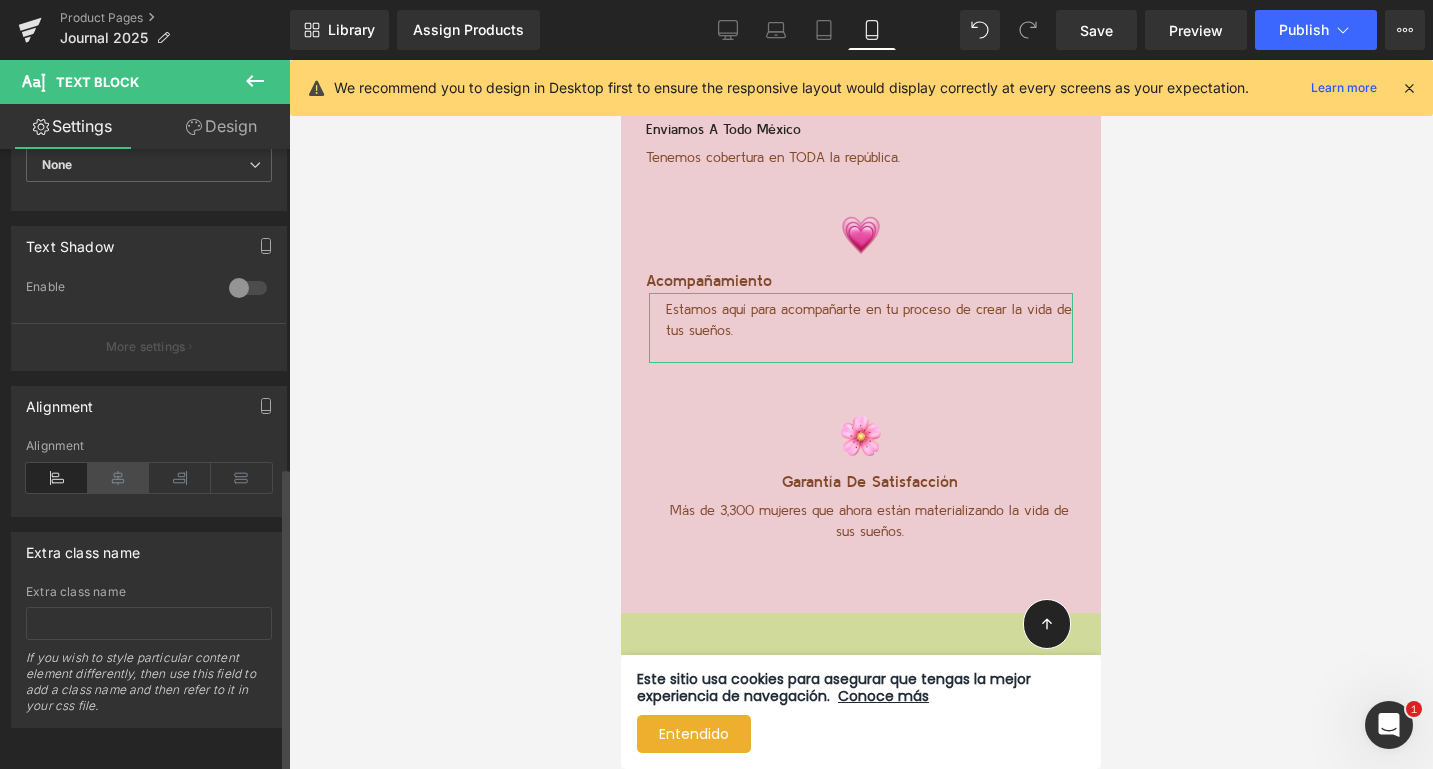 click at bounding box center [119, 478] 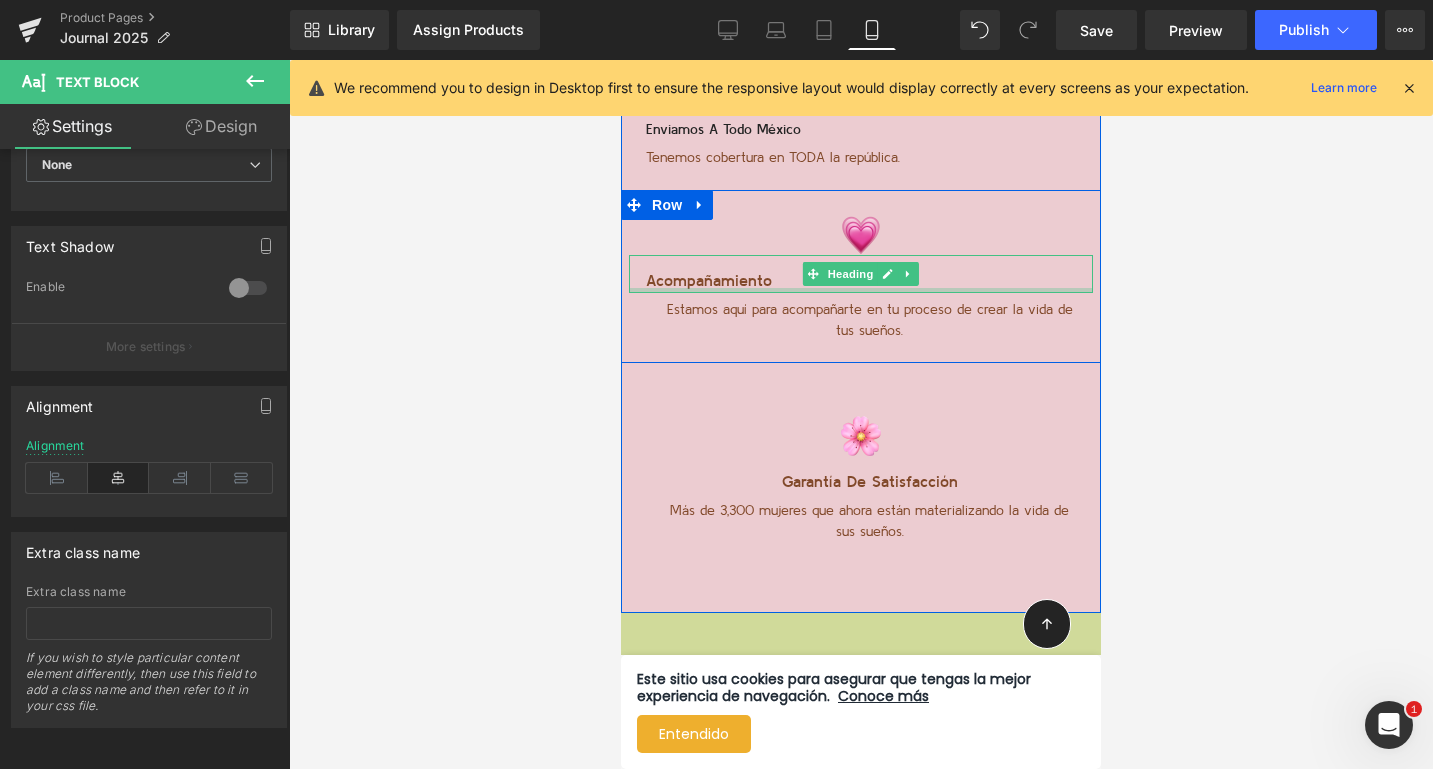 click on "Acompañamiento" at bounding box center [869, 281] 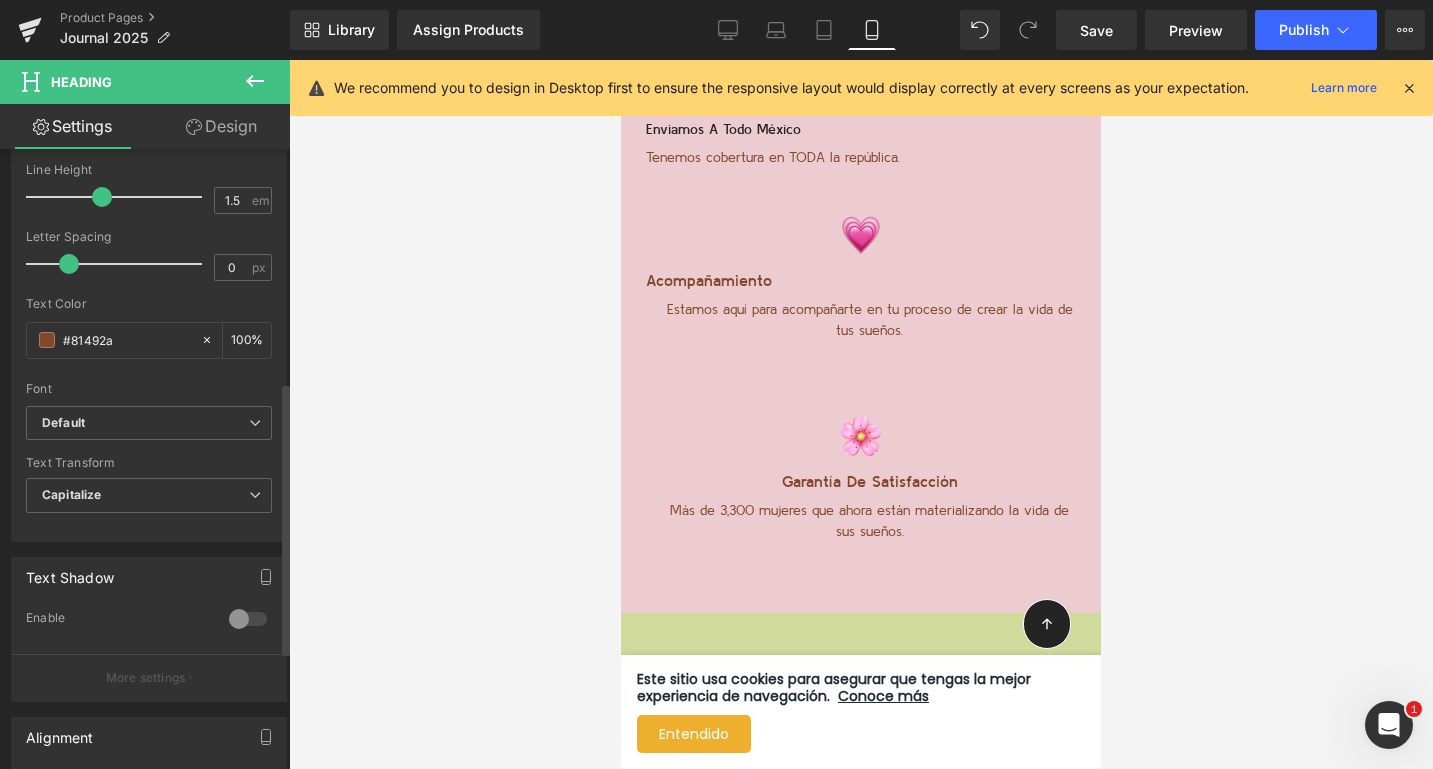 scroll, scrollTop: 548, scrollLeft: 0, axis: vertical 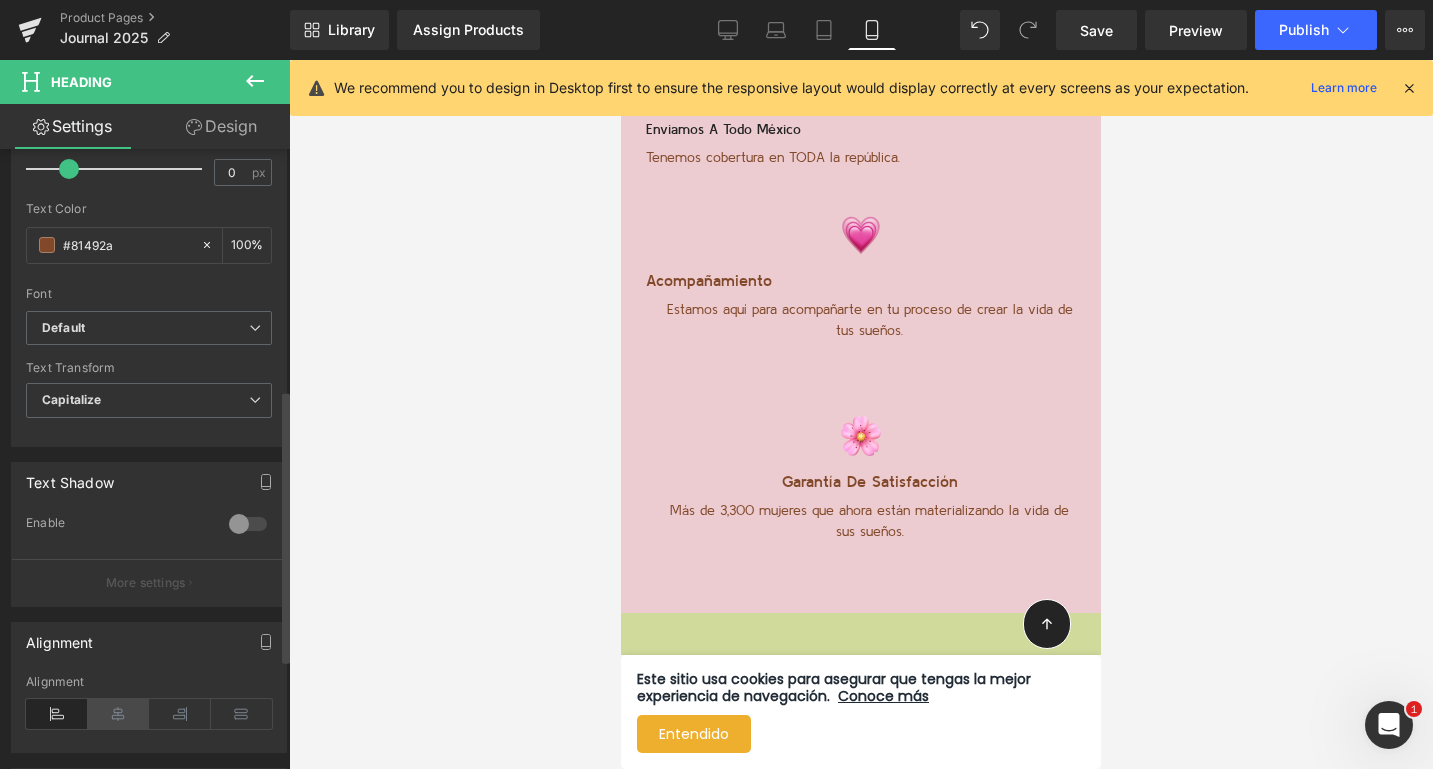 click at bounding box center [119, 714] 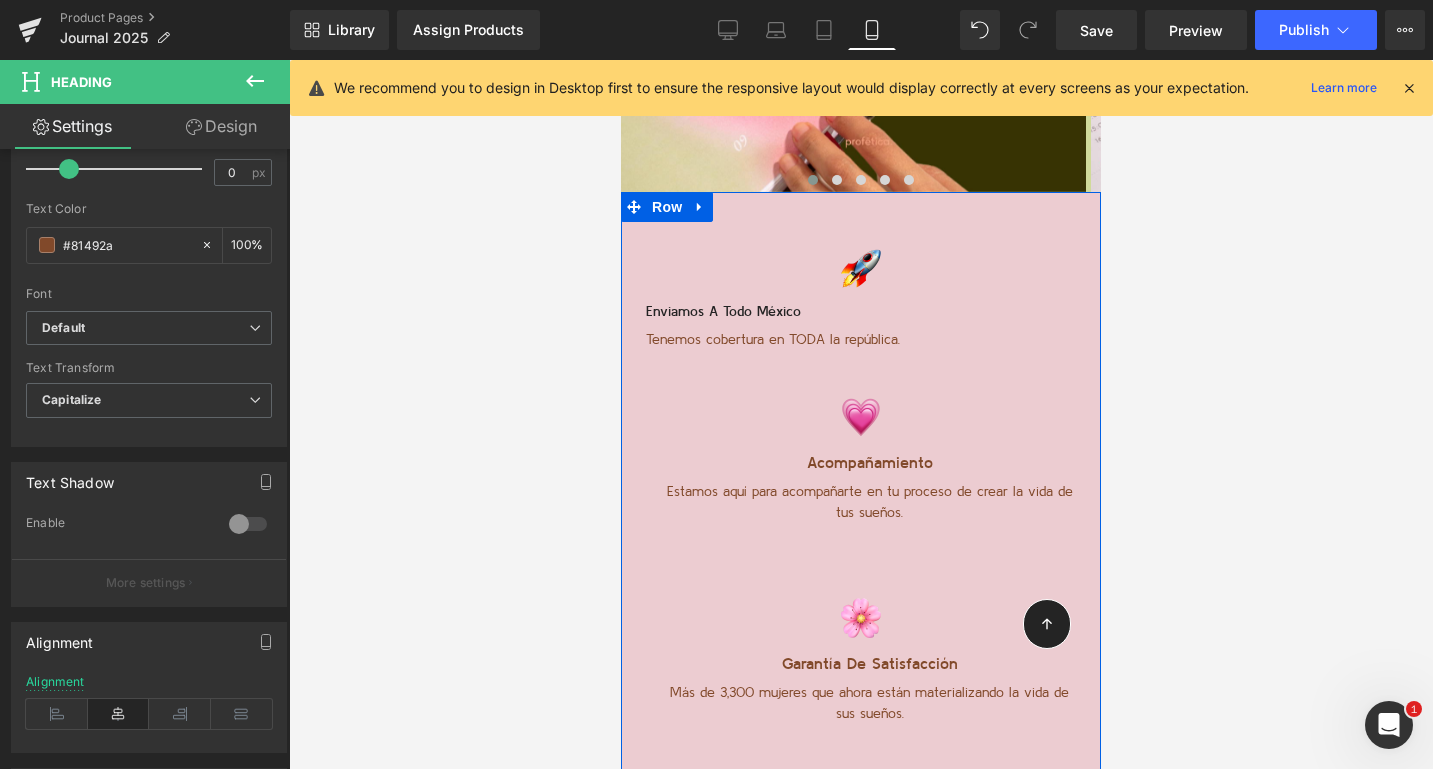 scroll, scrollTop: 6347, scrollLeft: 0, axis: vertical 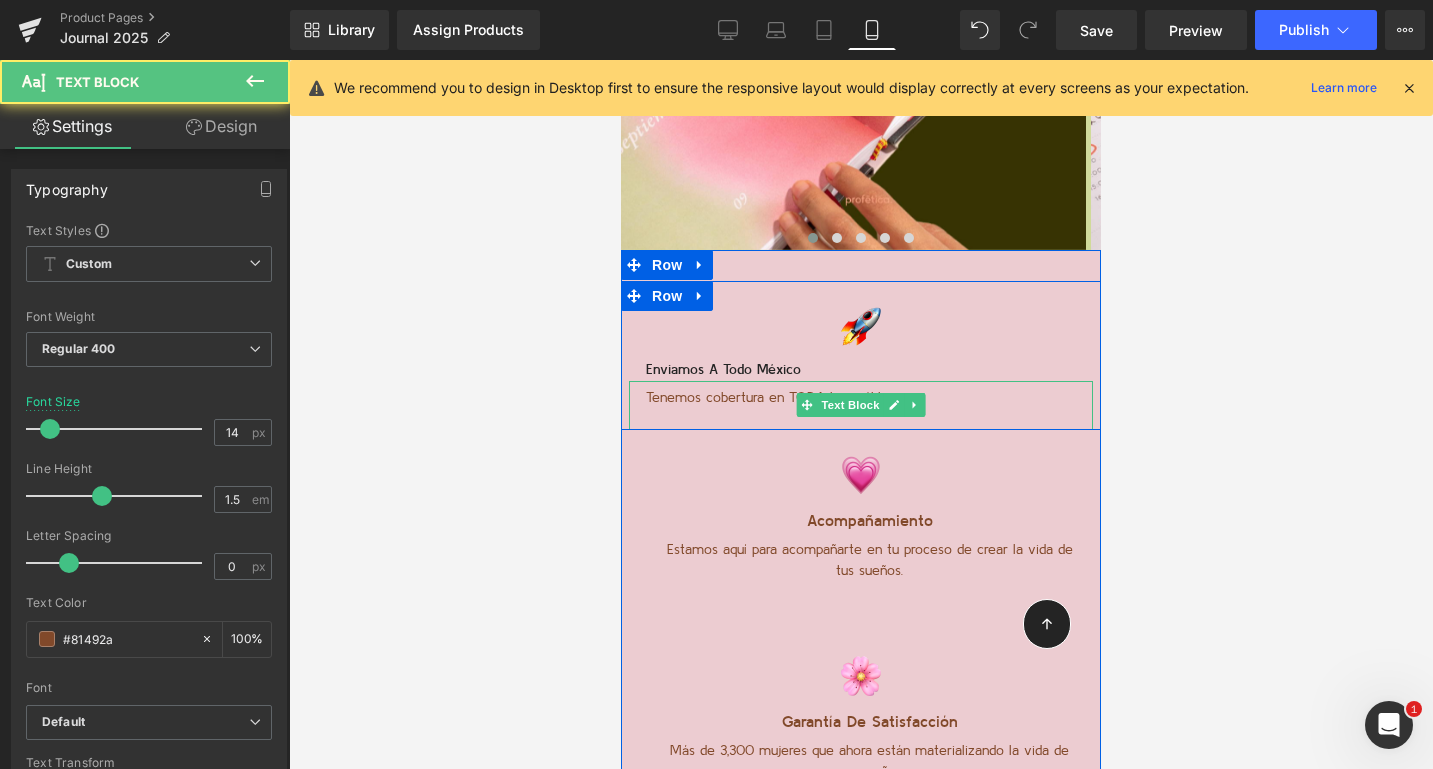 click on "Tenemos cobertura en TODA la república." at bounding box center [869, 398] 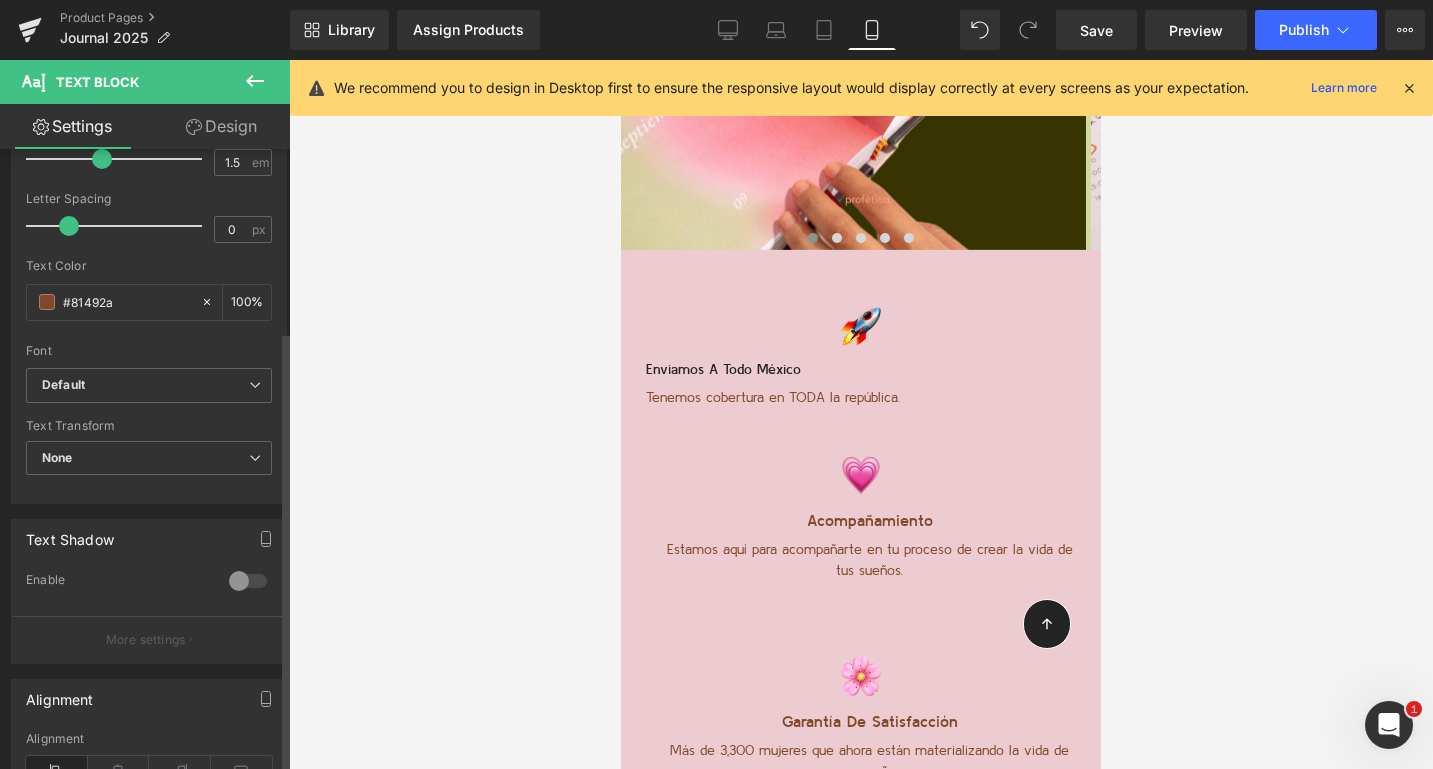 scroll, scrollTop: 645, scrollLeft: 0, axis: vertical 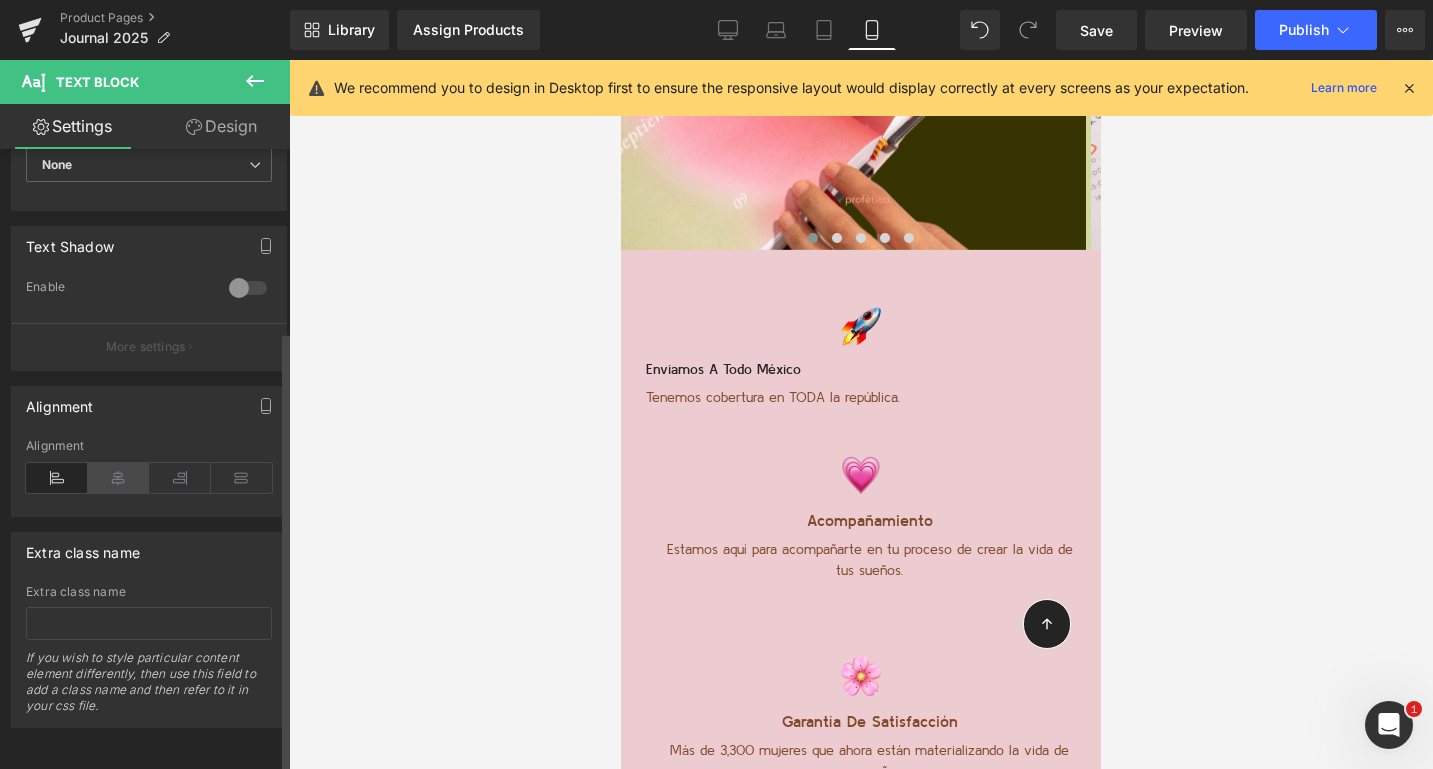 drag, startPoint x: 121, startPoint y: 469, endPoint x: 55, endPoint y: 355, distance: 131.72699 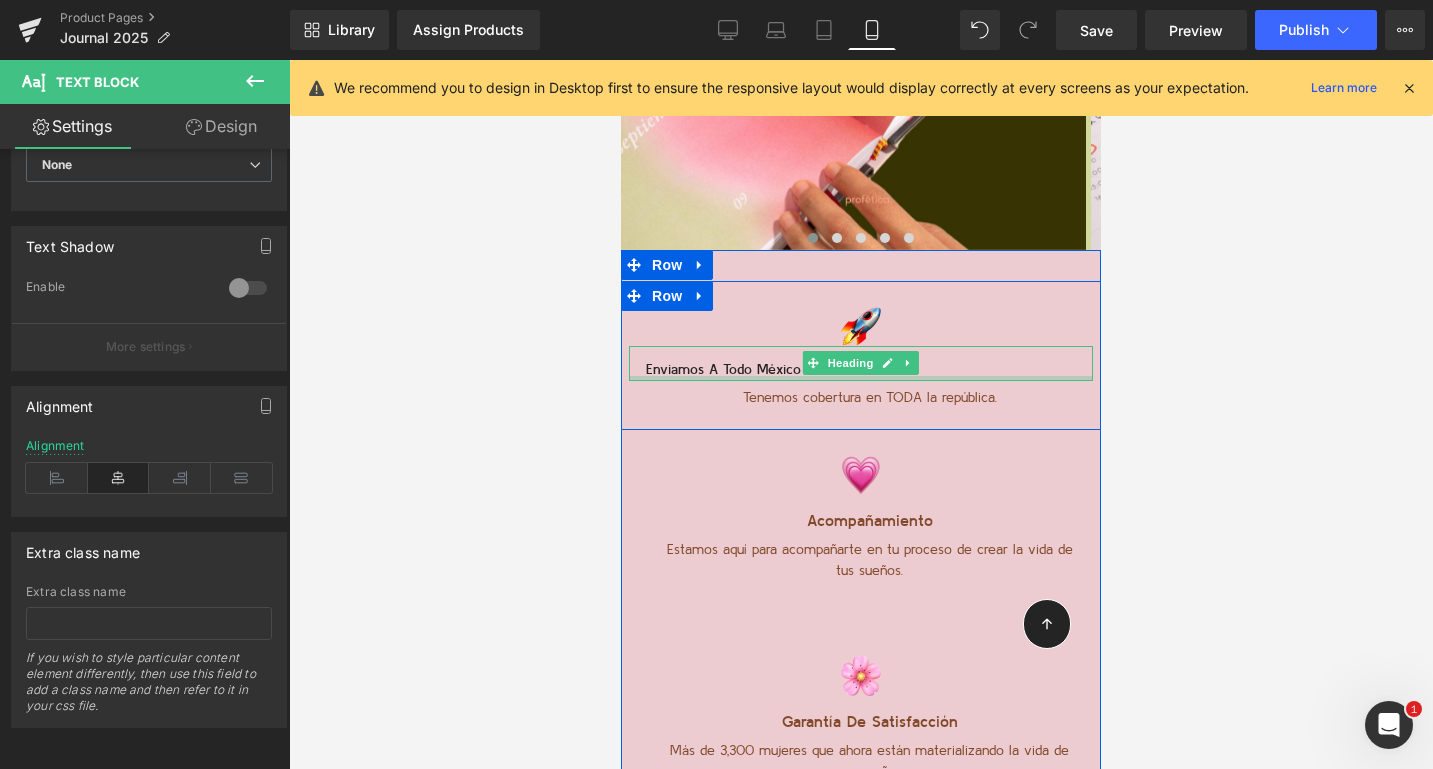 click at bounding box center [861, 378] 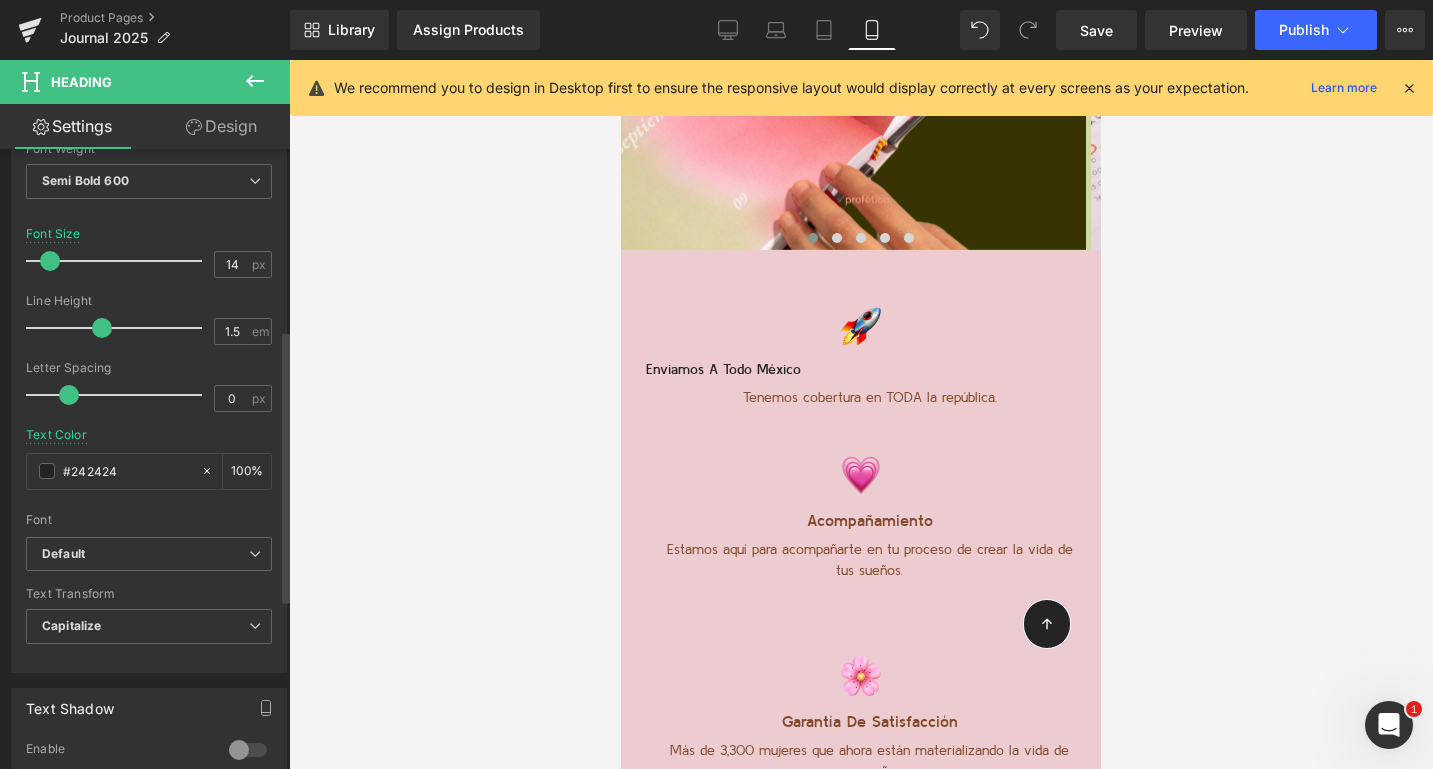 scroll, scrollTop: 516, scrollLeft: 0, axis: vertical 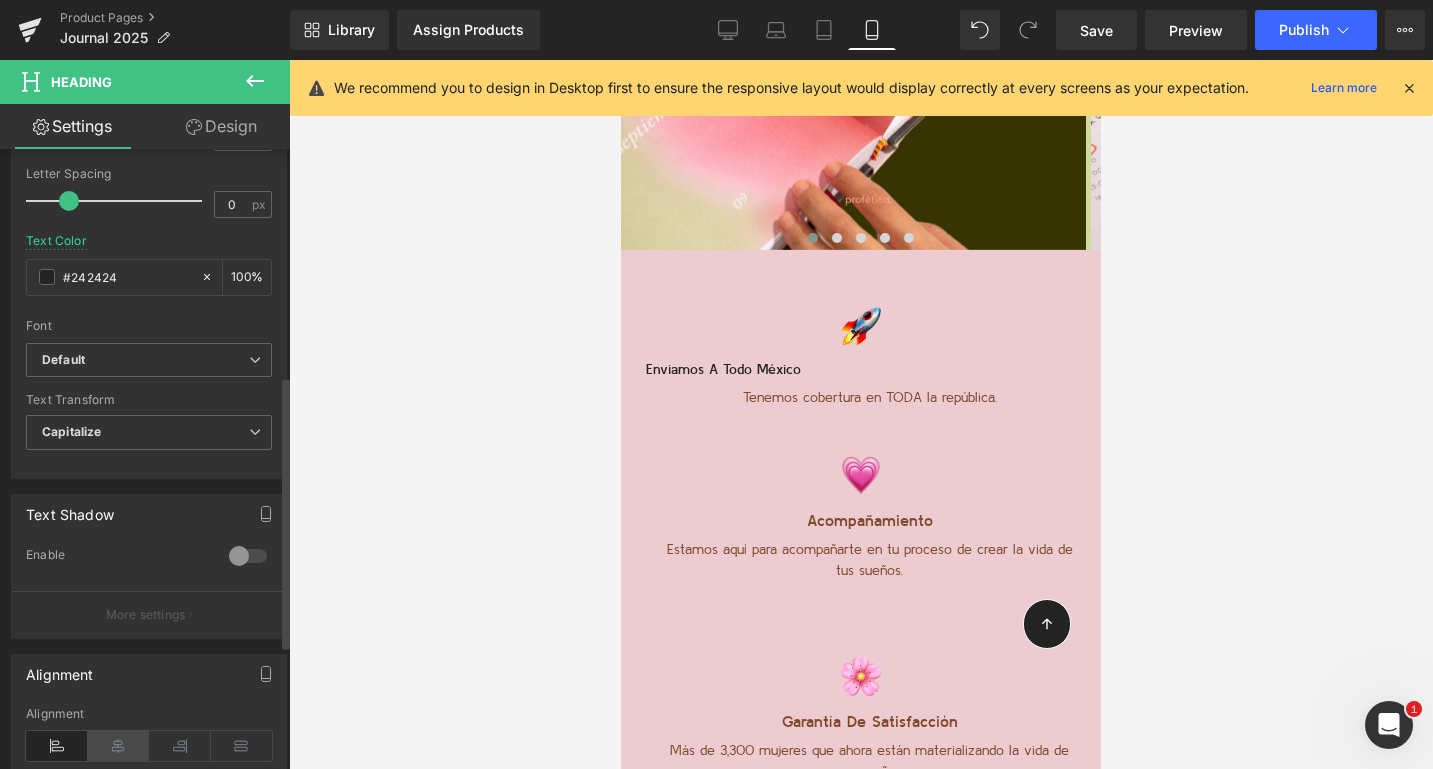 click at bounding box center [119, 746] 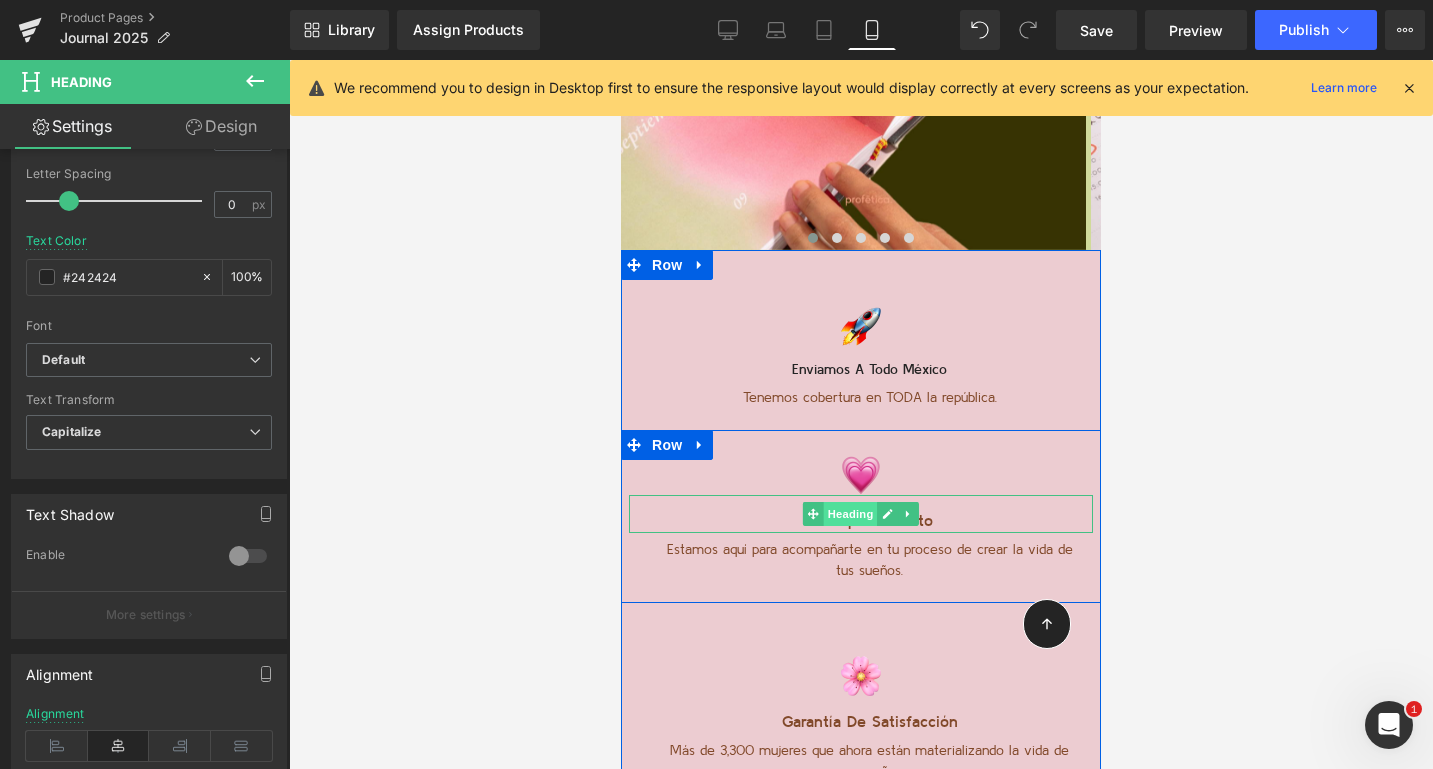 click on "Heading" at bounding box center [851, 514] 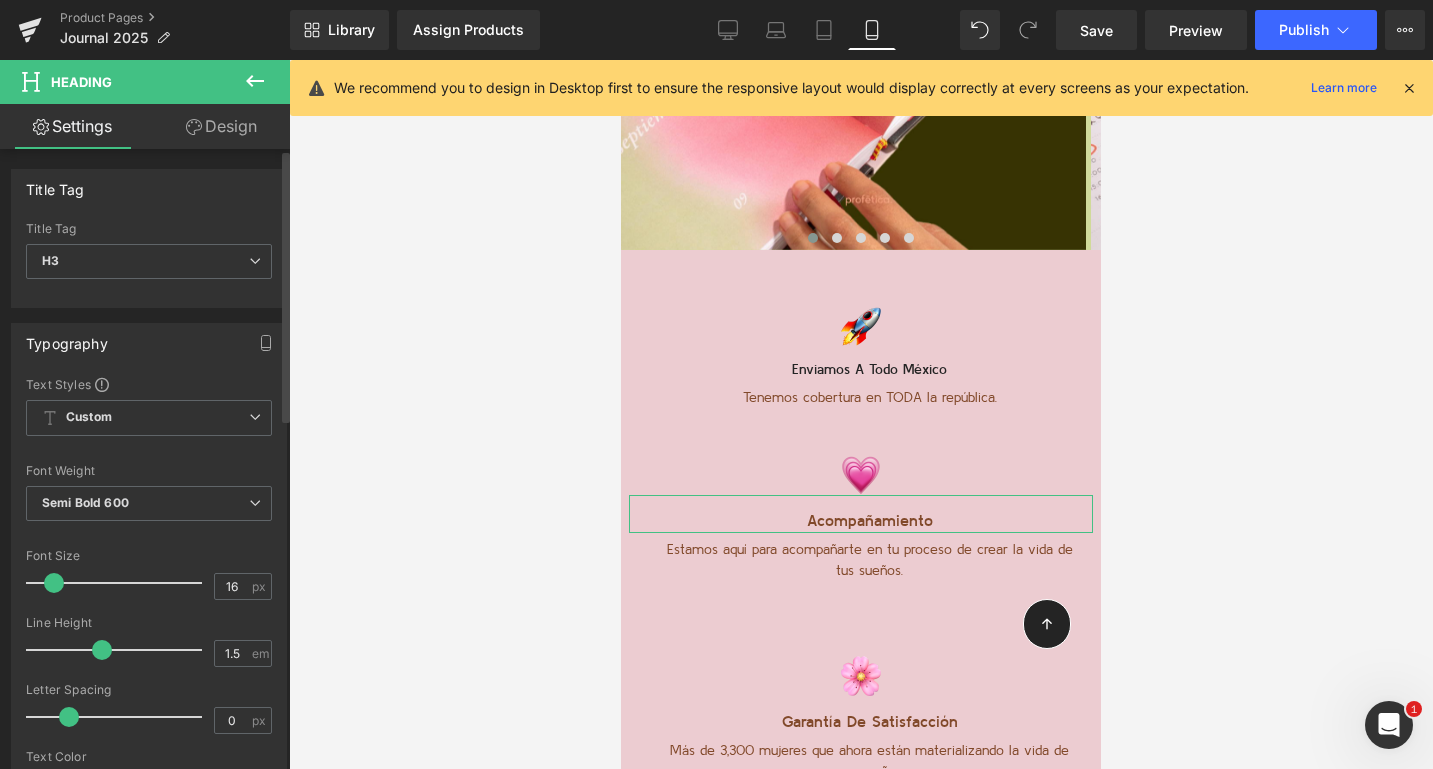 scroll, scrollTop: 526, scrollLeft: 0, axis: vertical 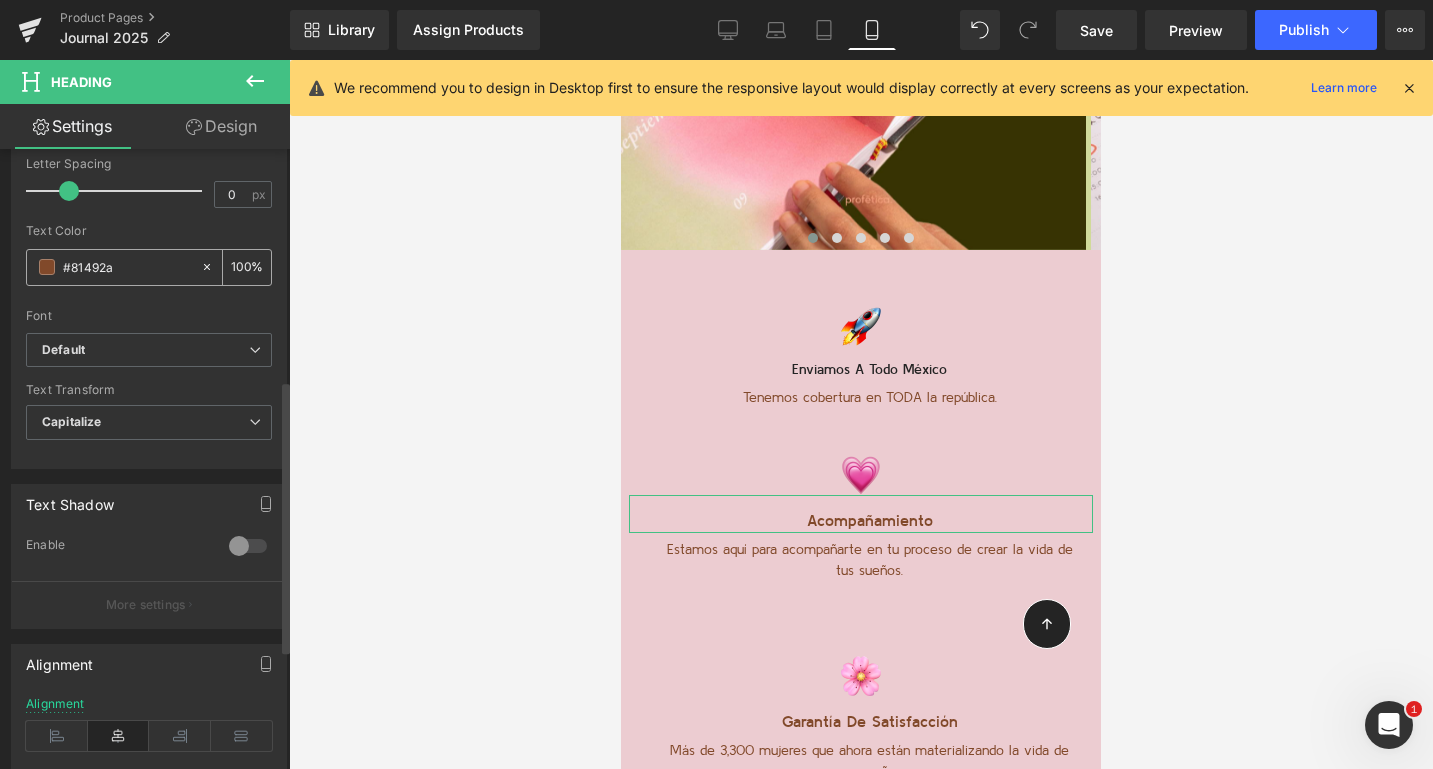 click on "#81492a" at bounding box center [127, 267] 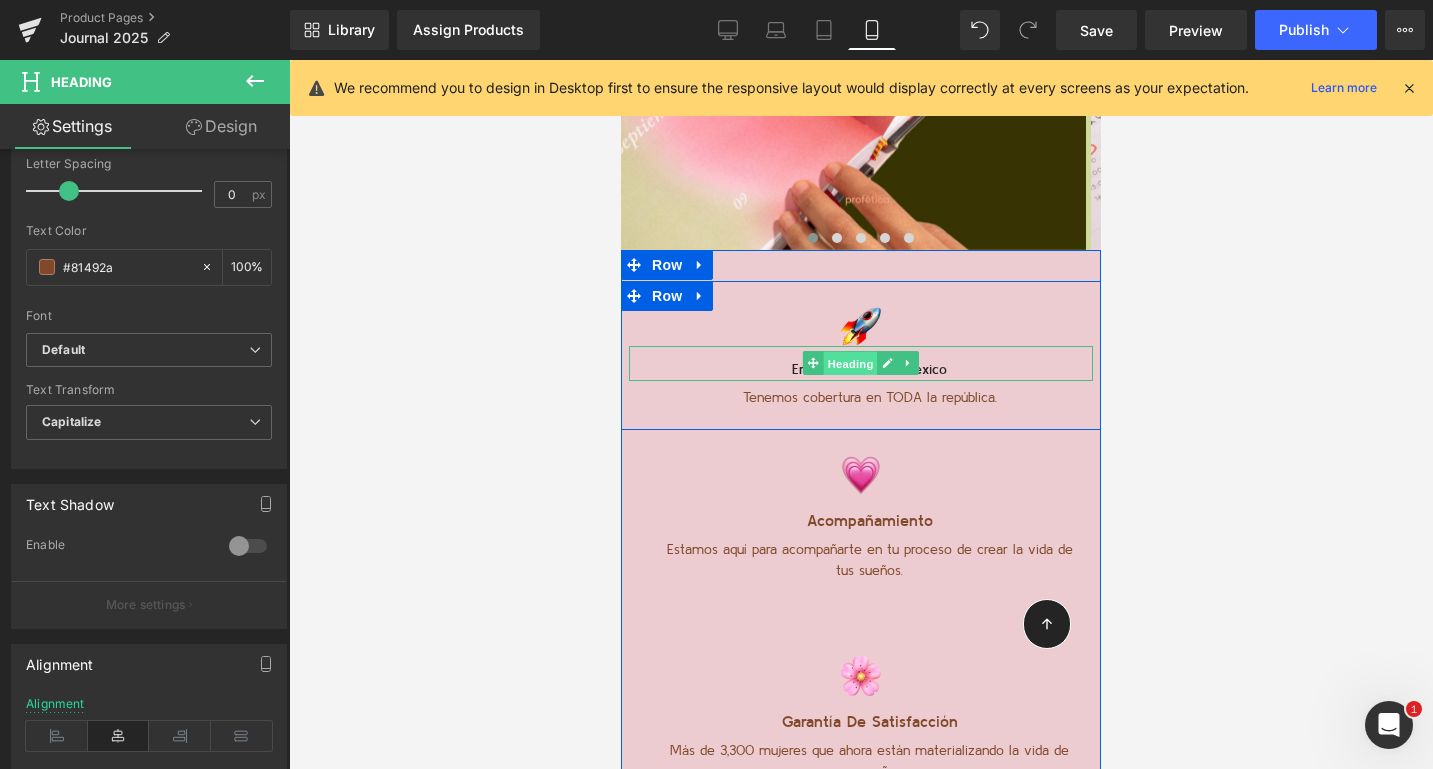 click on "Heading" at bounding box center (851, 364) 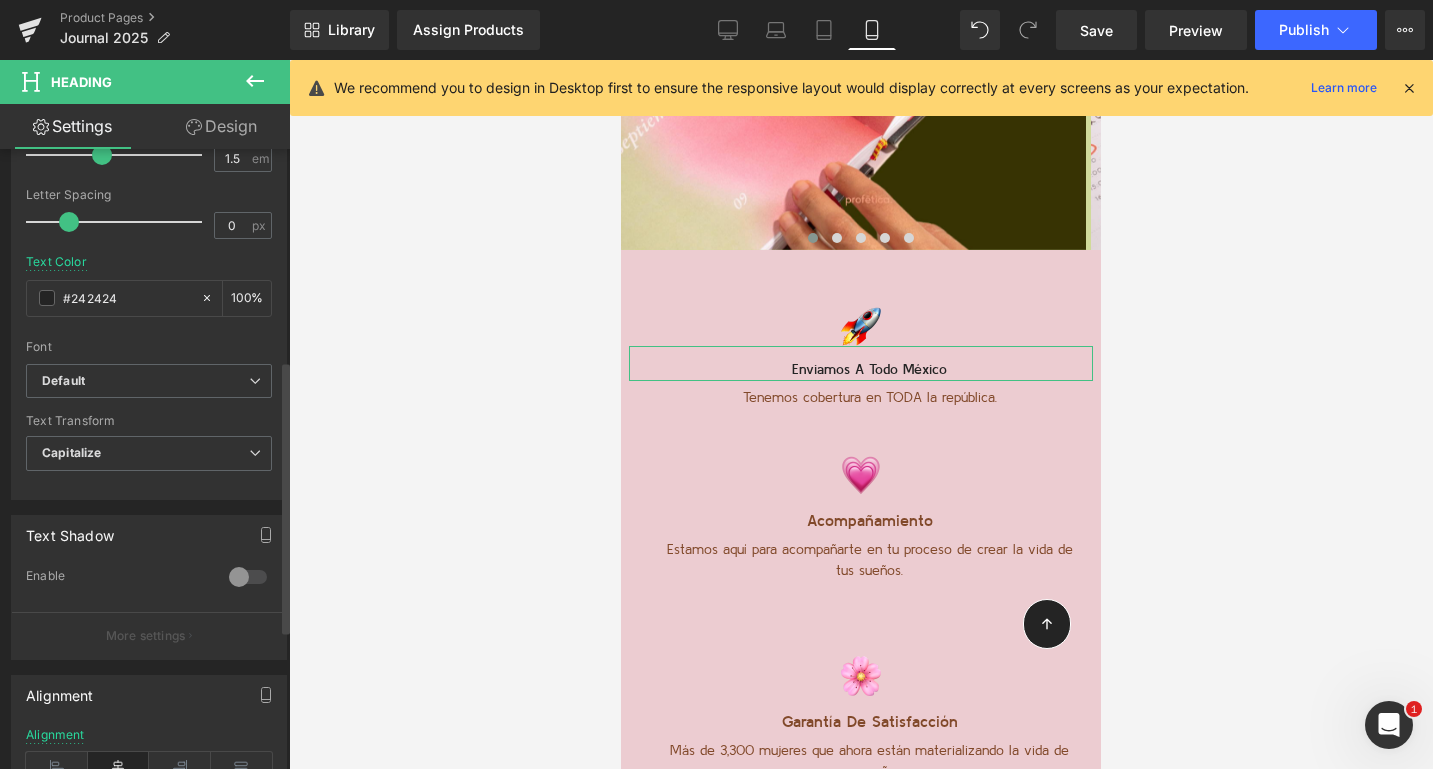 scroll, scrollTop: 481, scrollLeft: 0, axis: vertical 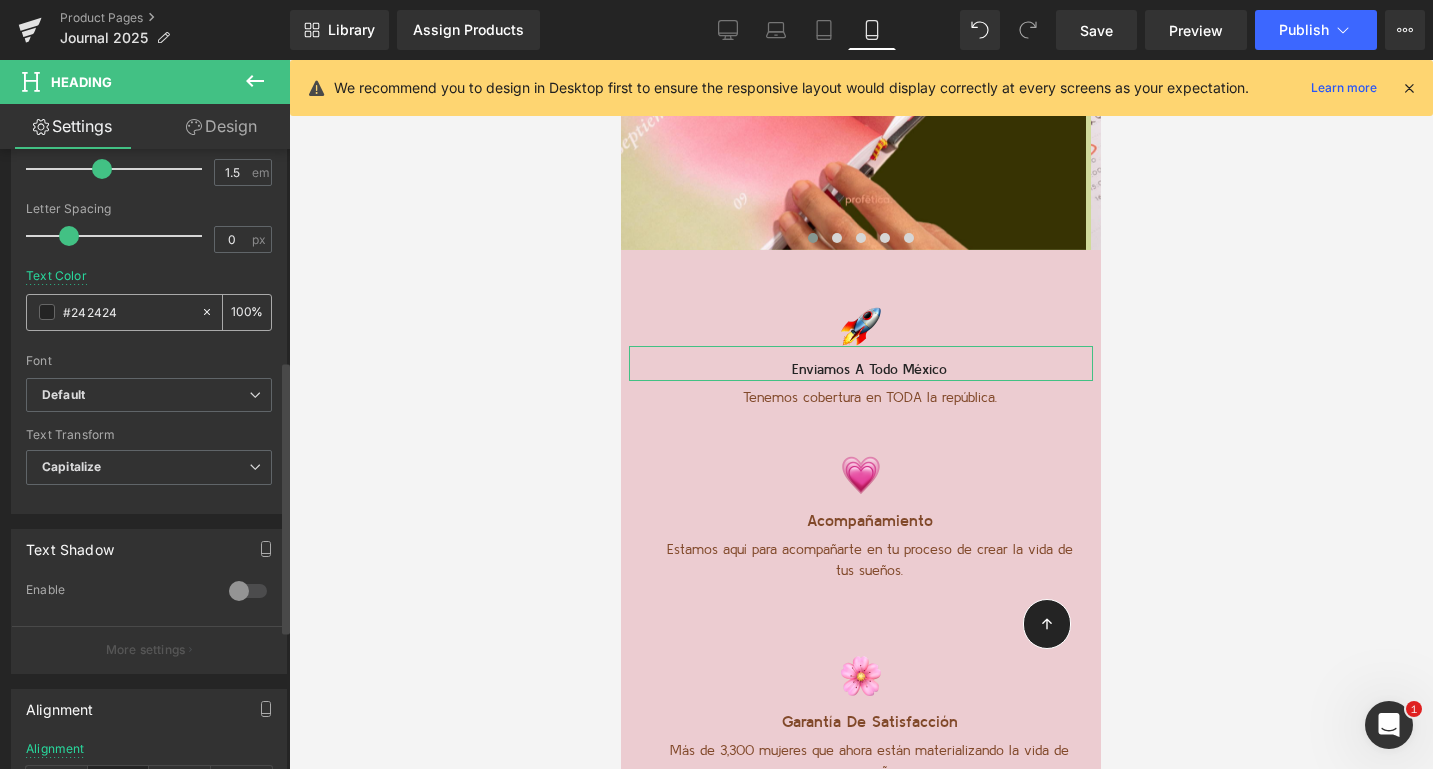 click on "#242424" at bounding box center (127, 312) 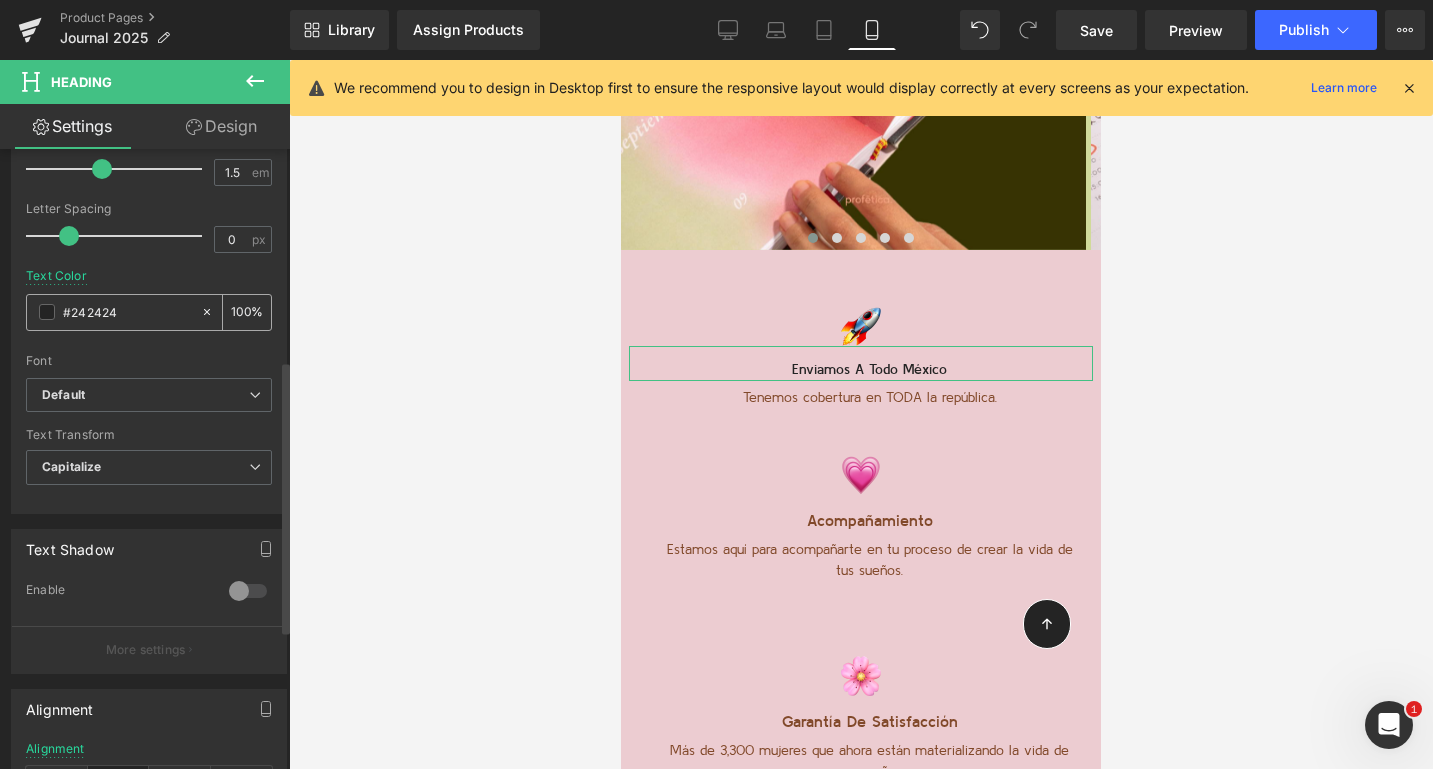 click on "#242424" at bounding box center [127, 312] 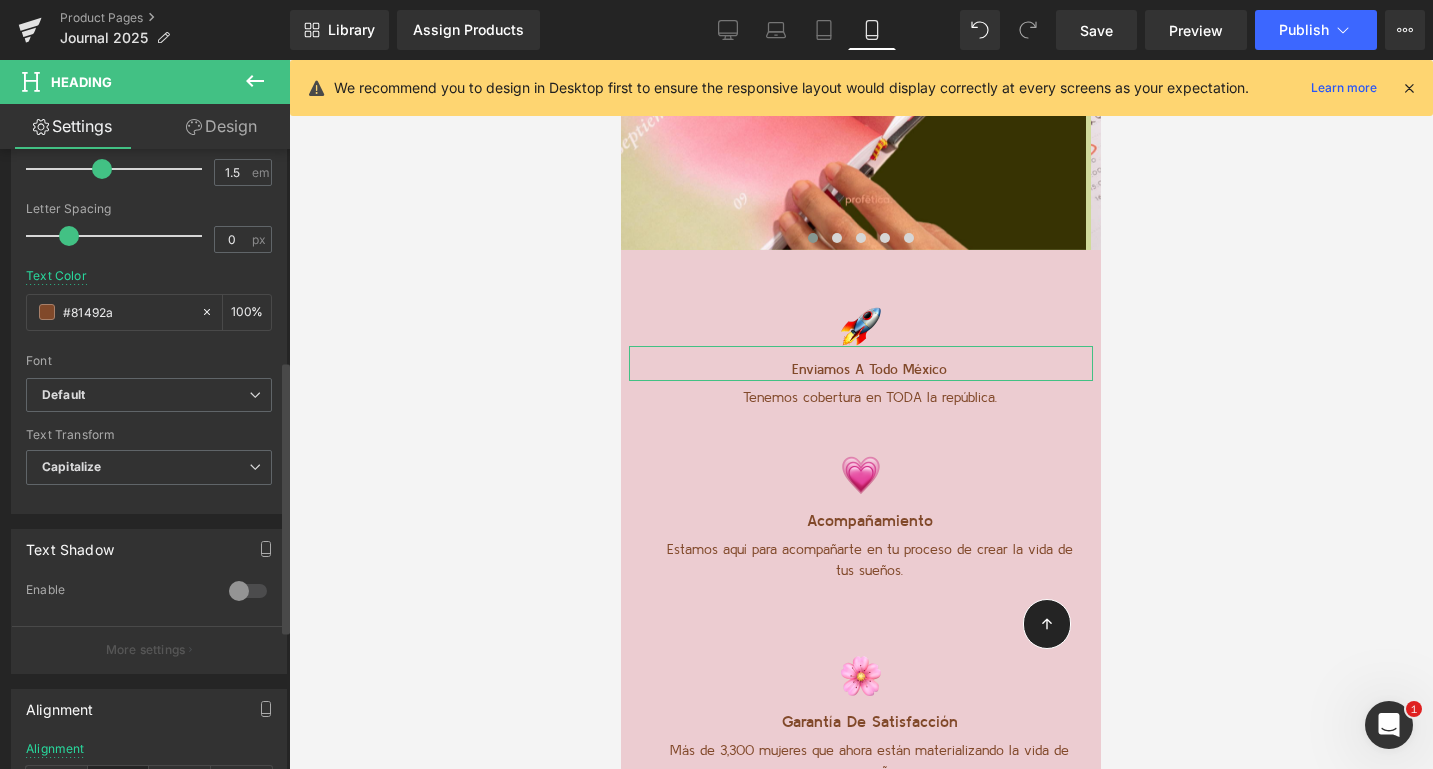 type on "#81492a" 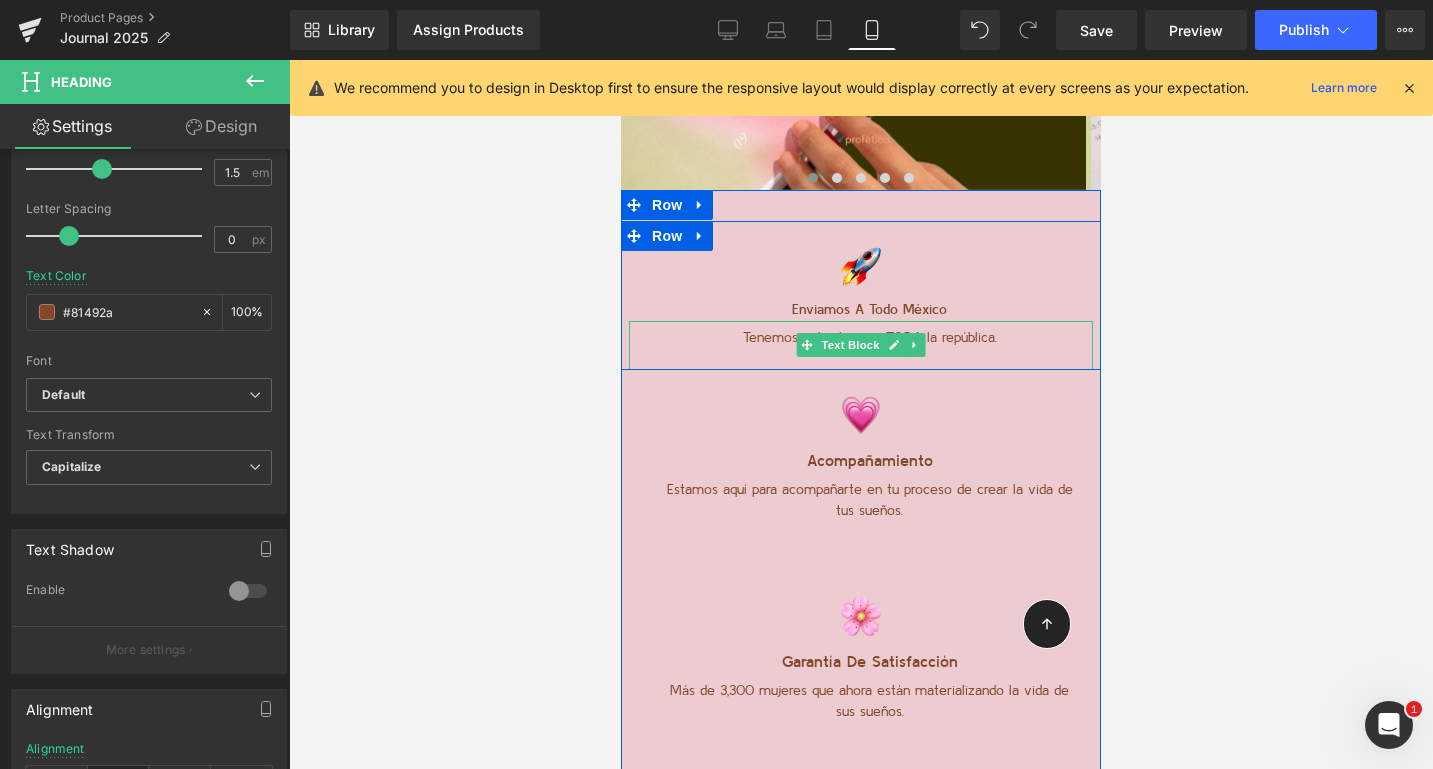 scroll, scrollTop: 6466, scrollLeft: 0, axis: vertical 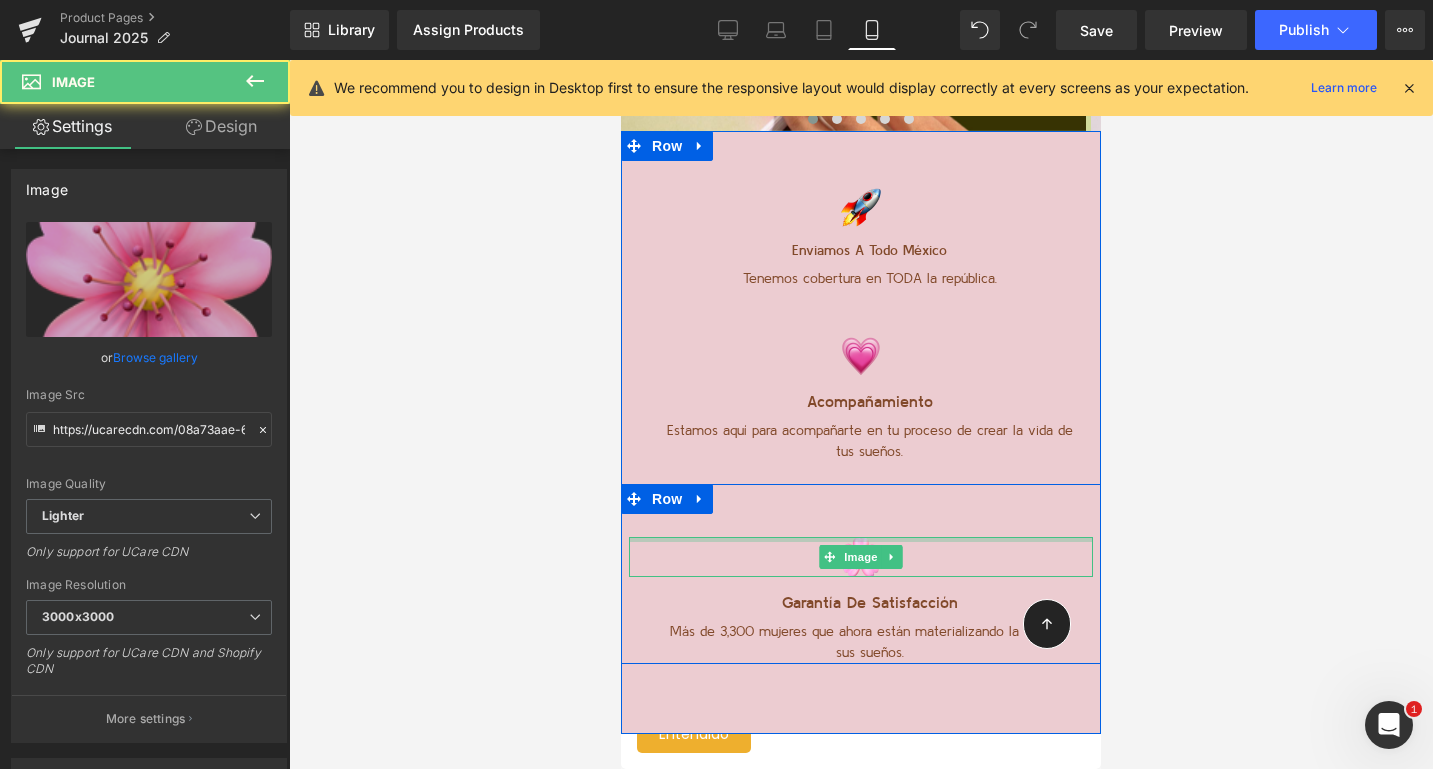 click on "Image" at bounding box center [861, 557] 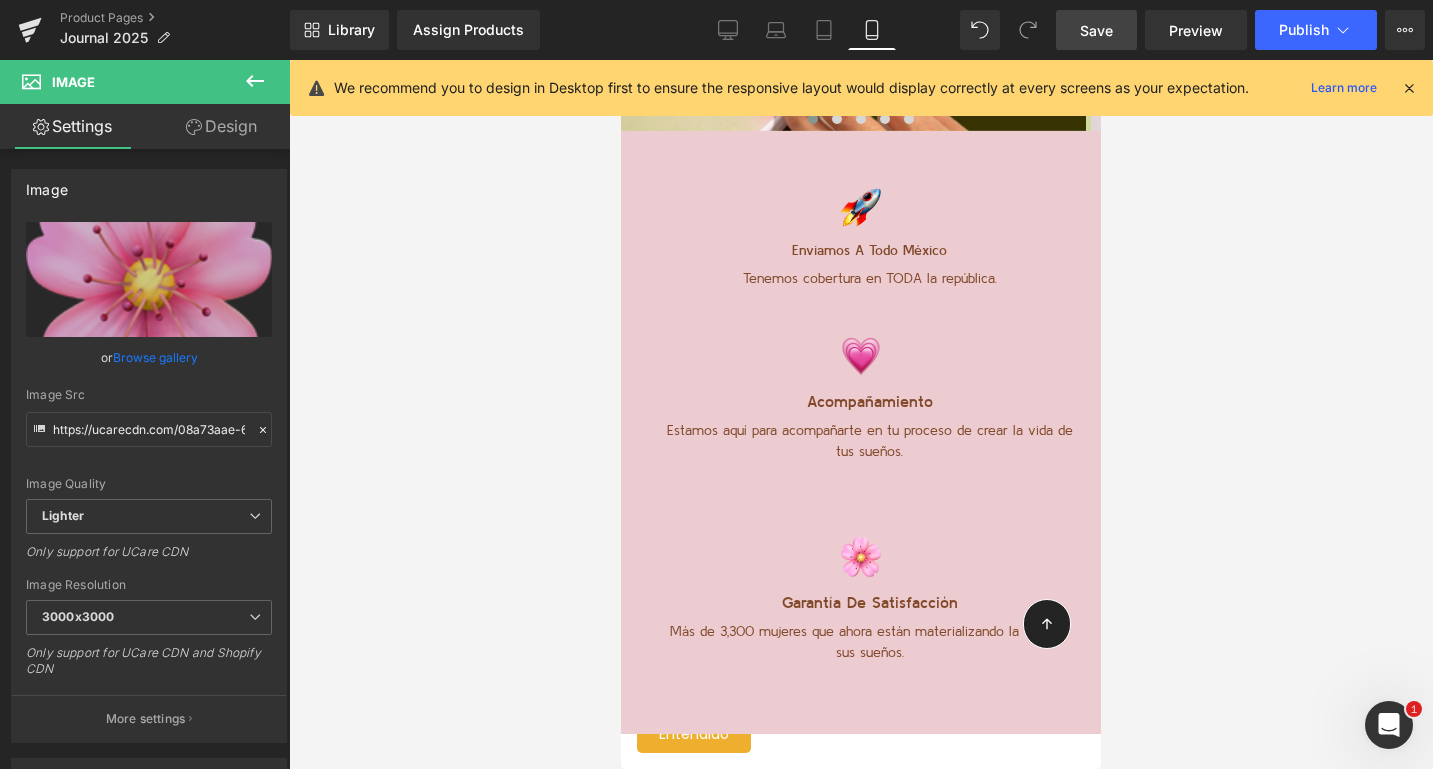 click on "Save" at bounding box center [1096, 30] 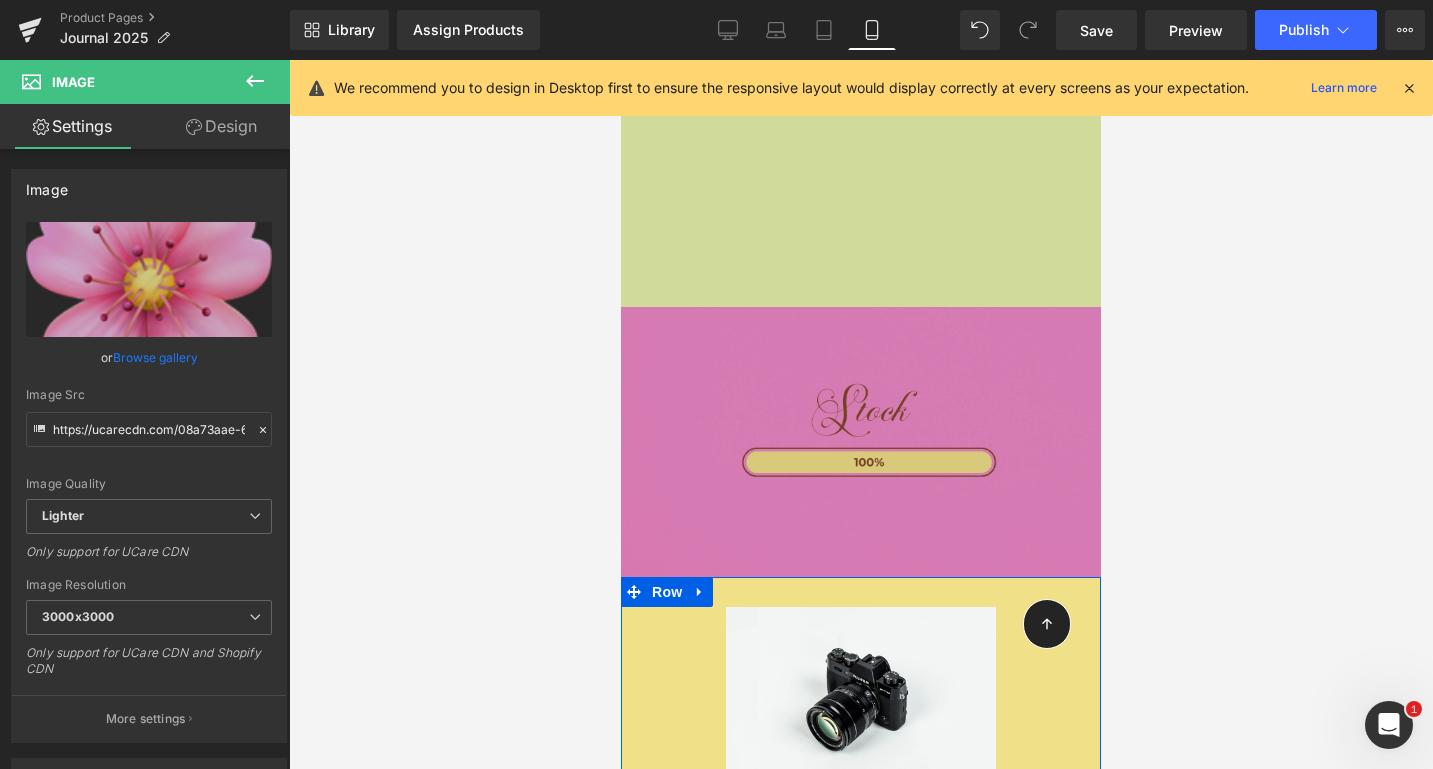 scroll, scrollTop: 2519, scrollLeft: 0, axis: vertical 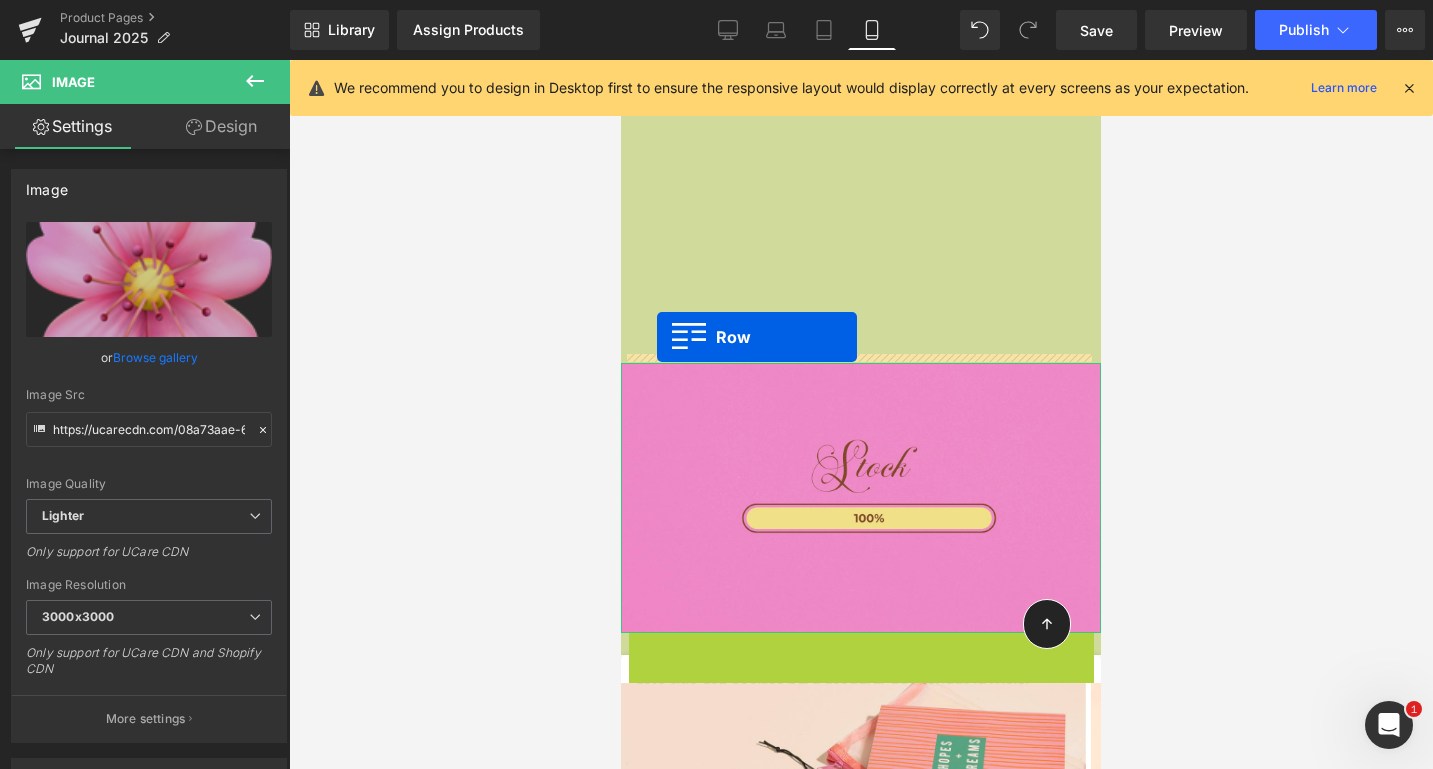drag, startPoint x: 666, startPoint y: 626, endPoint x: 656, endPoint y: 336, distance: 290.17236 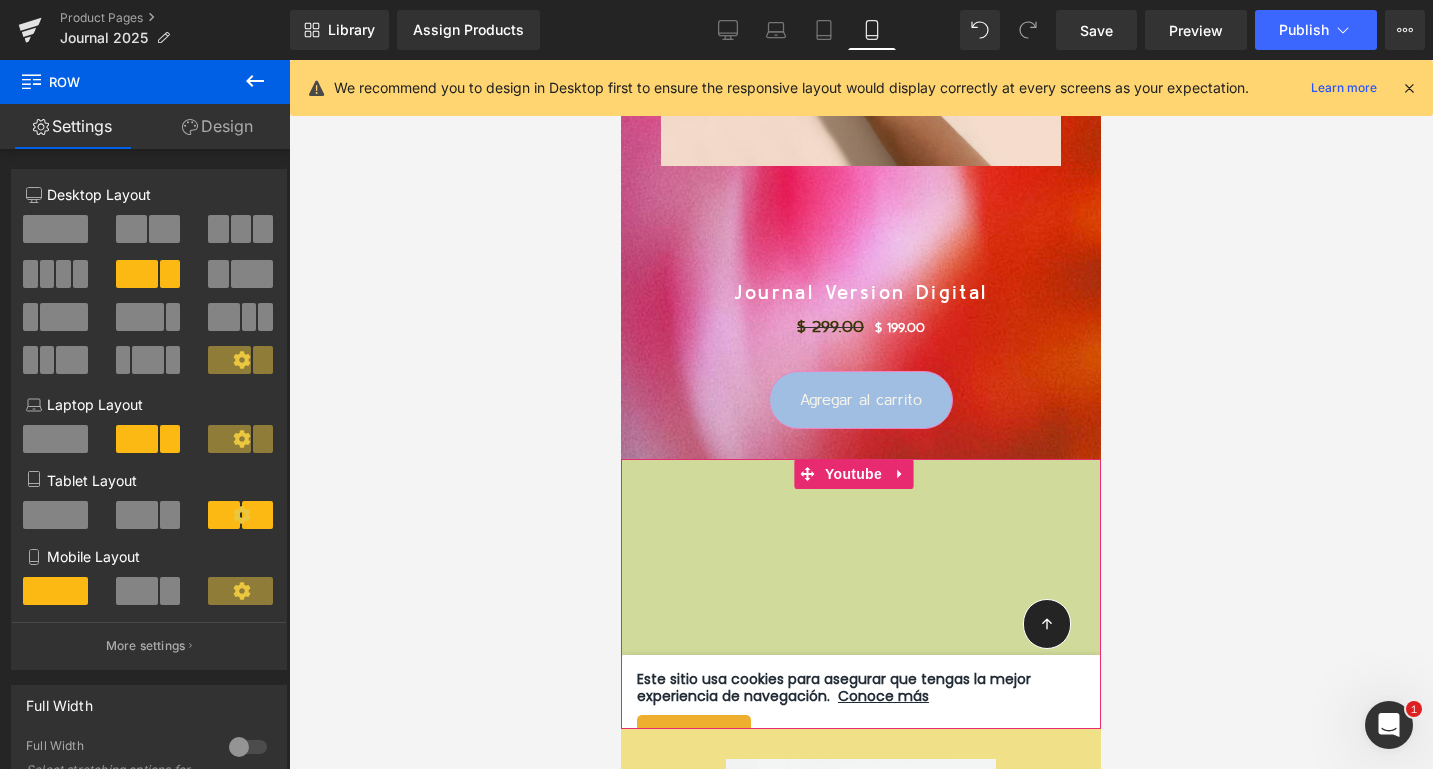 scroll, scrollTop: 2163, scrollLeft: 0, axis: vertical 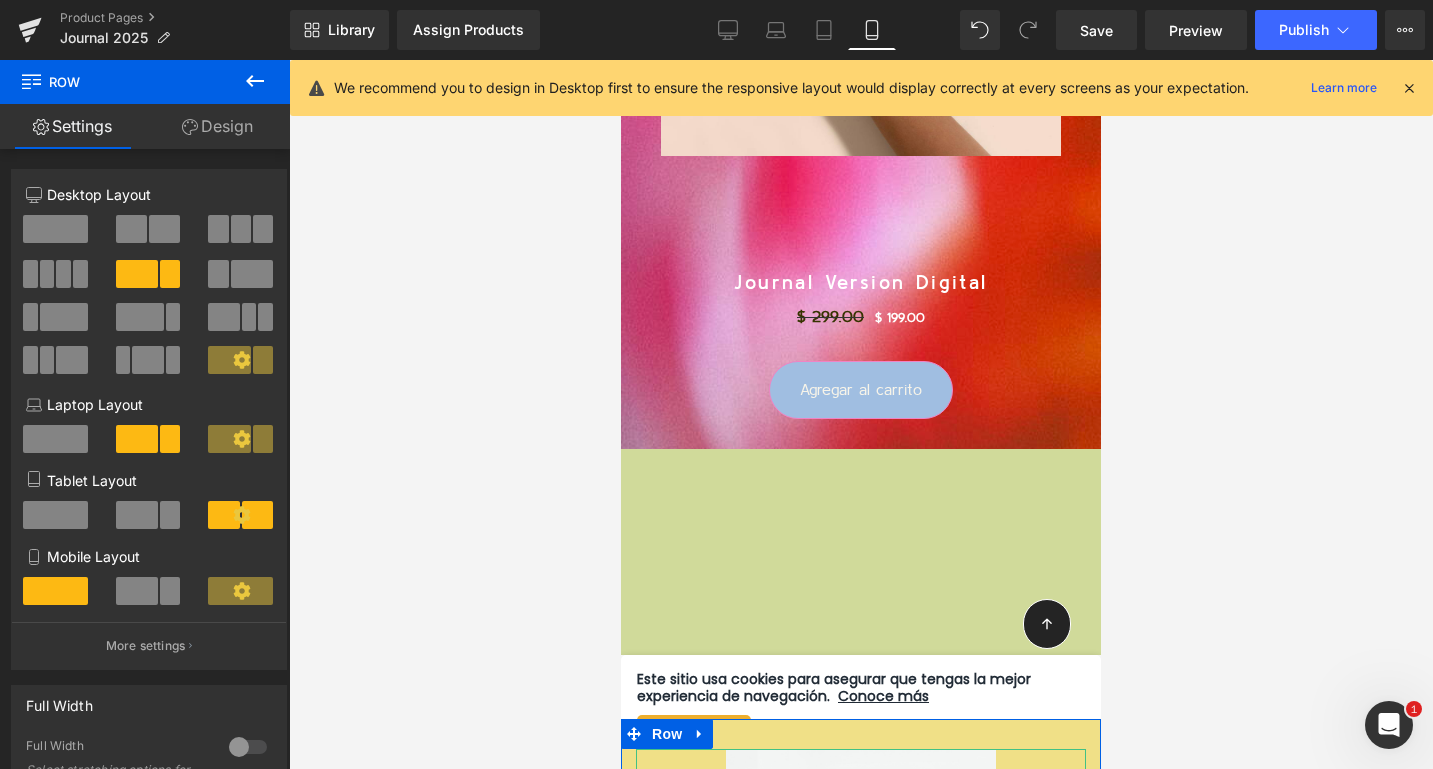 click at bounding box center (861, 751) 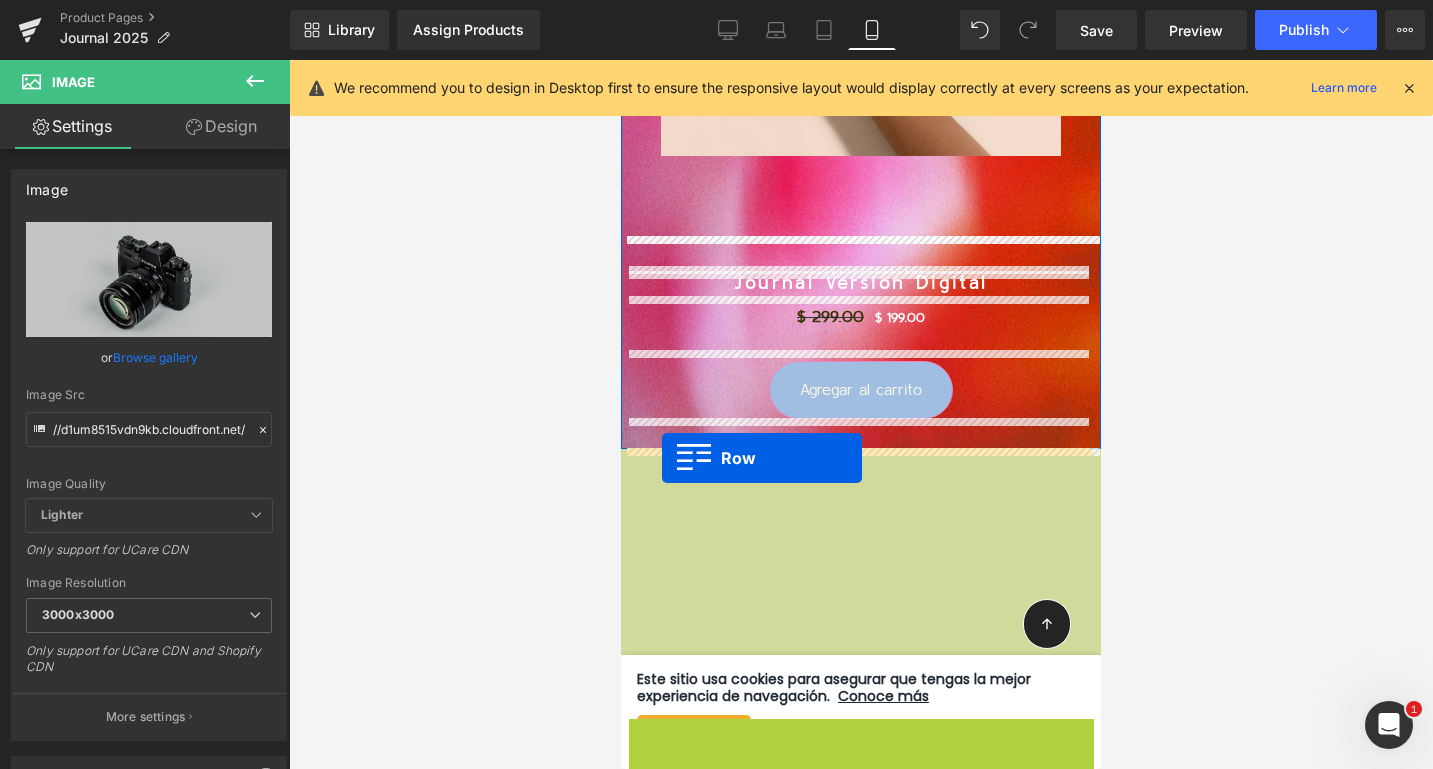 drag, startPoint x: 671, startPoint y: 727, endPoint x: 660, endPoint y: 453, distance: 274.2207 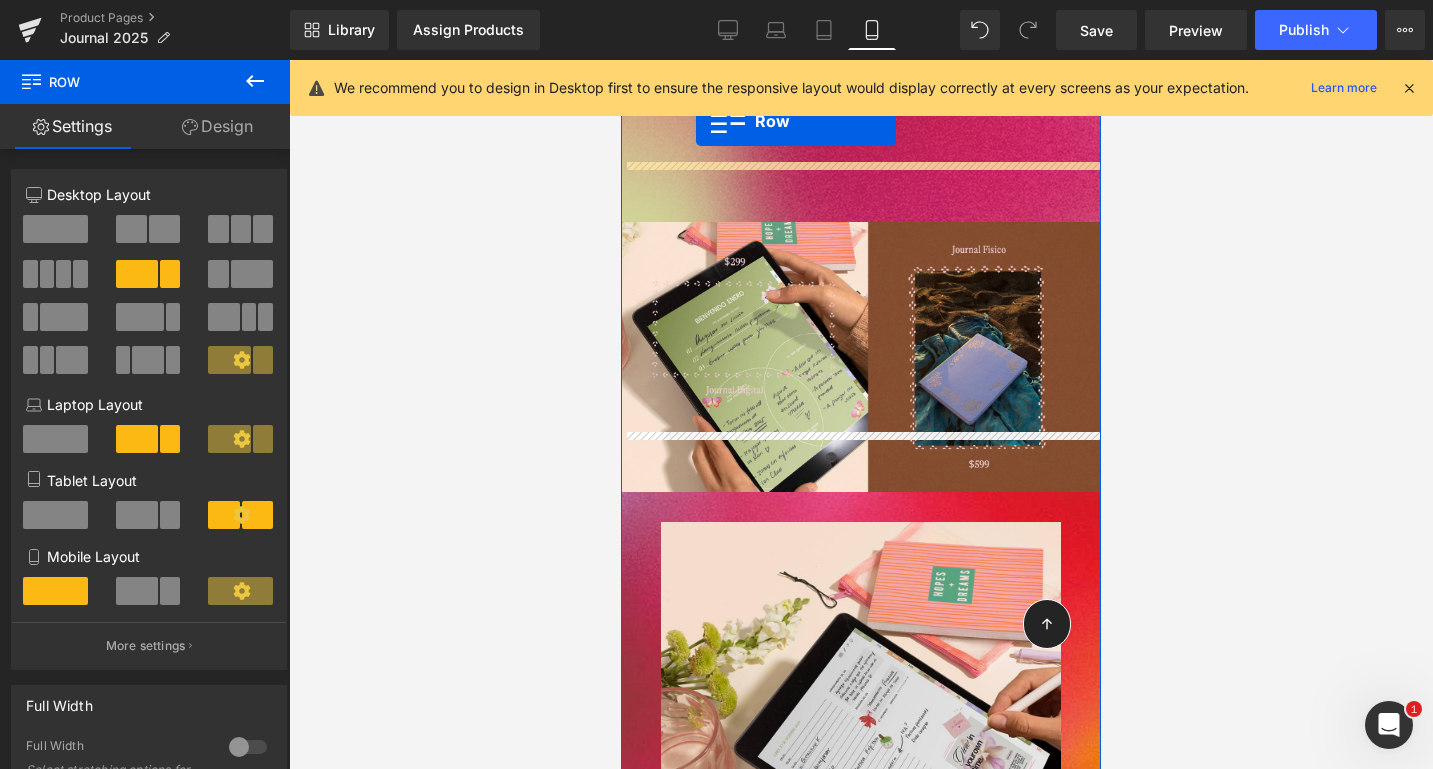 scroll, scrollTop: 1215, scrollLeft: 0, axis: vertical 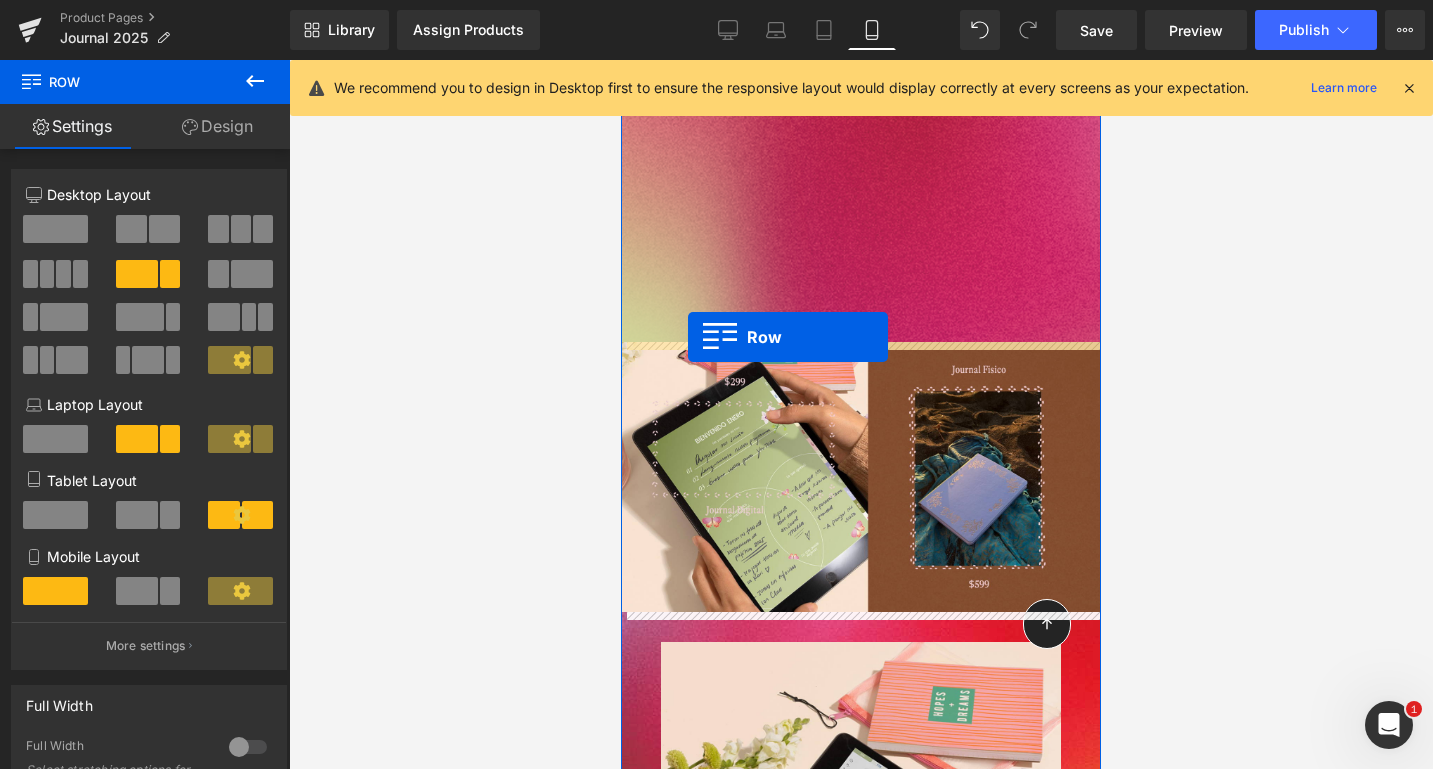 drag, startPoint x: 657, startPoint y: 757, endPoint x: 688, endPoint y: 337, distance: 421.1425 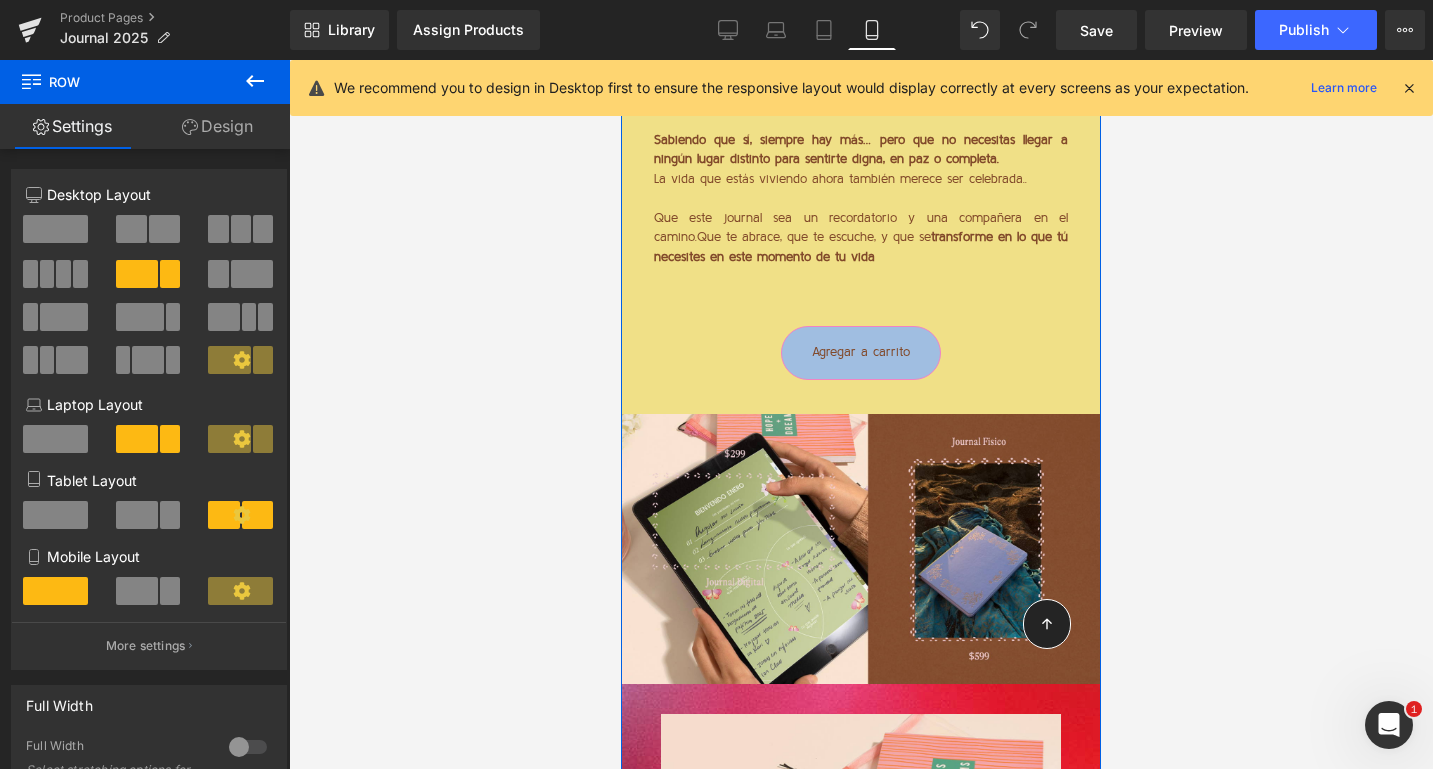 scroll, scrollTop: 2310, scrollLeft: 0, axis: vertical 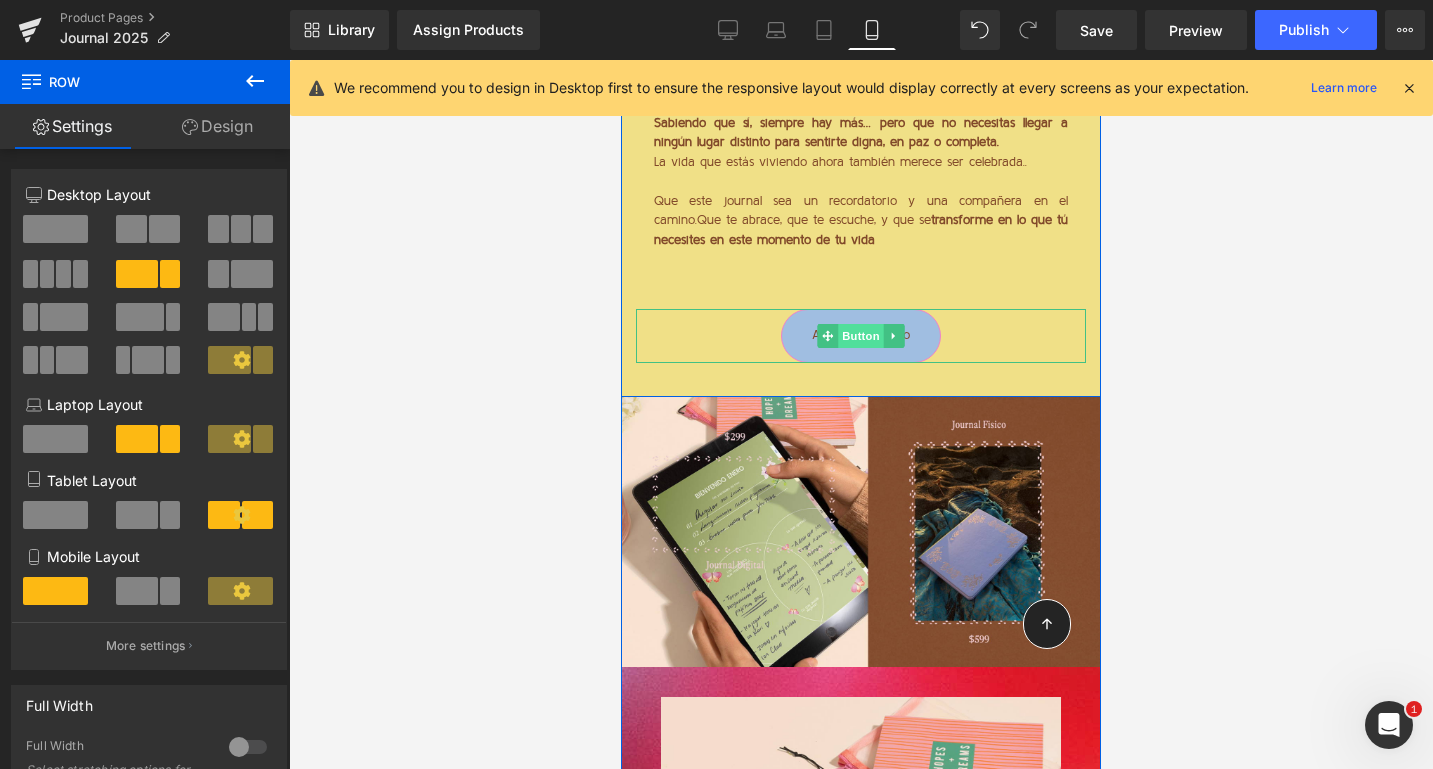 click on "Button" at bounding box center [861, 336] 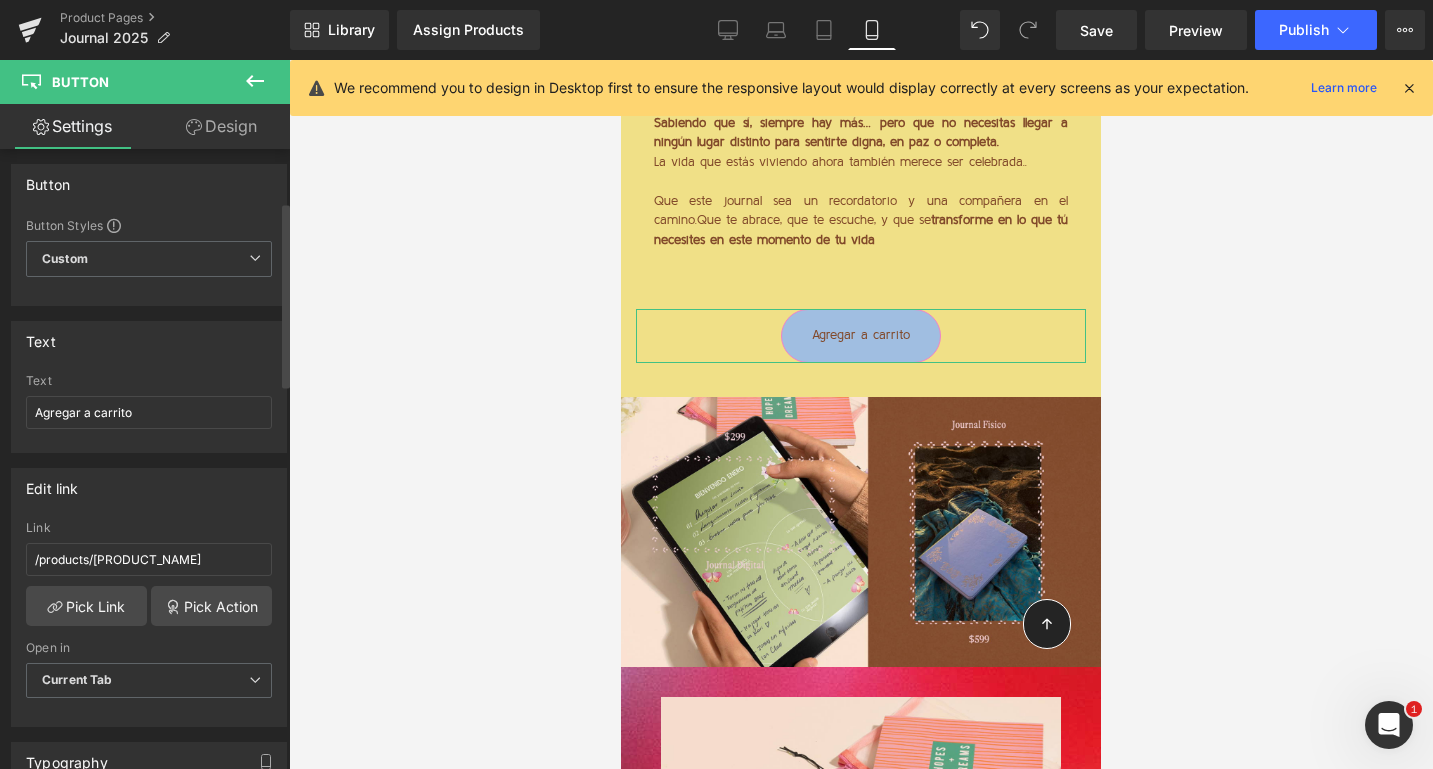 scroll, scrollTop: 0, scrollLeft: 0, axis: both 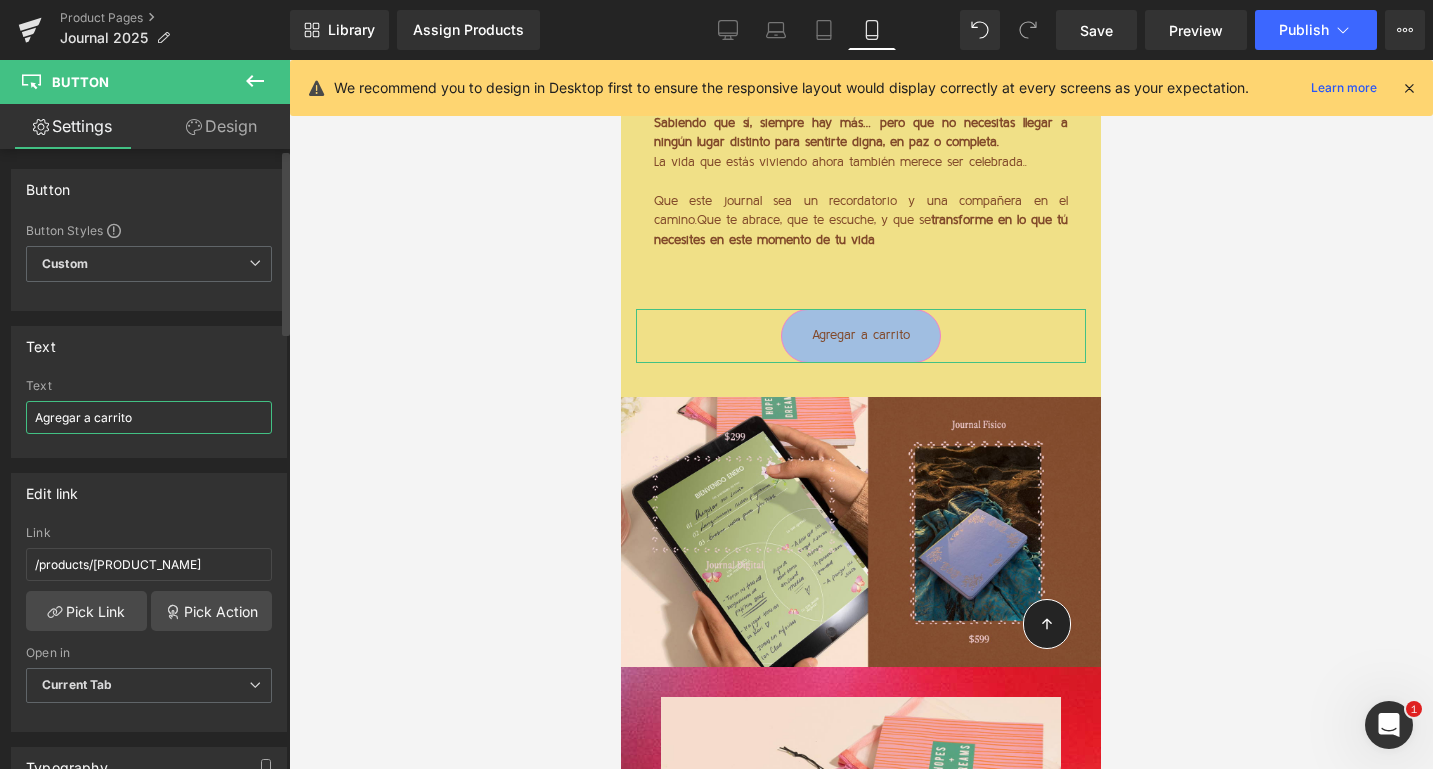 click on "Agregar a carrito" at bounding box center [149, 417] 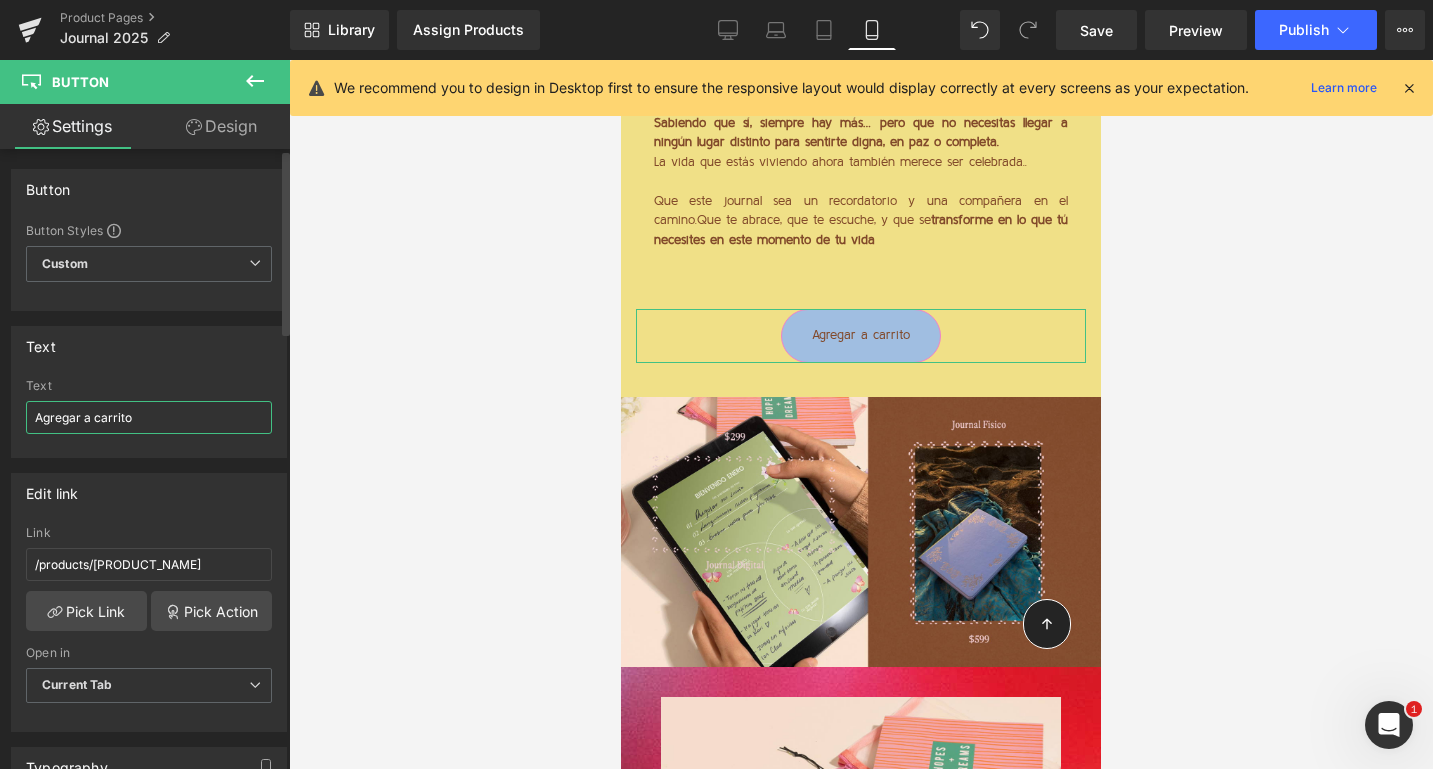 click on "Agregar a carrito" at bounding box center (149, 417) 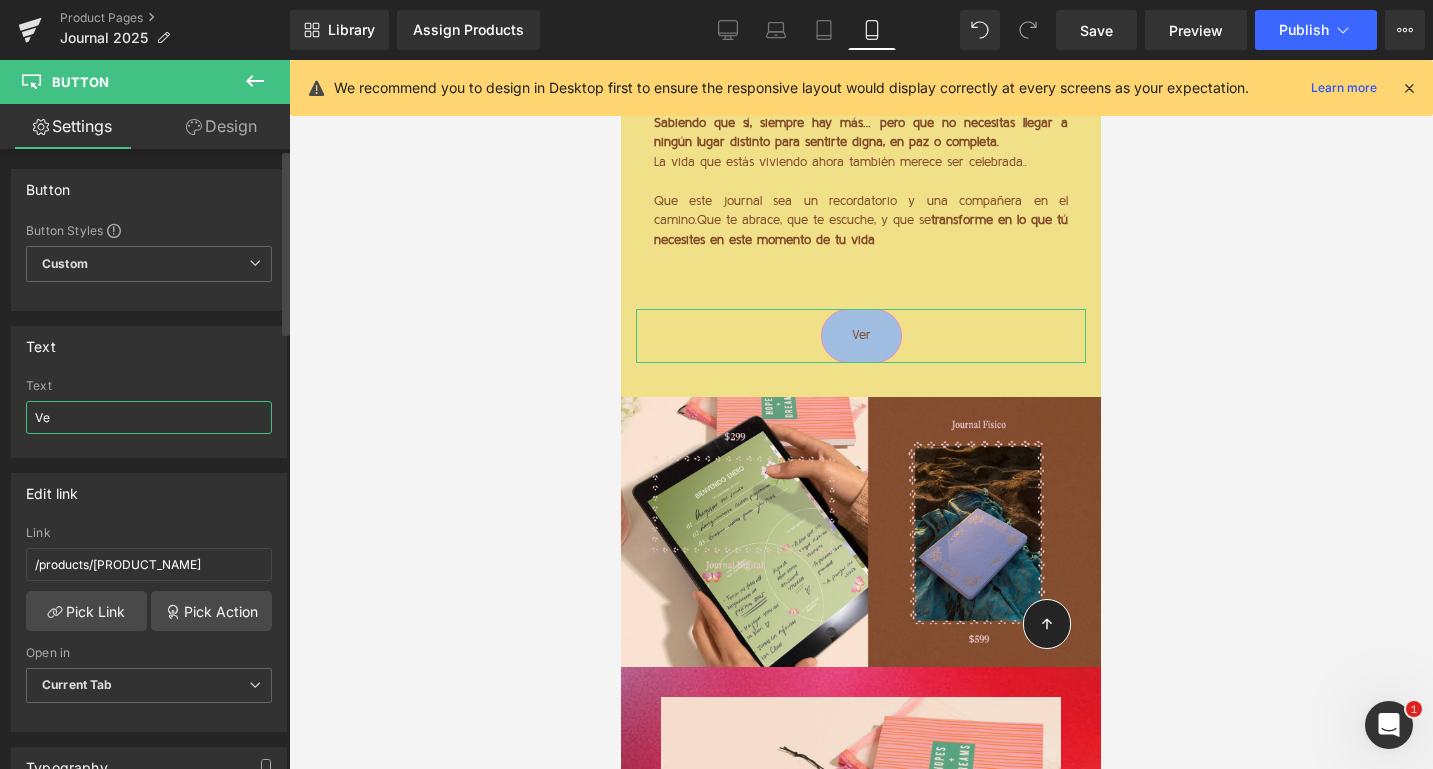 type on "V" 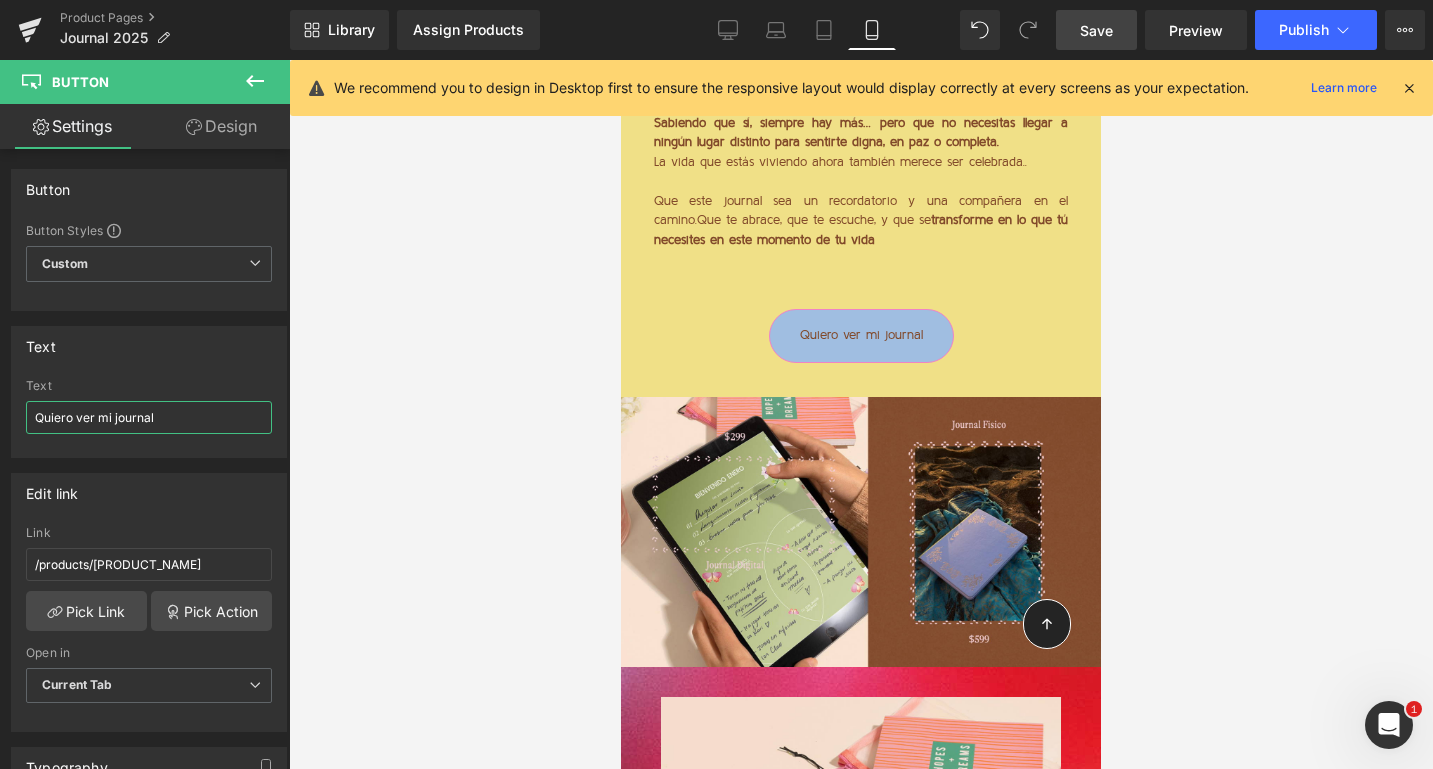 type on "Quiero ver mi journal" 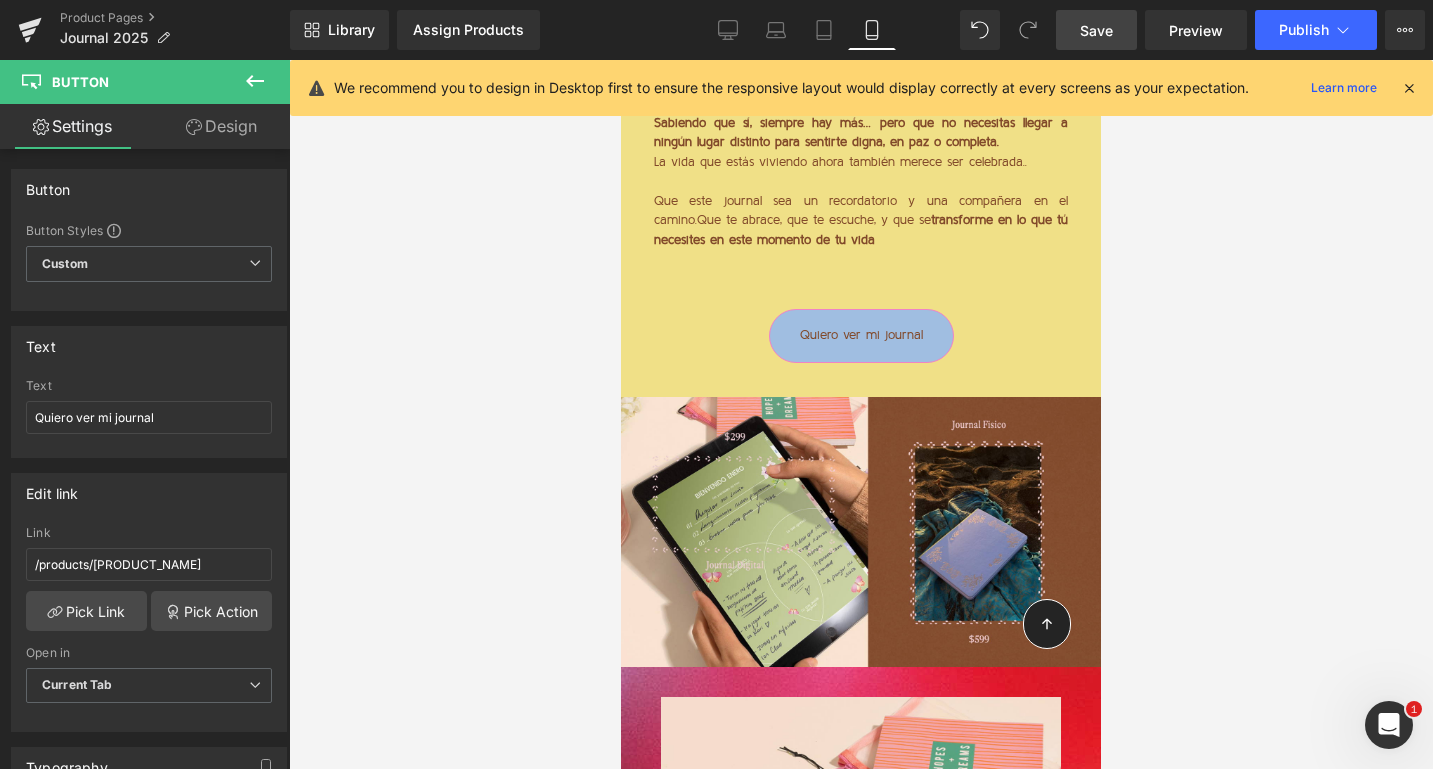 click on "Save" at bounding box center (1096, 30) 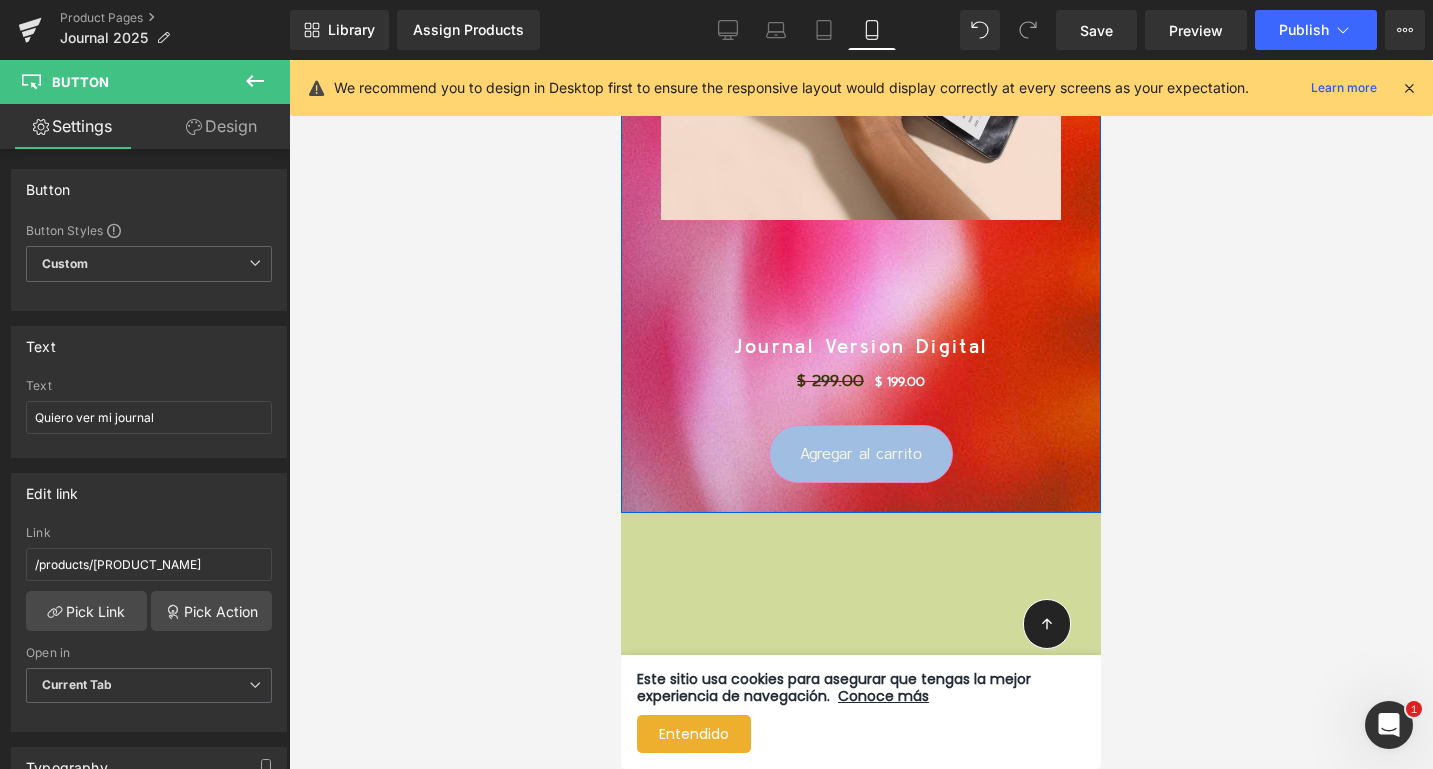 scroll, scrollTop: 3270, scrollLeft: 0, axis: vertical 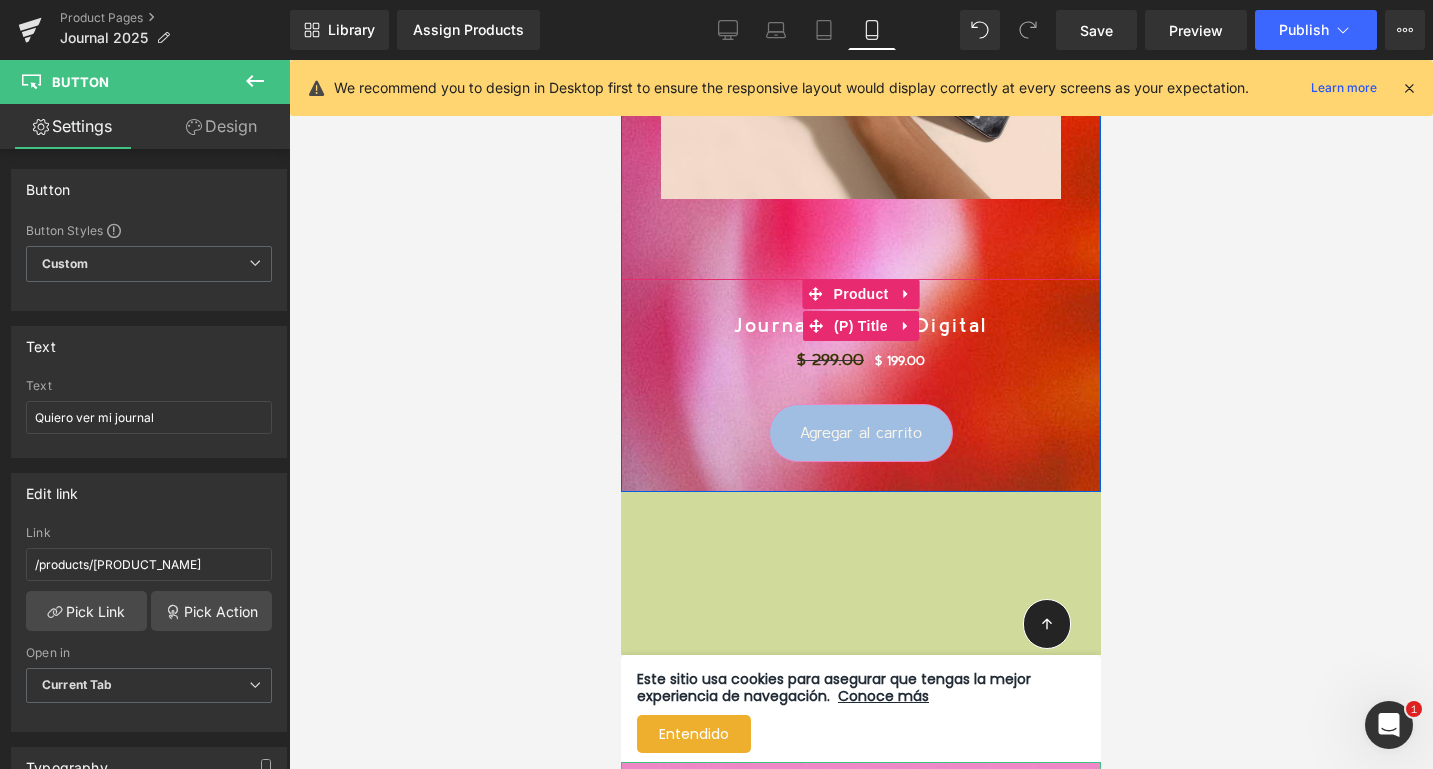 click on "(P) Title" at bounding box center [861, 326] 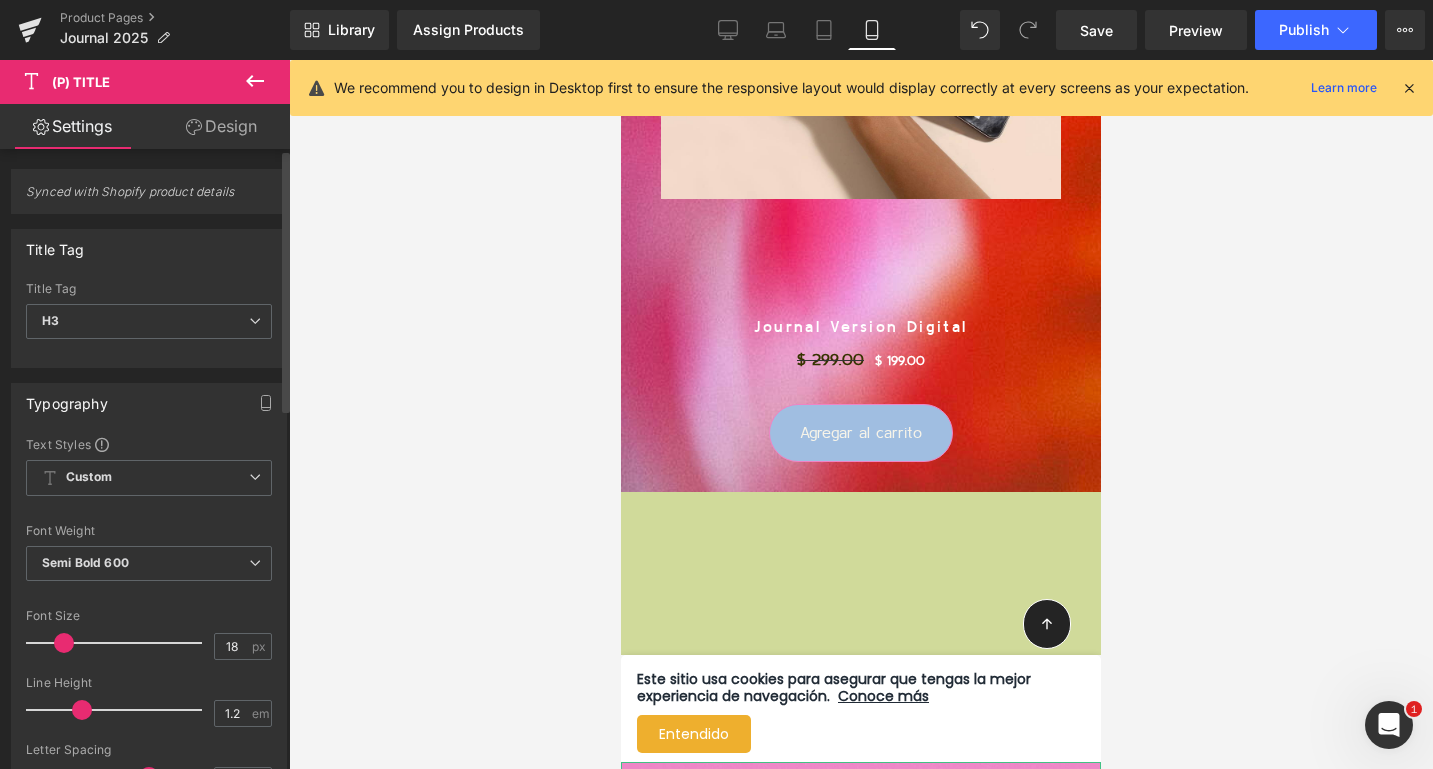 type on "19" 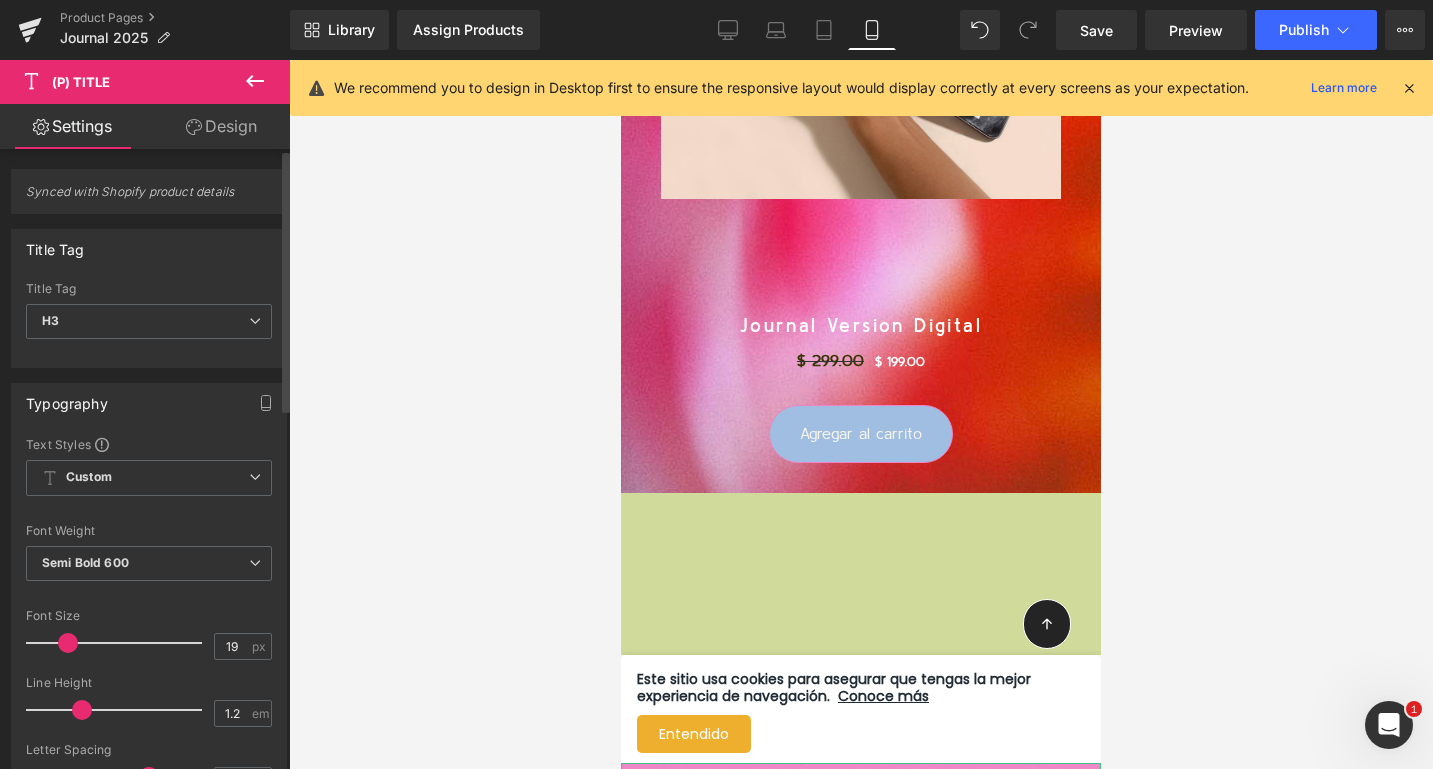 click at bounding box center (68, 643) 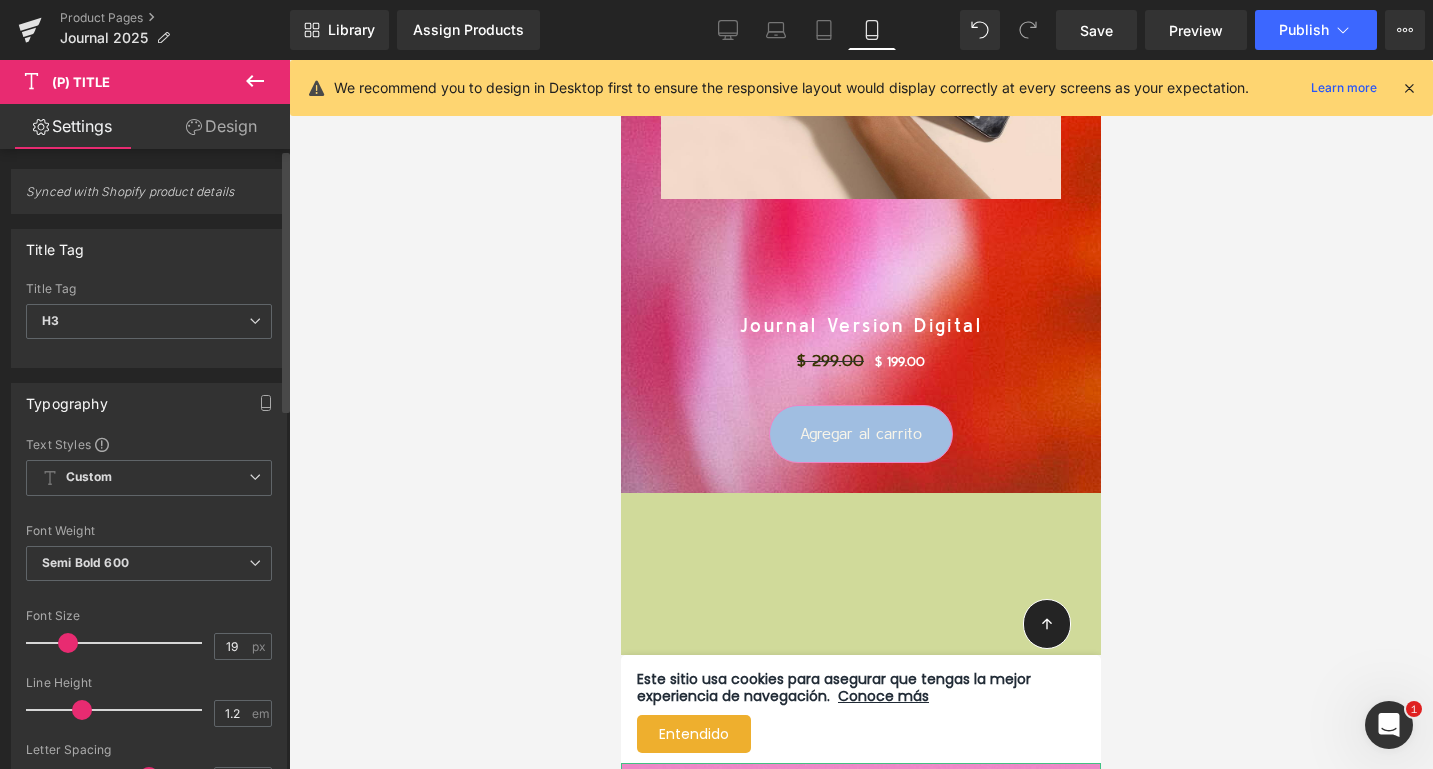 click at bounding box center (82, 710) 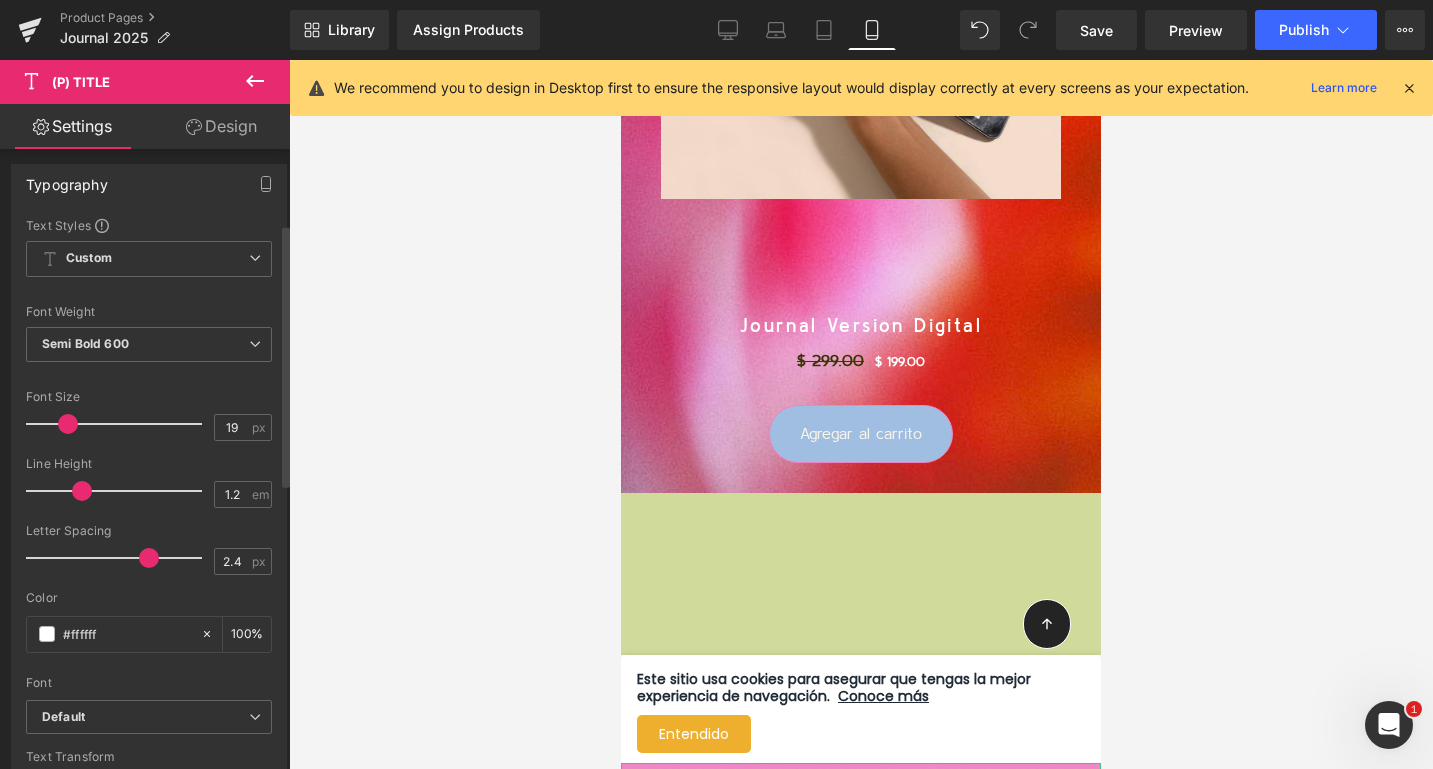 scroll, scrollTop: 297, scrollLeft: 0, axis: vertical 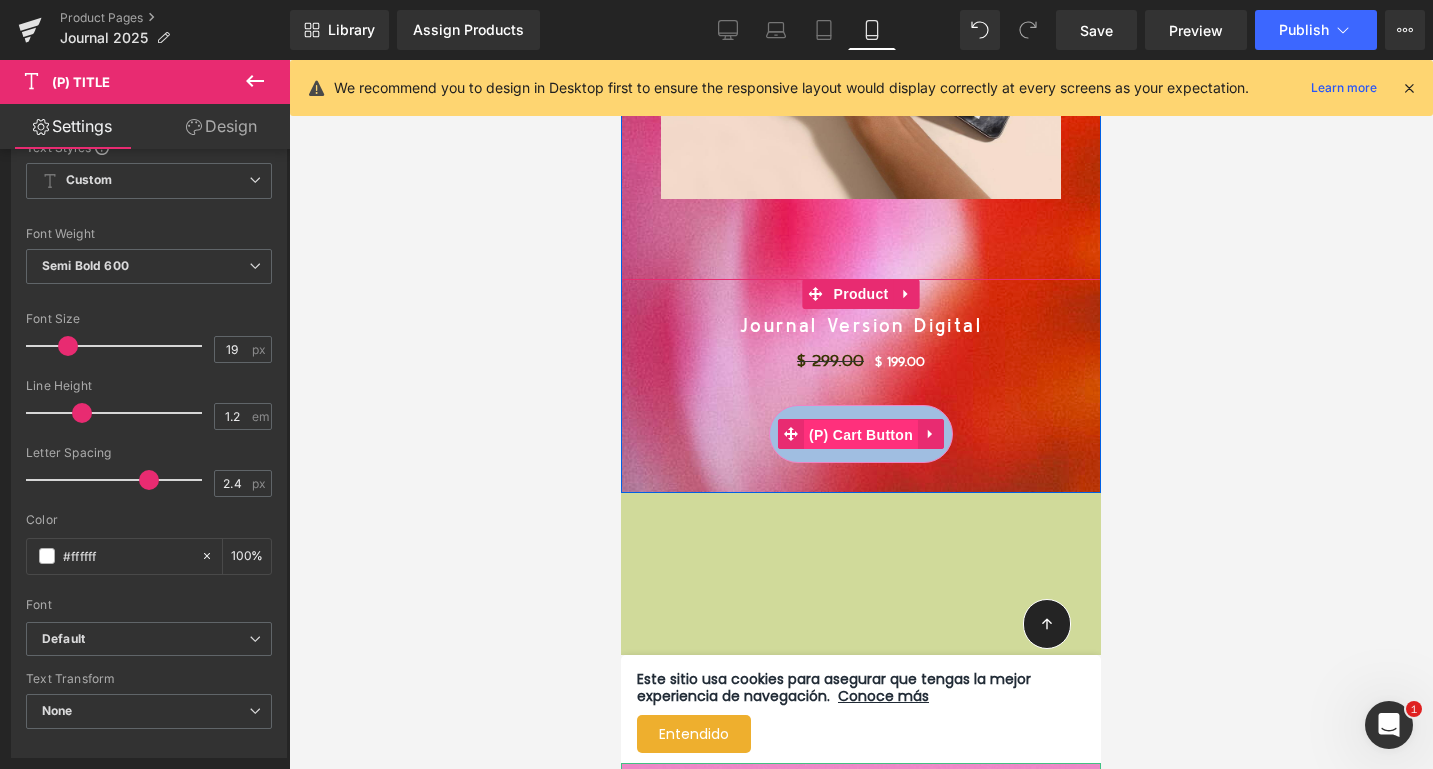 click on "(P) Cart Button" at bounding box center (861, 435) 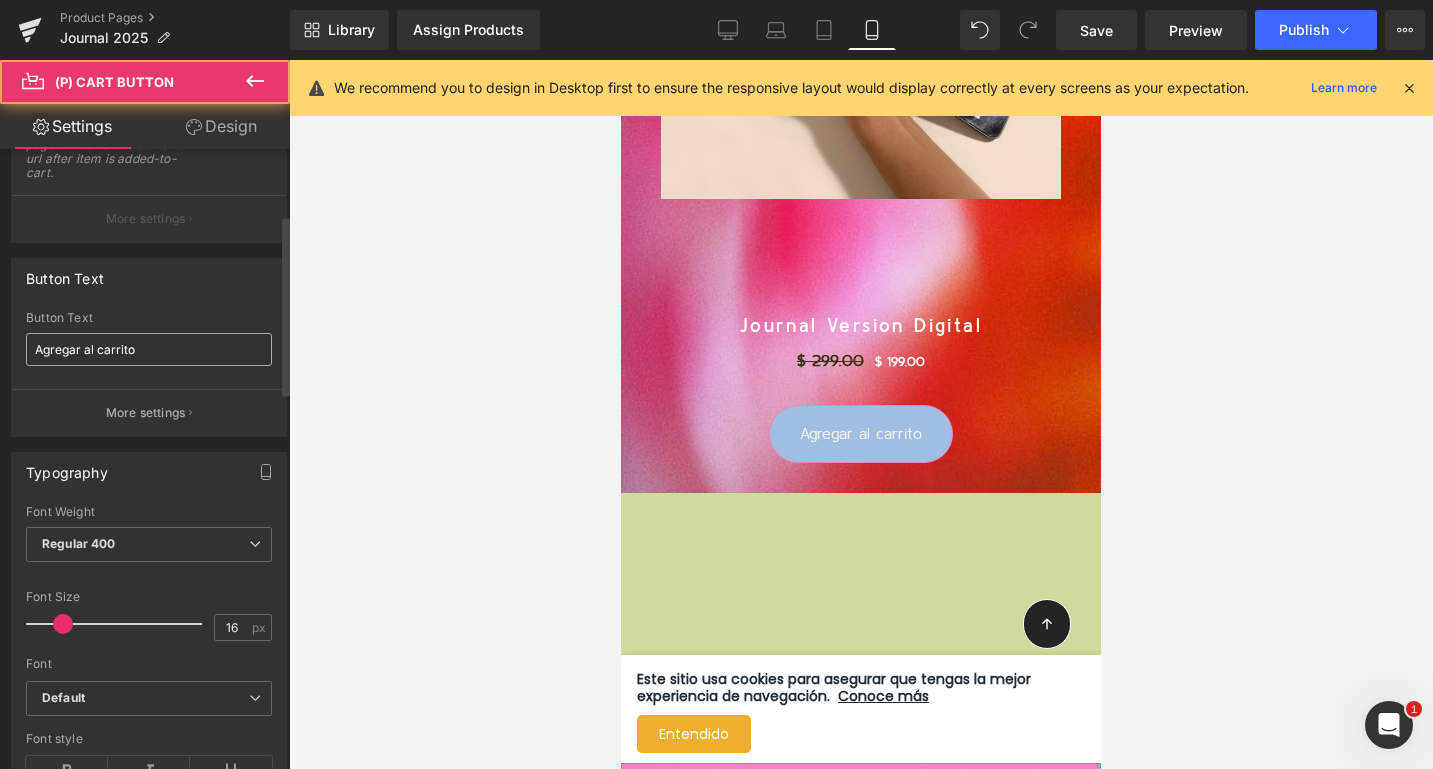scroll, scrollTop: 310, scrollLeft: 0, axis: vertical 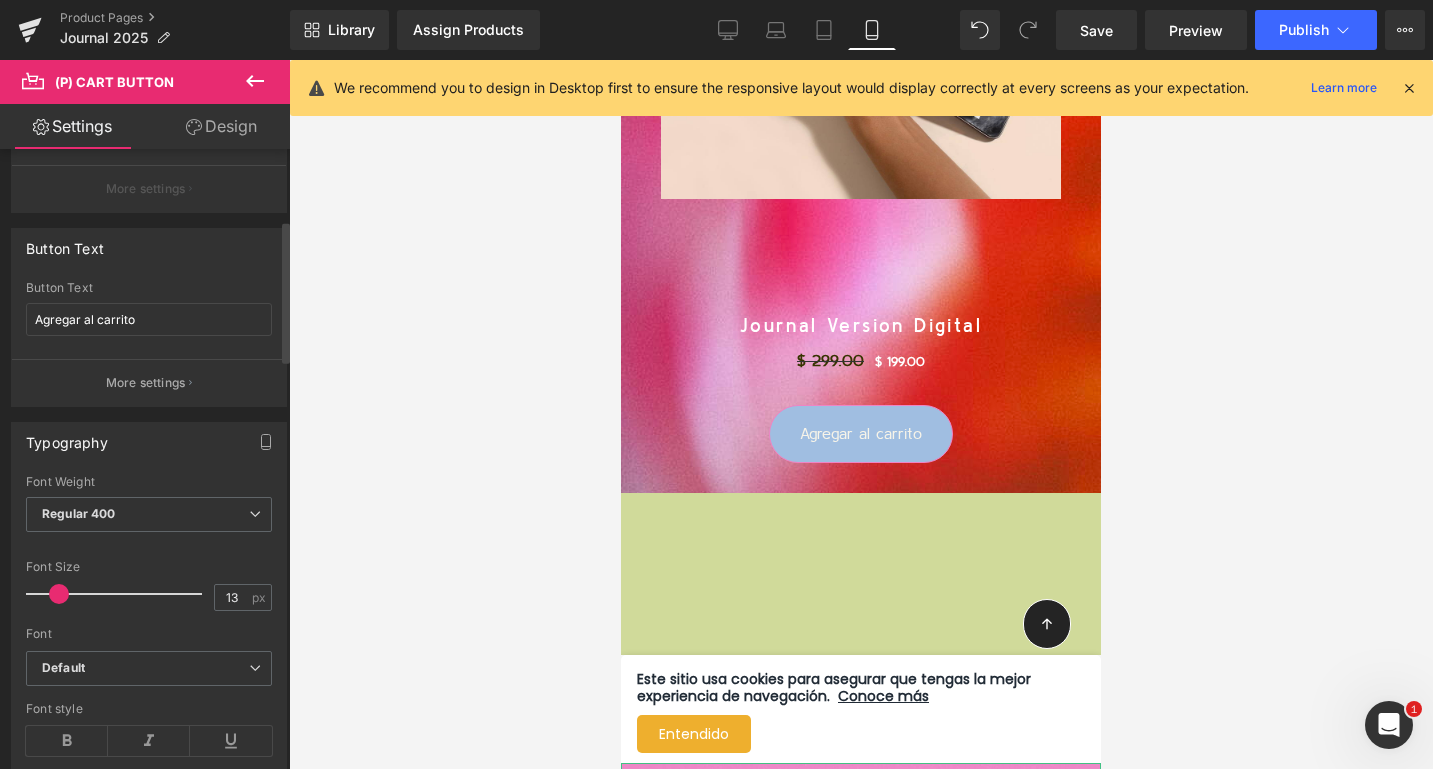 type on "12" 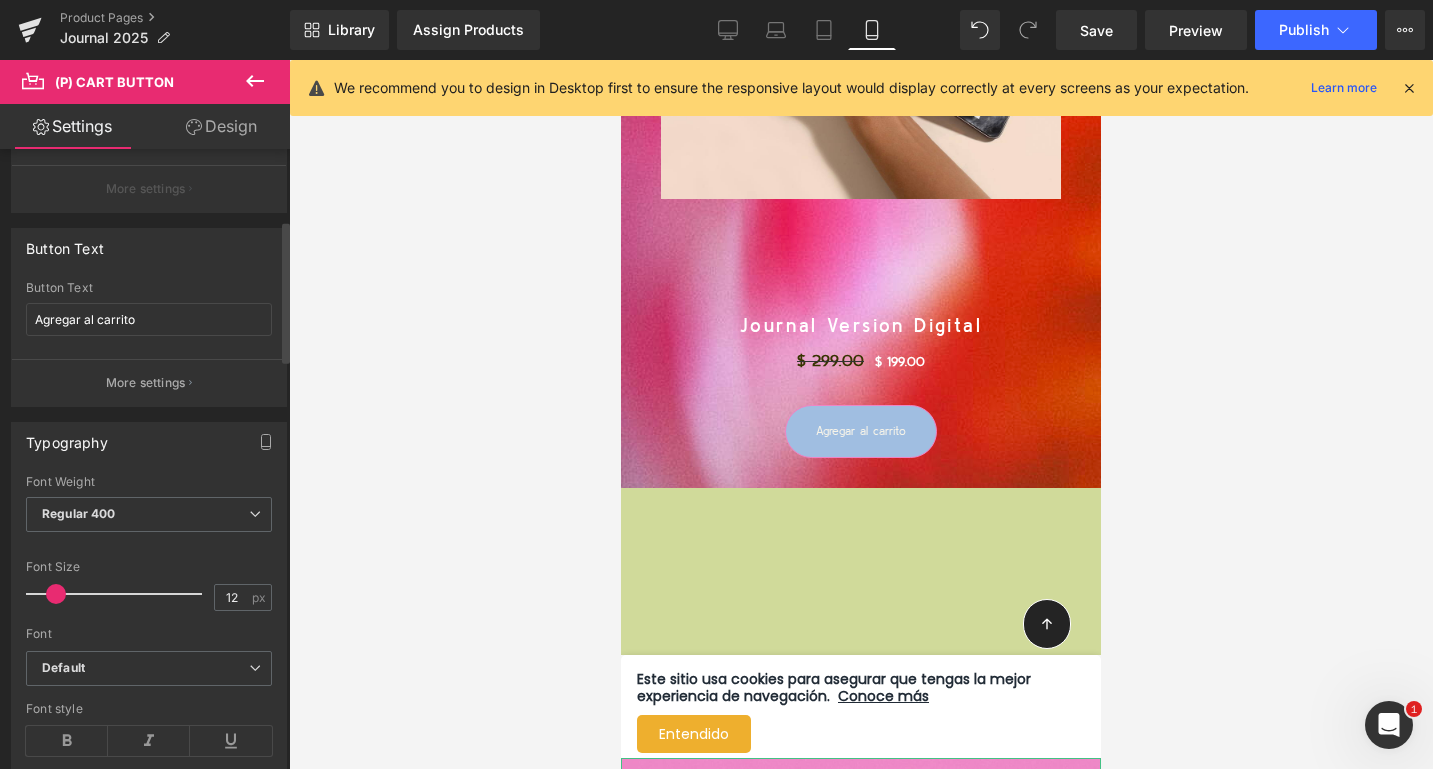 click at bounding box center (56, 594) 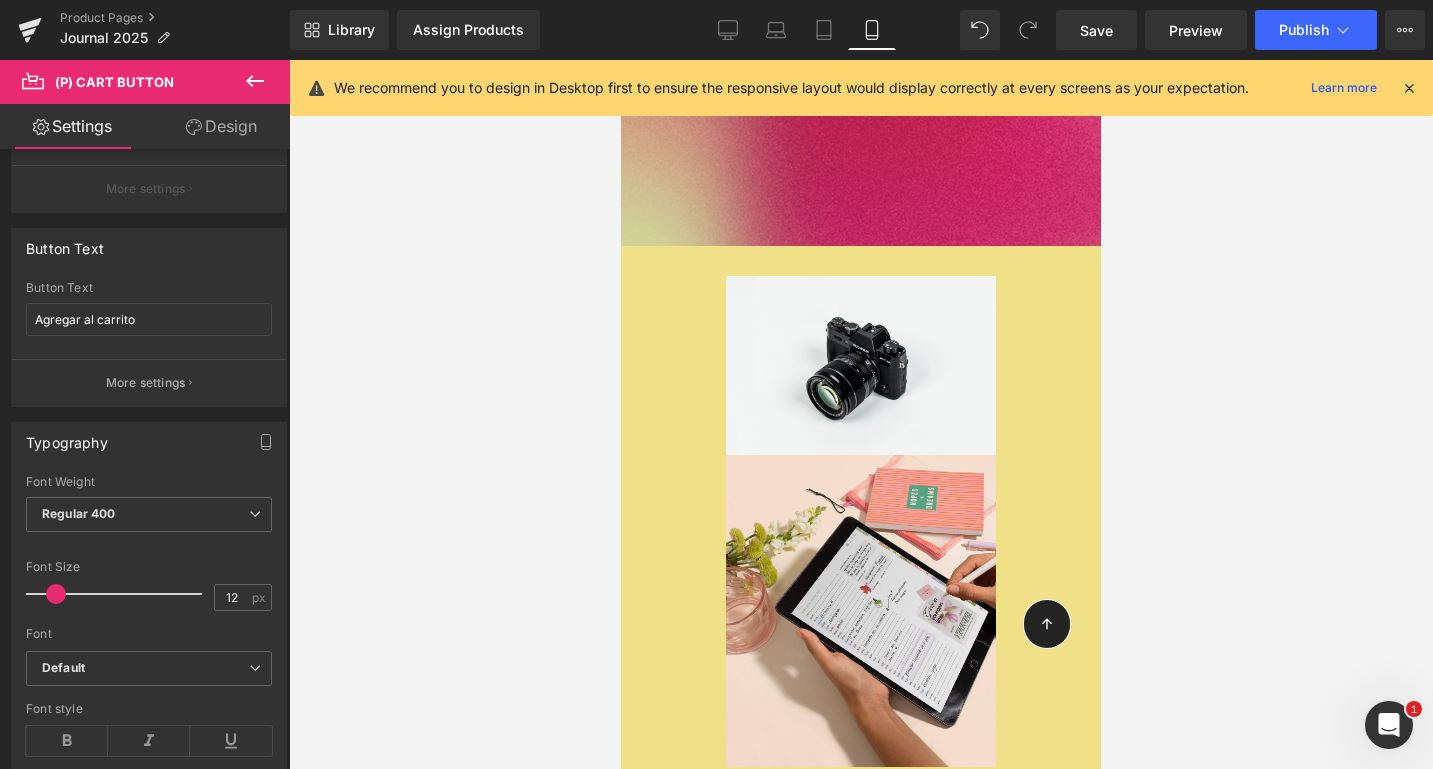 scroll, scrollTop: 1269, scrollLeft: 0, axis: vertical 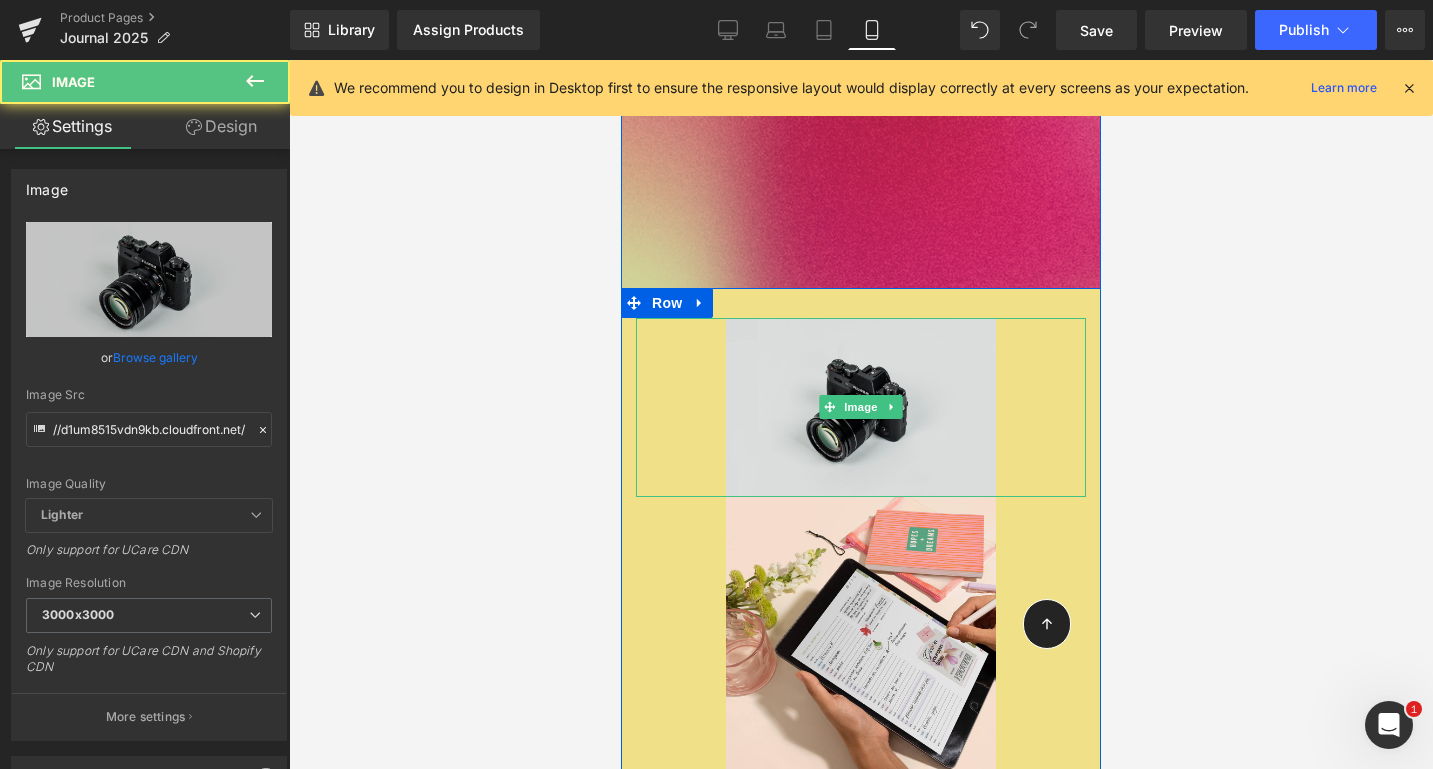 click at bounding box center [861, 407] 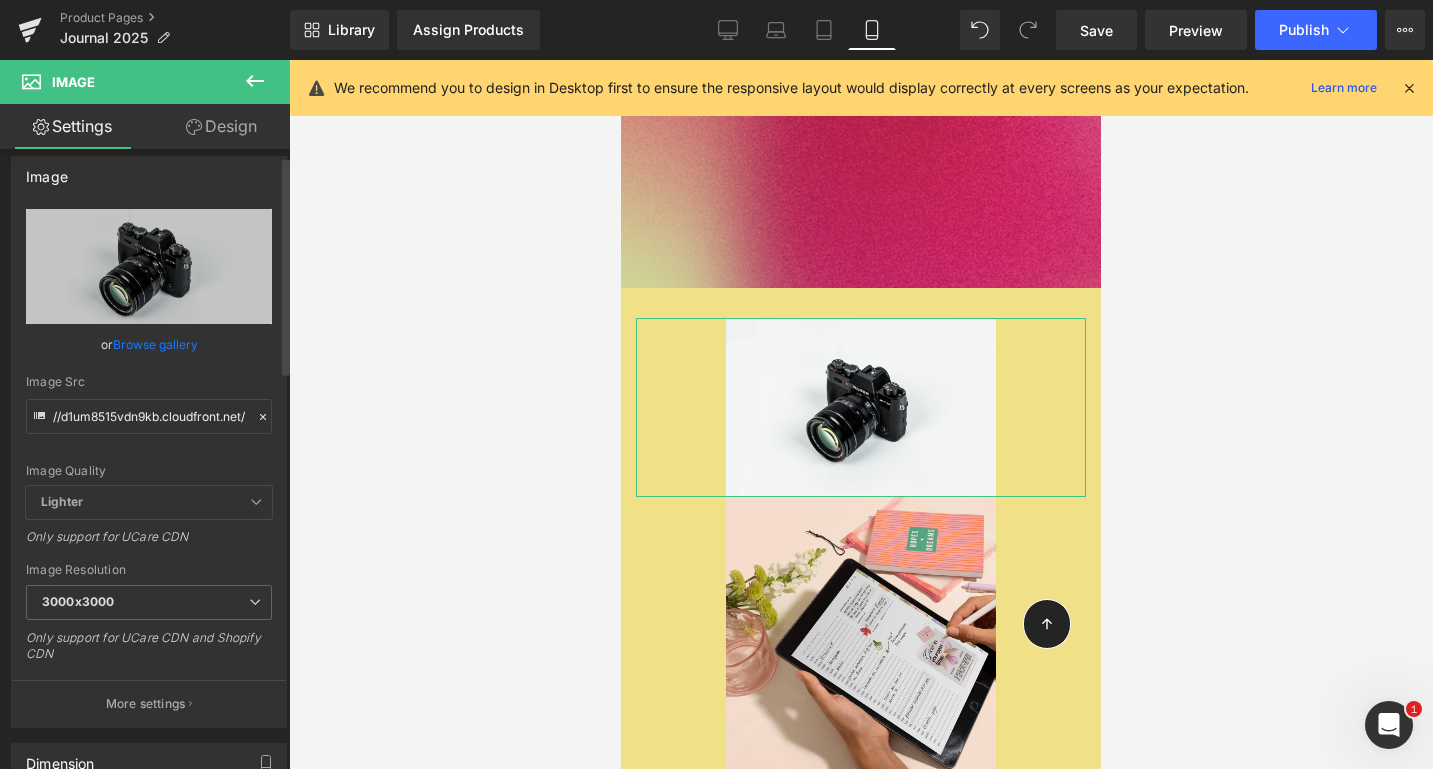 scroll, scrollTop: 19, scrollLeft: 0, axis: vertical 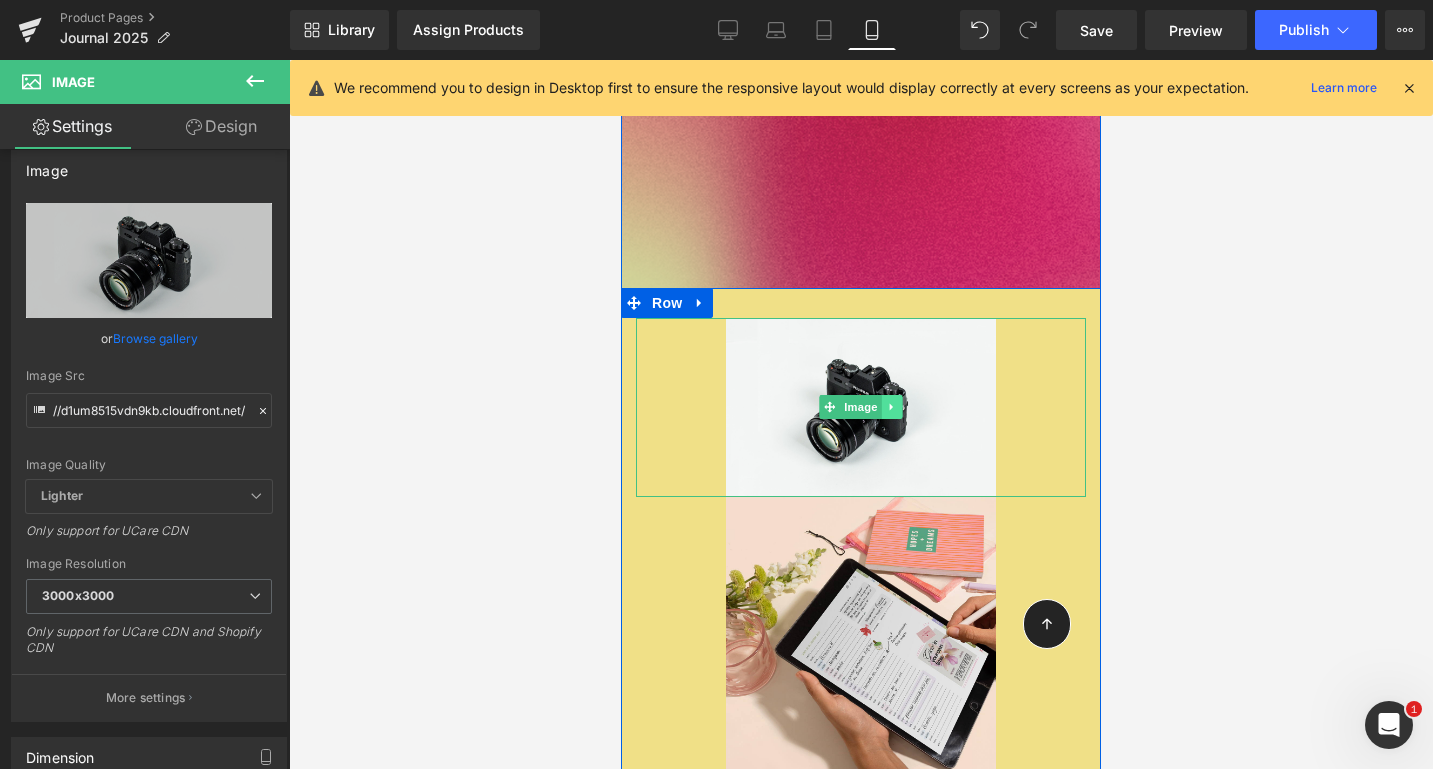 click 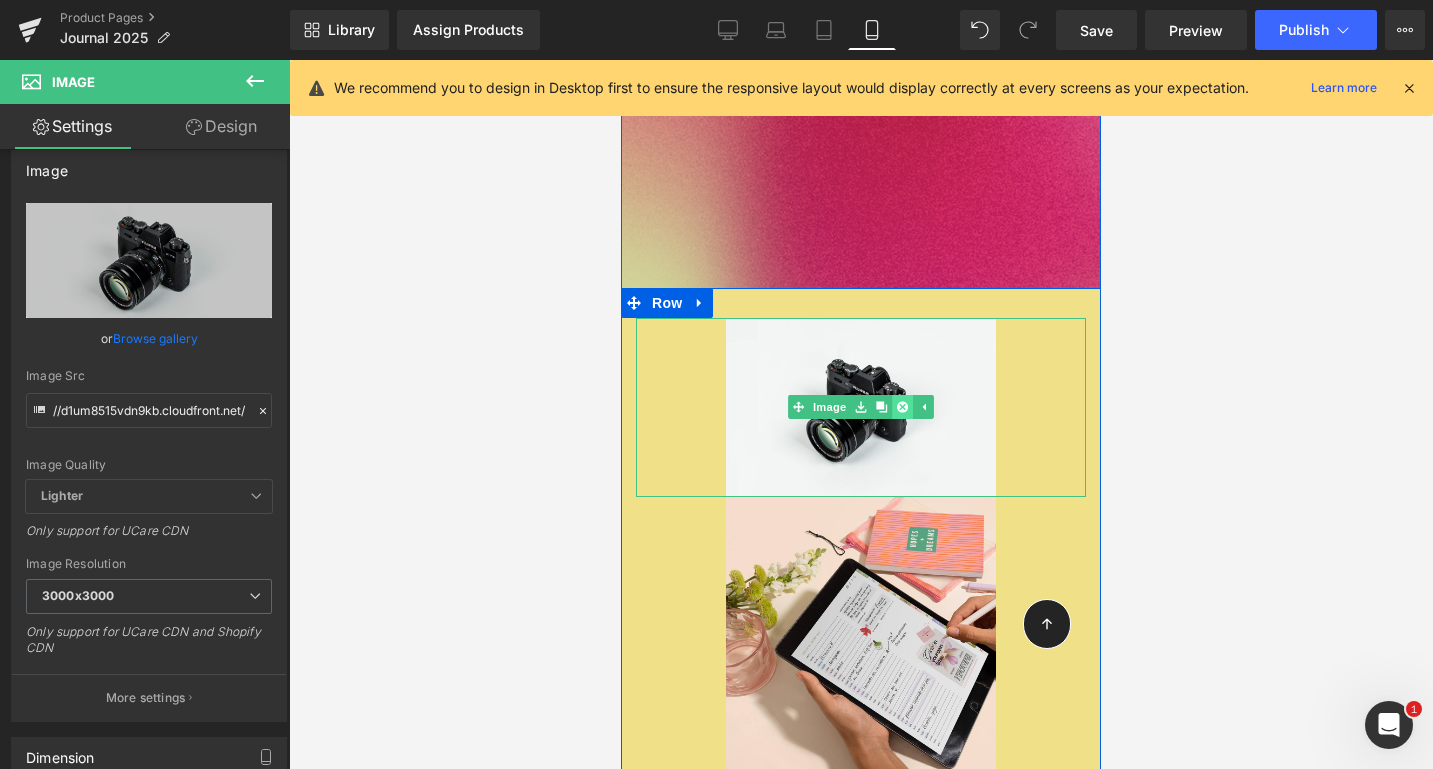 click 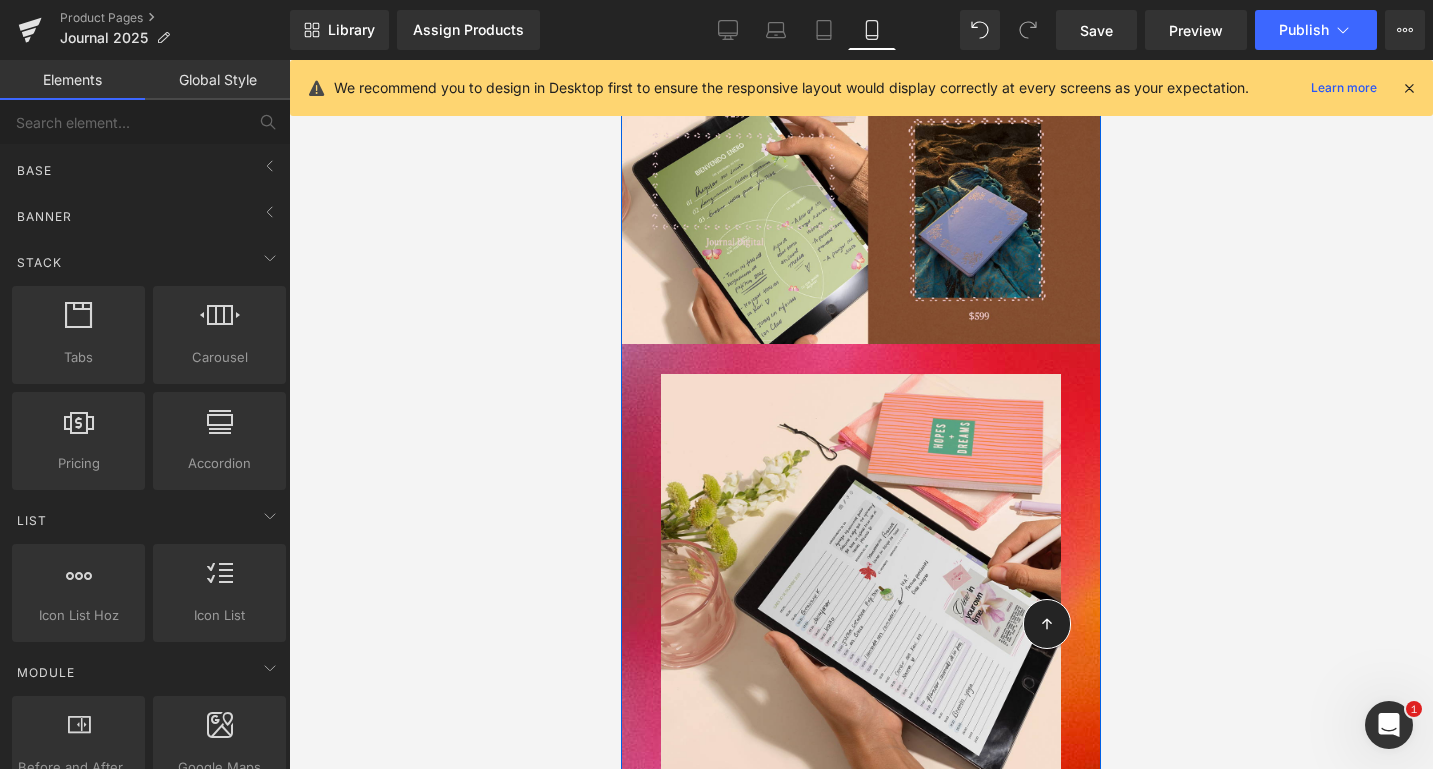 scroll, scrollTop: 2427, scrollLeft: 0, axis: vertical 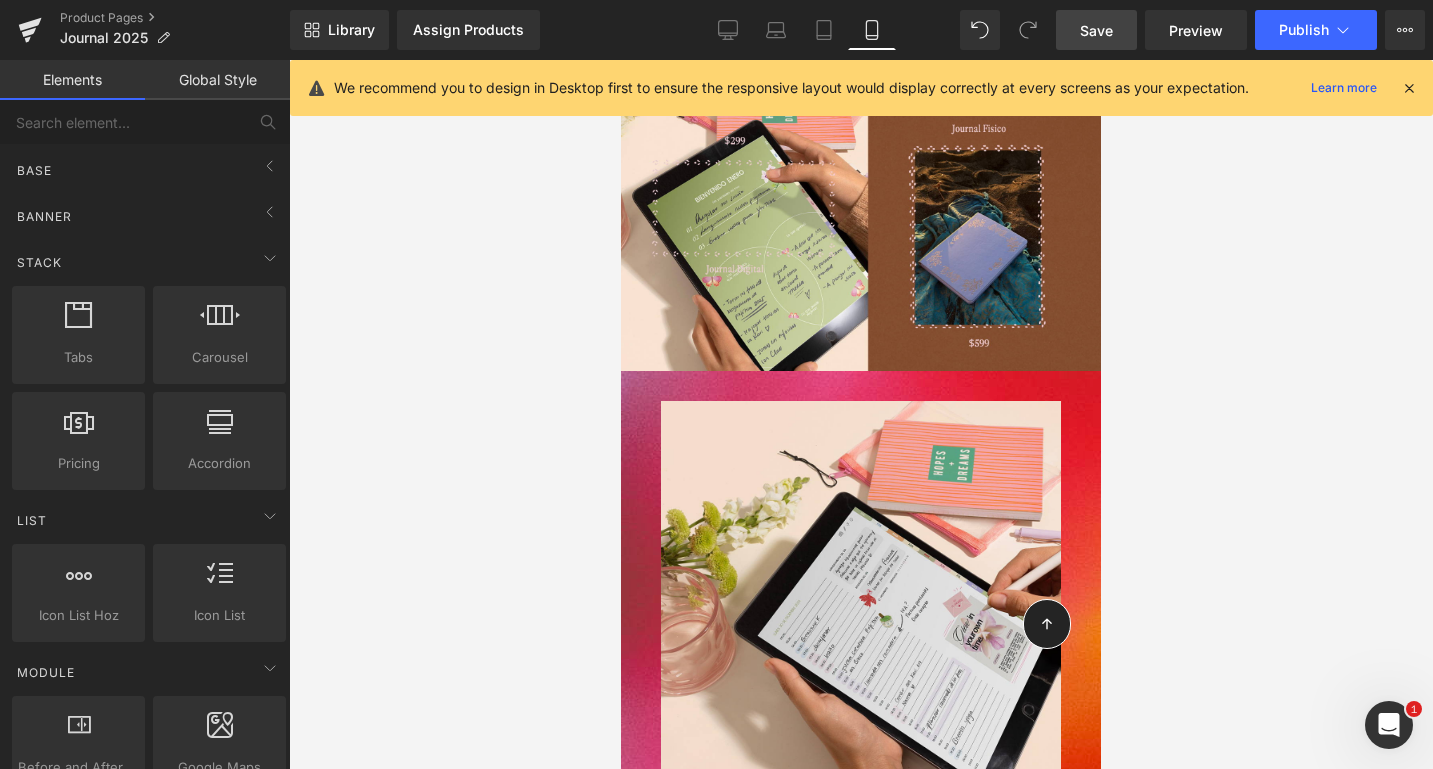 click on "Save" at bounding box center [1096, 30] 